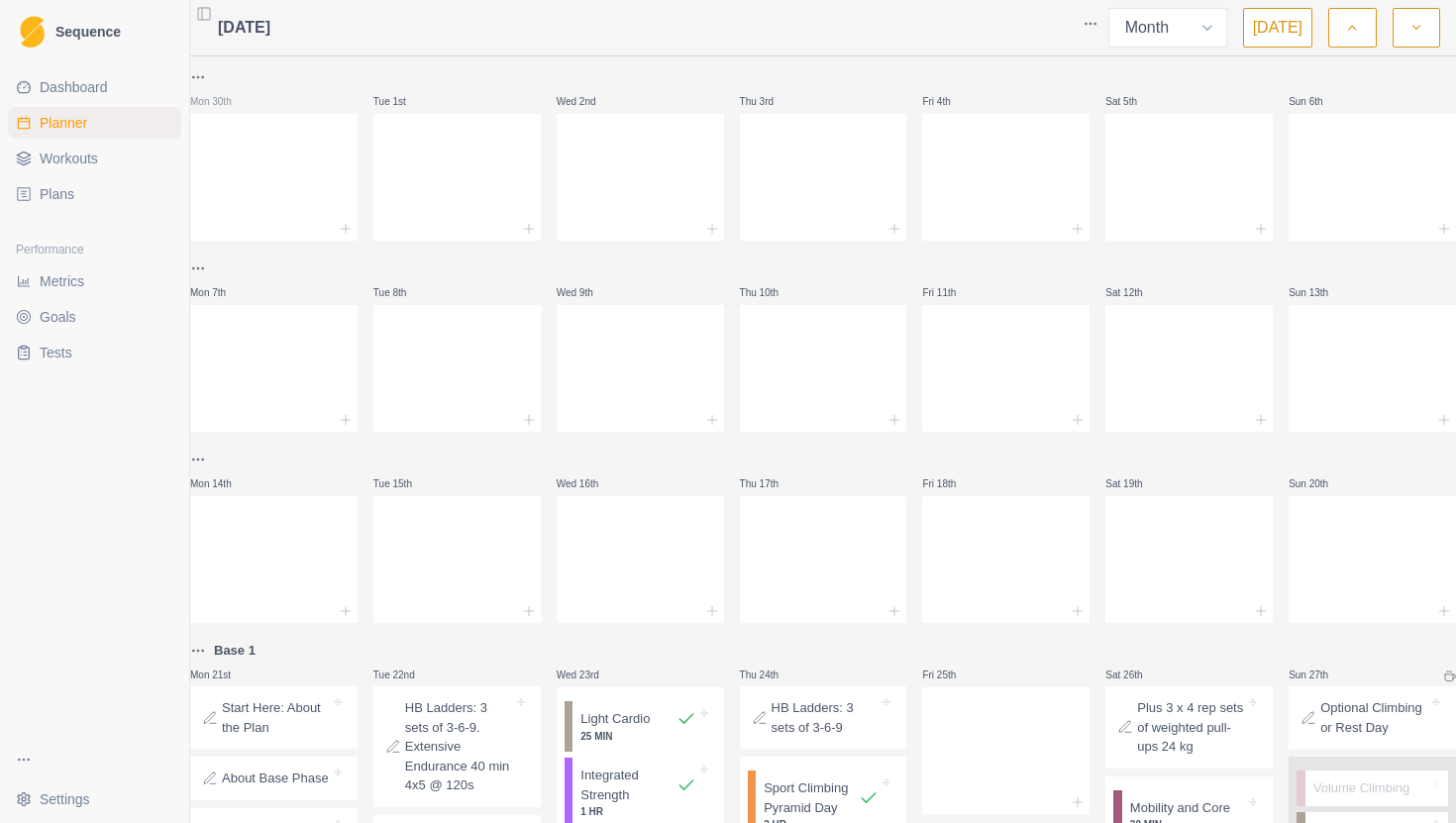 select on "month" 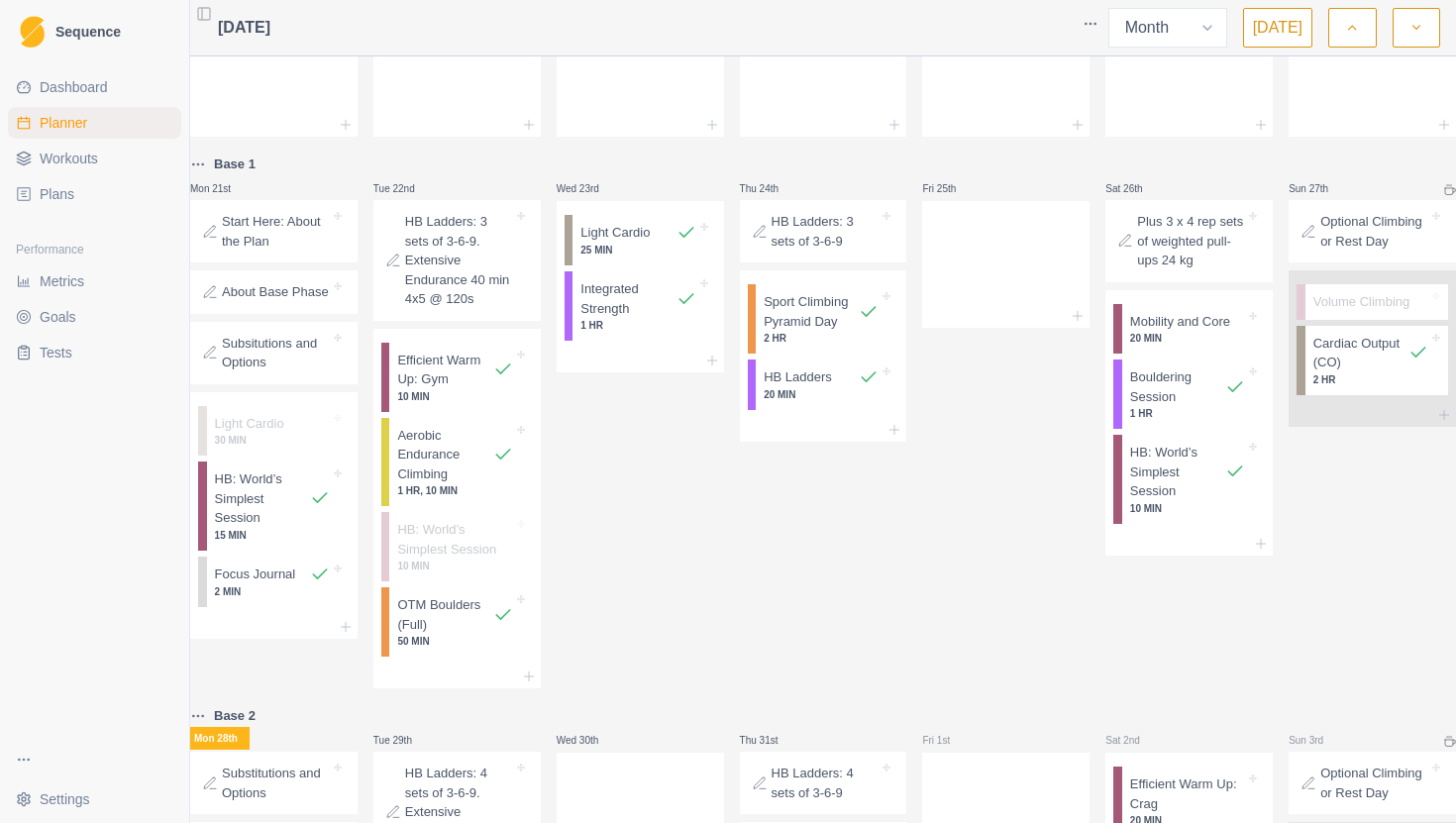 scroll, scrollTop: 491, scrollLeft: 0, axis: vertical 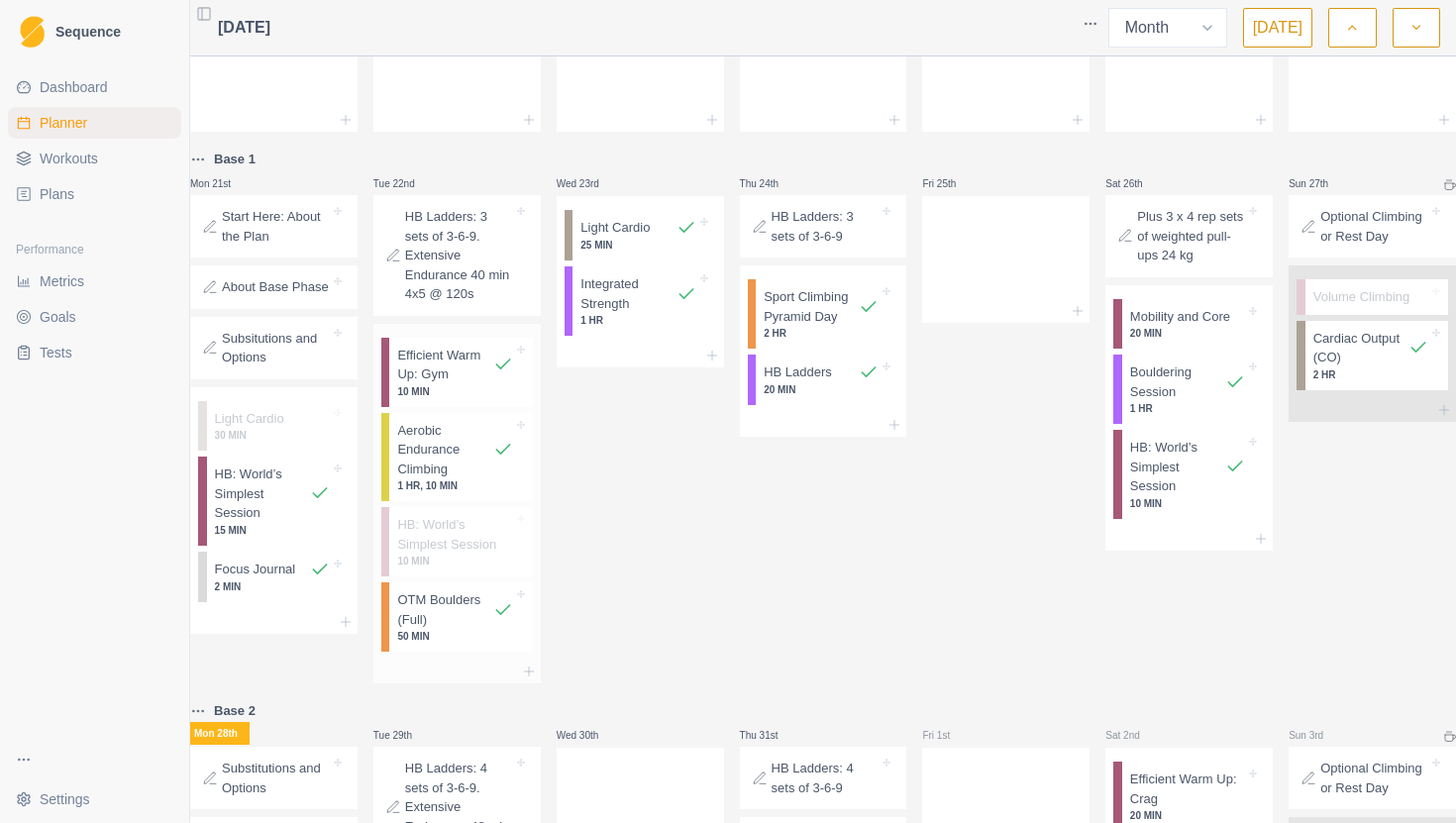 click on "OTM Boulders (Full)" at bounding box center (445, 609) 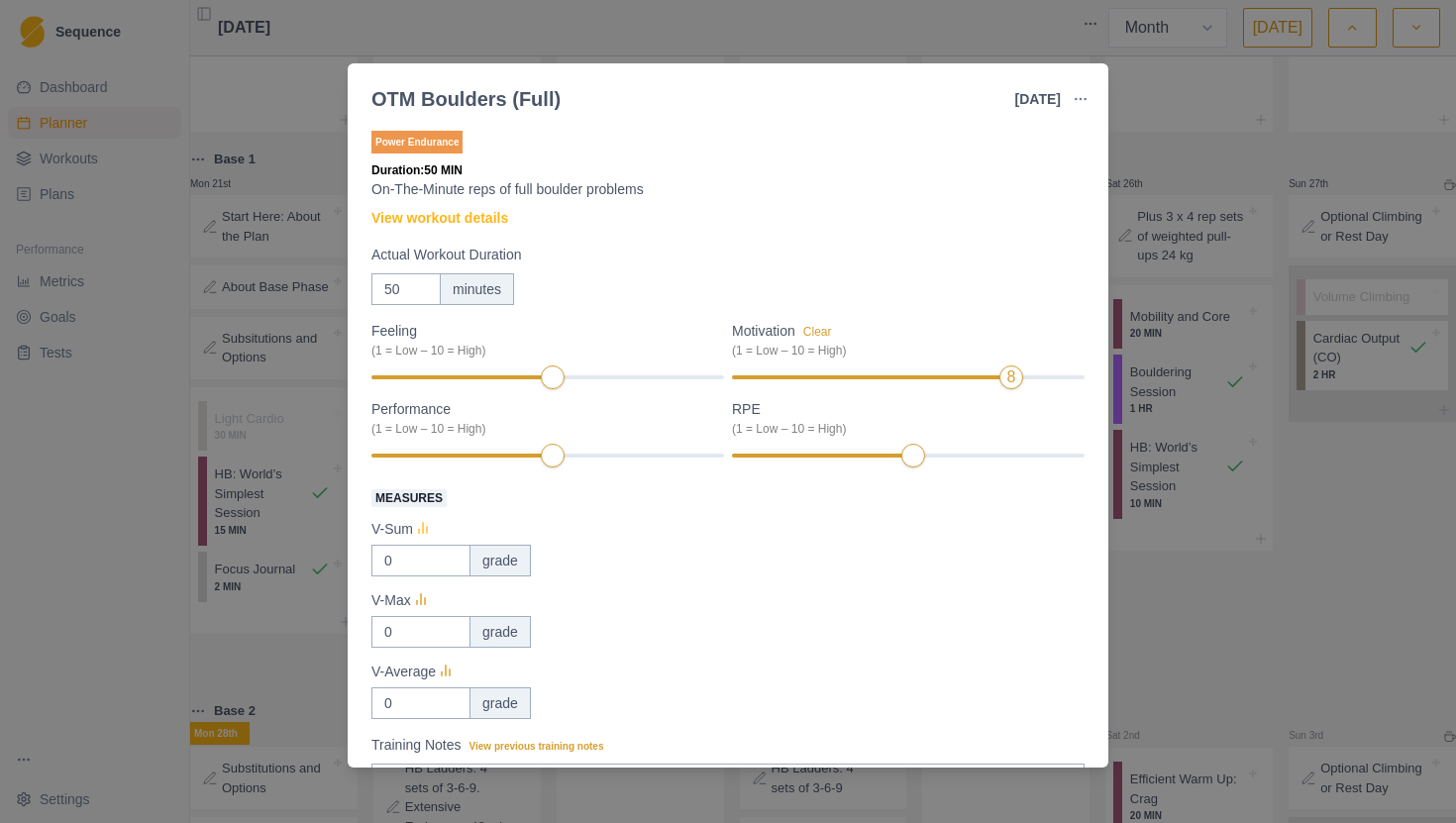 click 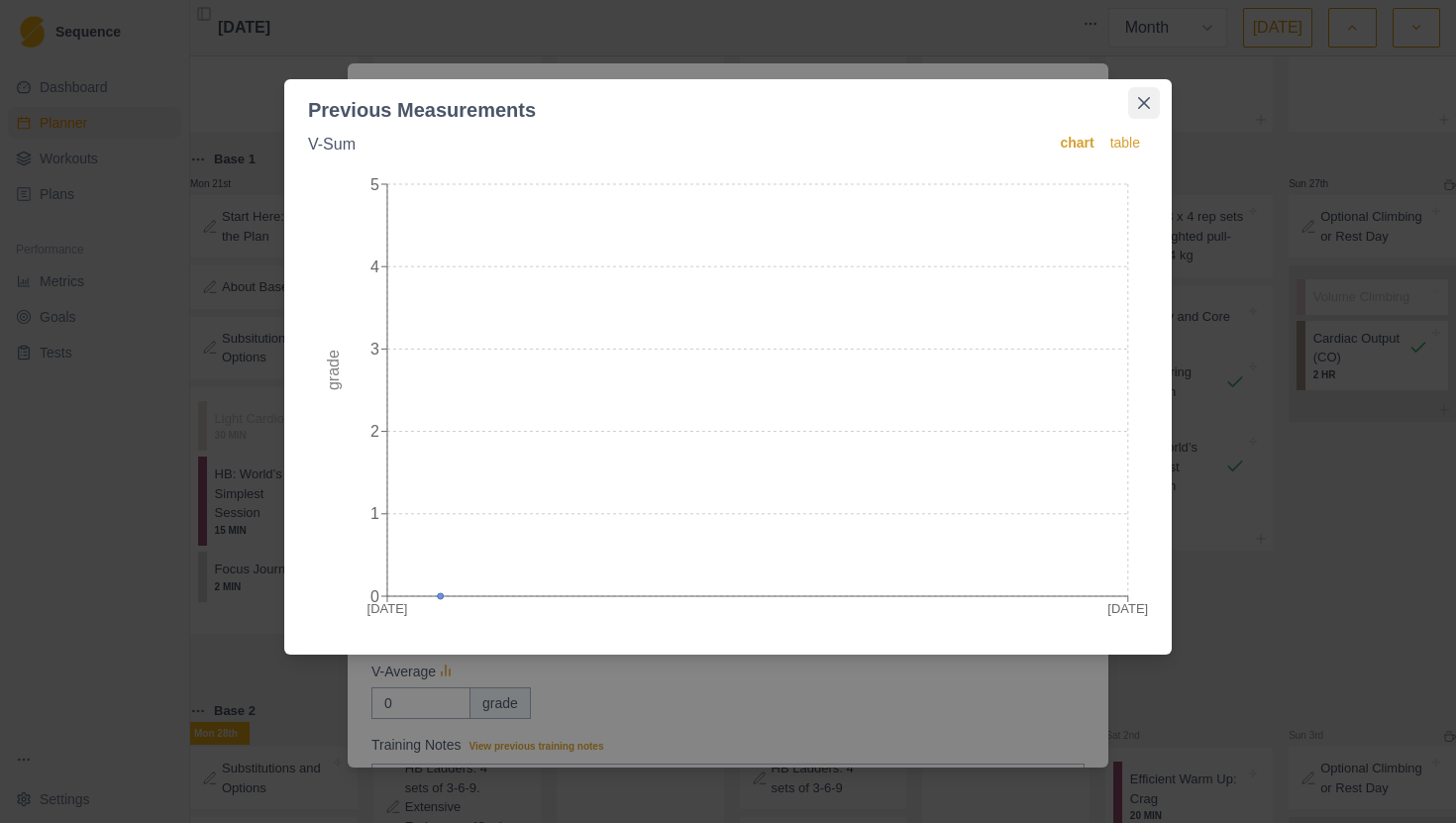 click 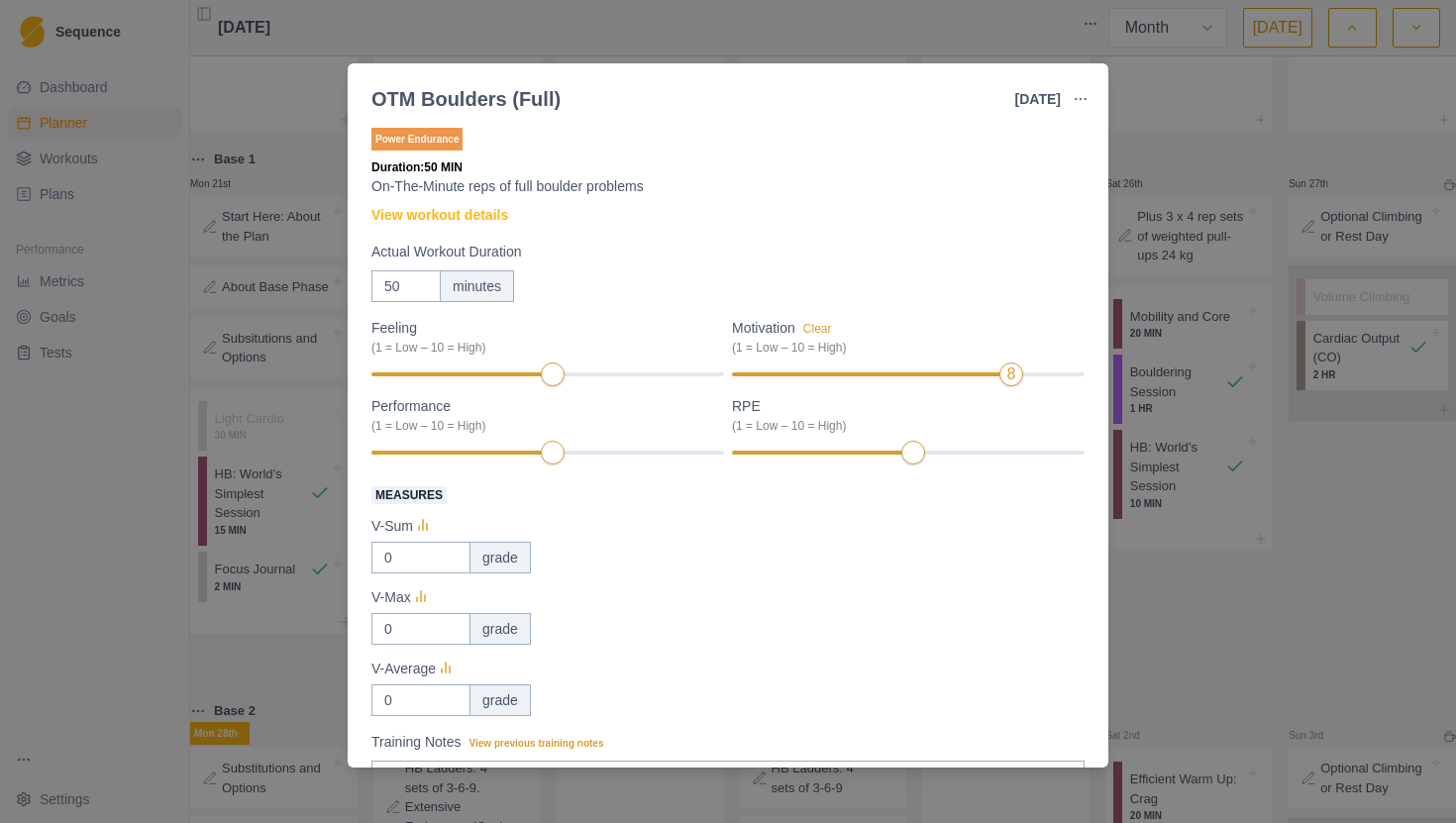 scroll, scrollTop: 0, scrollLeft: 0, axis: both 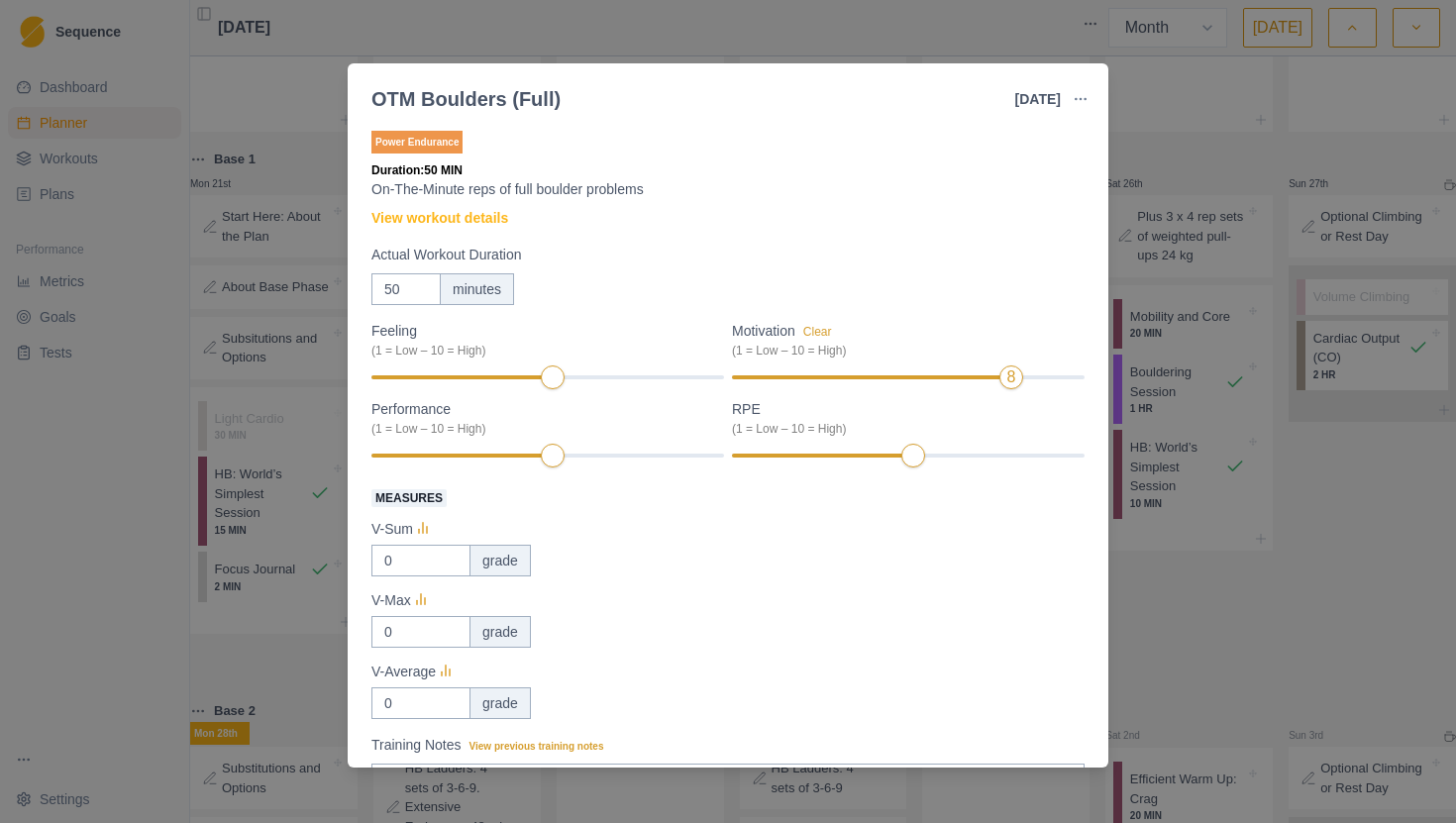 click on "OTM Boulders (Full) [DATE] Link To Goal View Workout Metrics Edit Original Workout Reschedule Workout Remove From Schedule Power Endurance Duration:  50 MIN On-The-Minute reps of full boulder problems View workout details Actual Workout Duration 50 minutes Feeling (1 = Low – 10 = High) Motivation Clear (1 = Low – 10 = High) 8 Performance (1 = Low – 10 = High) RPE (1 = Low – 10 = High) Measures V-Sum 0 grade V-Max  0 grade V-Average 0 grade Training Notes View previous training notes On home [PERSON_NAME] as Incomplete Reschedule Update" at bounding box center (728, 411) 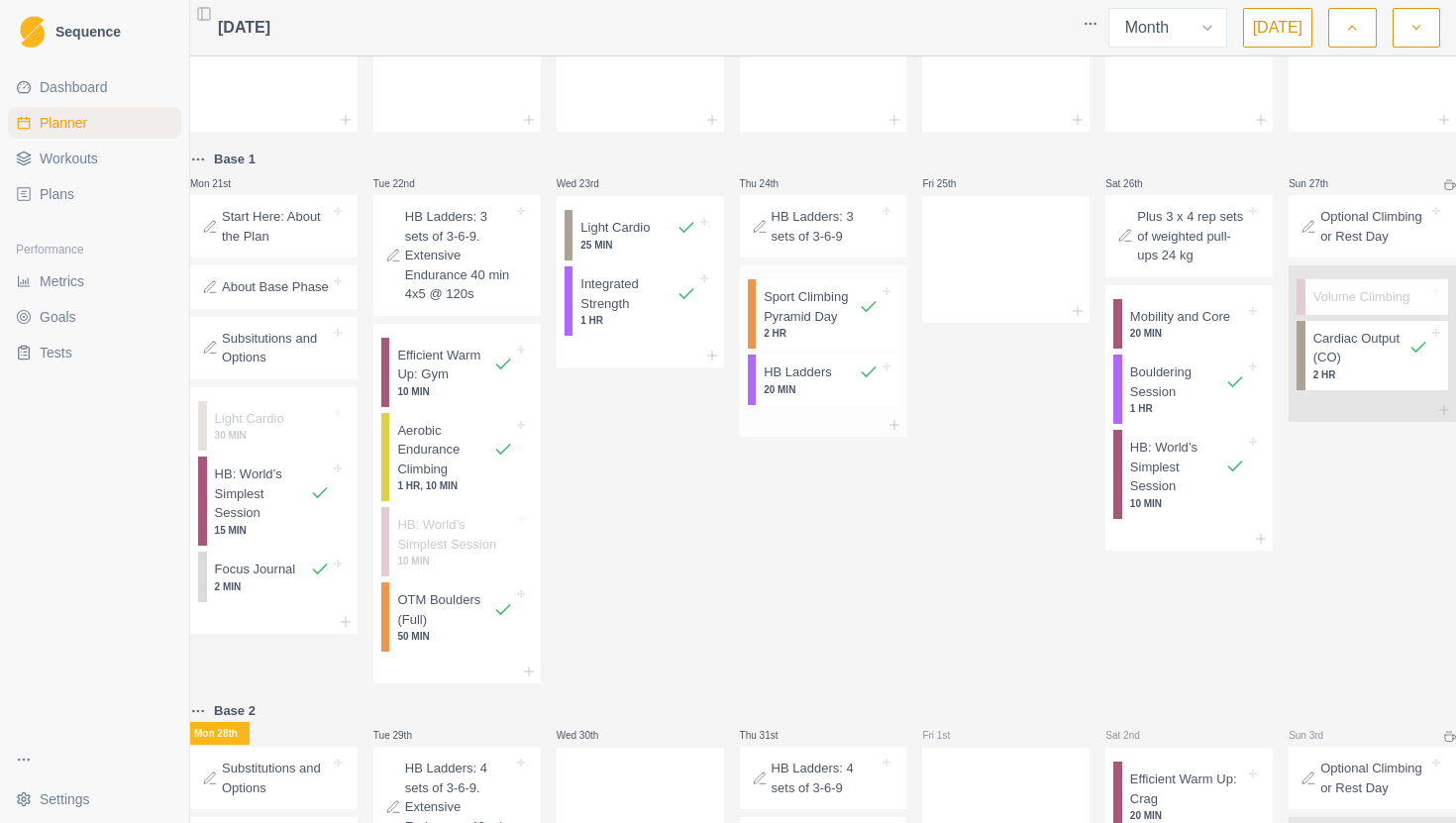 click on "Sport Climbing Pyramid Day" at bounding box center (811, 306) 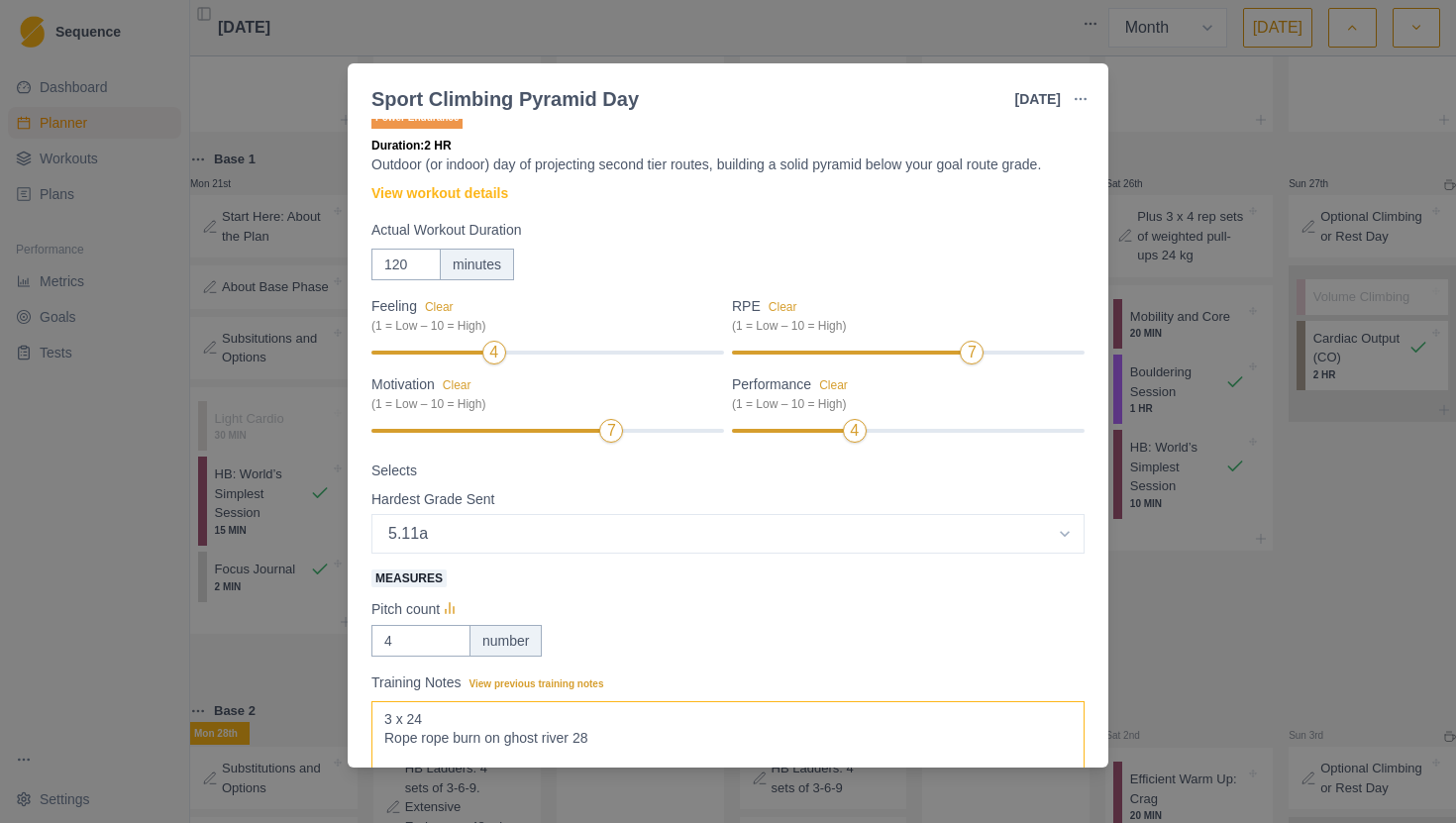 scroll, scrollTop: 0, scrollLeft: 0, axis: both 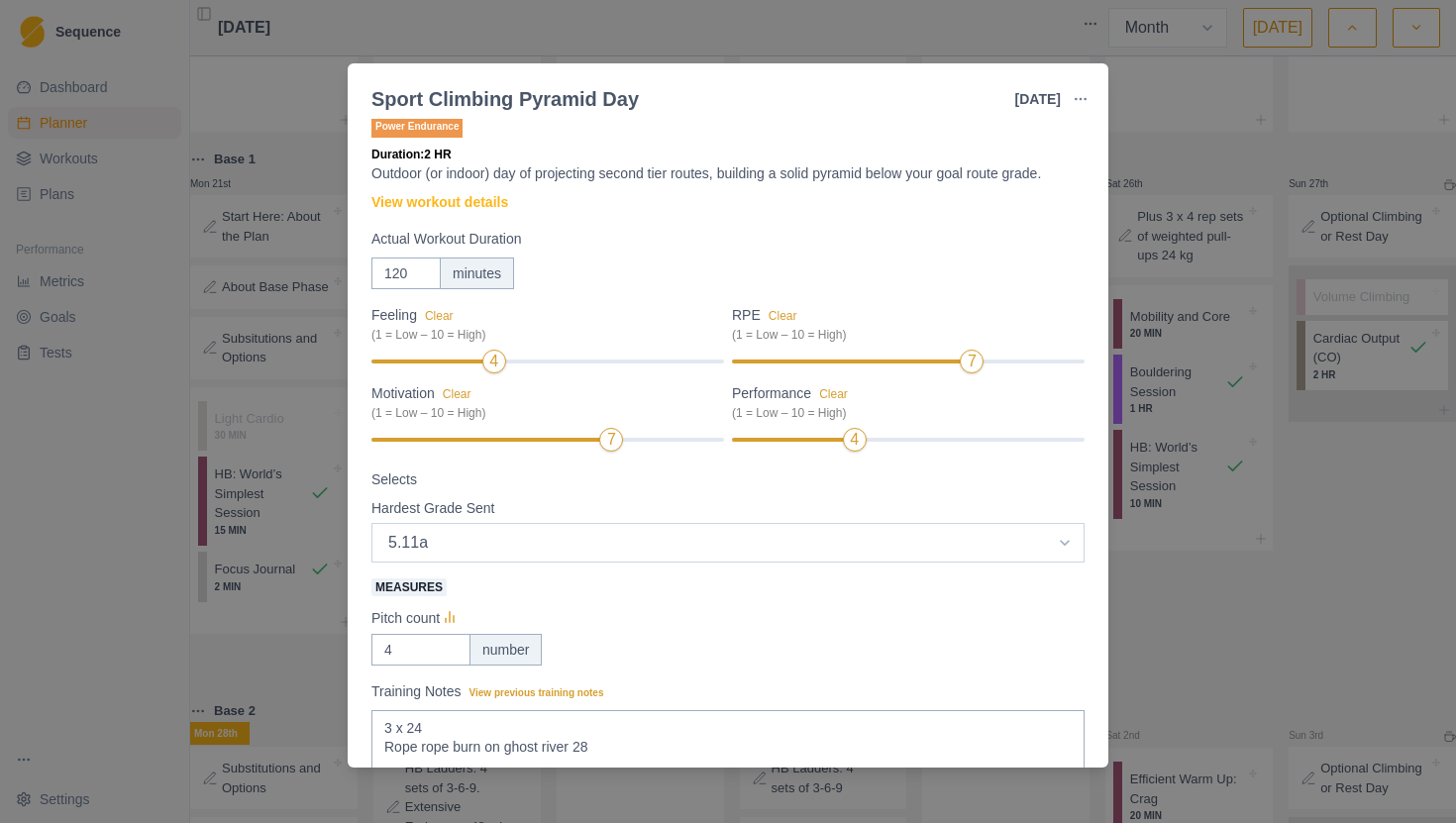 click on "Select option 5.4 5.5 5.6 5.7 5.8 5.9 5.10a 5.10b 5.10c 5.10d 5.11a 5.11b 5.11c 5.11d 5.12a 5.12b 5.12c 5.12d 5.13a 5.13b 5.13c 5.13d 5.14a 5.14b 5.14c 5.14d 5.15a 5.15b 5.15c 5.15d" at bounding box center (728, 543) 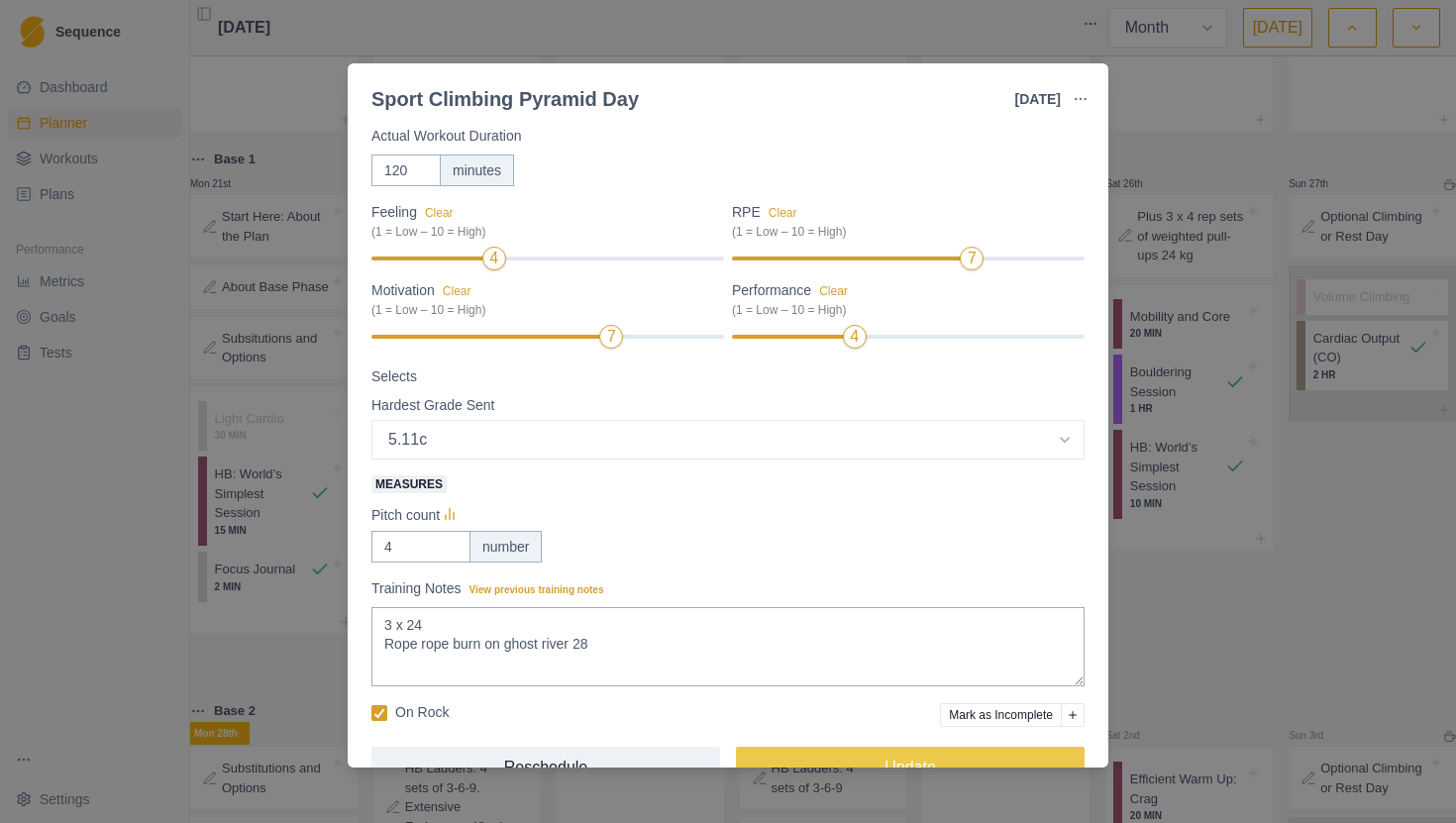 scroll, scrollTop: 165, scrollLeft: 0, axis: vertical 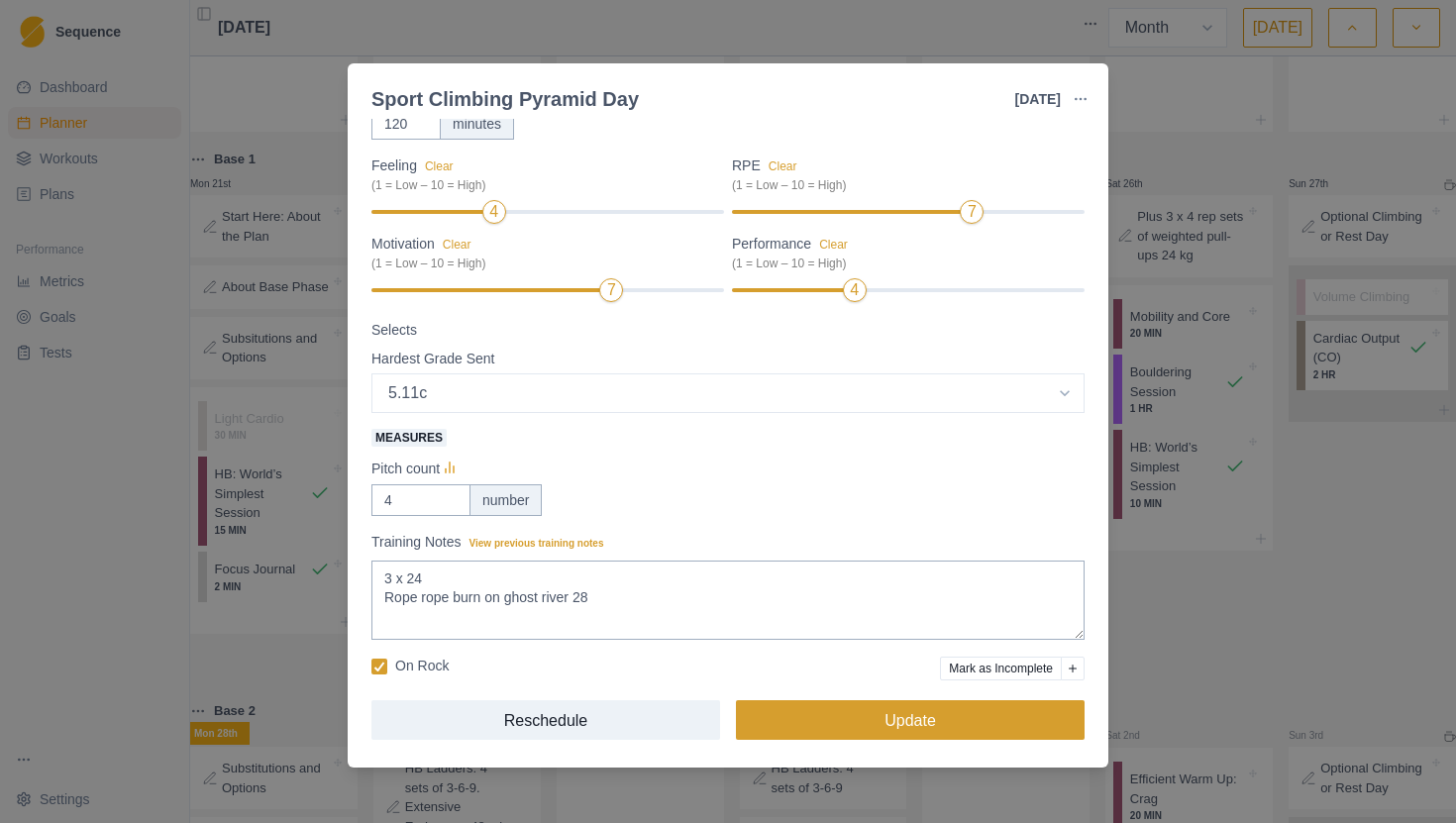 click on "Update" at bounding box center (910, 720) 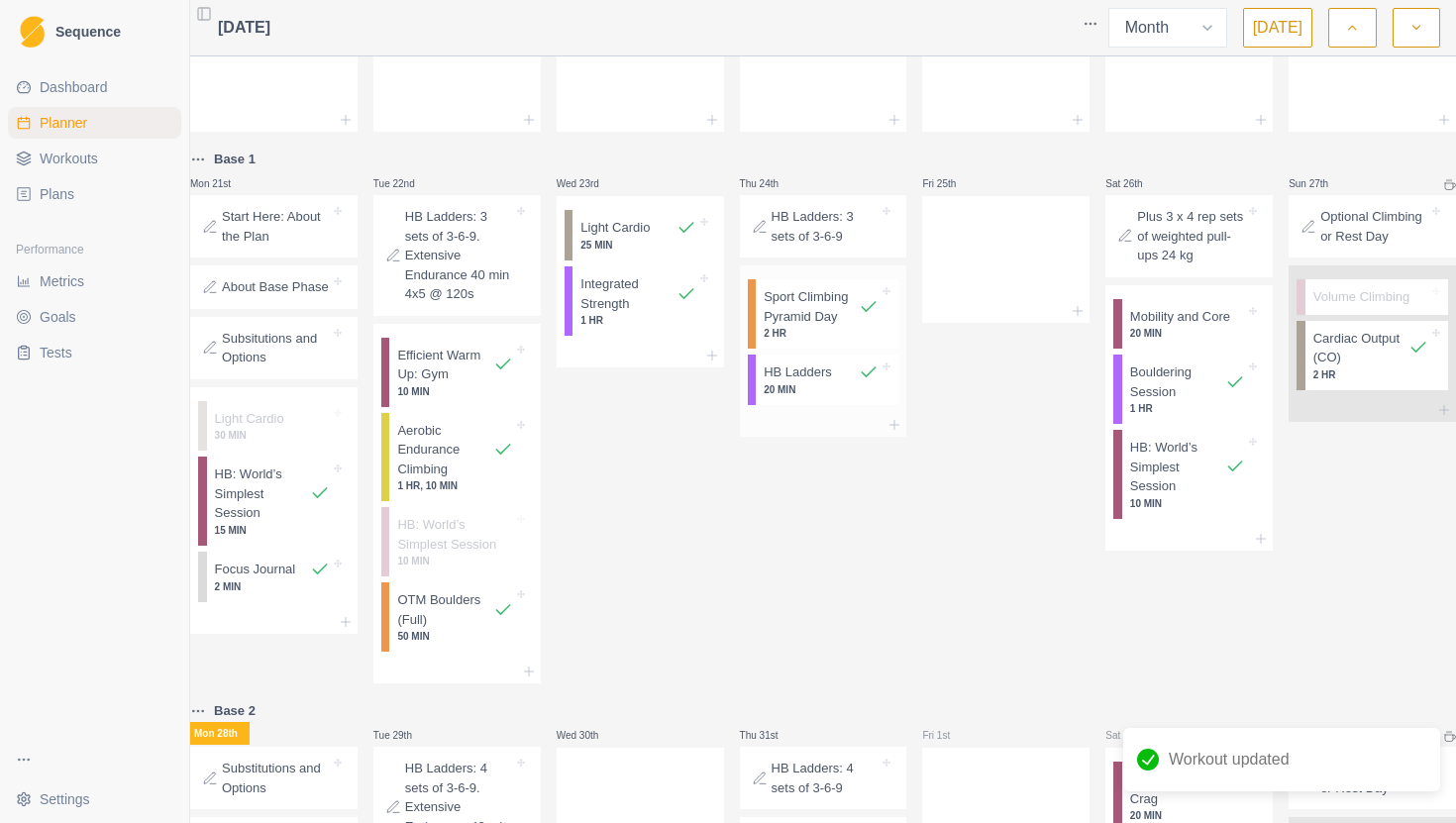 click on "20 MIN" at bounding box center (821, 389) 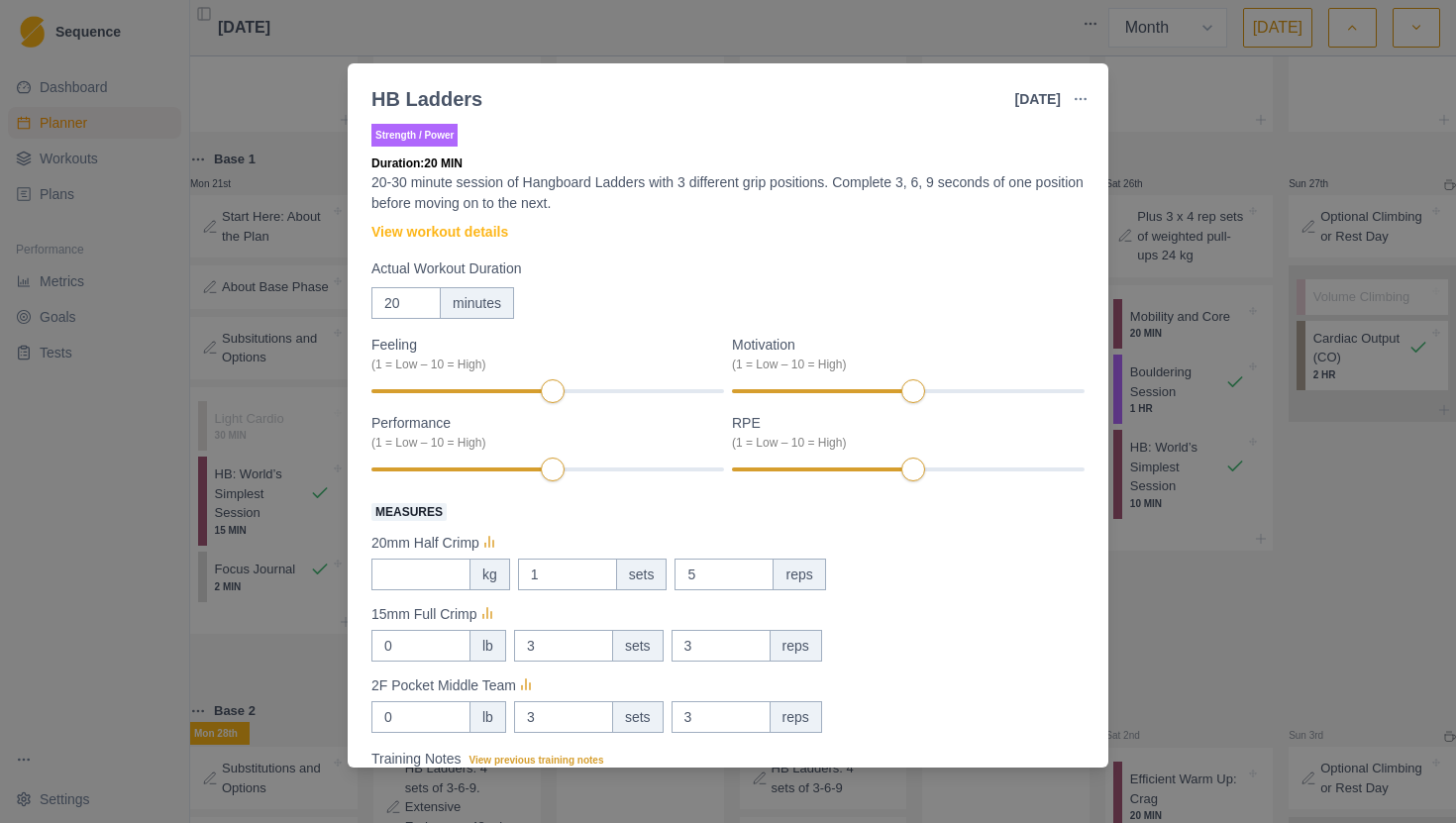 scroll, scrollTop: 0, scrollLeft: 0, axis: both 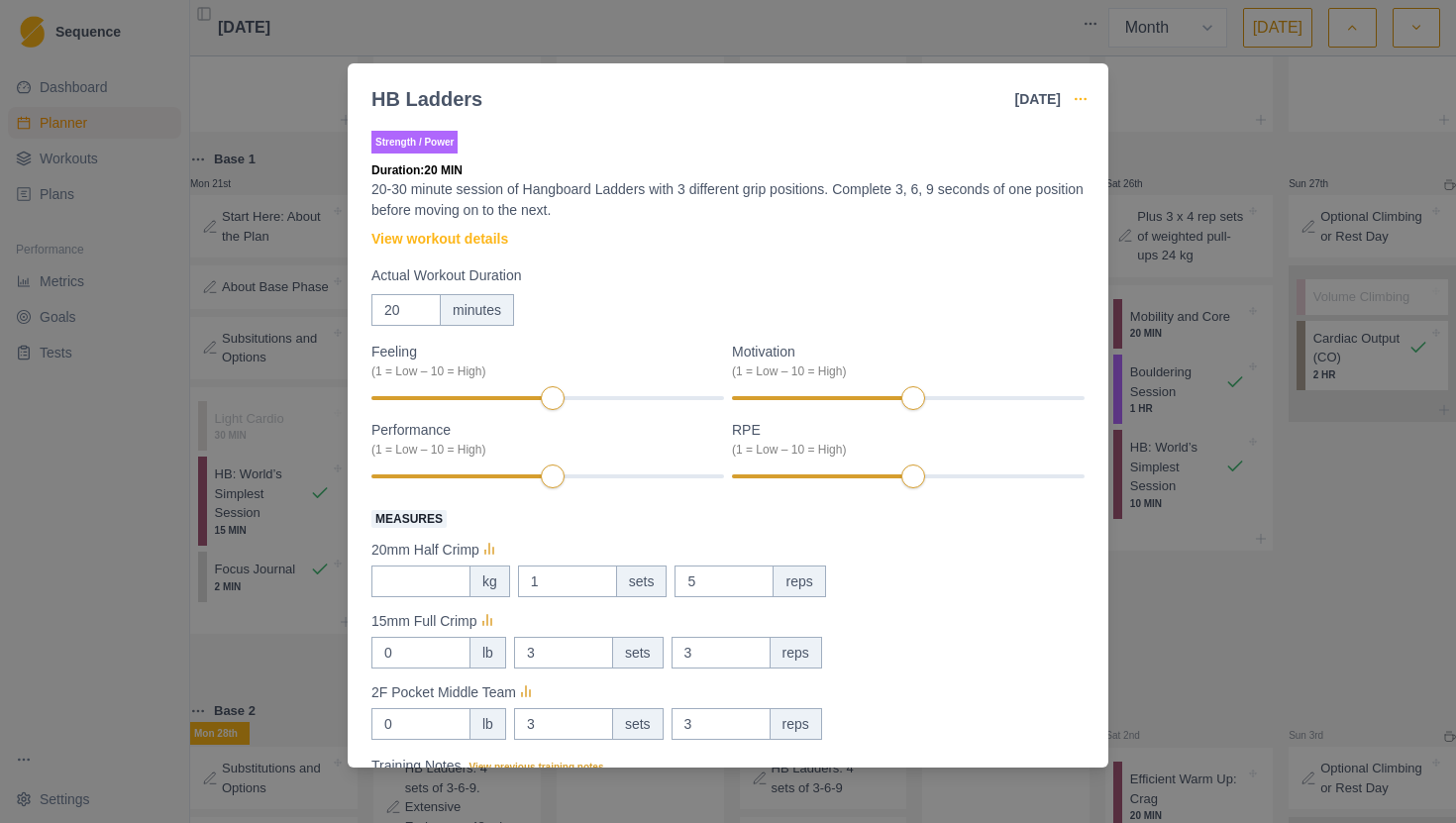 click 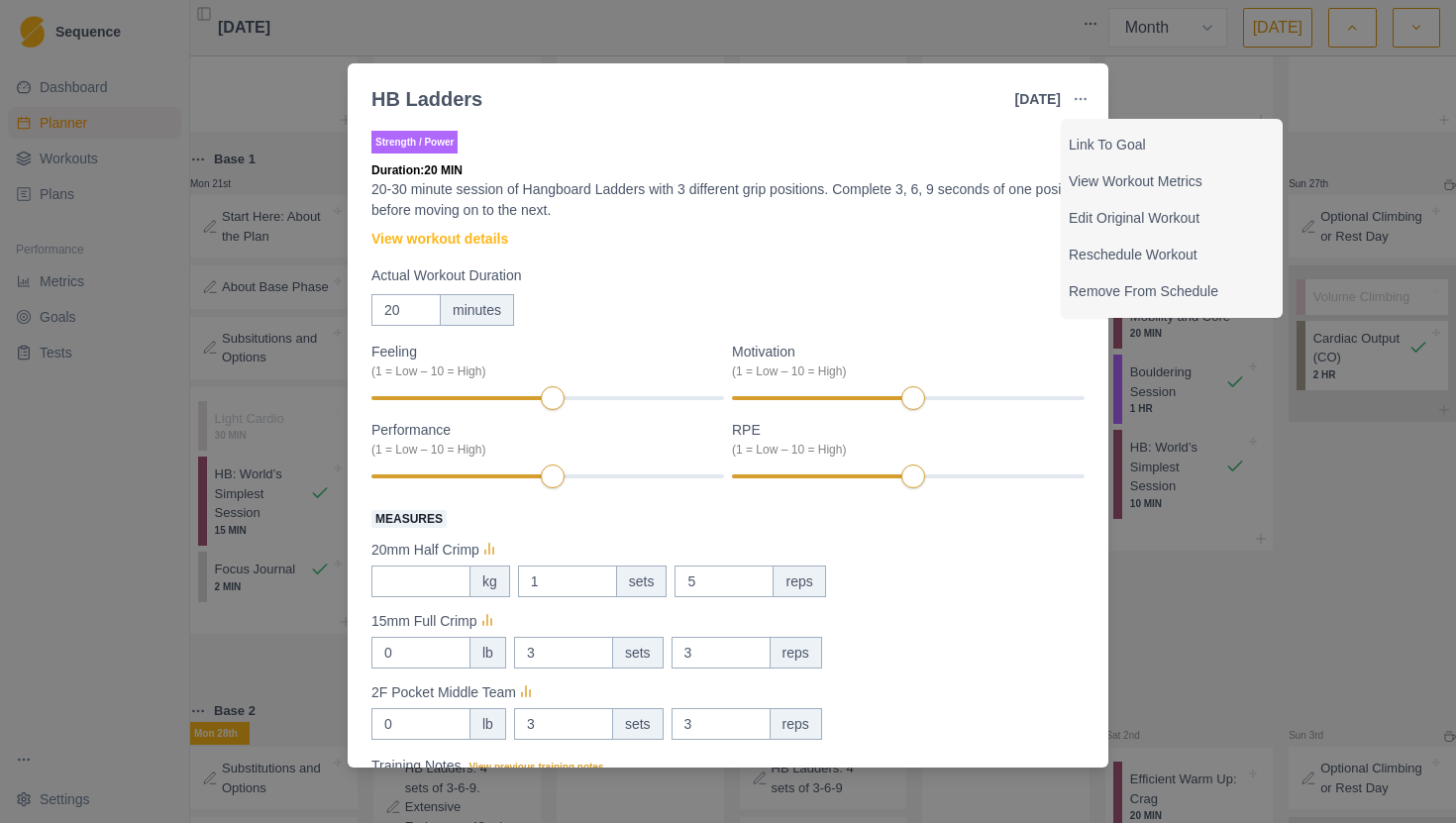 click on "Actual Workout Duration" at bounding box center [722, 275] 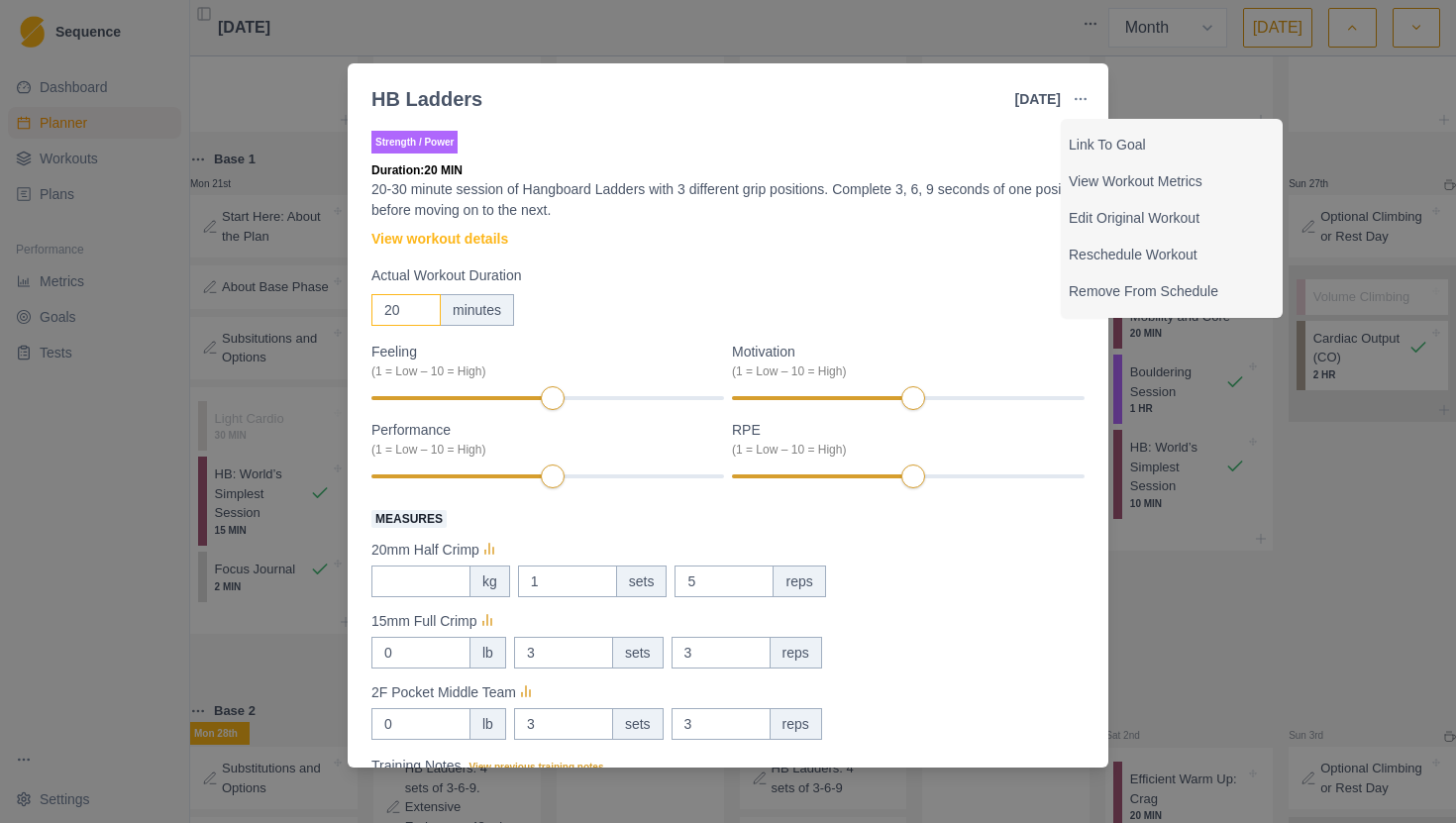 click on "20" at bounding box center [406, 310] 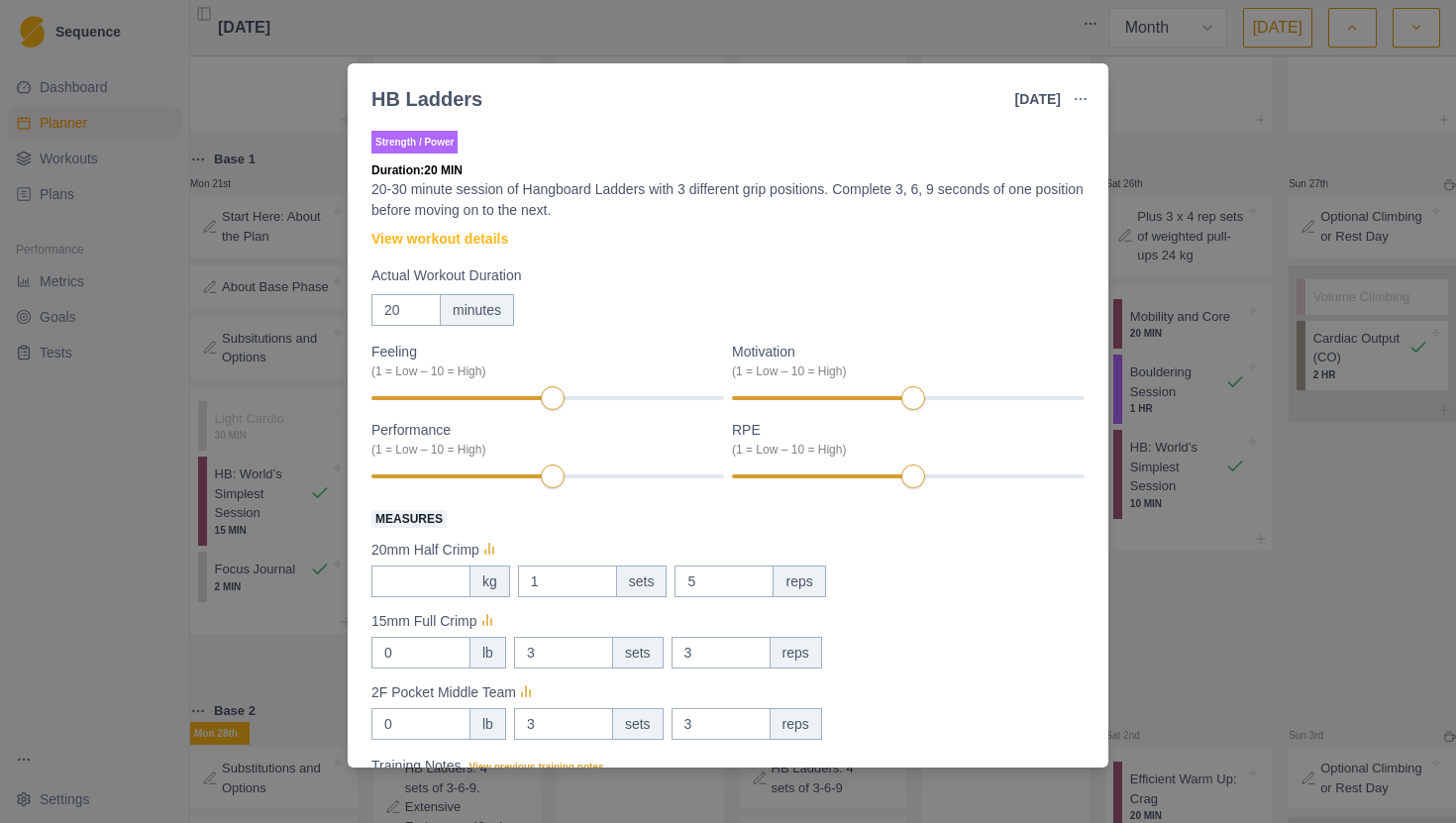 click on "HB Ladders [DATE] Link To Goal View Workout Metrics Edit Original Workout Reschedule Workout Remove From Schedule Strength / Power Duration:  20 MIN 20-30 minute session of Hangboard Ladders with 3 different grip positions. Complete 3, 6, 9 seconds of one position before moving on to the next. View workout details Actual Workout Duration 20 minutes Feeling (1 = Low – 10 = High) Motivation (1 = Low – 10 = High) Performance (1 = Low – 10 = High) RPE (1 = Low – 10 = High) Measures 20mm Half Crimp kg 1 sets 5 reps 15mm Full Crimp 0 lb 3 sets 3 reps 2F Pocket Middle Team 0 lb 3 sets 3 reps Training Notes View previous training notes Body weight on campus rung. Open, half crimp and 3 finger drag
18 x weighted pull-ups 12kg Mark as Incomplete Reschedule Update" at bounding box center (728, 411) 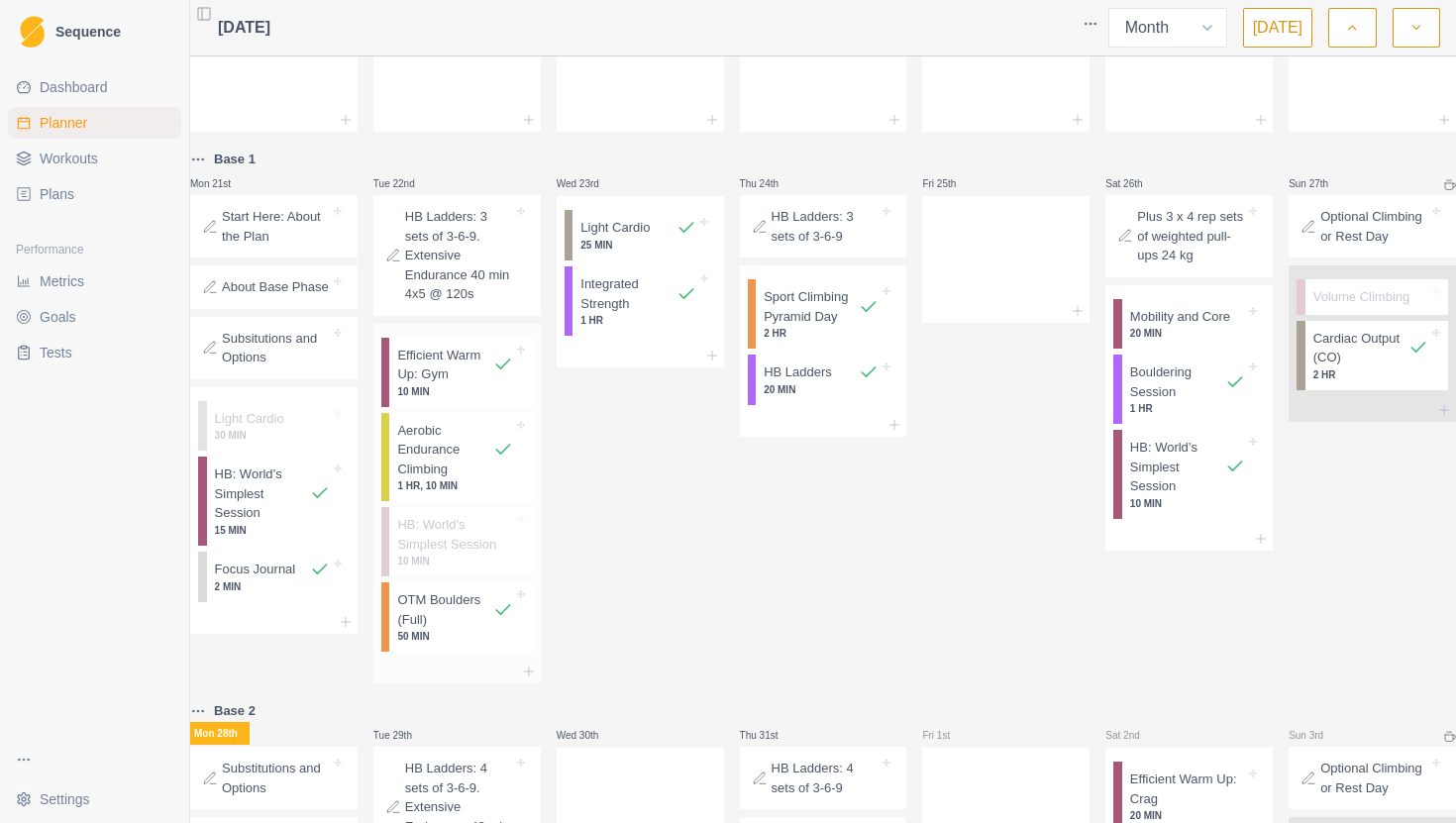 click on "Aerobic Endurance Climbing" at bounding box center (445, 450) 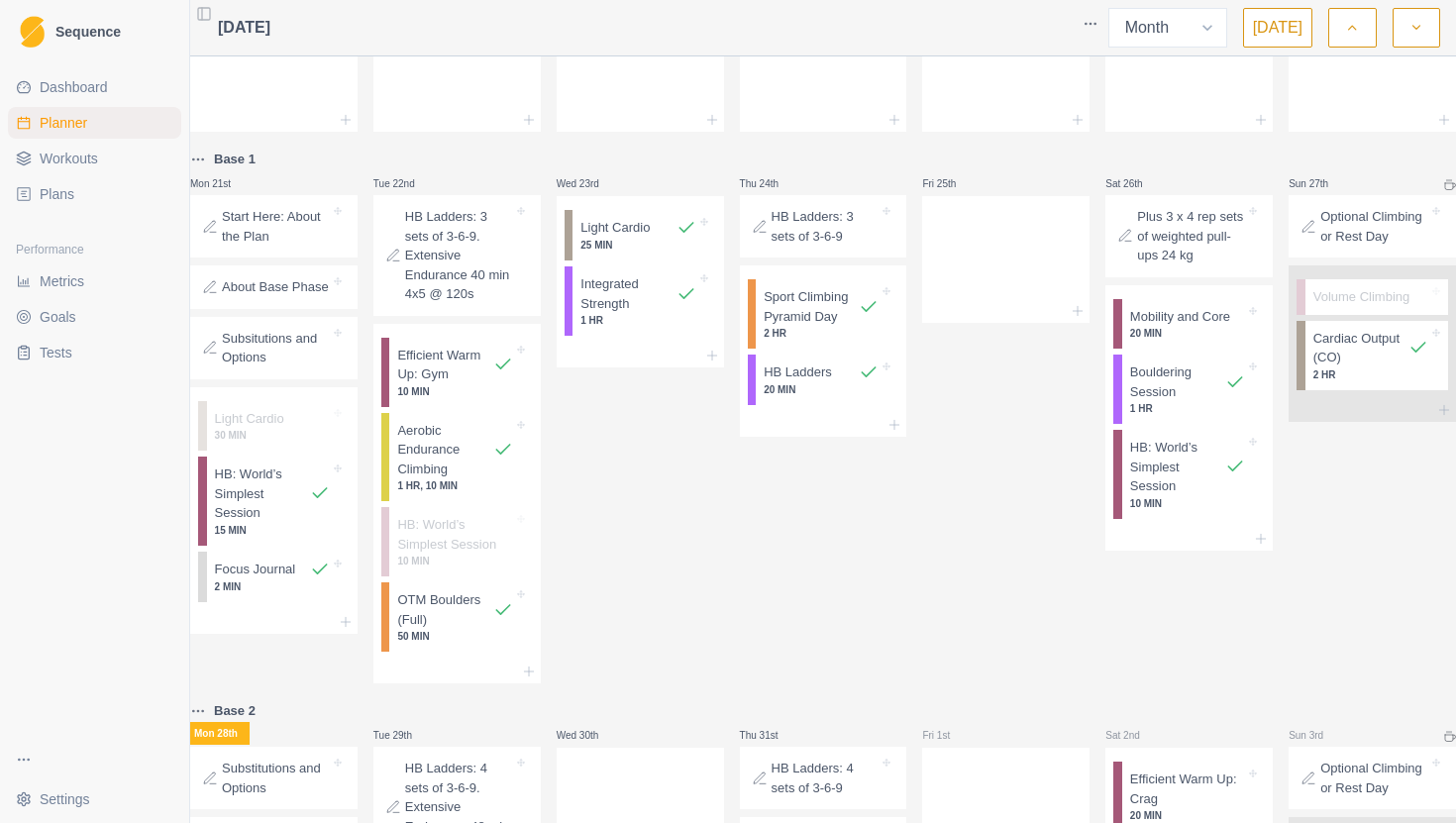 select on "2" 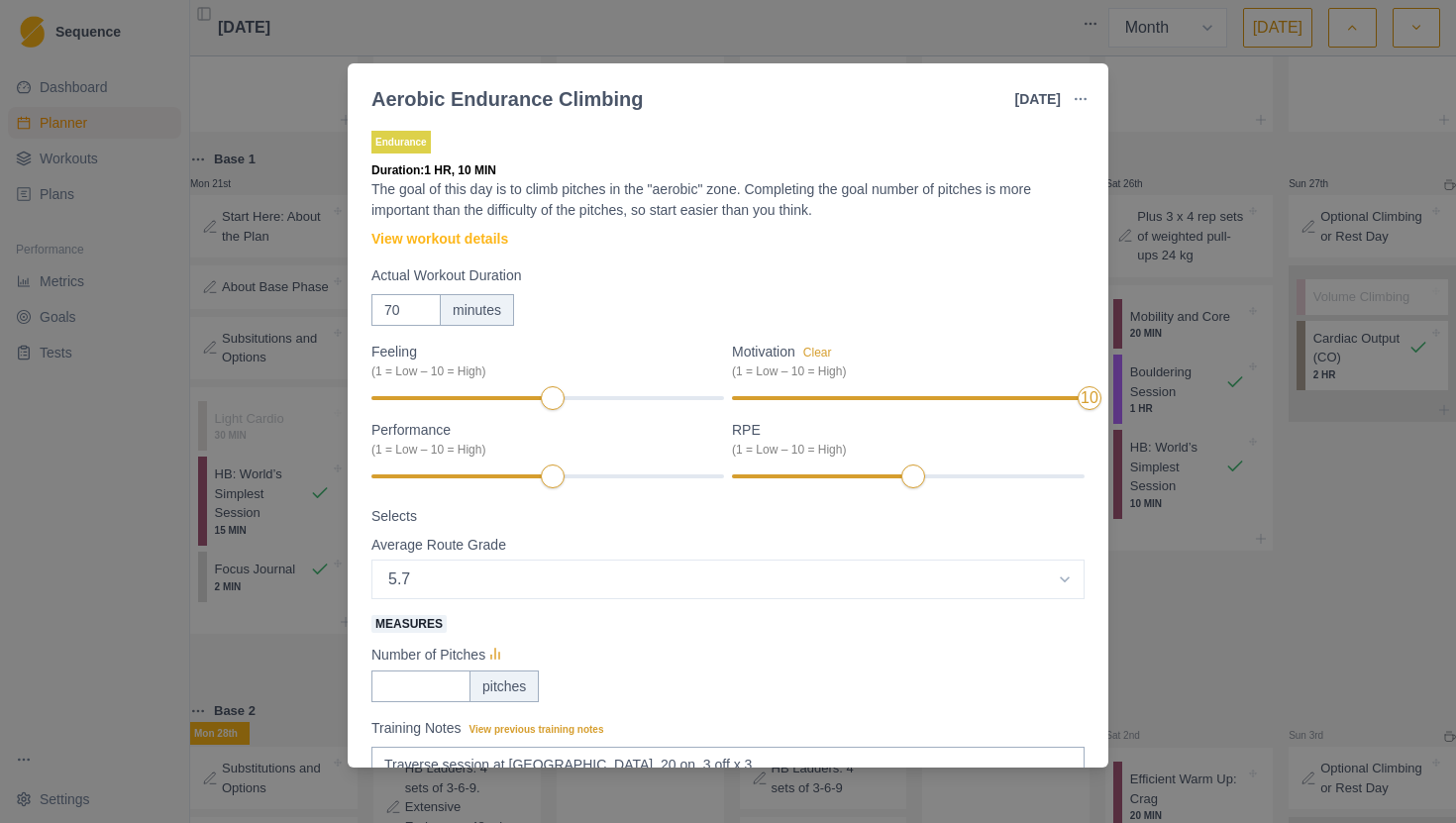 scroll, scrollTop: 186, scrollLeft: 0, axis: vertical 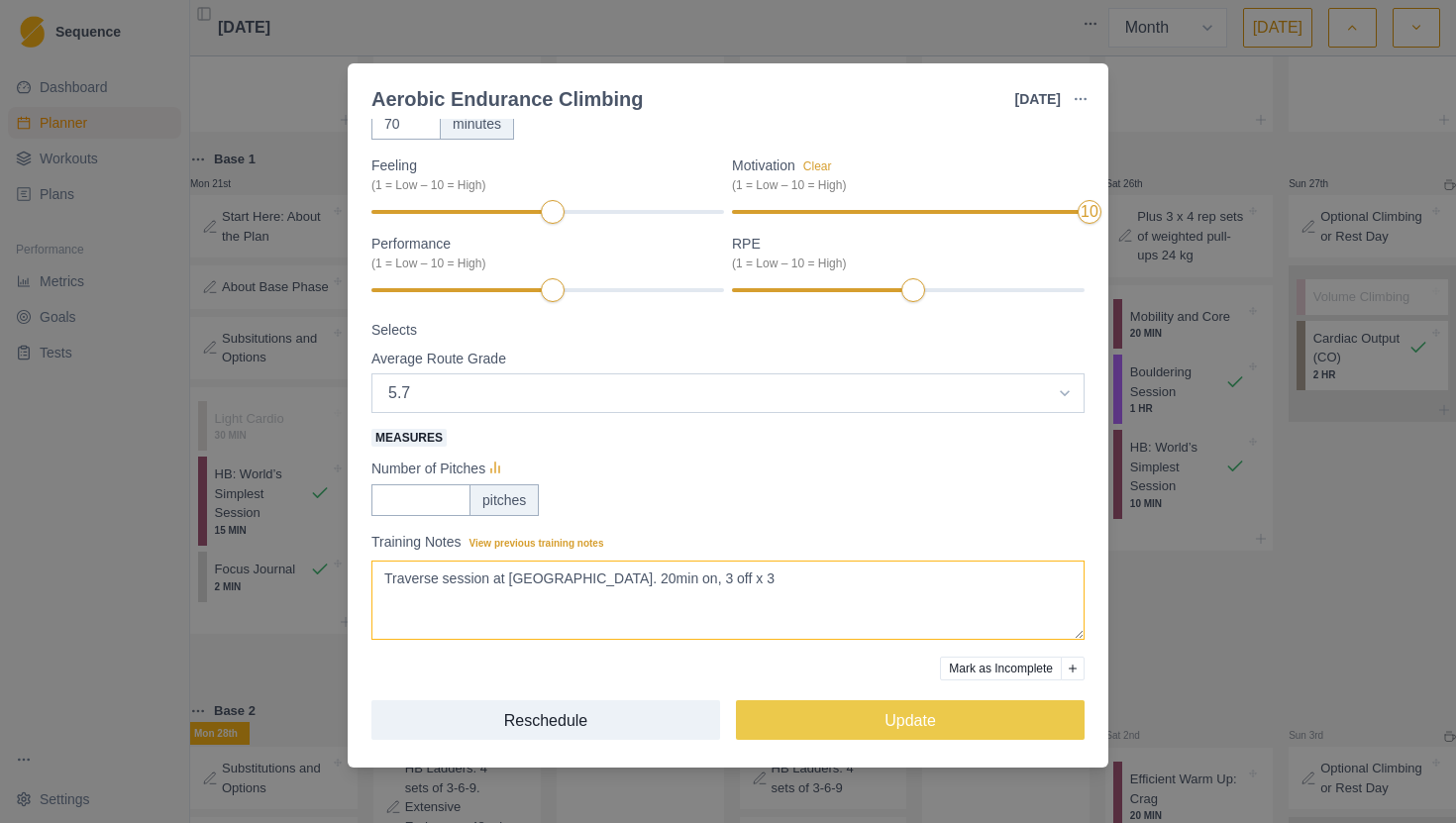 type on "Traverse session at [GEOGRAPHIC_DATA]. 20min on, 3 off x 3" 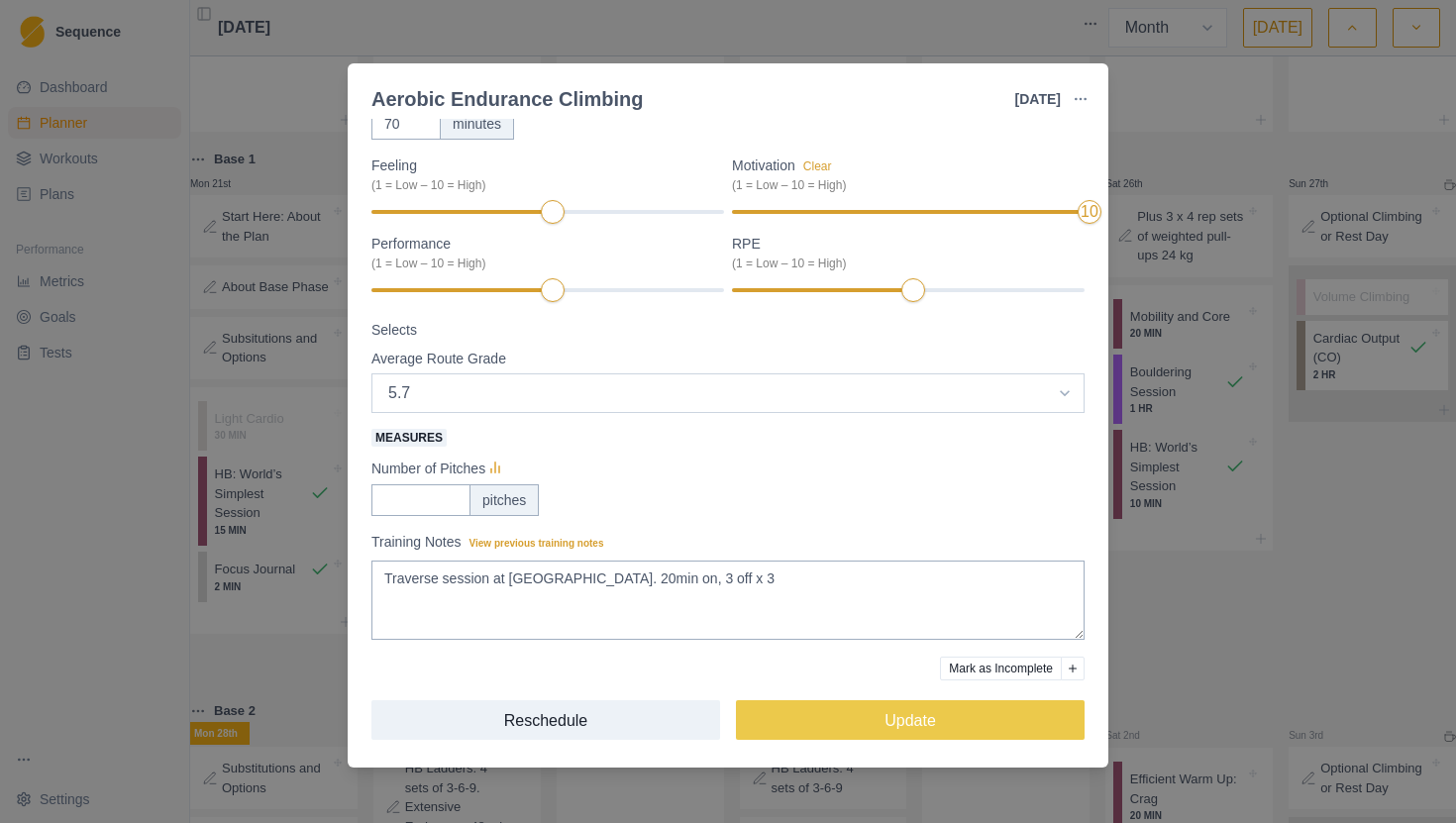 click on "Select option 5.6 5.7 5.8 5.9 5.10a 5.10b 5.10c 5.10d 5.11a 5.11b 5.11c 5.11d 5.12a 5.12b 5.12c 5.12d 5.13a 5.13b 5.13c 5.13d 5.14a" at bounding box center (728, 393) 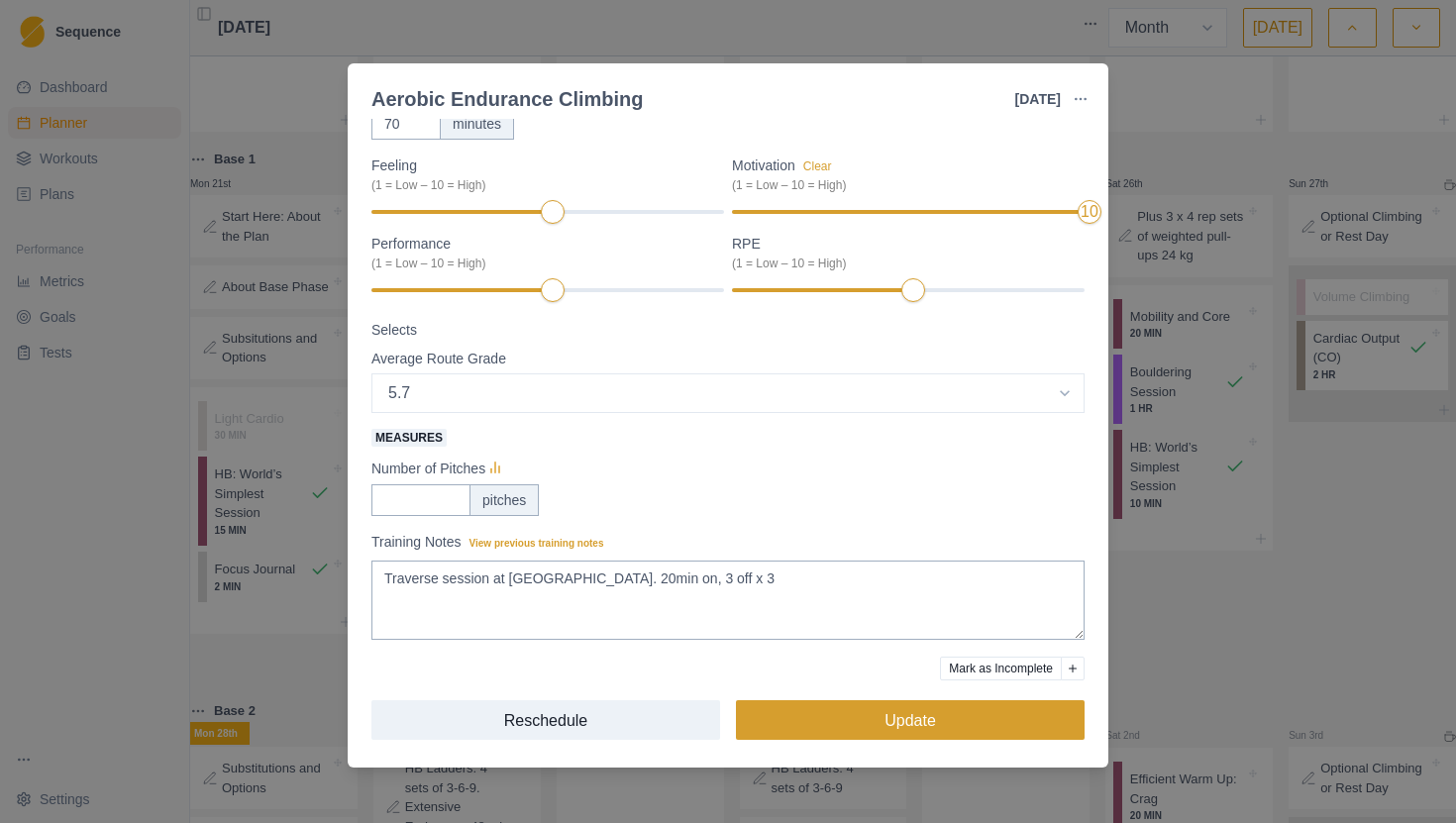 click on "Update" at bounding box center (910, 720) 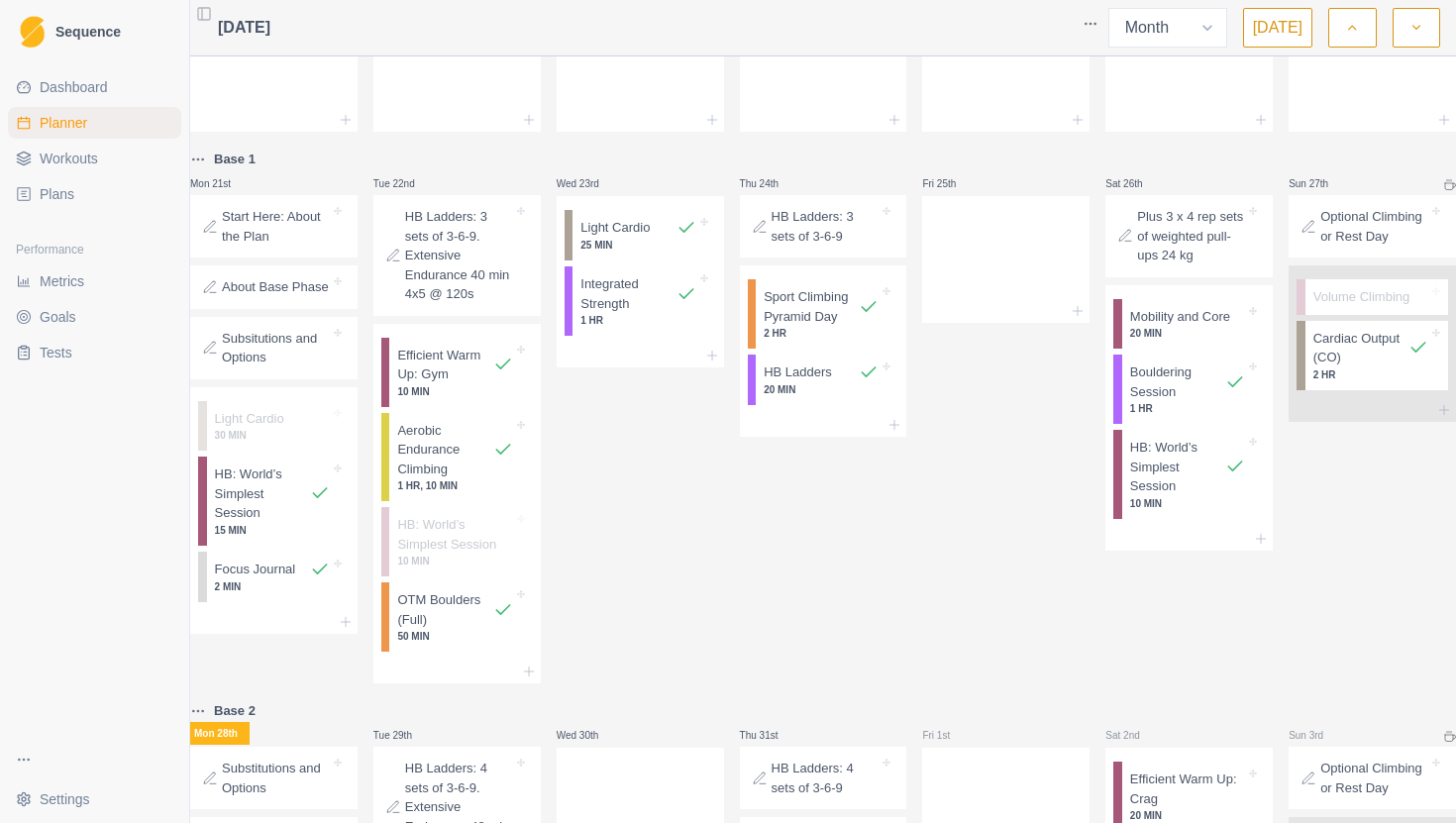 click on "Sequence Dashboard Planner Workouts Plans Performance Metrics Goals Tests Settings Toggle Sidebar [DATE] Week Month [DATE] Mon 30th Tue 1st Wed 2nd Thu 3rd Fri 4th Sat 5th Sun 6th Mon 7th Tue 8th Wed 9th Thu 10th Fri 11th Sat 12th Sun 13th Mon 14th Tue 15th Wed 16th Thu 17th Fri 18th Sat 19th Sun 20th Base 1 Mon 21st Start Here: About the Plan About Base Phase Subsitutions and Options Light Cardio 30 MIN HB: World’s Simplest Session 15 MIN Focus Journal 2 MIN Tue 22nd HB Ladders: 3 sets of 3-6-9.  Extensive Endurance 40 min 4x5 @ 120s Efficient Warm Up: Gym 10 MIN Aerobic Endurance Climbing 1 HR, 10 MIN HB: World’s Simplest Session 10 MIN OTM Boulders (Full) 50 MIN Wed 23rd Light Cardio 25 MIN Integrated Strength 1 HR Thu 24th HB Ladders: 3 sets of 3-6-9 Sport Climbing Pyramid Day 2 HR HB Ladders 20 MIN Fri 25th Sat 26th Plus 3 x 4 rep sets of weighted pull-ups 24 kg Mobility and Core  20 MIN Bouldering Session 1 HR HB: World’s Simplest Session 10 [PERSON_NAME] 27th Volume Climbing 2 HR 1 HR" at bounding box center [728, 411] 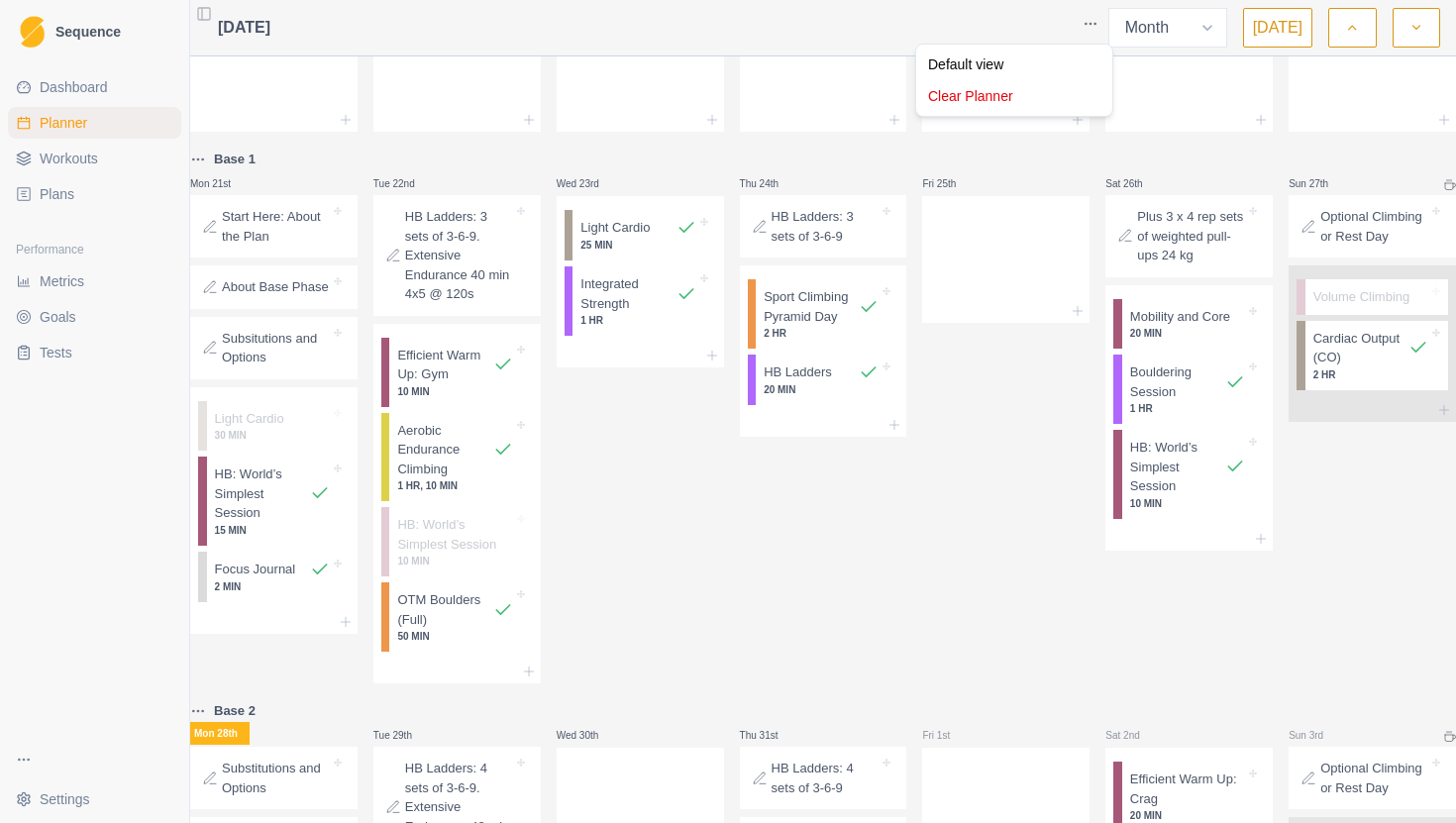 click on "Sequence Dashboard Planner Workouts Plans Performance Metrics Goals Tests Settings Toggle Sidebar [DATE] Week Month [DATE] Mon 30th Tue 1st Wed 2nd Thu 3rd Fri 4th Sat 5th Sun 6th Mon 7th Tue 8th Wed 9th Thu 10th Fri 11th Sat 12th Sun 13th Mon 14th Tue 15th Wed 16th Thu 17th Fri 18th Sat 19th Sun 20th Base 1 Mon 21st Start Here: About the Plan About Base Phase Subsitutions and Options Light Cardio 30 MIN HB: World’s Simplest Session 15 MIN Focus Journal 2 MIN Tue 22nd HB Ladders: 3 sets of 3-6-9.  Extensive Endurance 40 min 4x5 @ 120s Efficient Warm Up: Gym 10 MIN Aerobic Endurance Climbing 1 HR, 10 MIN HB: World’s Simplest Session 10 MIN OTM Boulders (Full) 50 MIN Wed 23rd Light Cardio 25 MIN Integrated Strength 1 HR Thu 24th HB Ladders: 3 sets of 3-6-9 Sport Climbing Pyramid Day 2 HR HB Ladders 20 MIN Fri 25th Sat 26th Plus 3 x 4 rep sets of weighted pull-ups 24 kg Mobility and Core  20 MIN Bouldering Session 1 HR HB: World’s Simplest Session 10 [PERSON_NAME] 27th Volume Climbing 2 HR 1 HR" at bounding box center (728, 411) 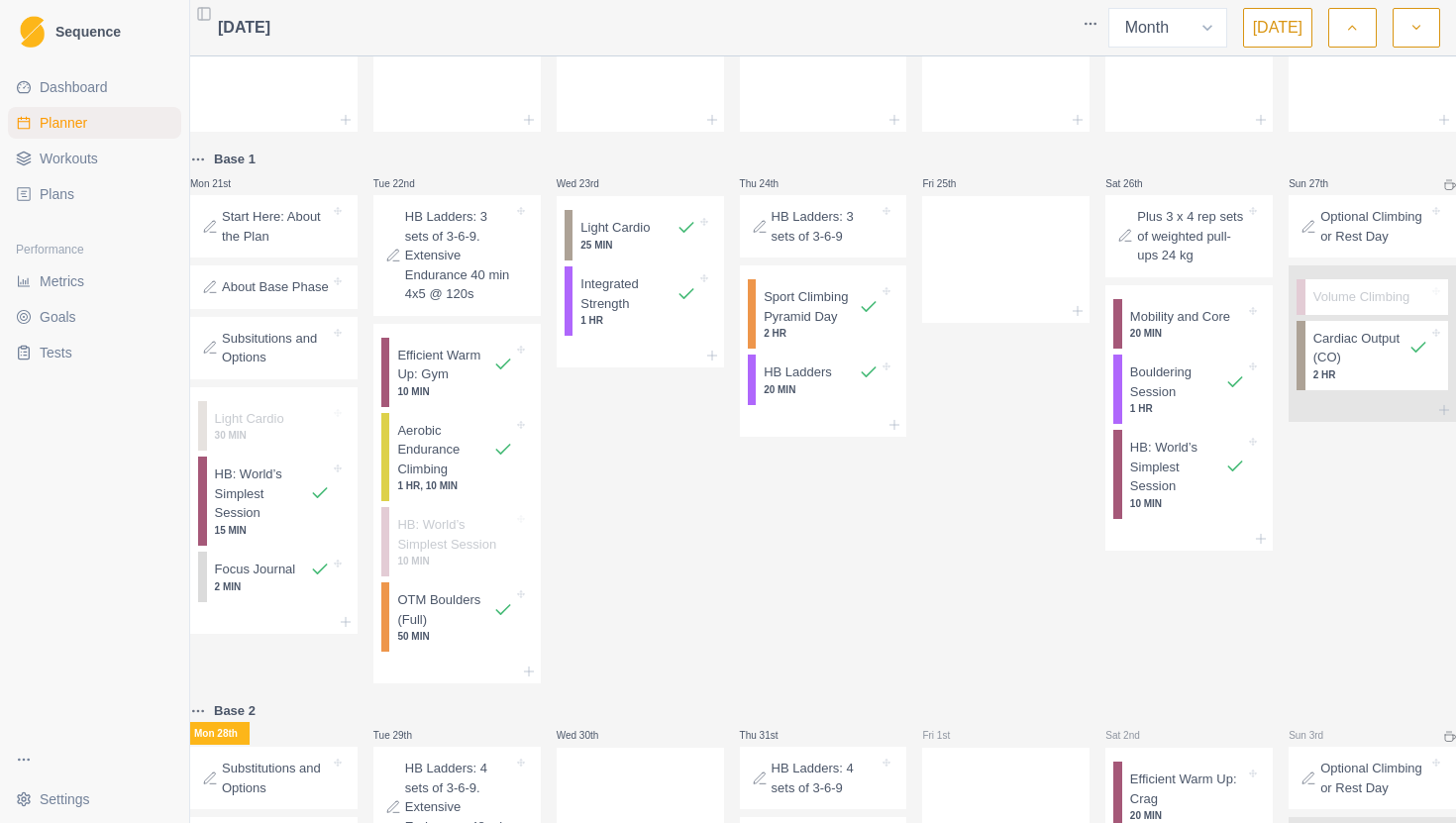 click on "Metrics" at bounding box center [61, 281] 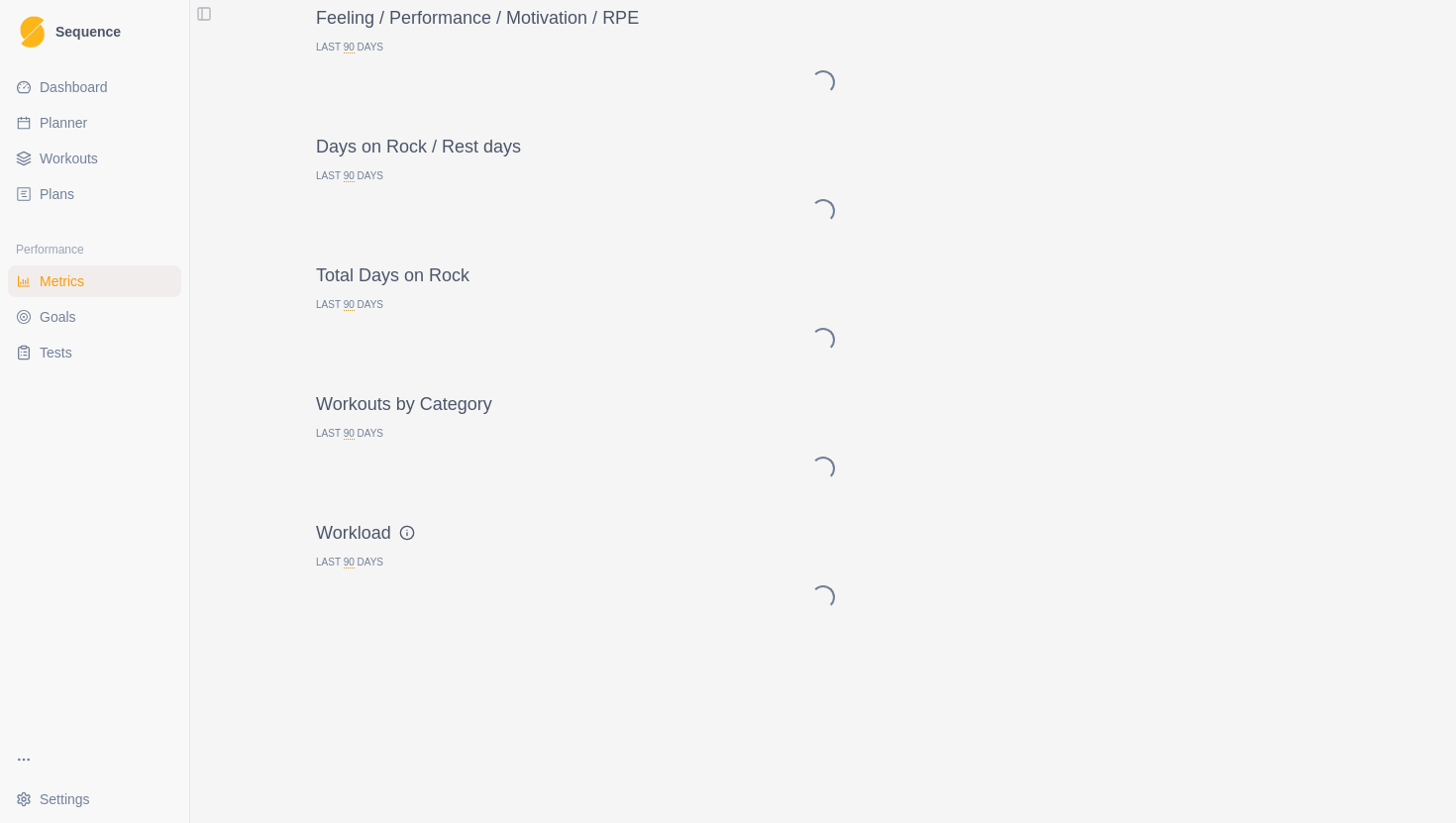 scroll, scrollTop: 0, scrollLeft: 0, axis: both 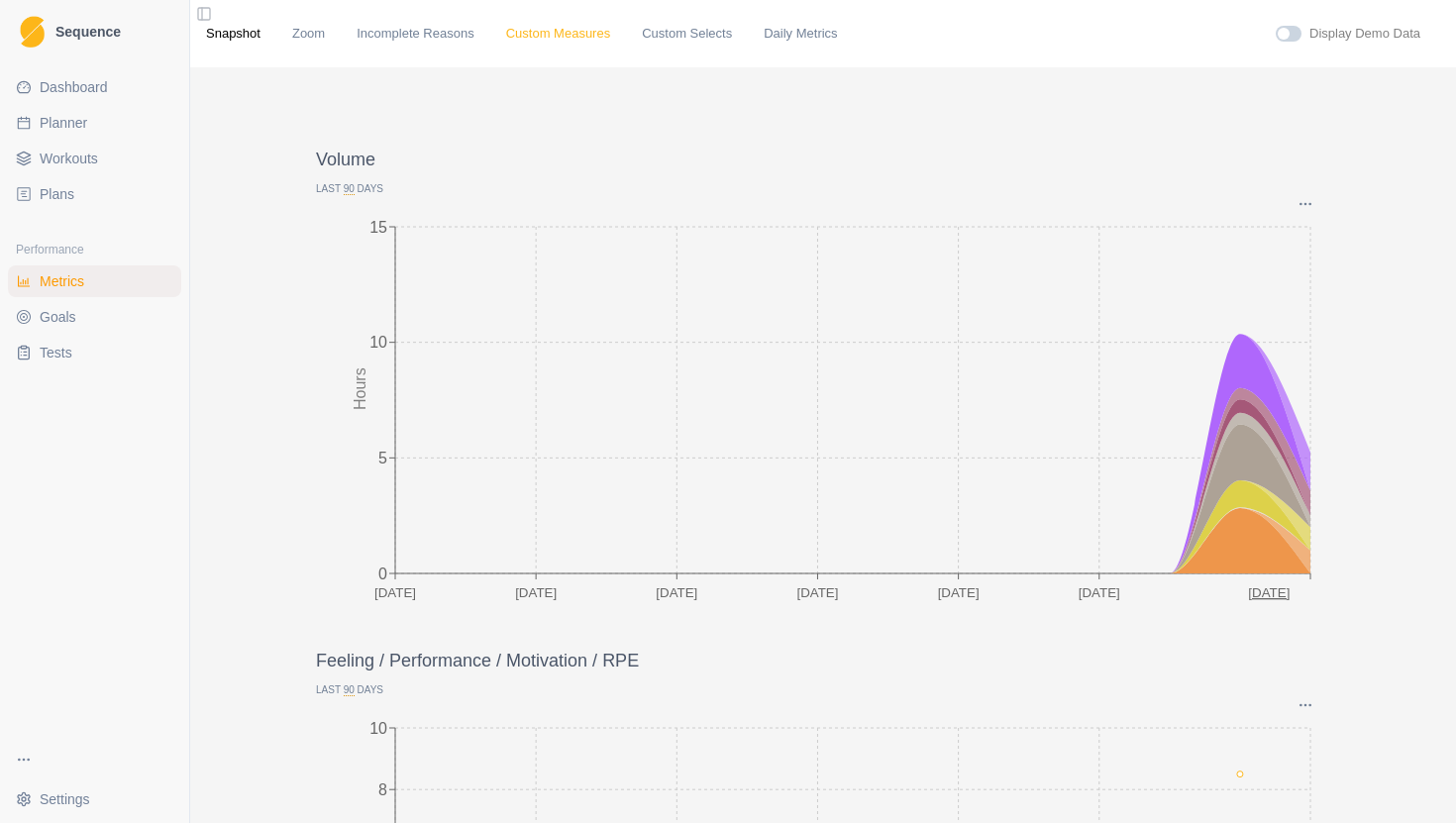 click on "Custom Measures" at bounding box center (558, 34) 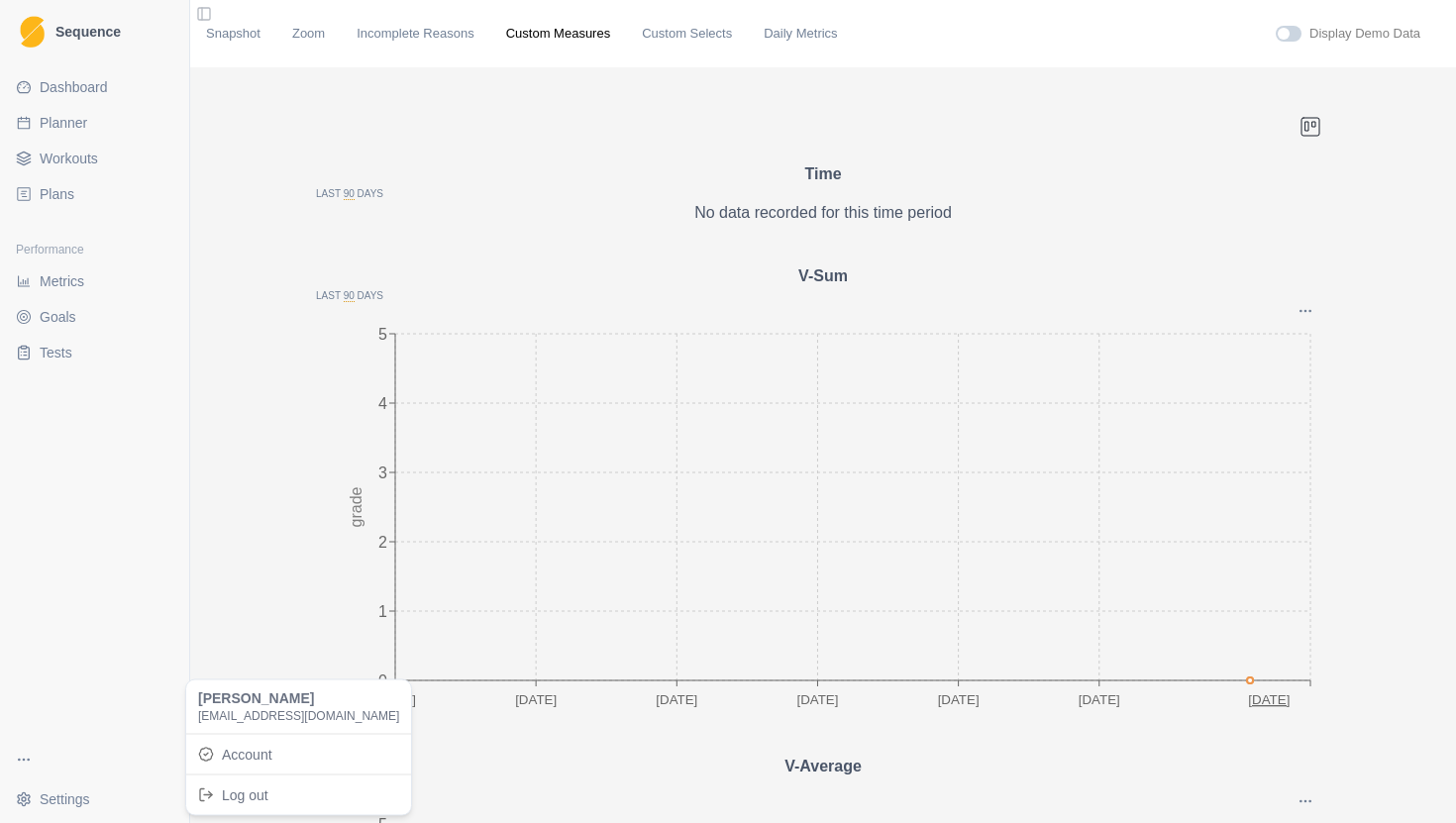 click on "Sequence Dashboard Planner Workouts Plans Performance Metrics Goals Tests Settings Toggle Sidebar Snapshot Zoom Incomplete Reasons Custom Measures Custom Selects Daily Metrics Display Demo Data Time Last   90   Days No data recorded for this time period V-Sum Last   90   Days Graph Options Workout Breakdown Milestones Statistics [DATE] May [DATE] [DATE] [DATE] [DATE] [DATE] 0 1 2 3 4 5 grade V-Average Last   90   Days Graph Options Workout Breakdown Milestones Statistics [DATE] May [DATE] [DATE] [DATE] [DATE] [DATE] 0 1 2 3 4 5 grade V-Max  Last   90   Days Graph Options Workout Breakdown Milestones Statistics [DATE] May [DATE] [DATE] [DATE] [DATE] [DATE] 0 1 2 3 4 5 grade Number of Pitches Last   90   Days No data recorded for this time period Bench Press Last   90   Days lb sets reps All Graph Options Workout Breakdown Milestones Statistics [DATE] May [DATE] [DATE] [DATE] [DATE] [DATE] 0 1 2 3 4 5 lb Core Press Last   90   Days seconds sets reps All Graph Options Workout Breakdown [DATE]" at bounding box center [728, 411] 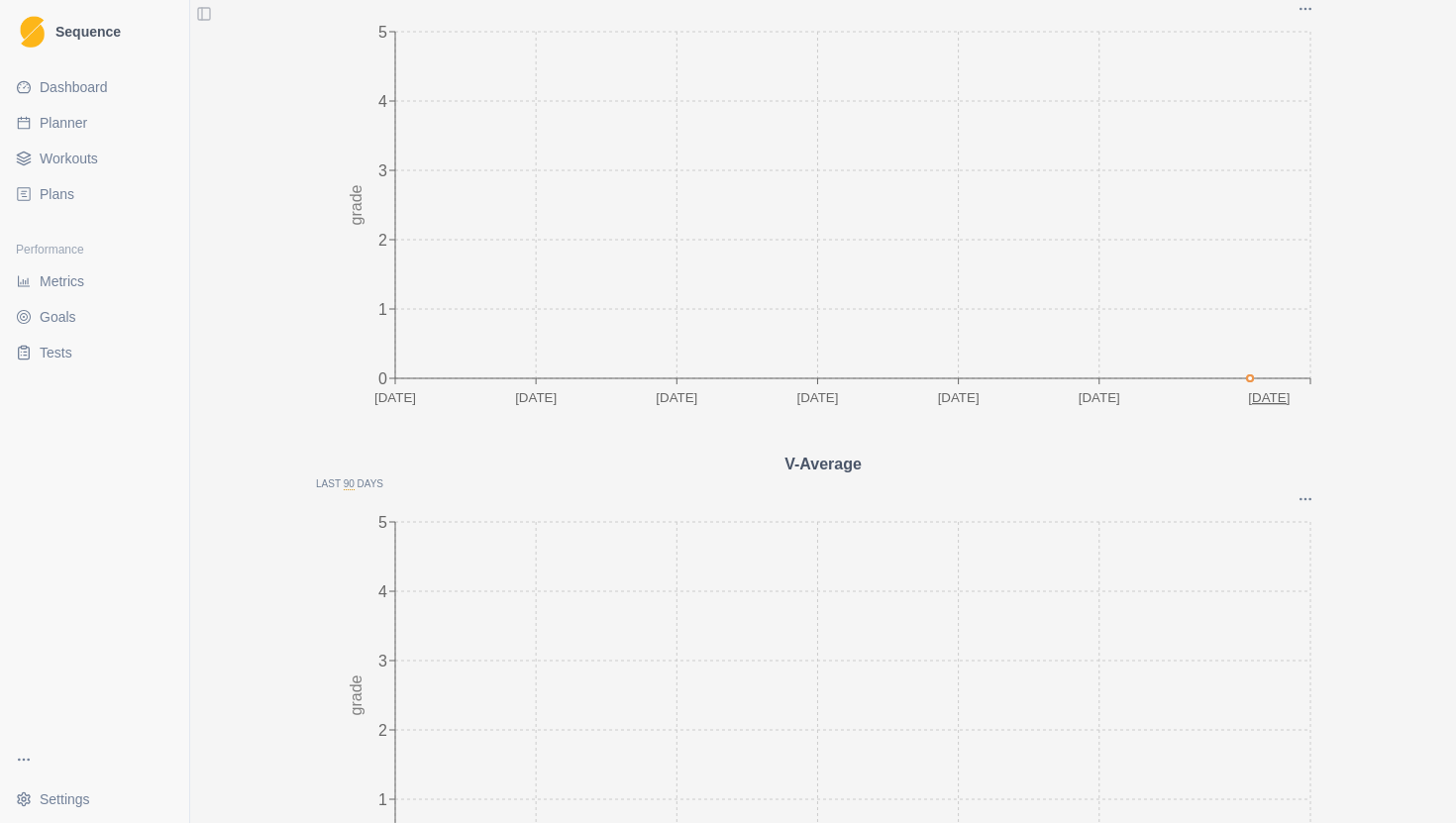 scroll, scrollTop: 0, scrollLeft: 0, axis: both 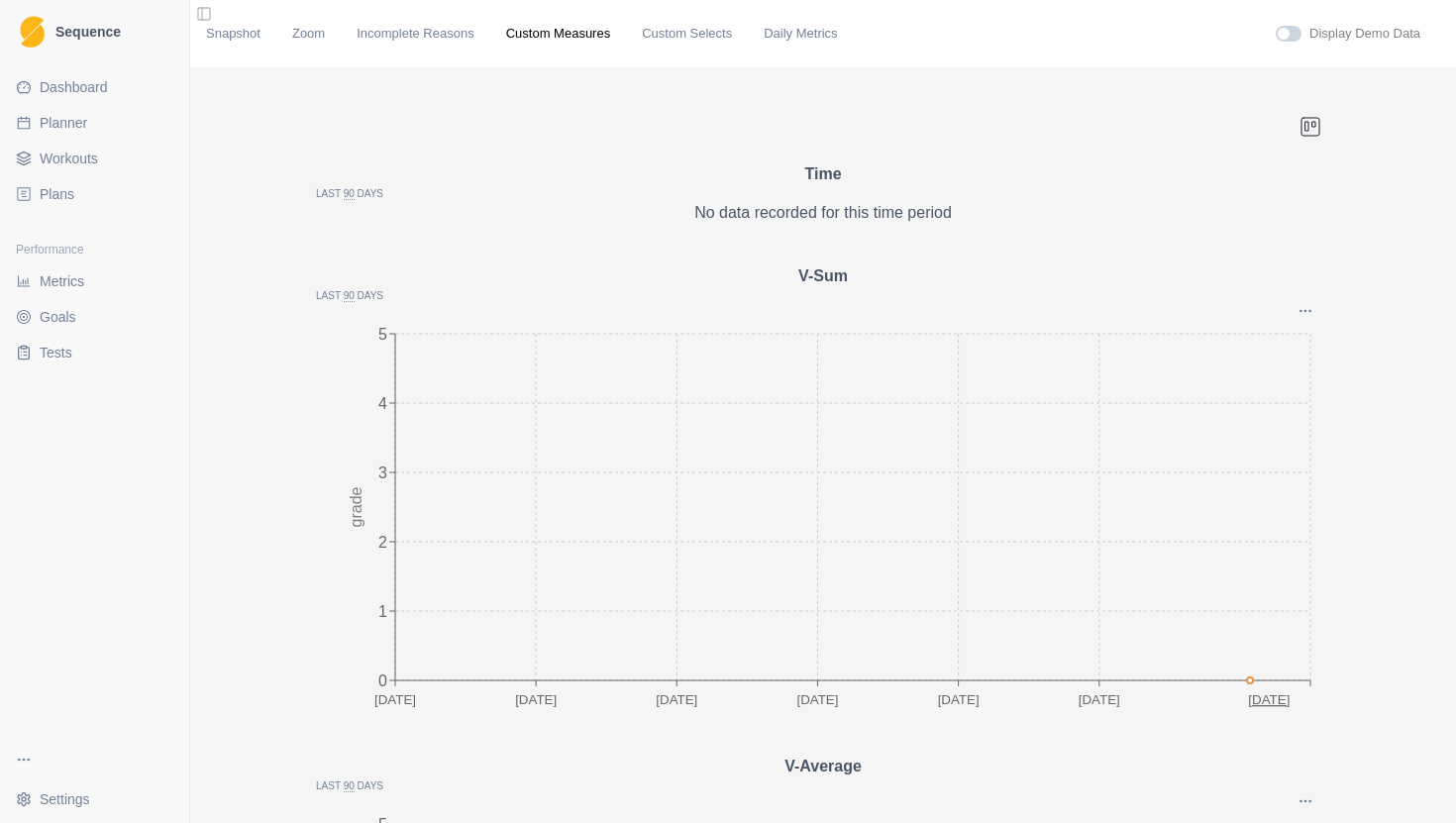 click on "Dashboard" at bounding box center [73, 87] 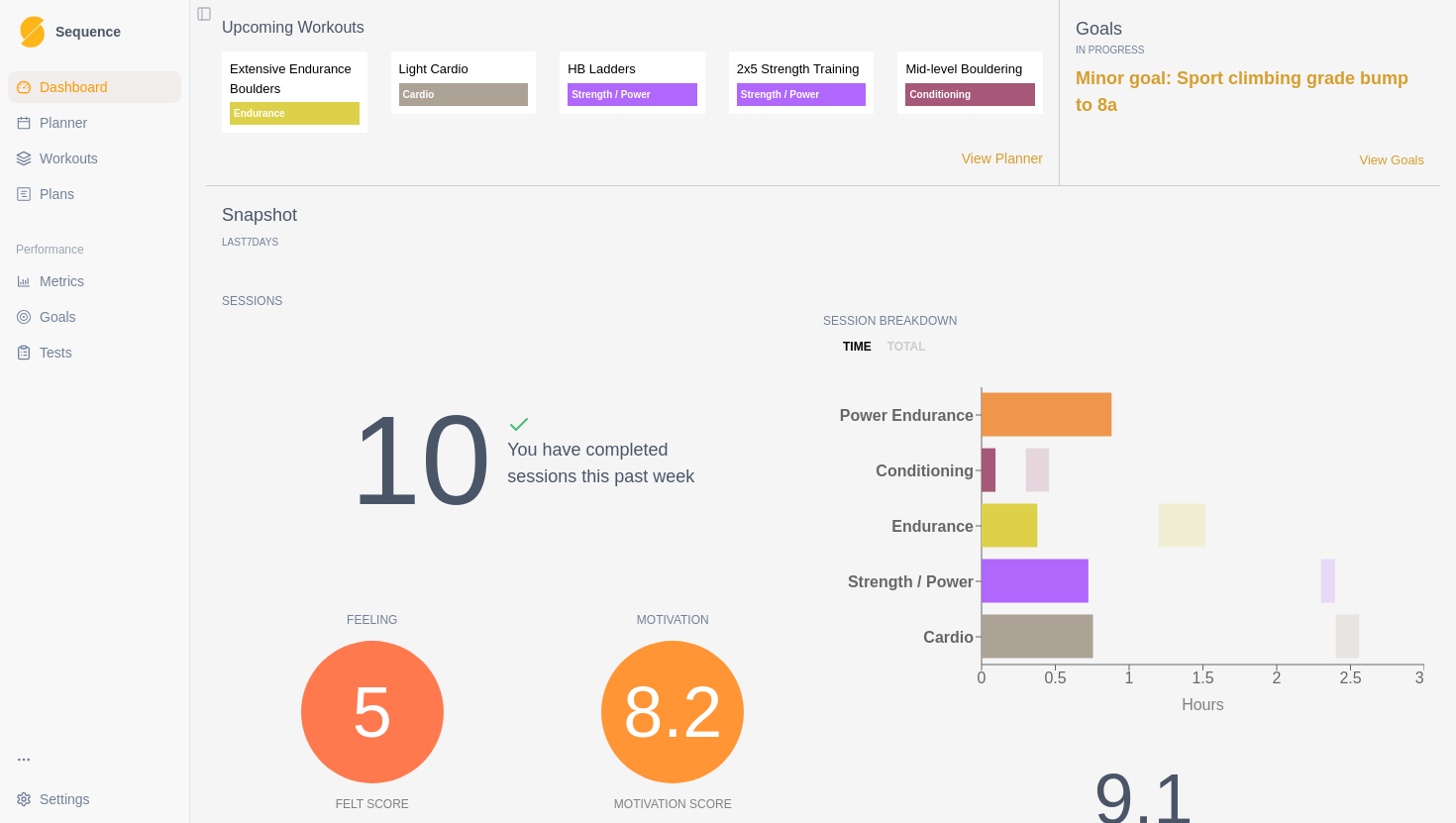 click on "Workouts" at bounding box center (68, 158) 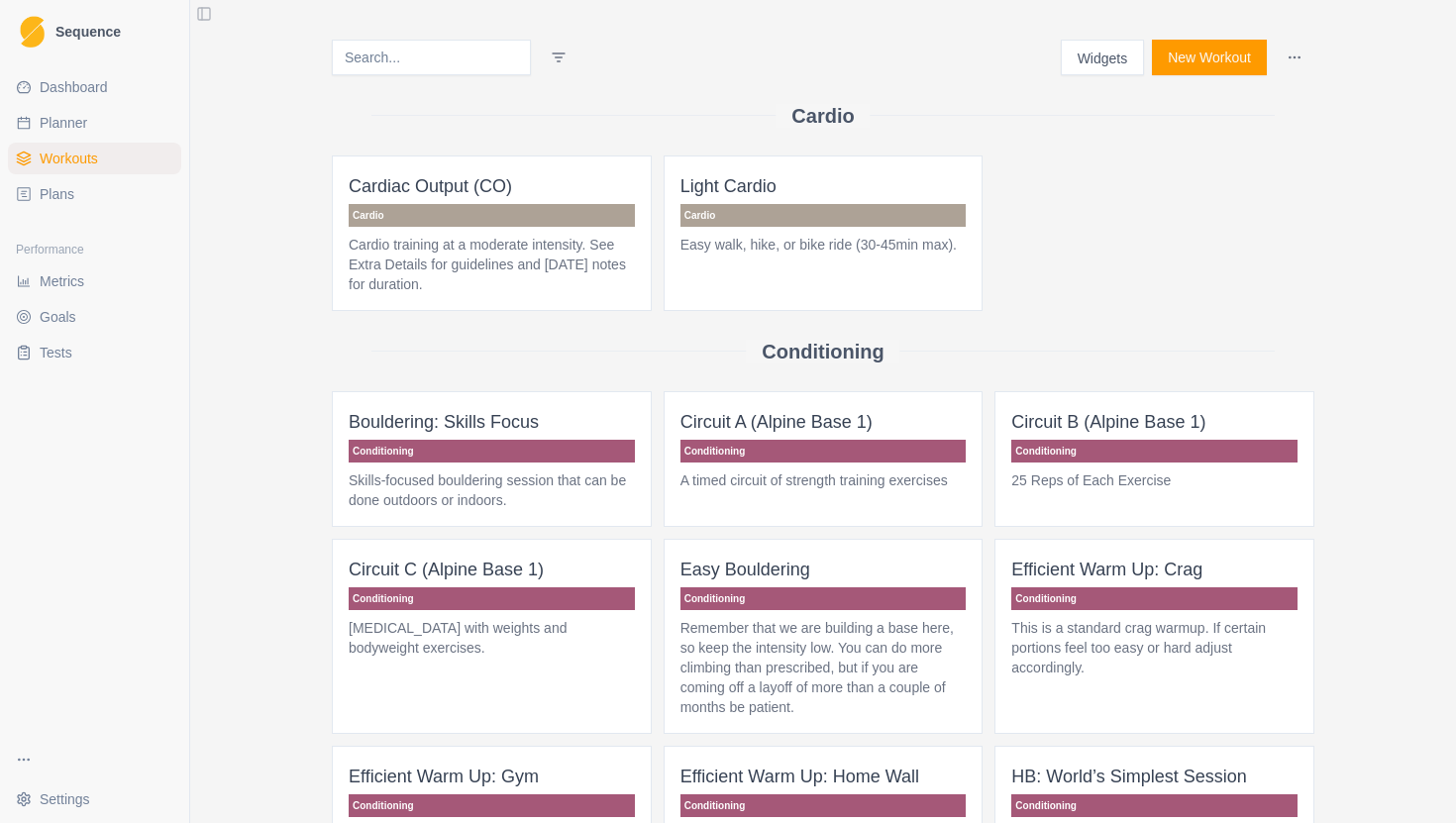 click on "Widgets" at bounding box center (1102, 57) 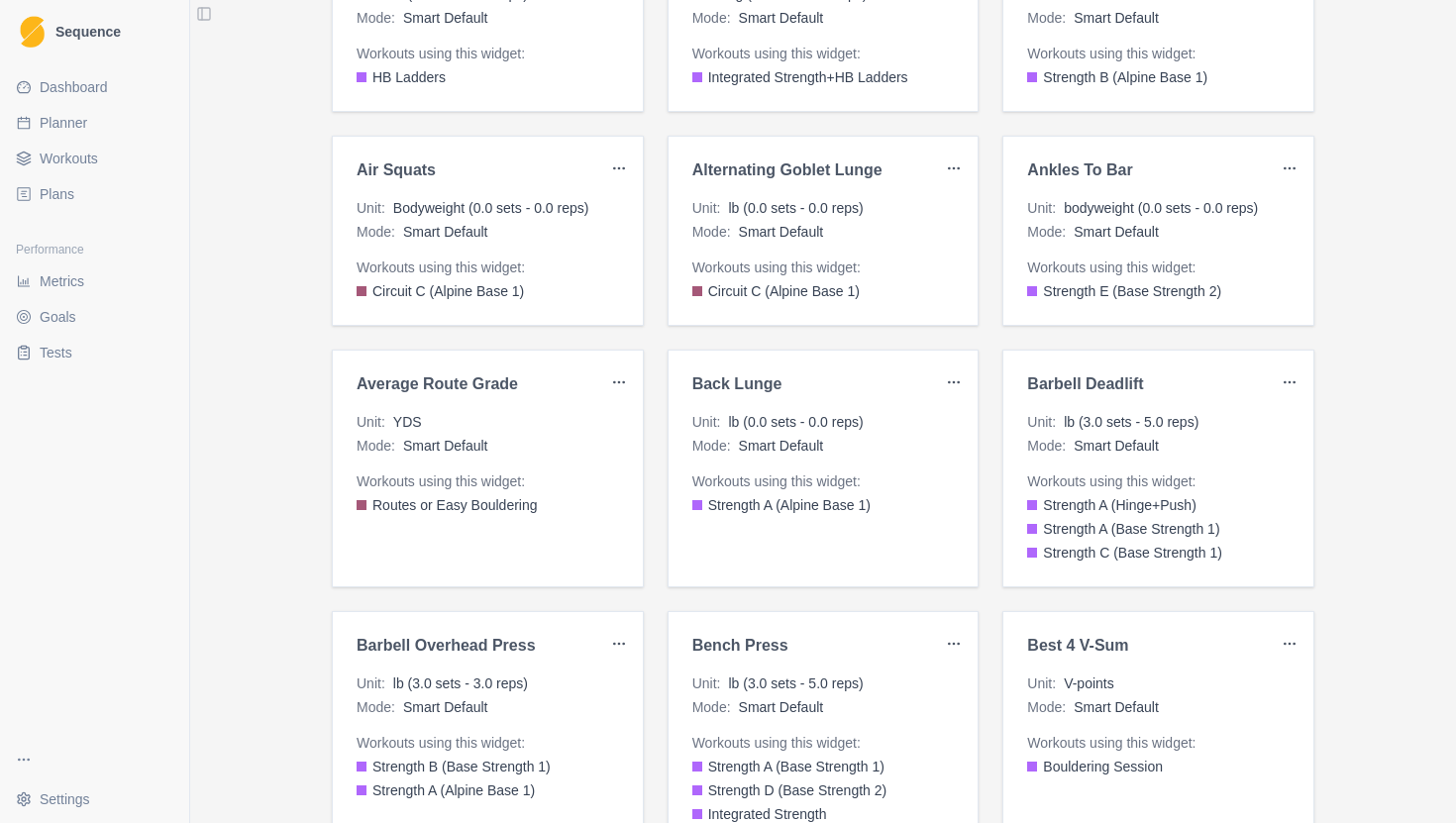 scroll, scrollTop: 0, scrollLeft: 0, axis: both 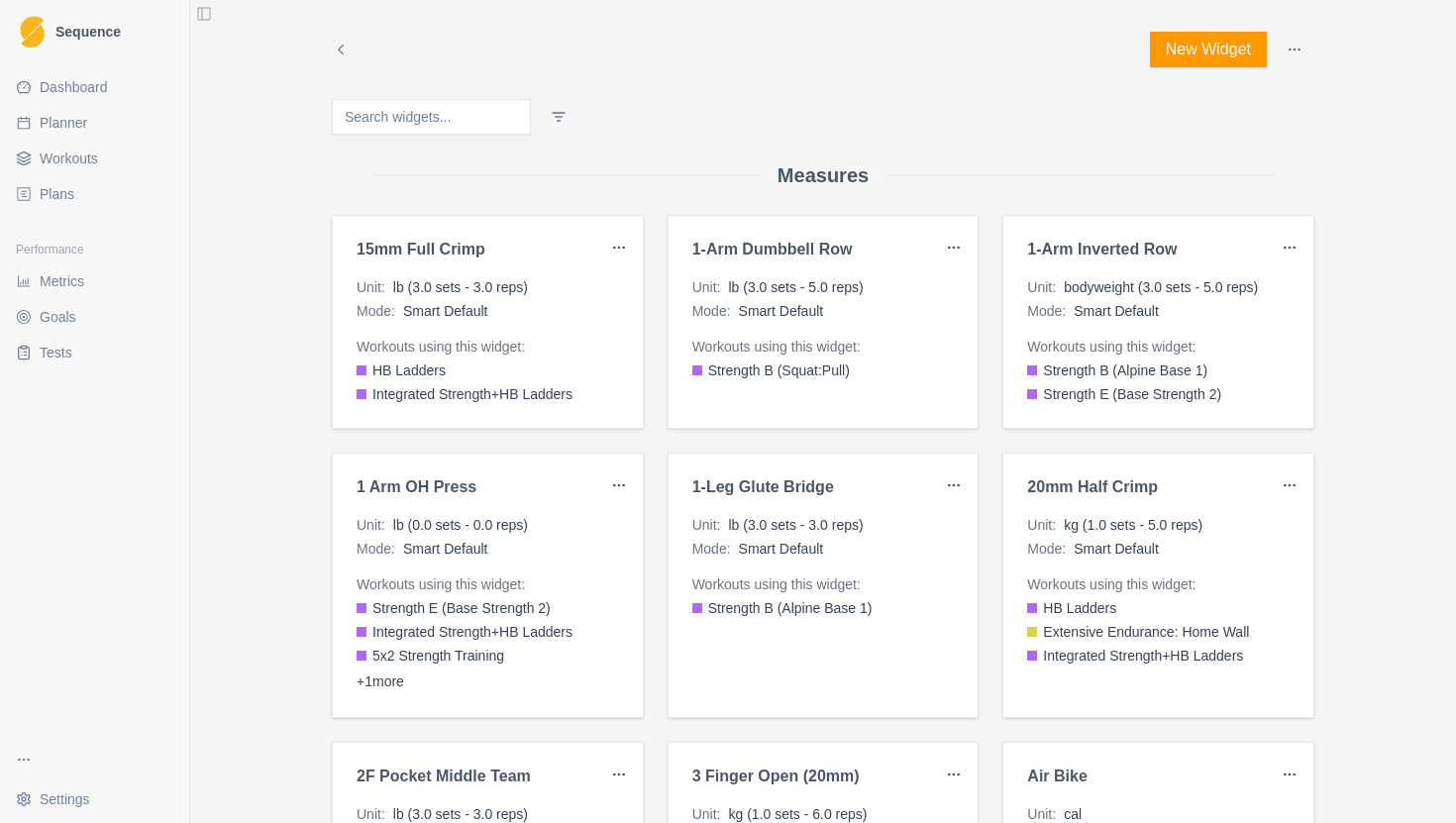 click at bounding box center (431, 117) 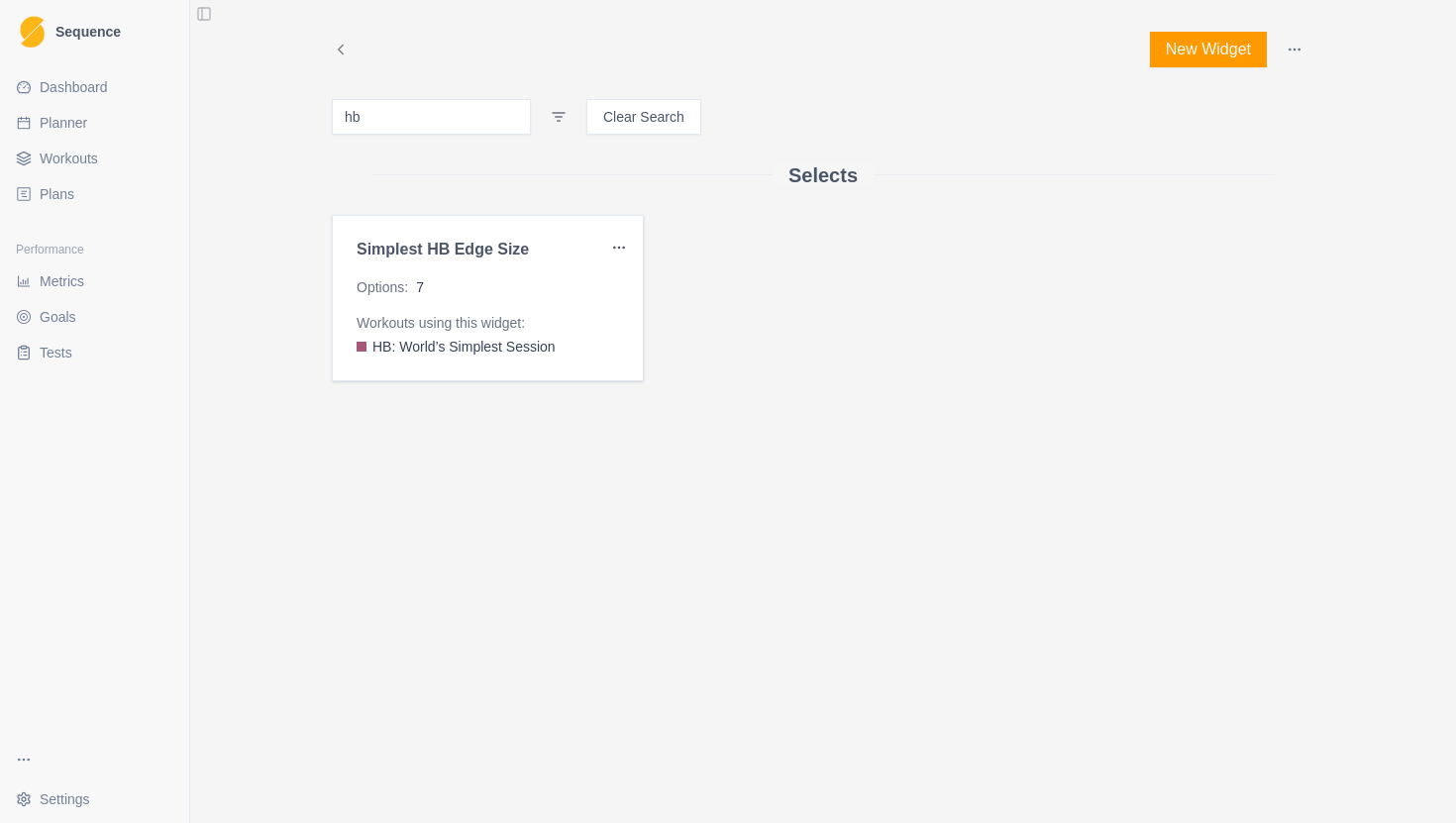 type on "hb" 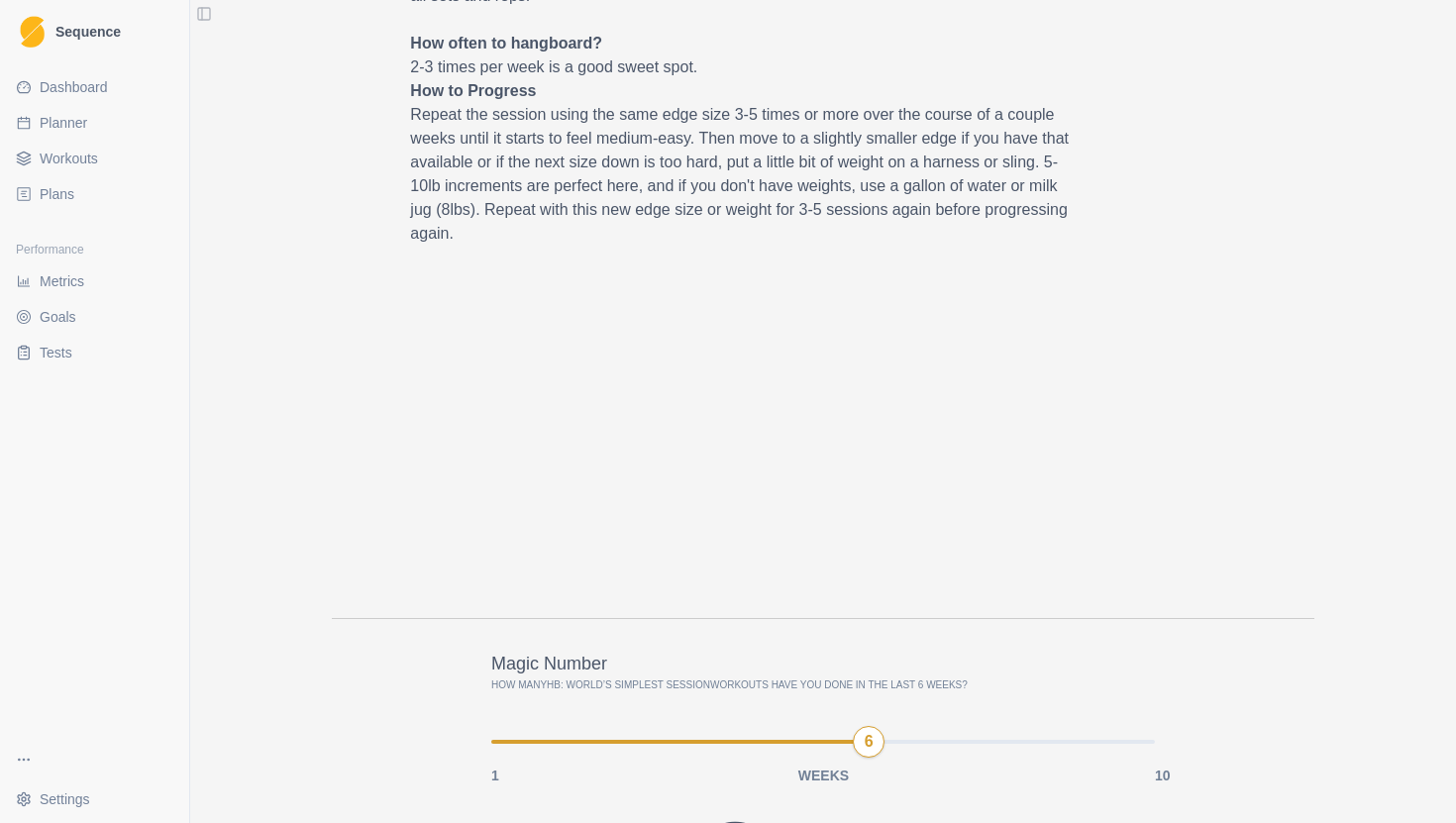 scroll, scrollTop: 0, scrollLeft: 0, axis: both 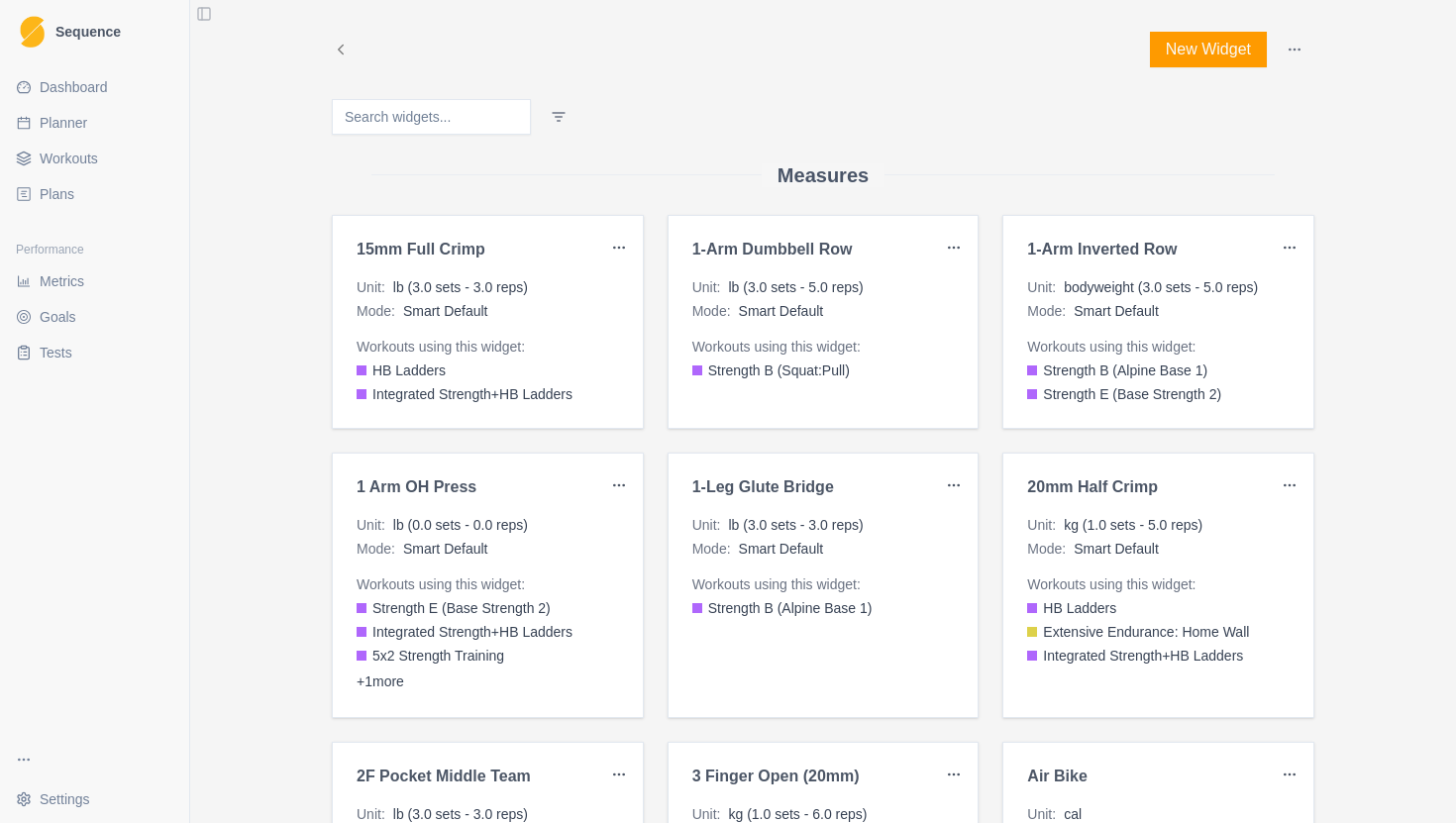 click on "New Widget" at bounding box center (1208, 50) 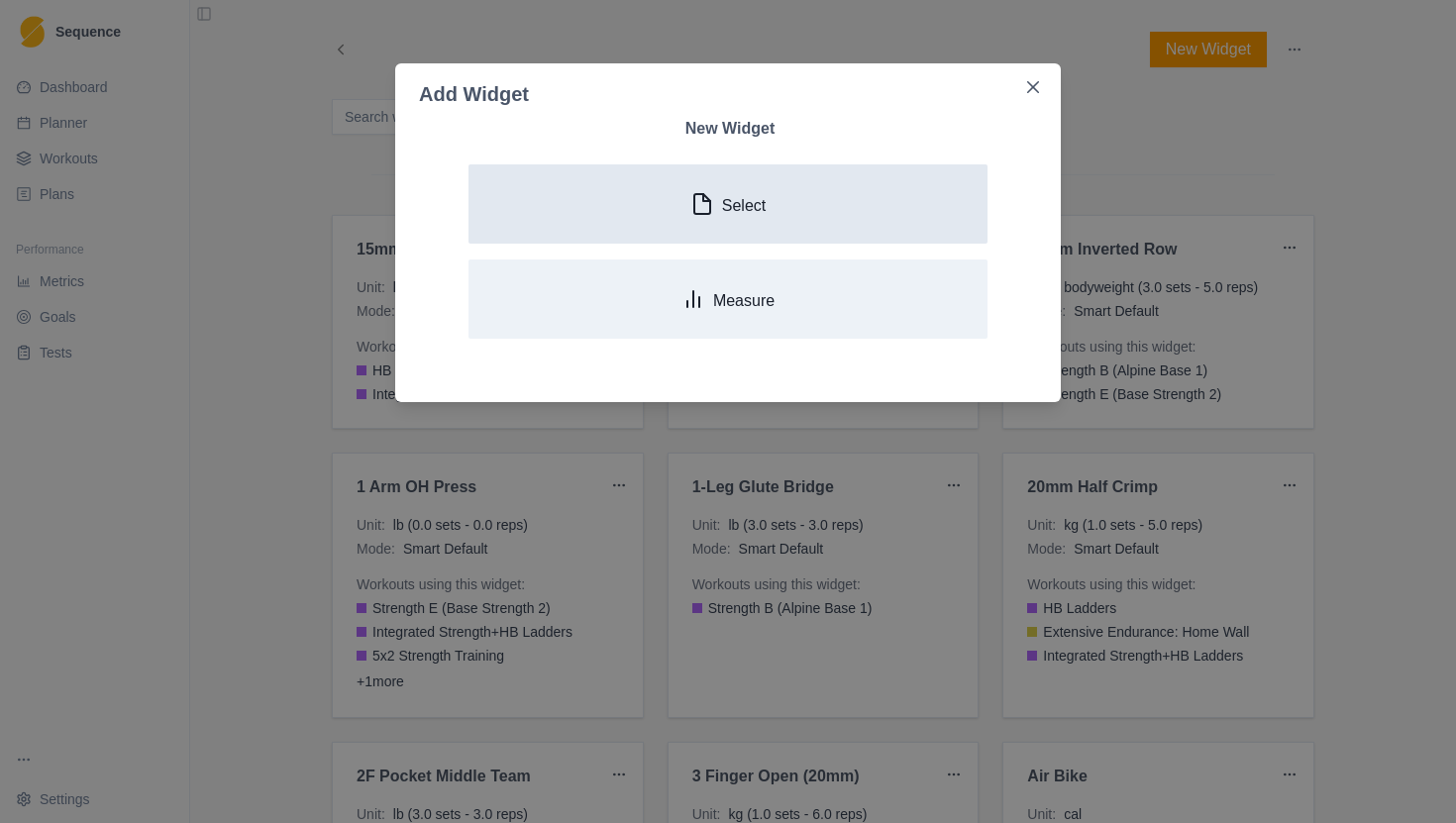 click on "Select" at bounding box center (744, 205) 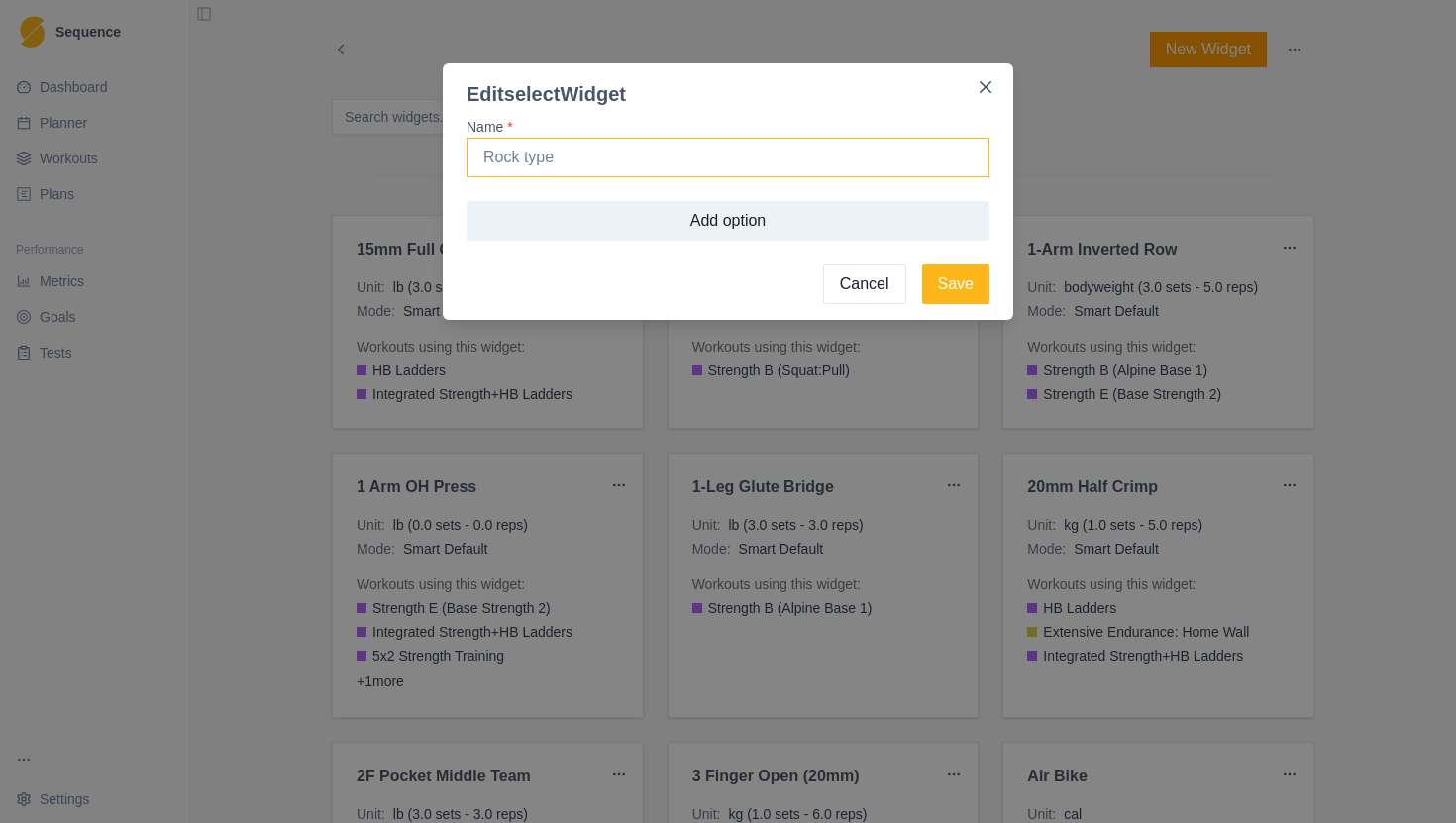 click on "Name *" at bounding box center [728, 157] 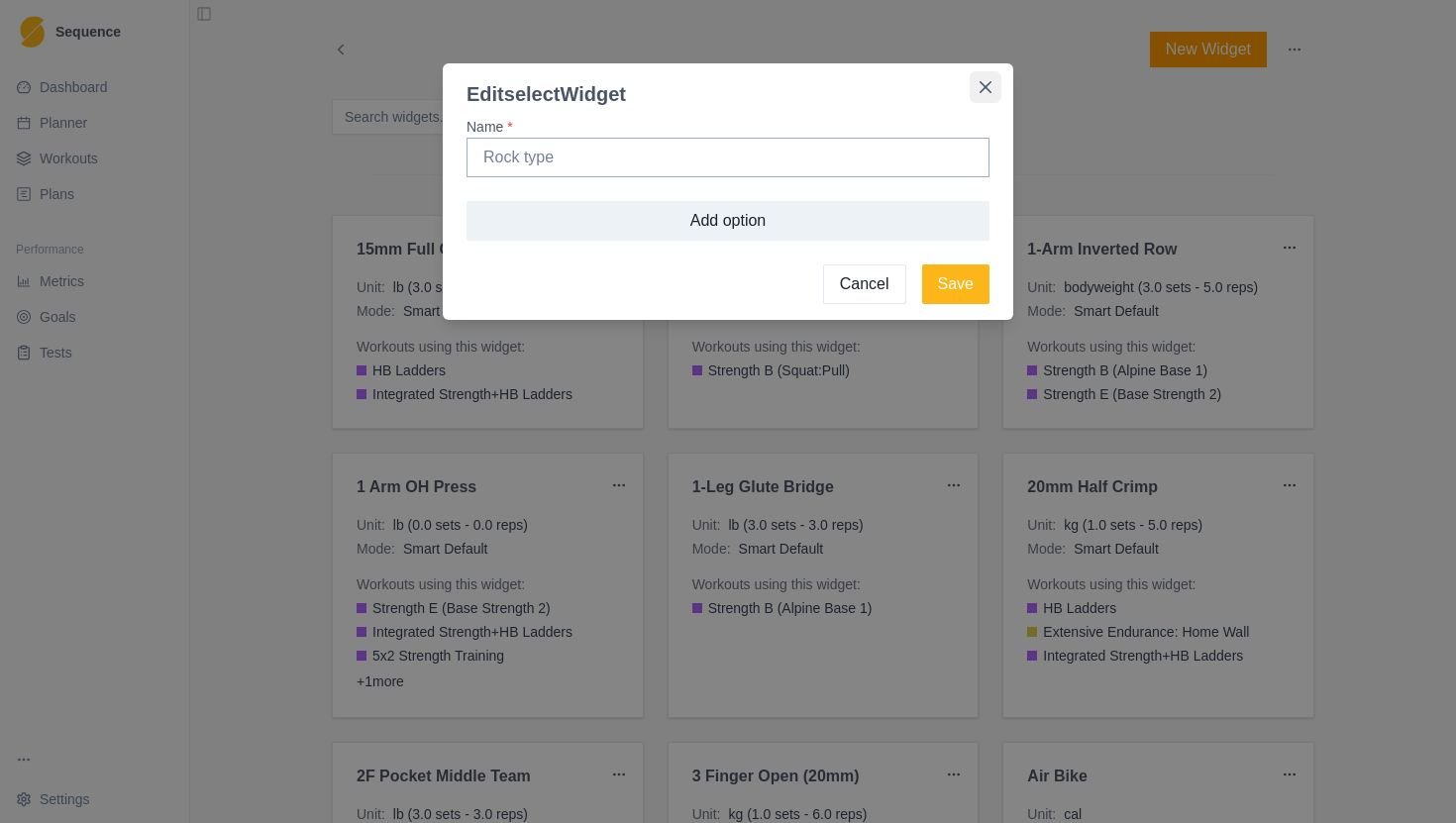 click 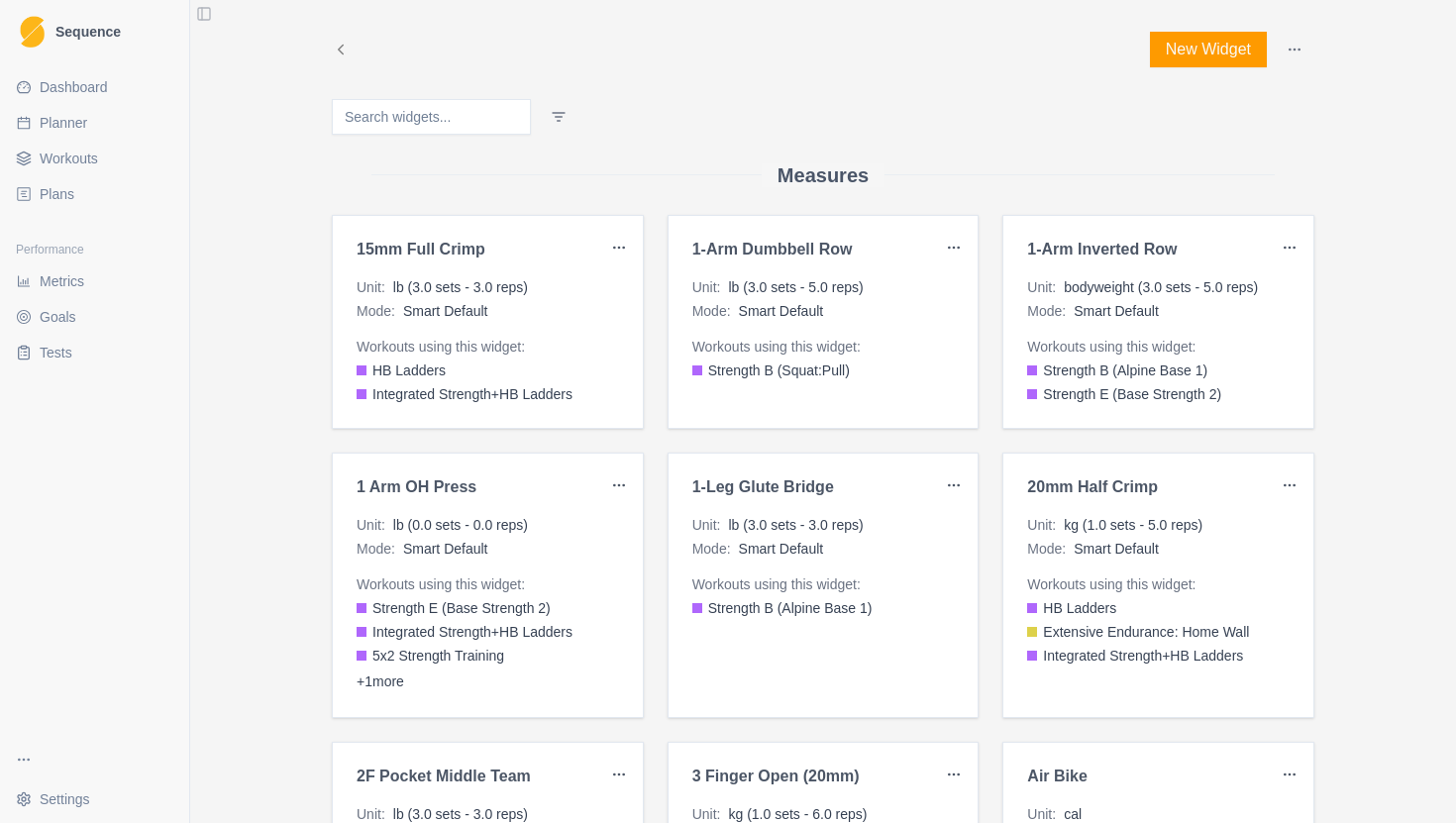 click on "New Widget" at bounding box center [1208, 50] 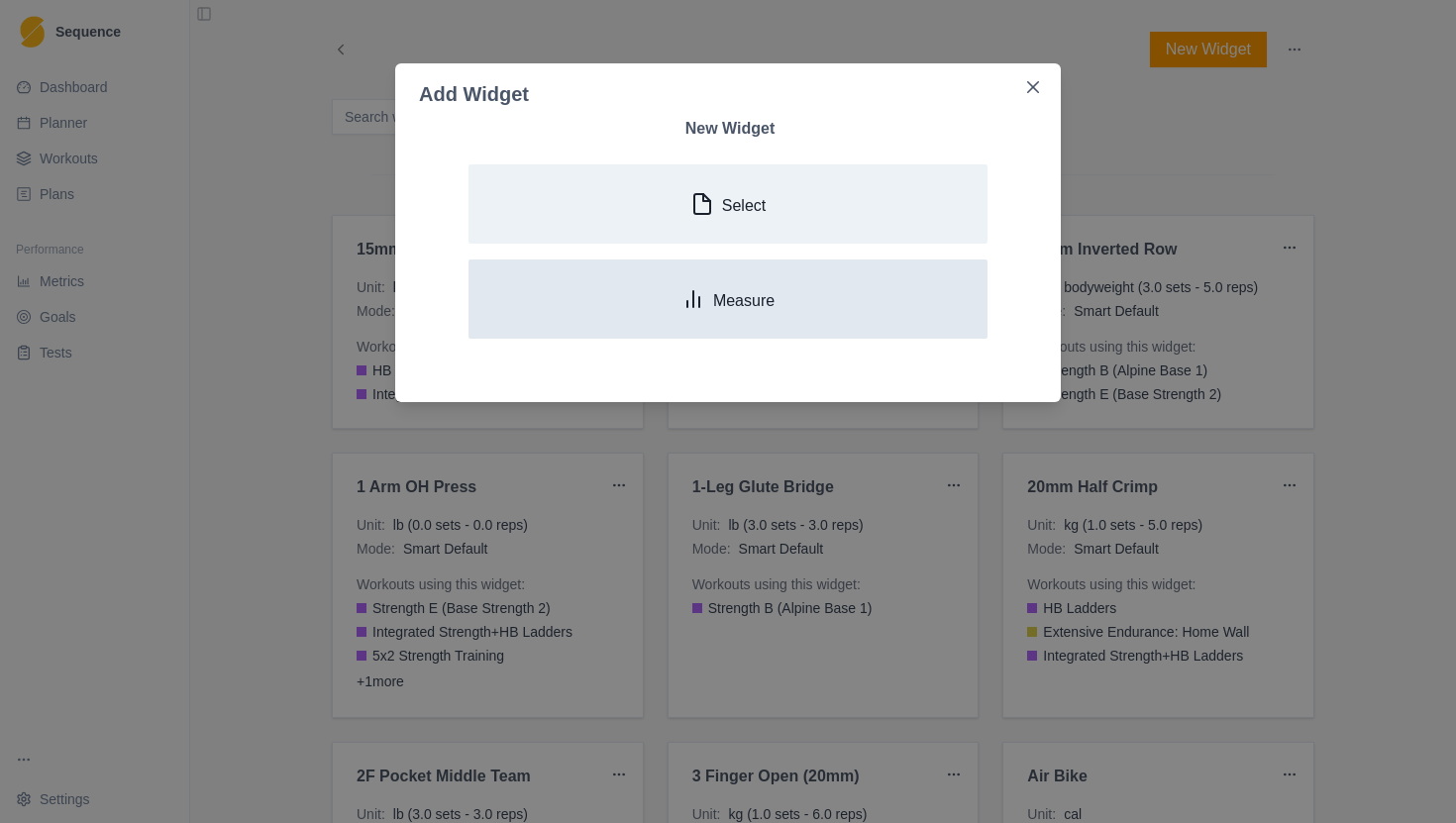 click on "Measure" at bounding box center (744, 300) 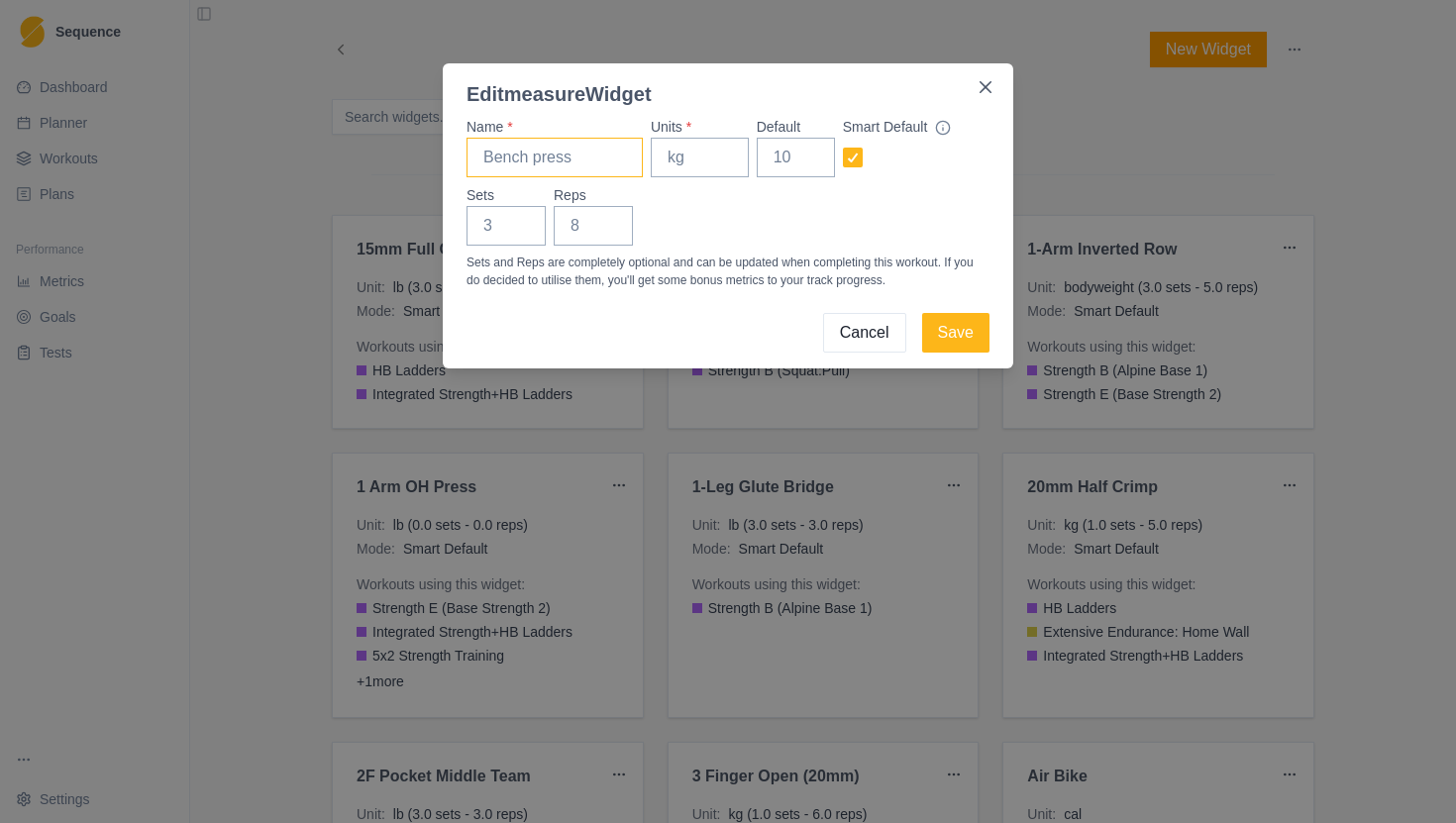 click on "Name *" at bounding box center [555, 157] 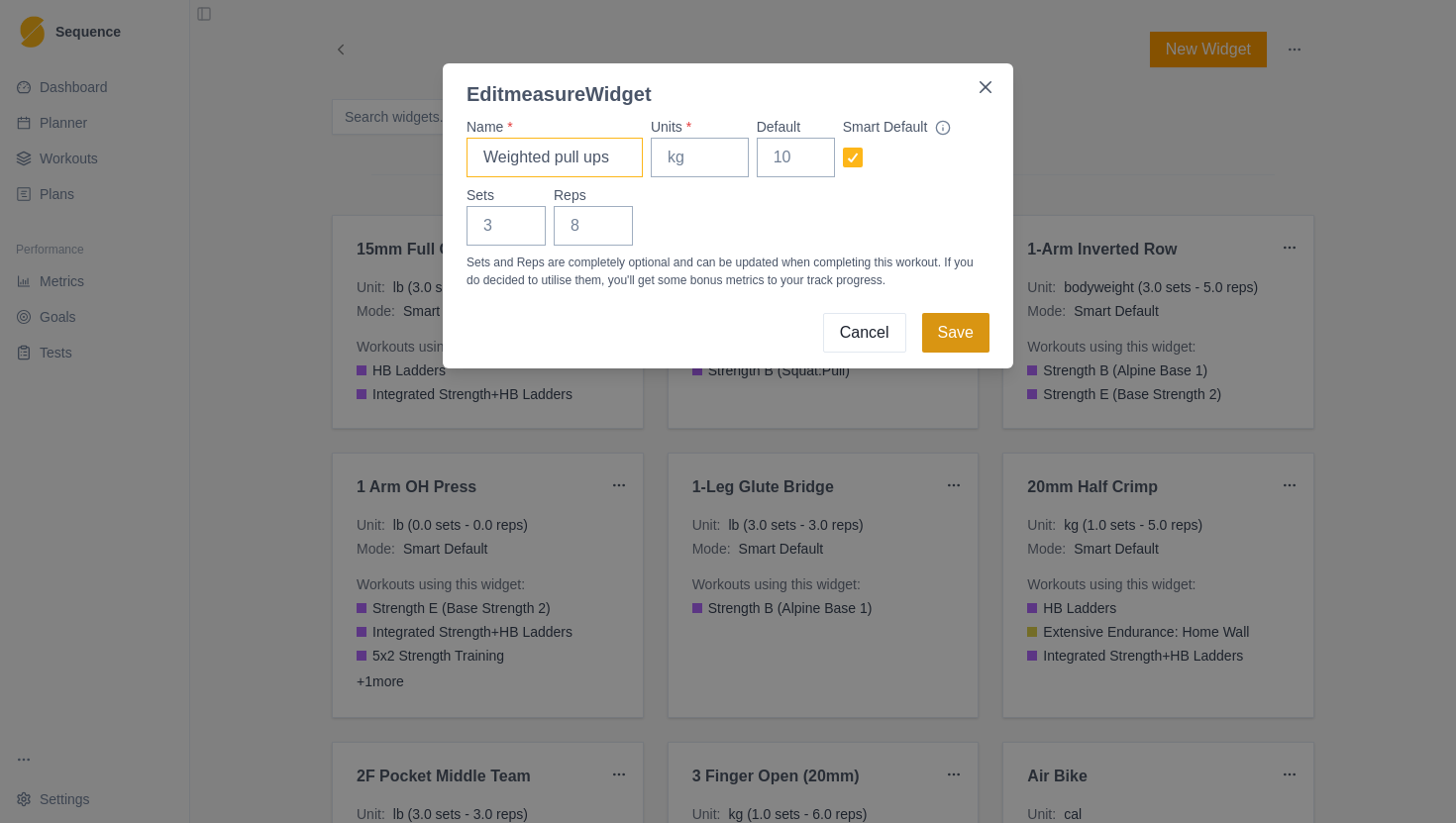 type on "Weighted pull ups" 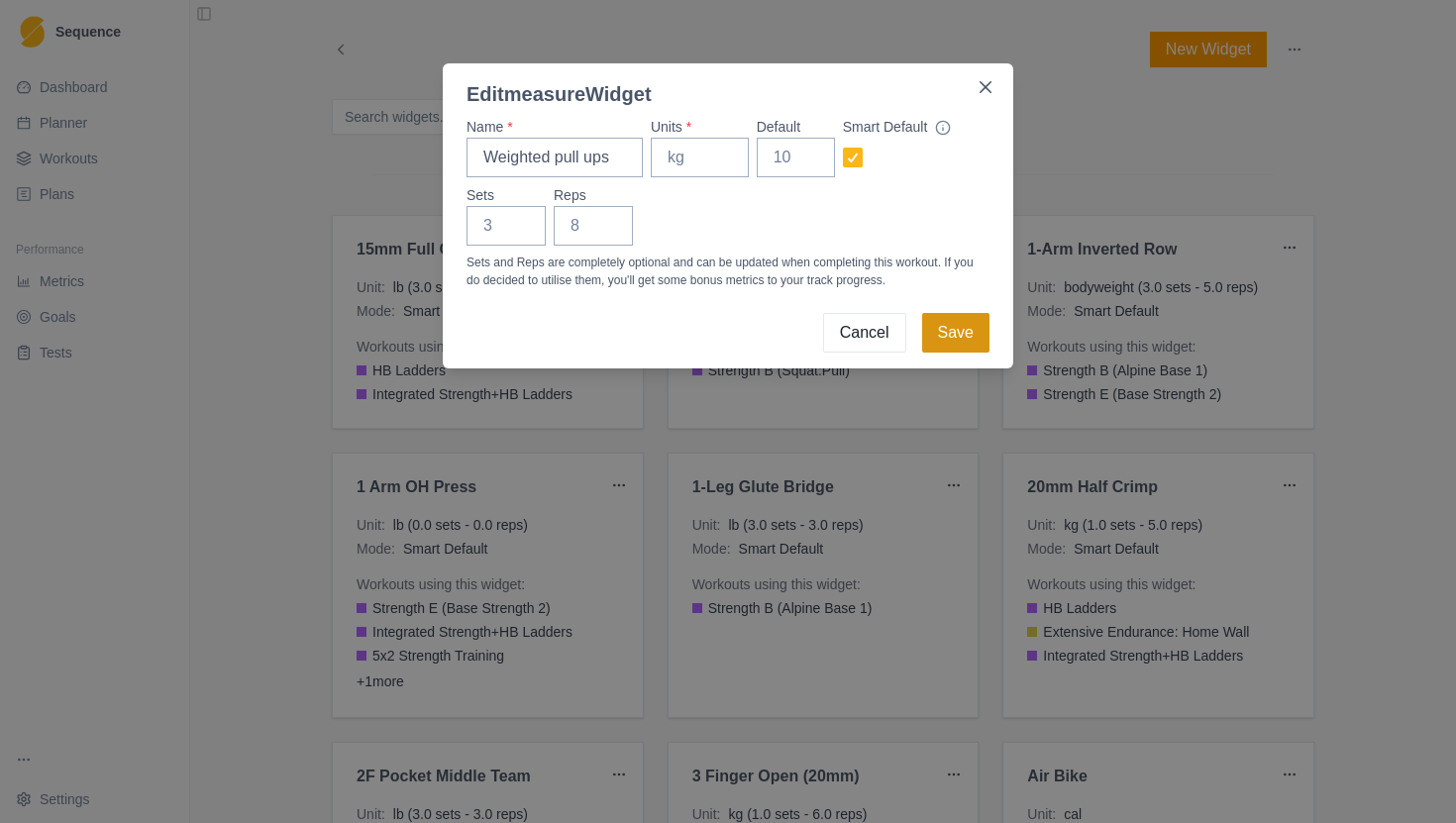 click on "Save" at bounding box center (956, 333) 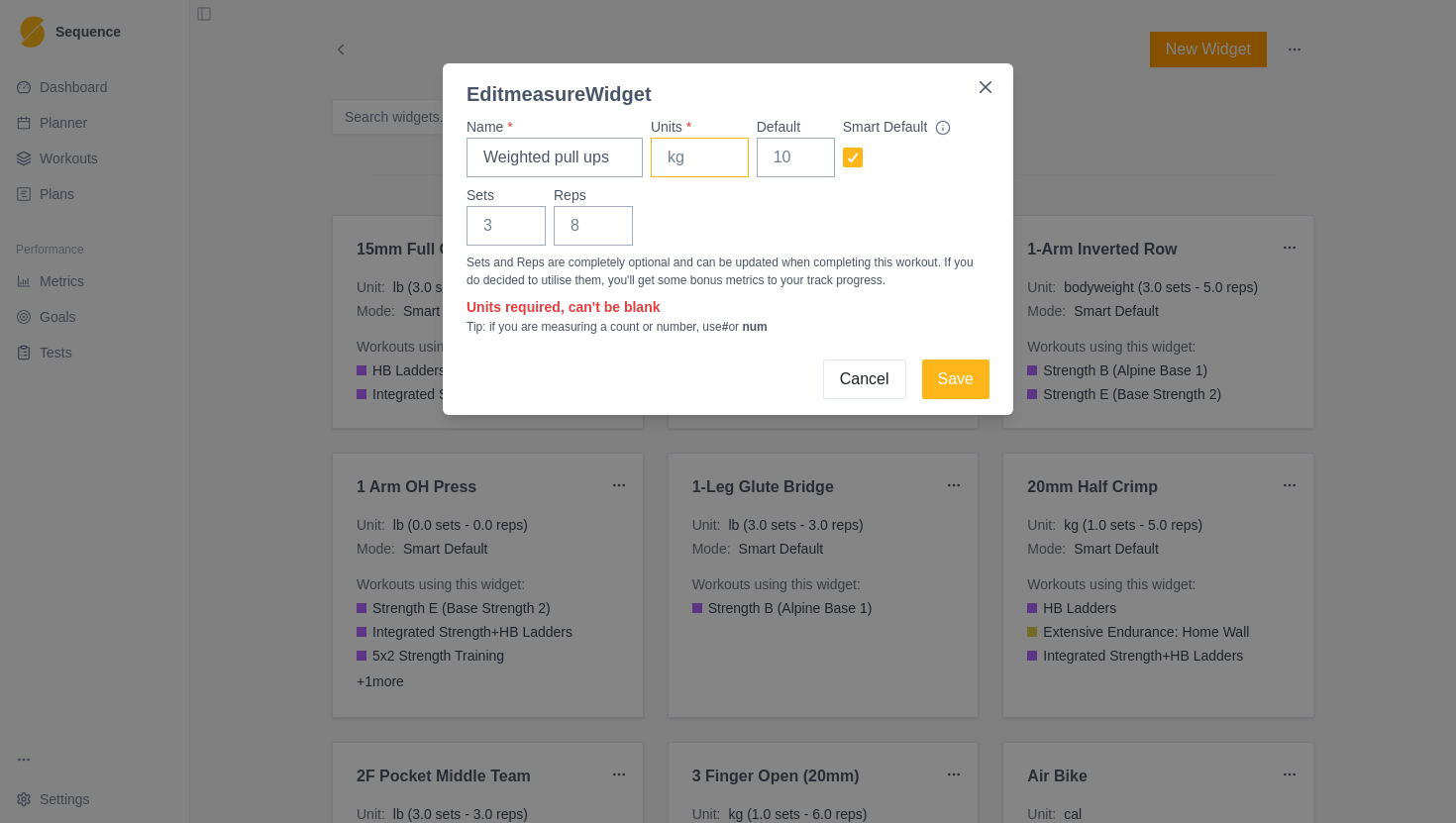 click on "Units *" at bounding box center (699, 157) 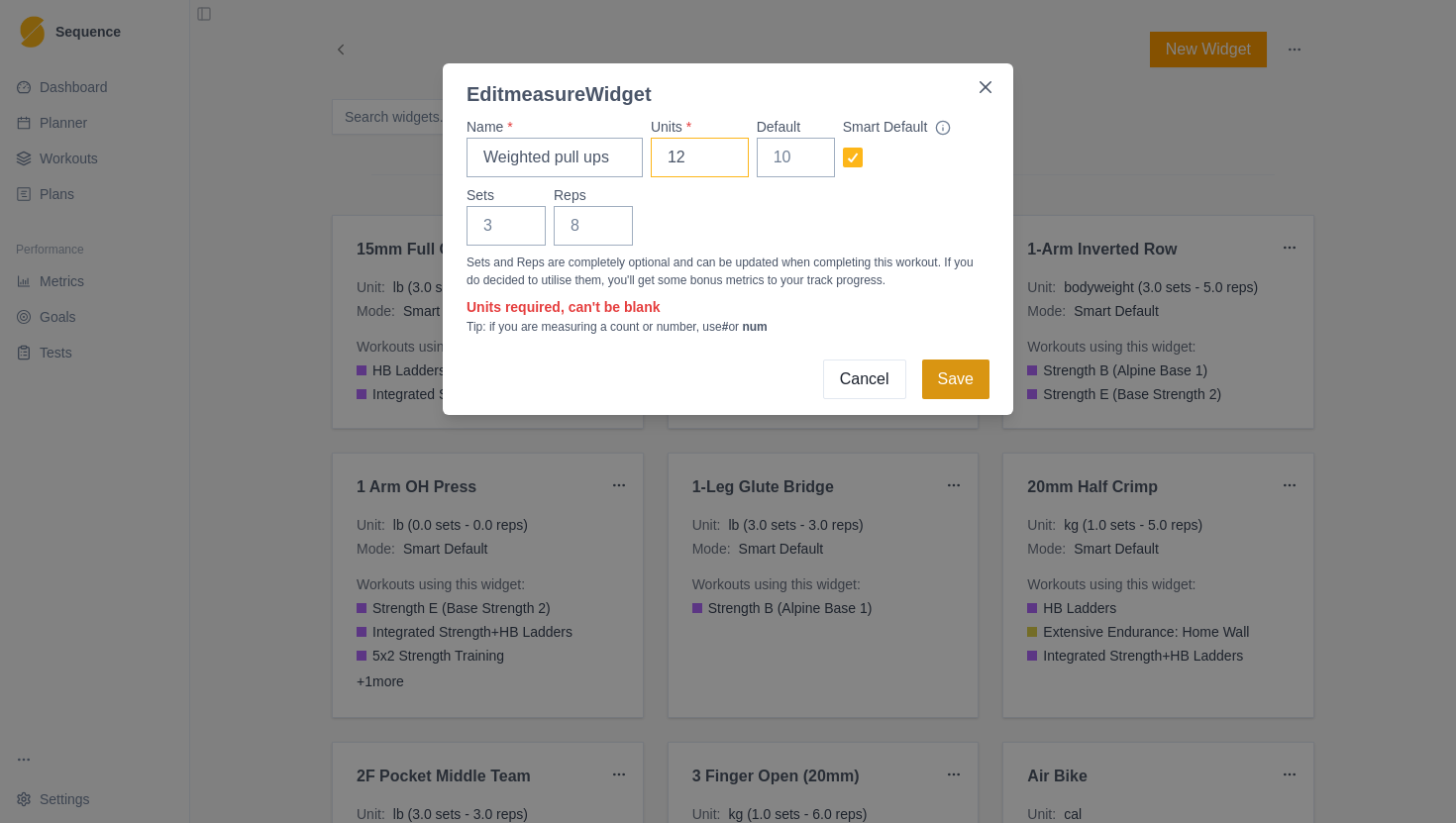 type on "12" 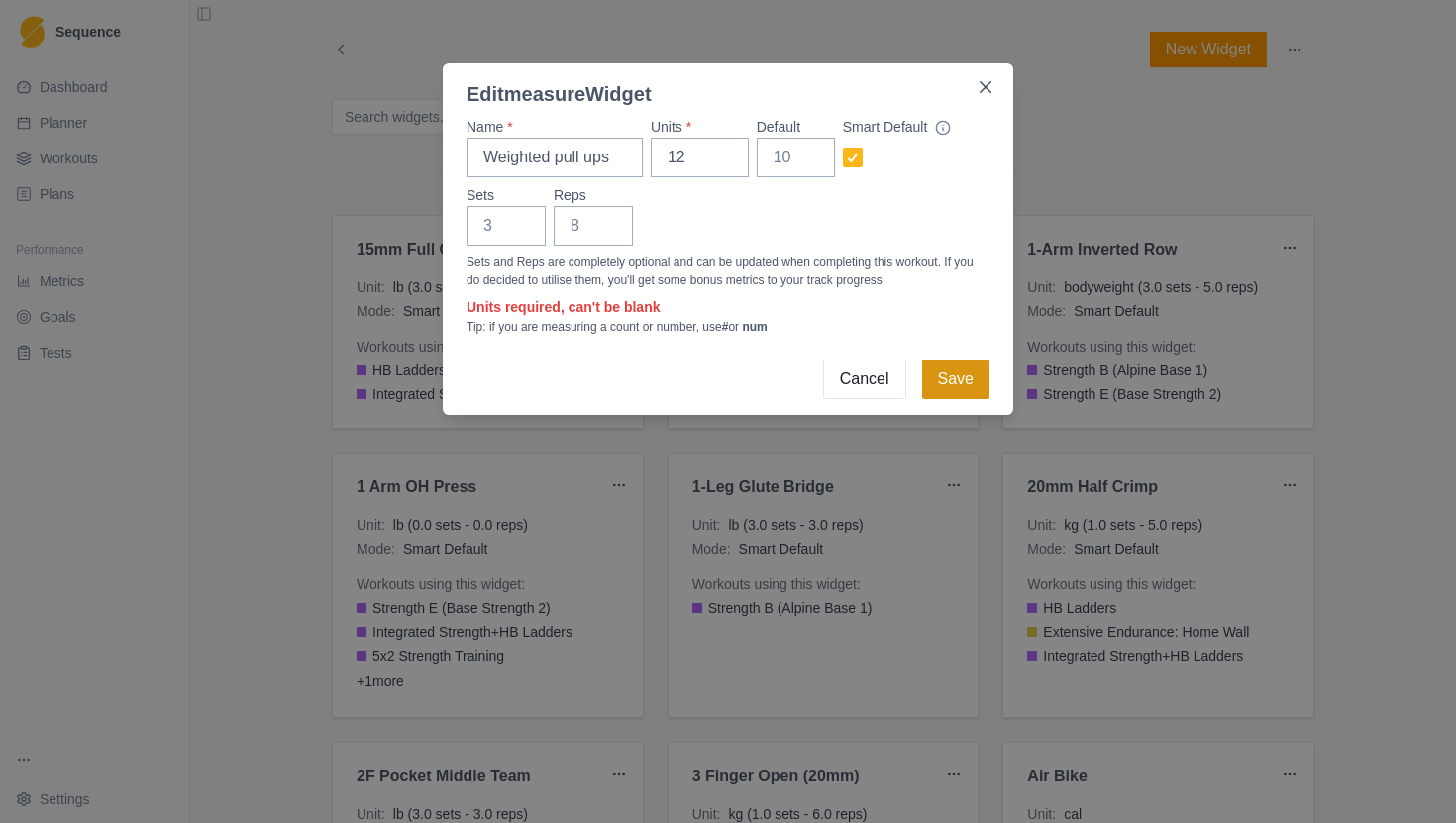 click on "Save" at bounding box center (956, 379) 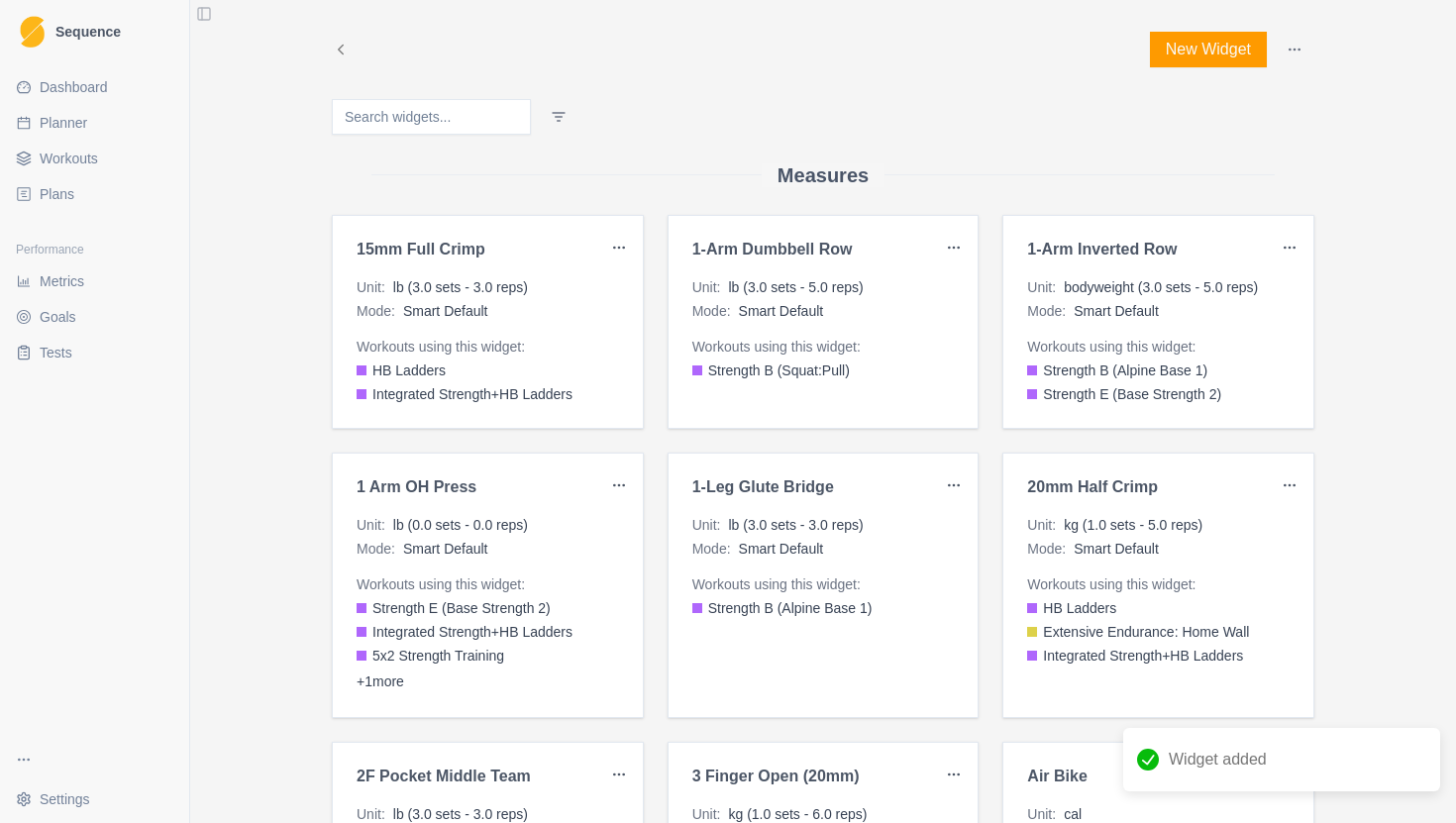 click at bounding box center [431, 117] 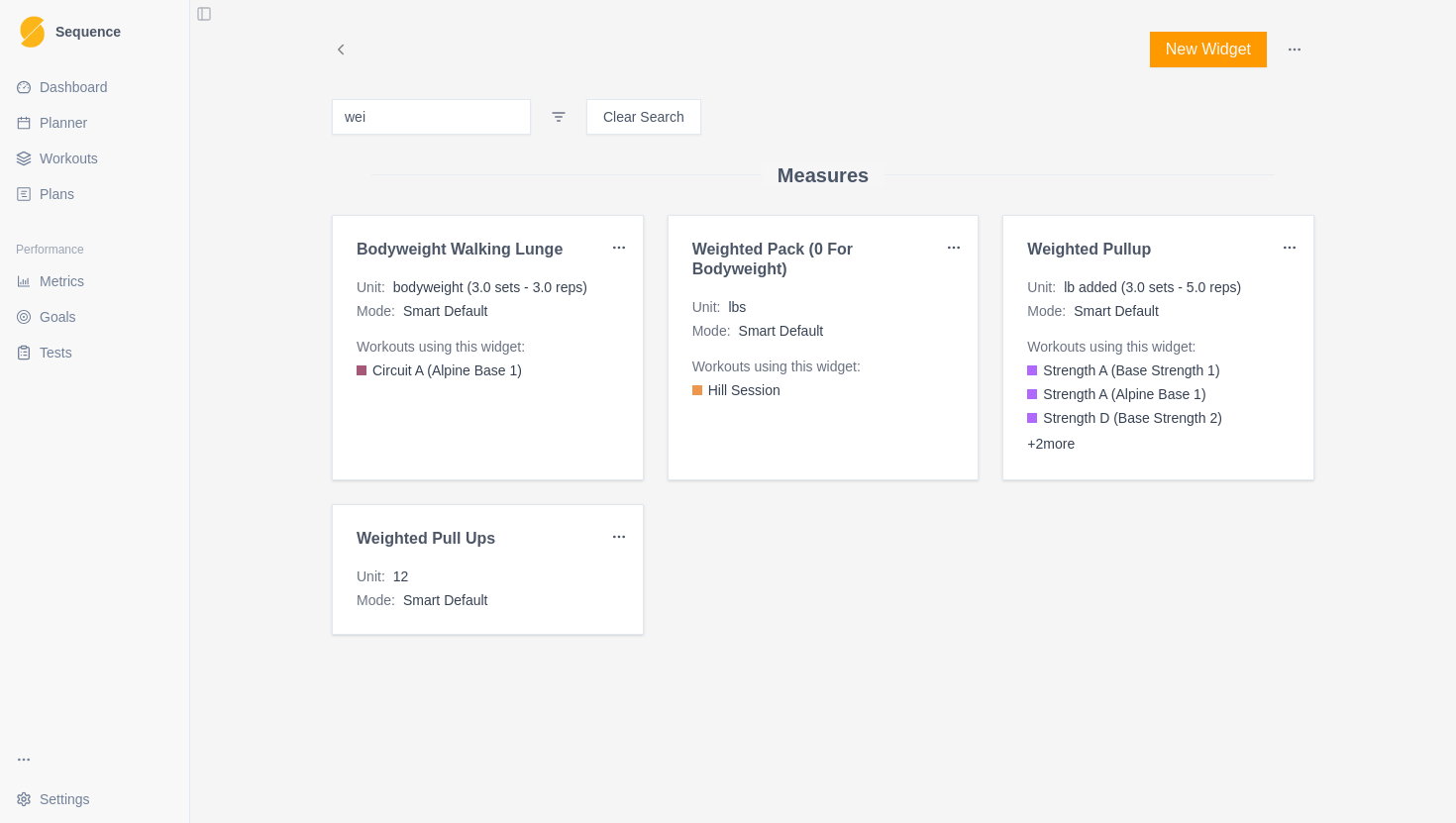 type on "wei" 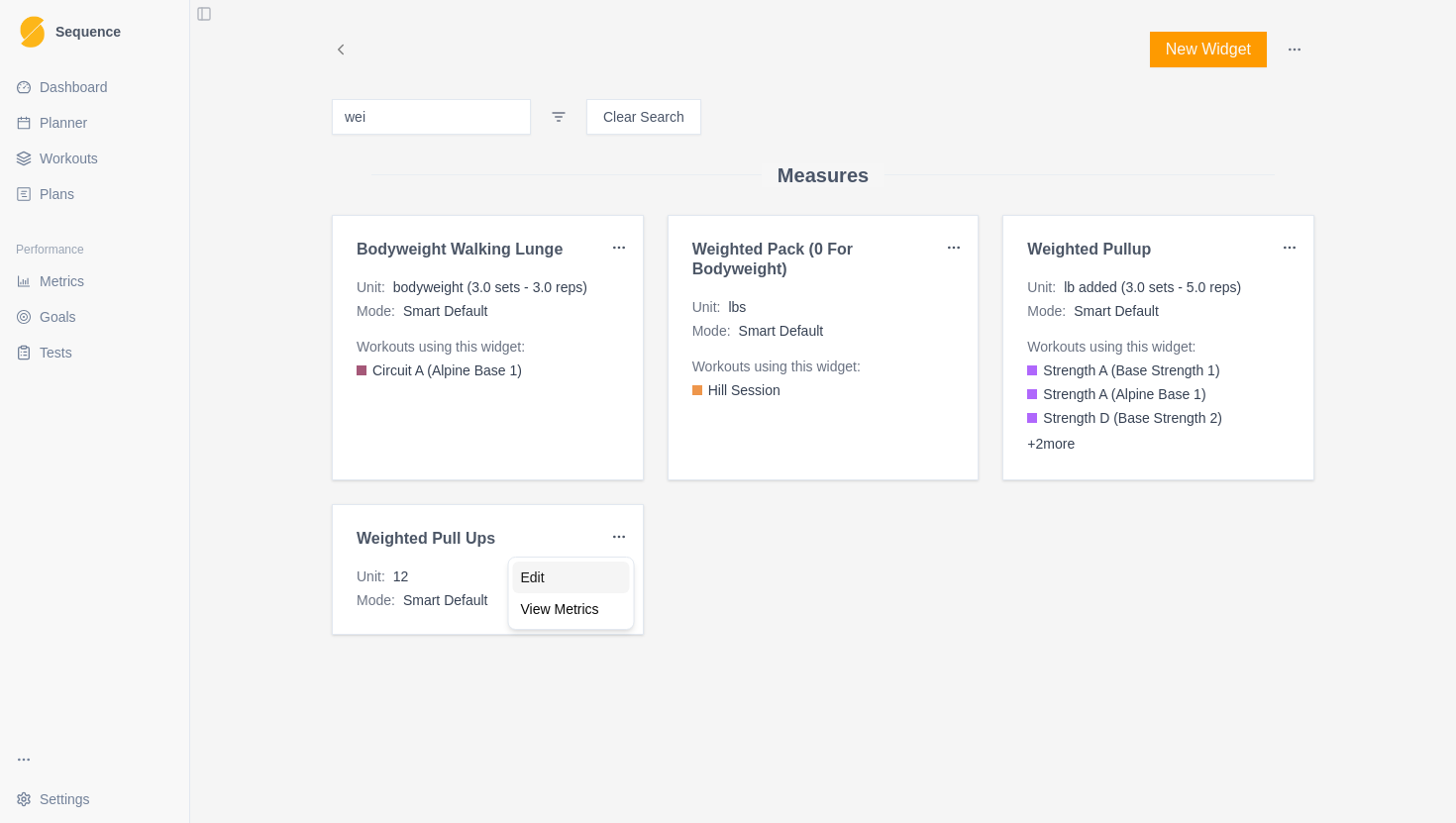 click on "Edit" at bounding box center (572, 577) 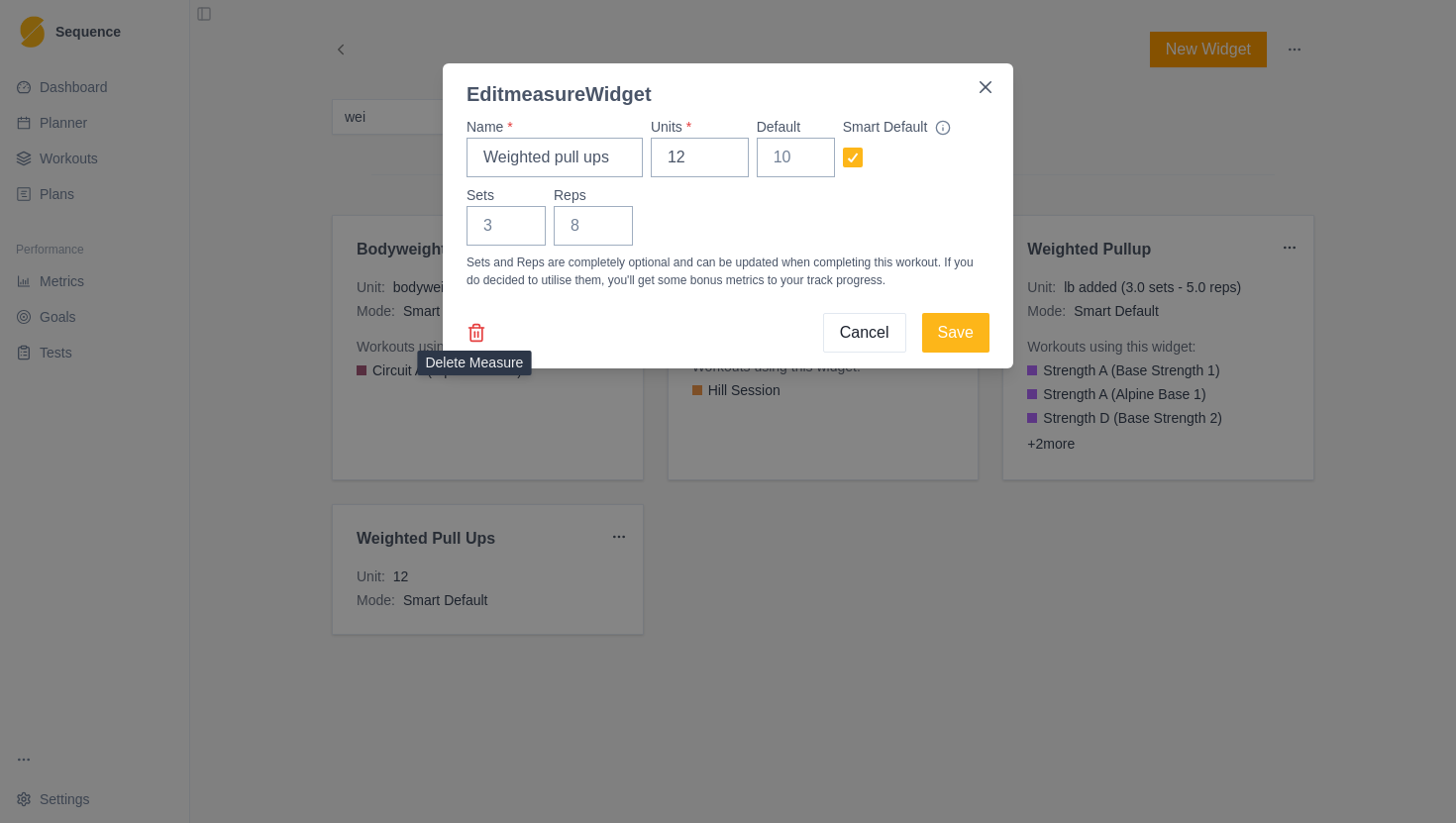 click 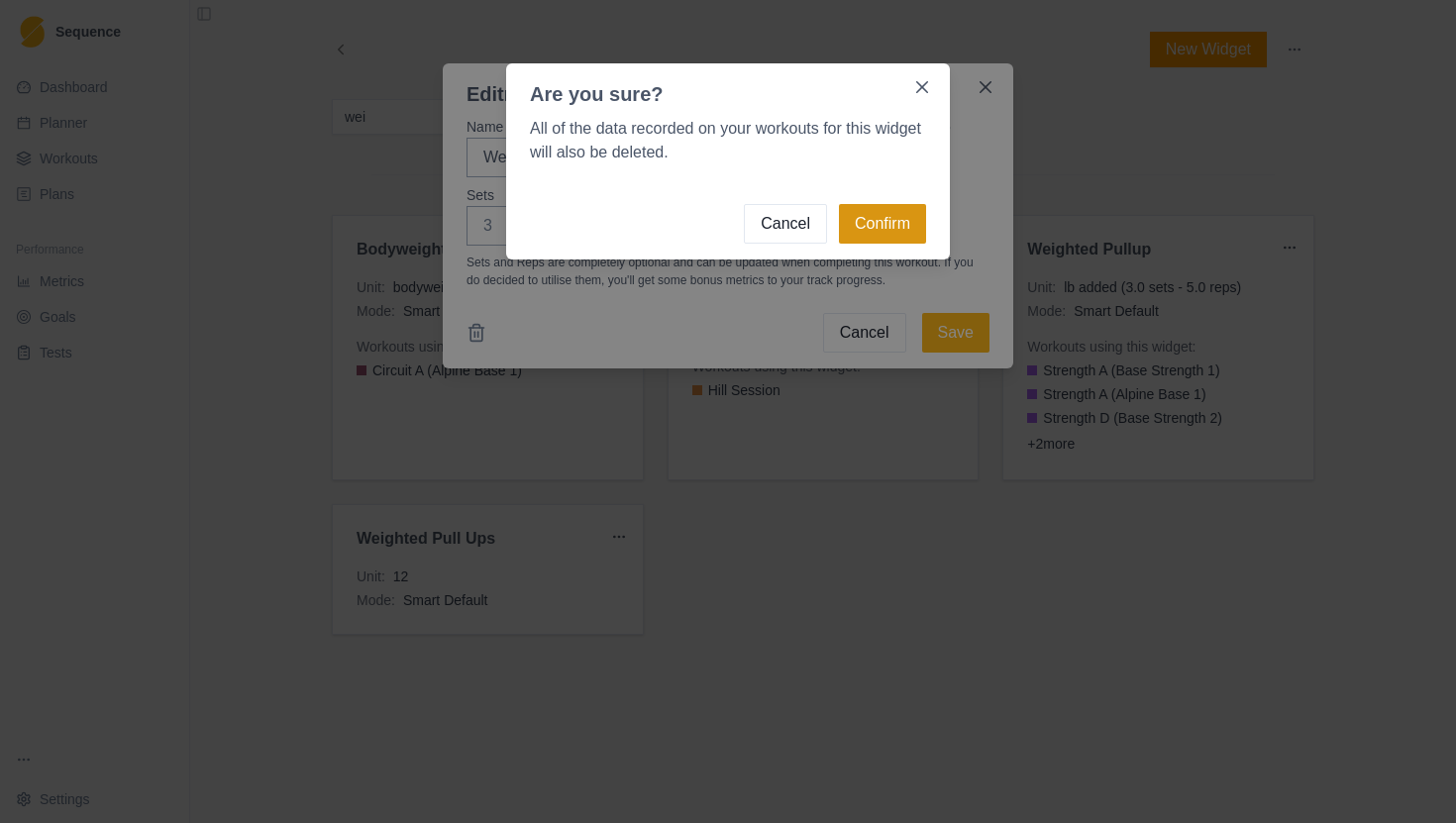 click on "Confirm" at bounding box center [883, 224] 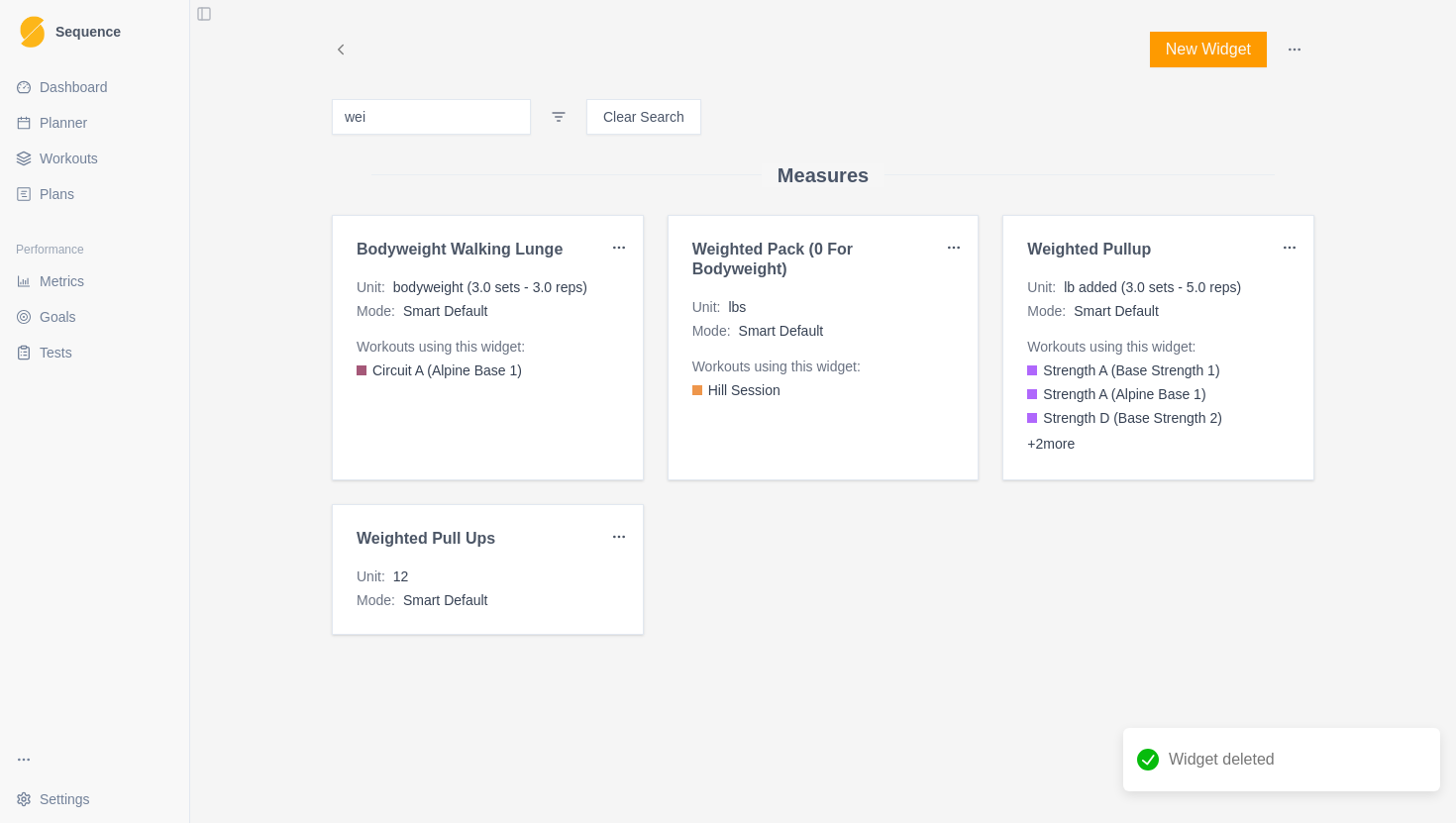 click on "Weighted Pullup" at bounding box center (1158, 253) 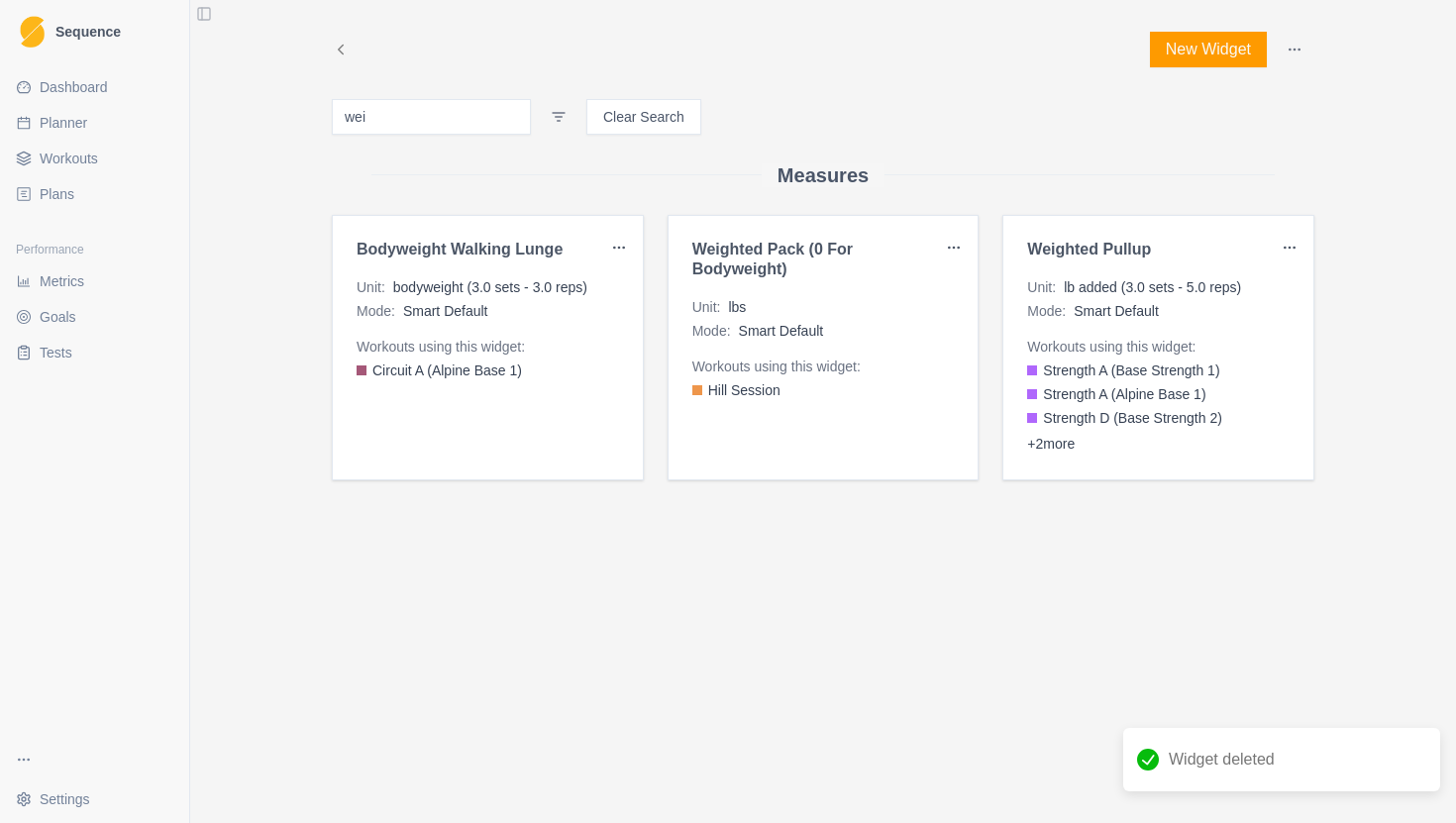 click on "Weighted Pullup" at bounding box center [1150, 250] 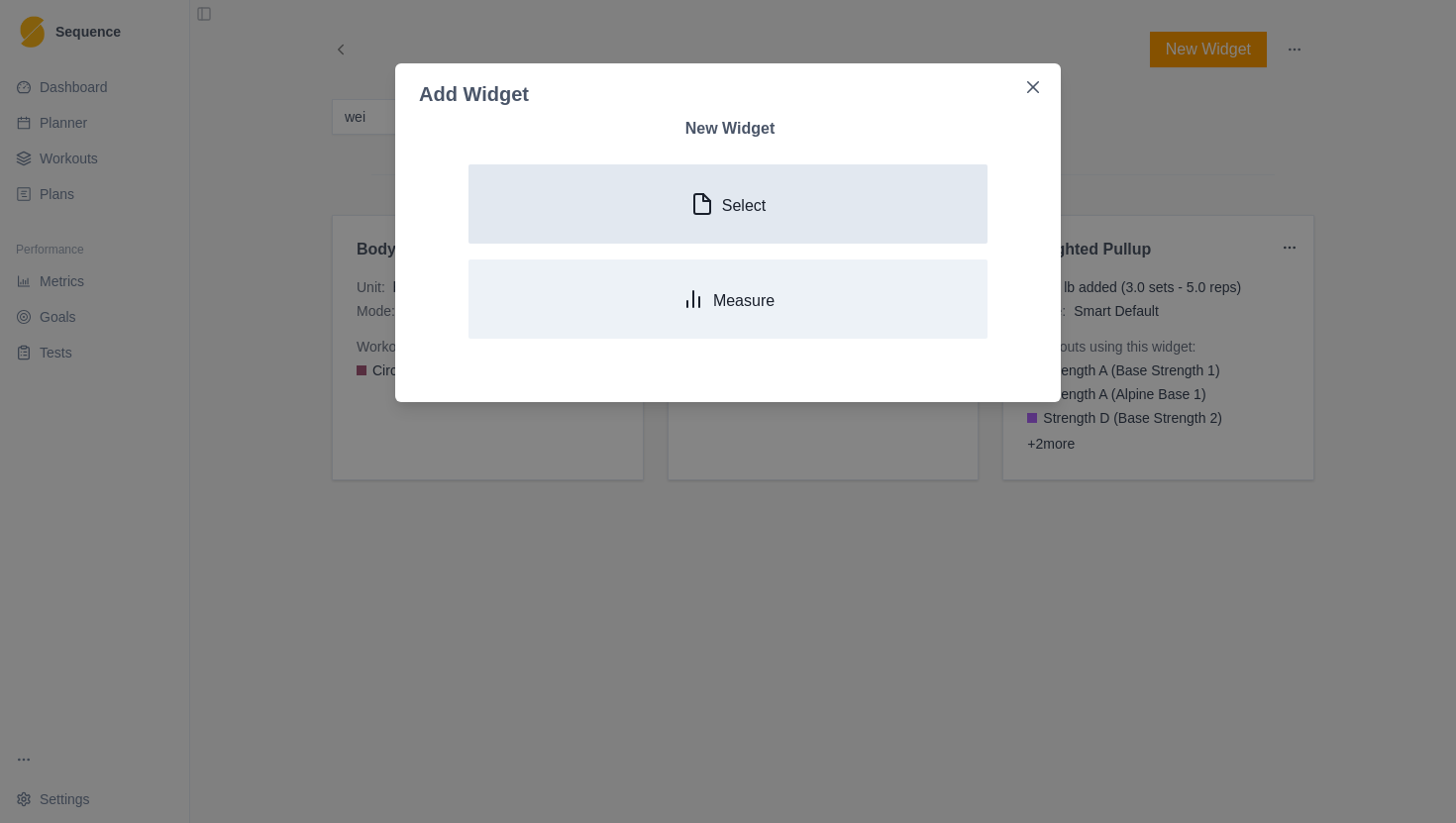 click on "Select" at bounding box center (744, 205) 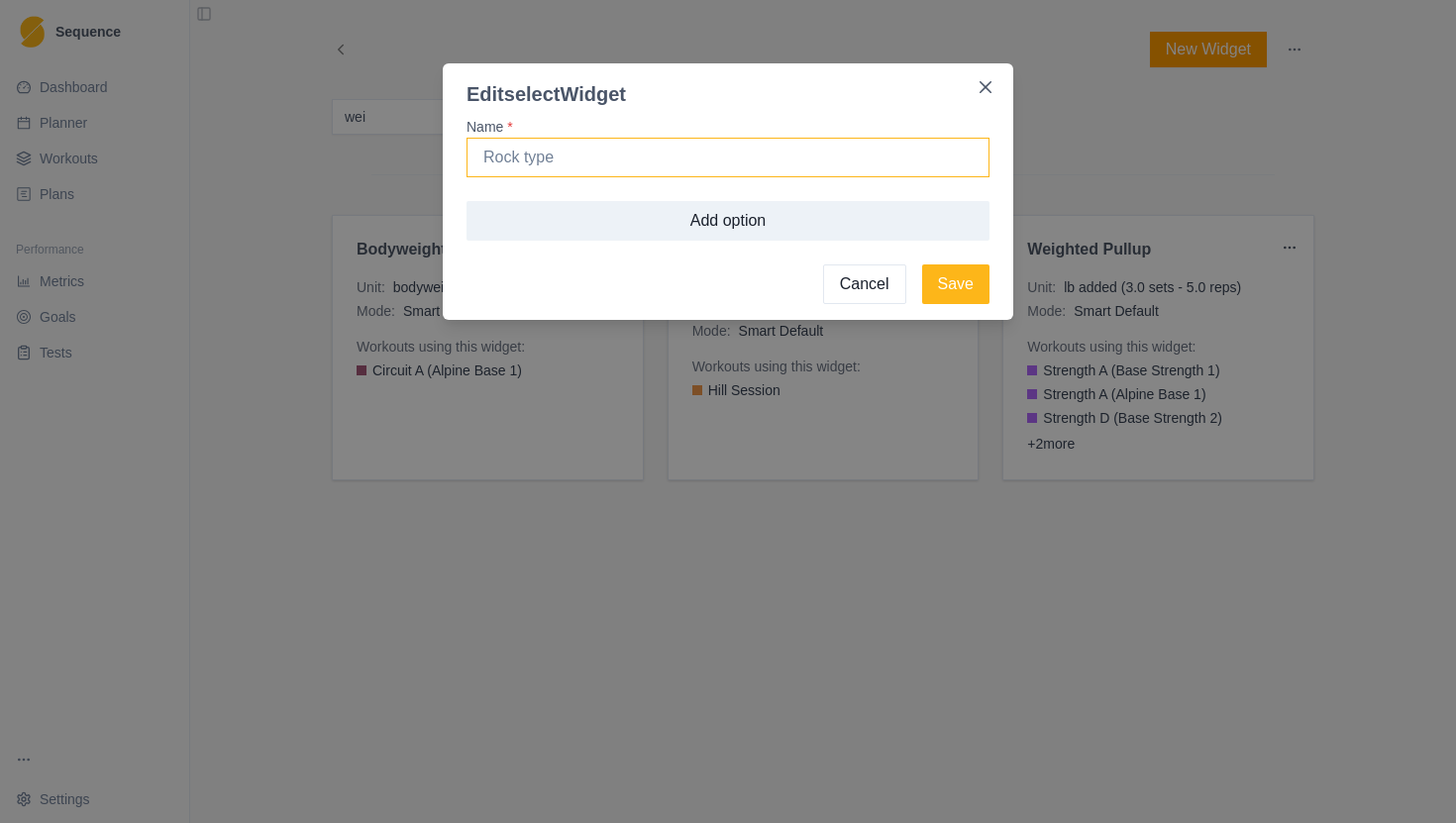 click on "Name *" at bounding box center (728, 157) 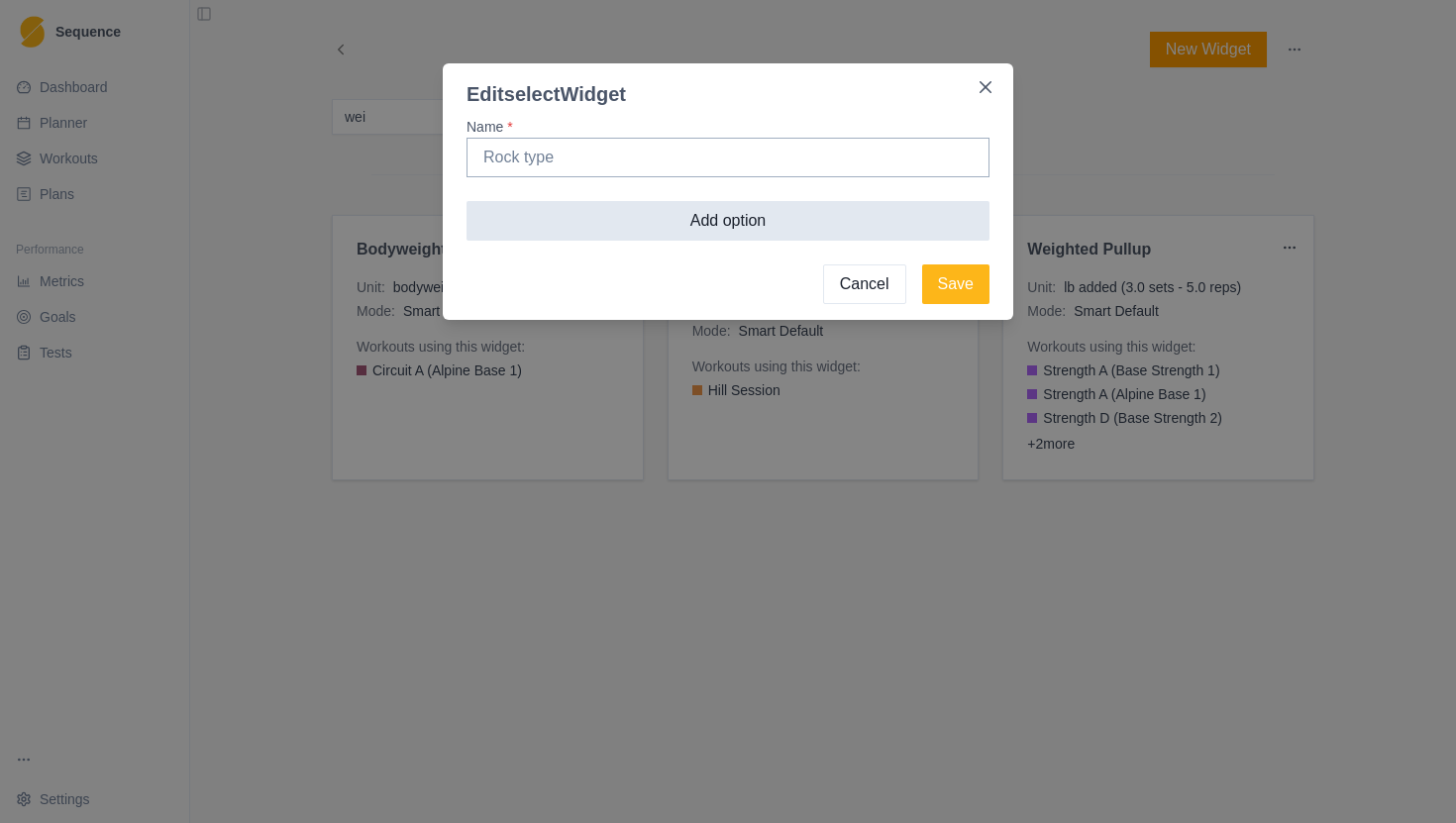 click on "Add option" at bounding box center [728, 221] 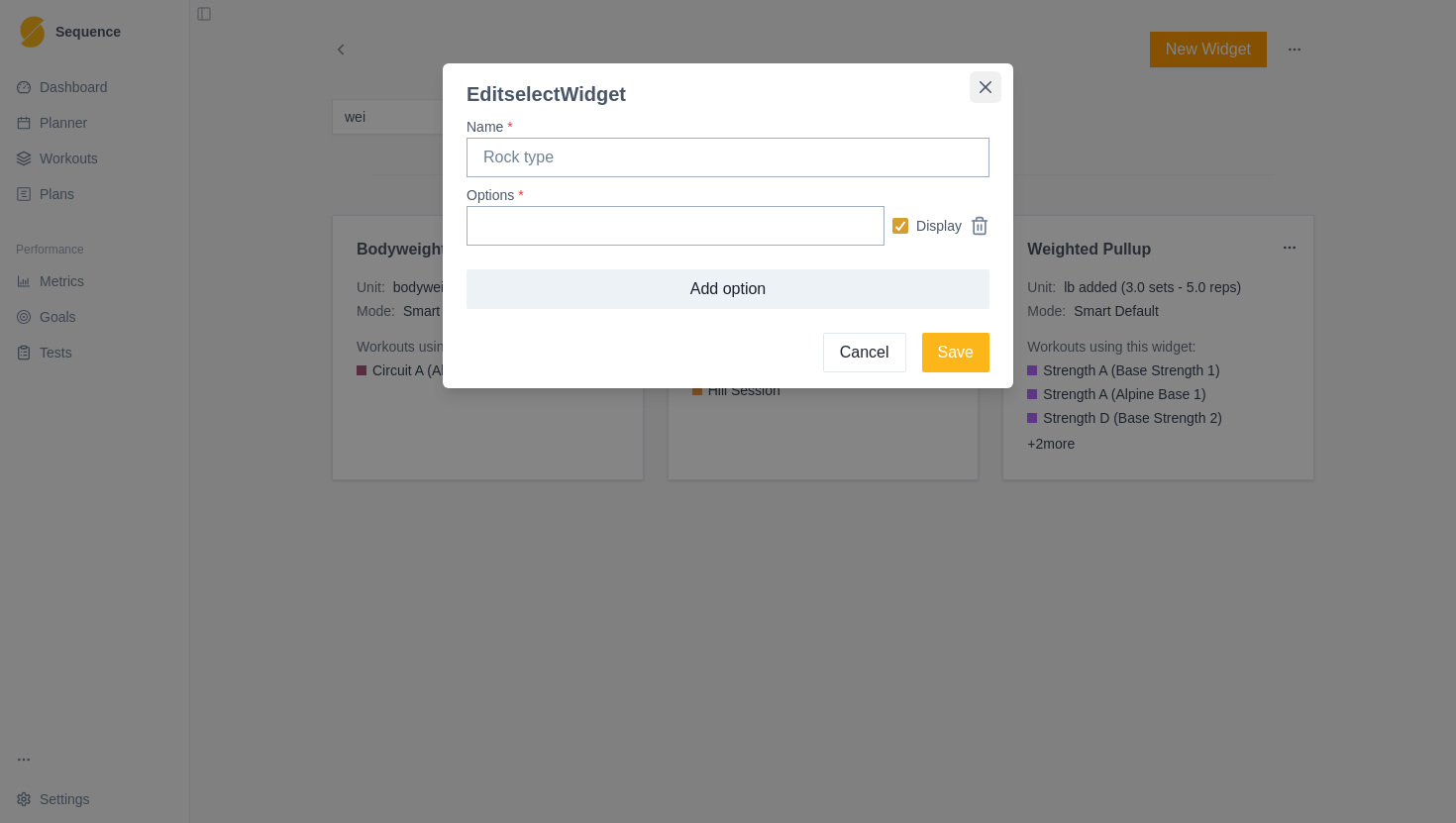 click at bounding box center (986, 87) 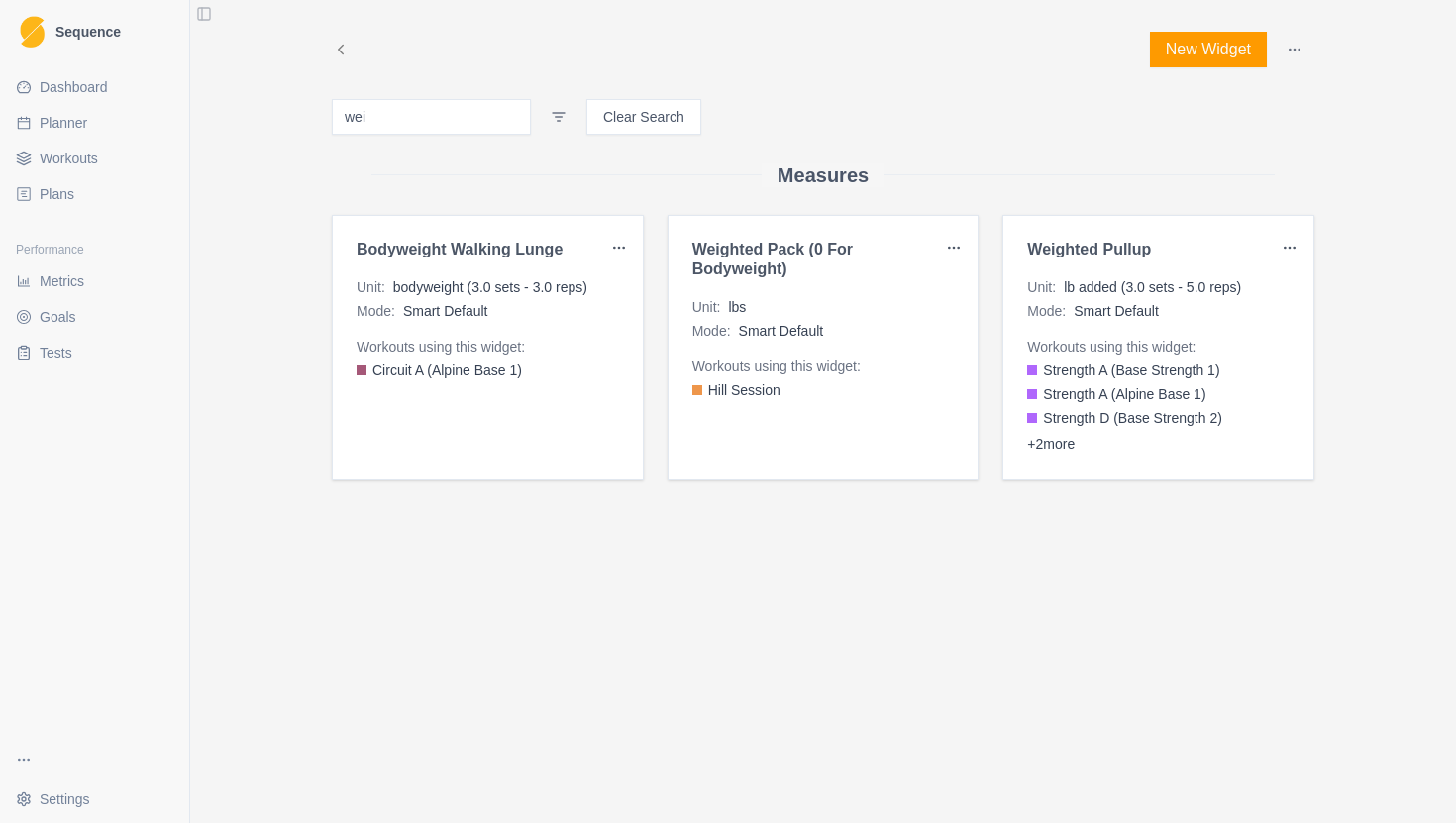 click on "New Widget" at bounding box center [1208, 50] 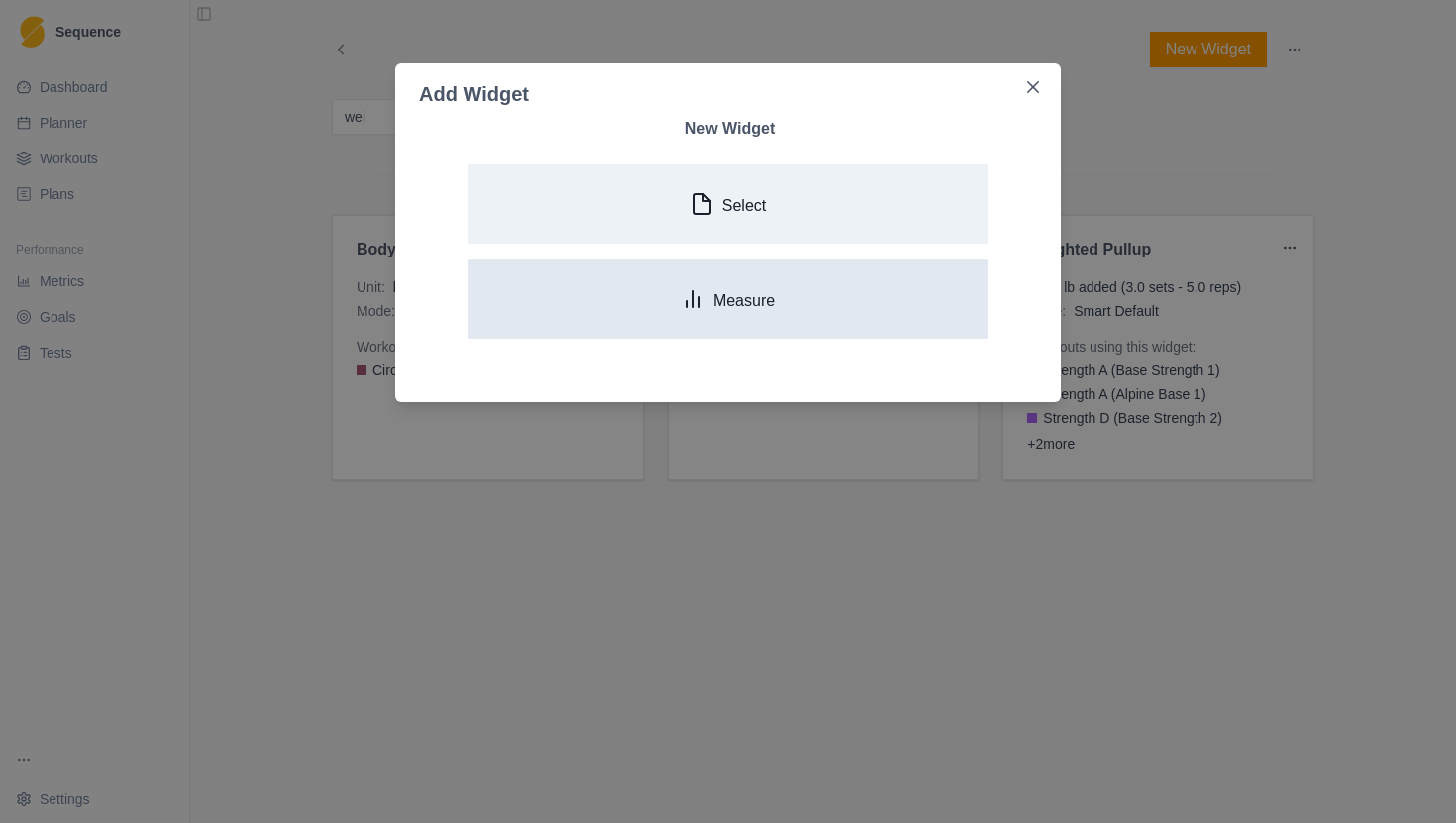click on "Measure" at bounding box center (728, 299) 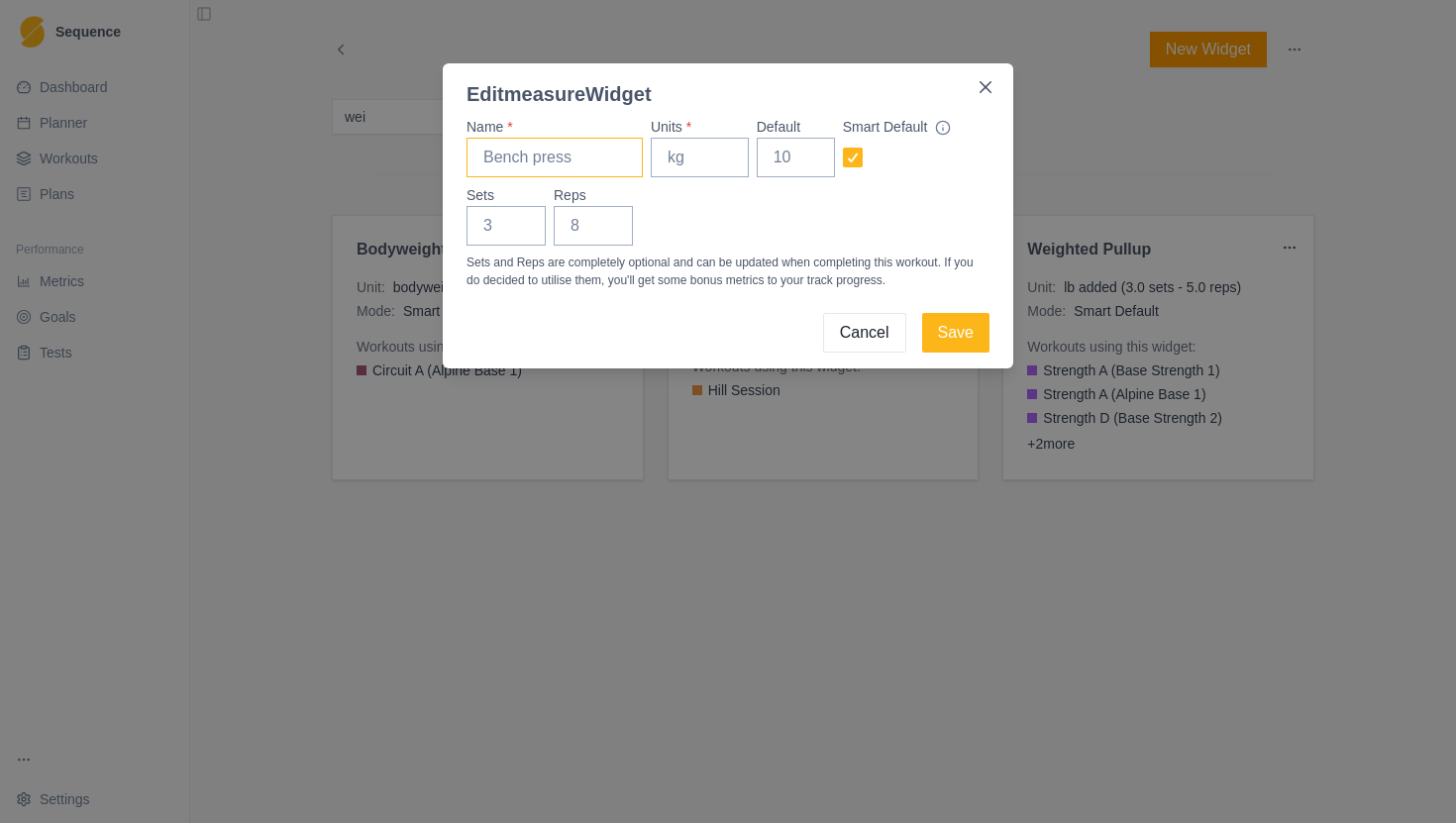 click on "Name *" at bounding box center (555, 157) 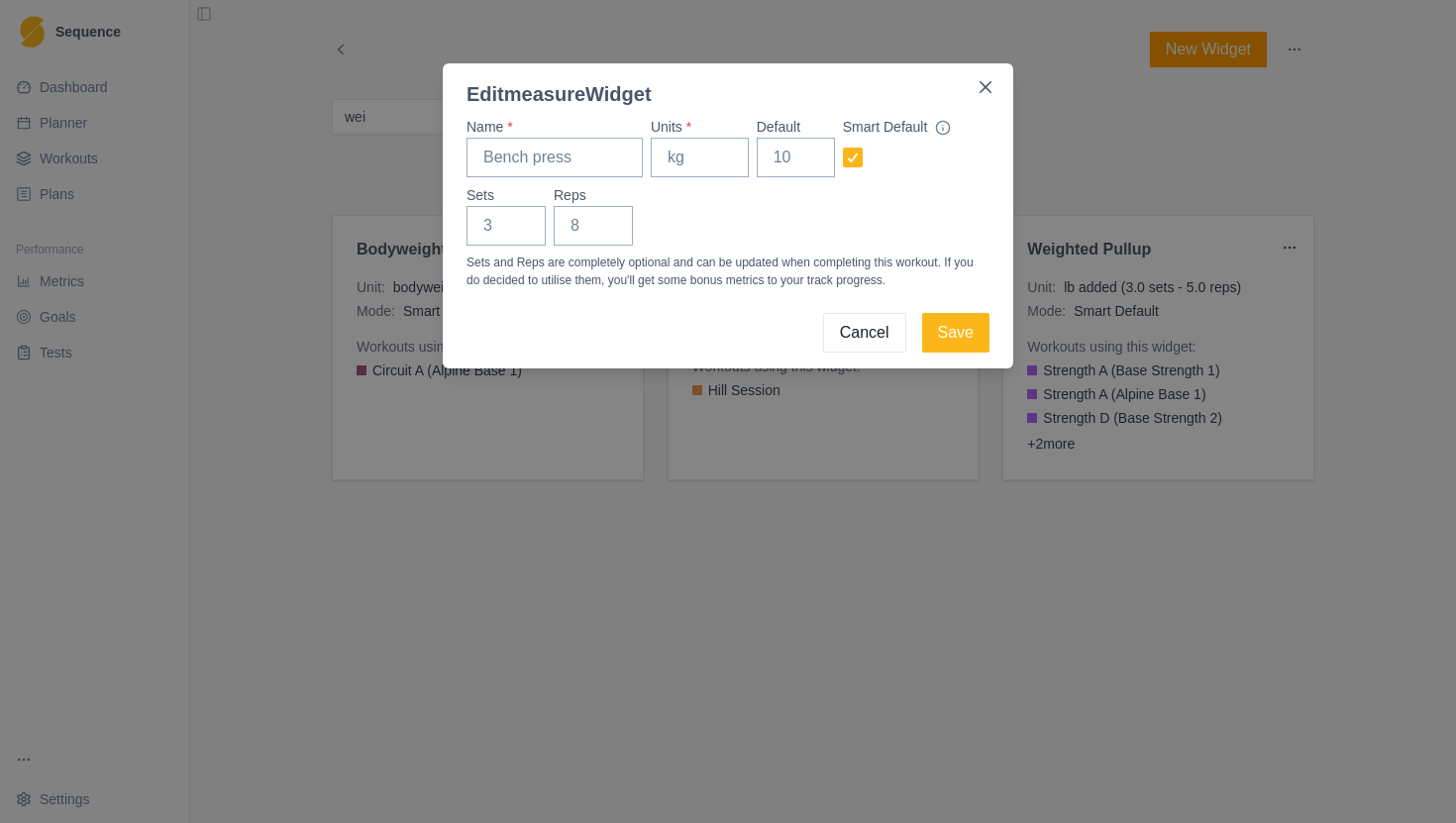 click on "Edit  measure  Widget" at bounding box center [728, 86] 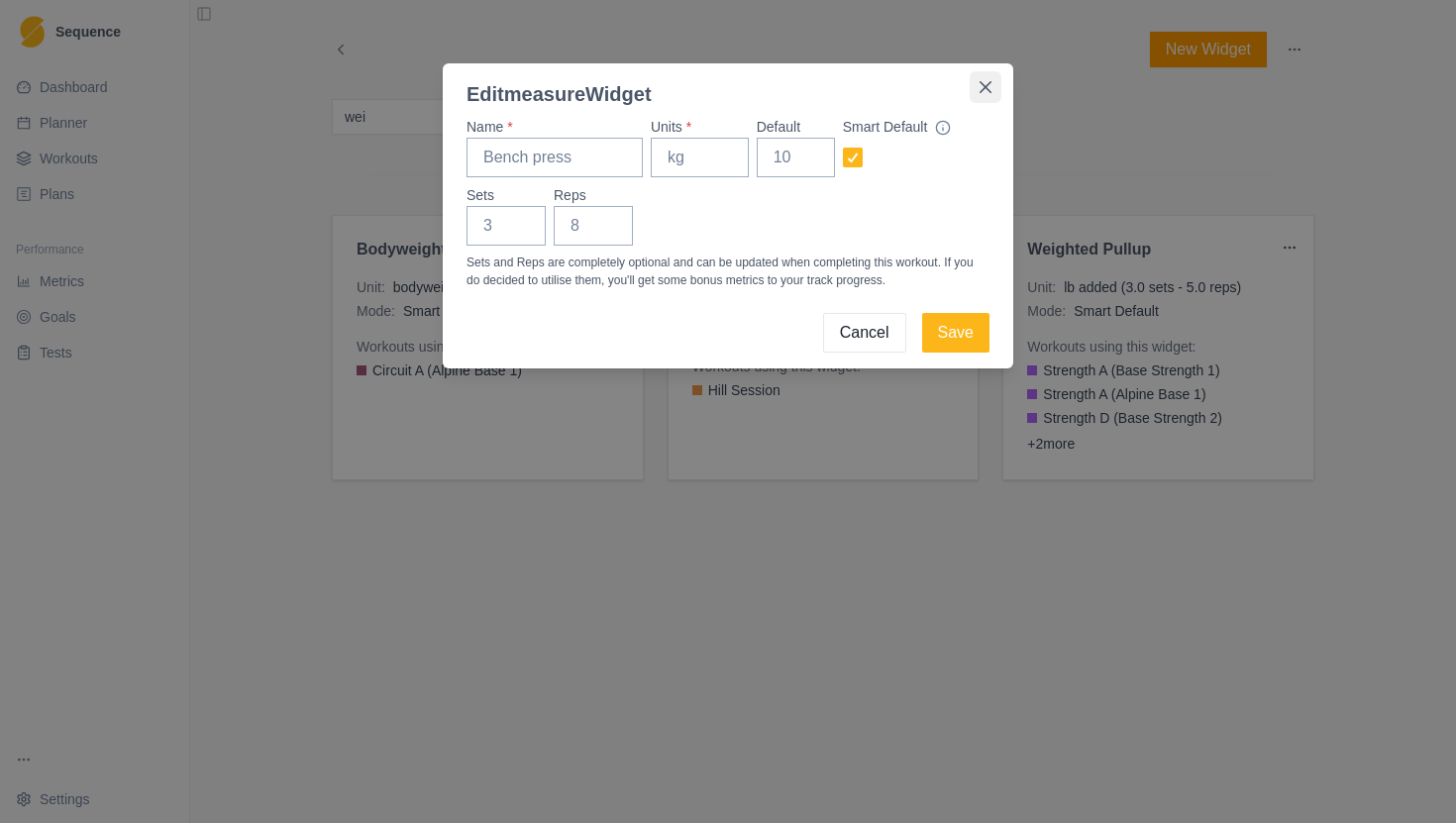 click at bounding box center (986, 87) 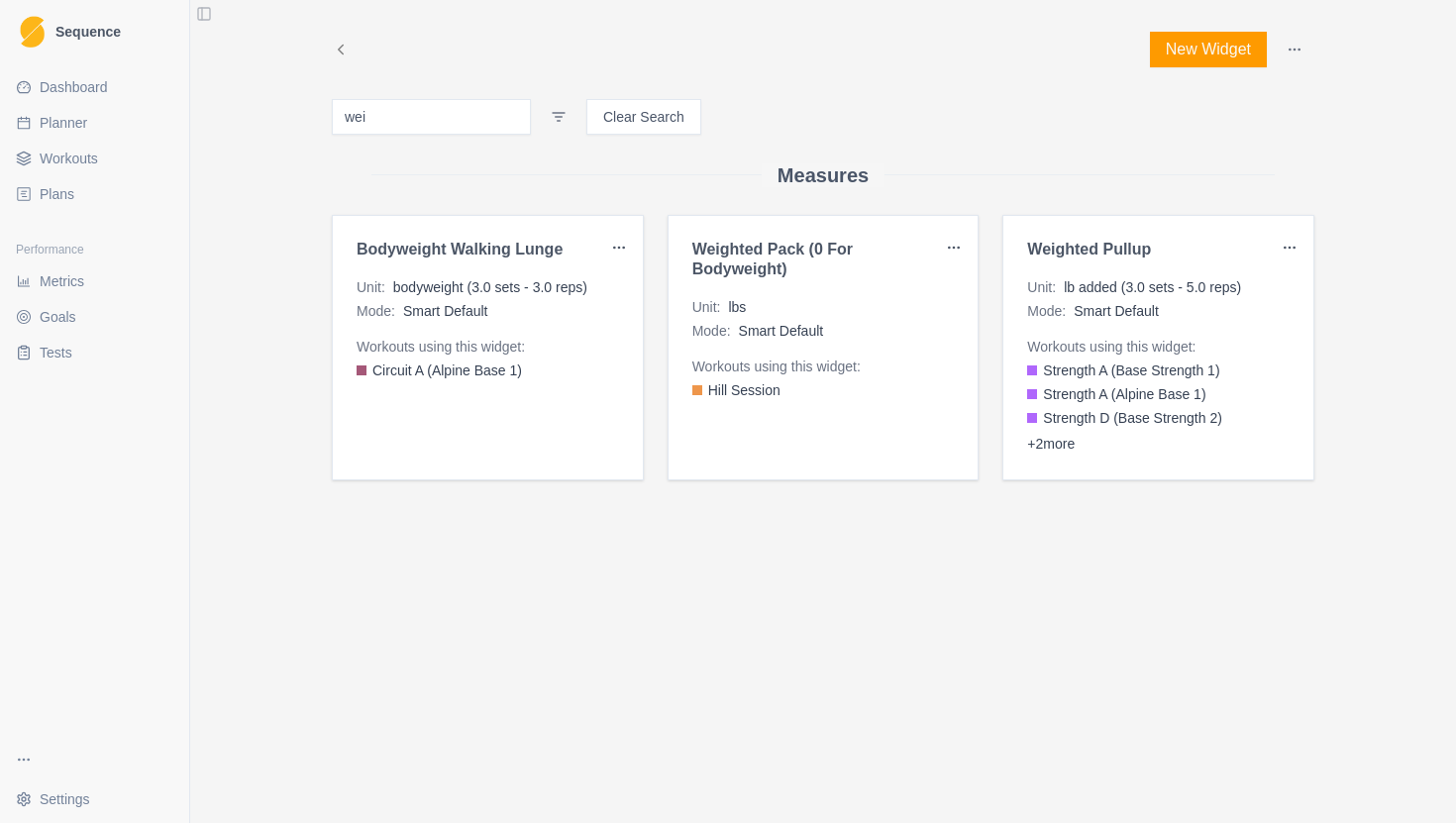 click on "New Widget" at bounding box center (1208, 50) 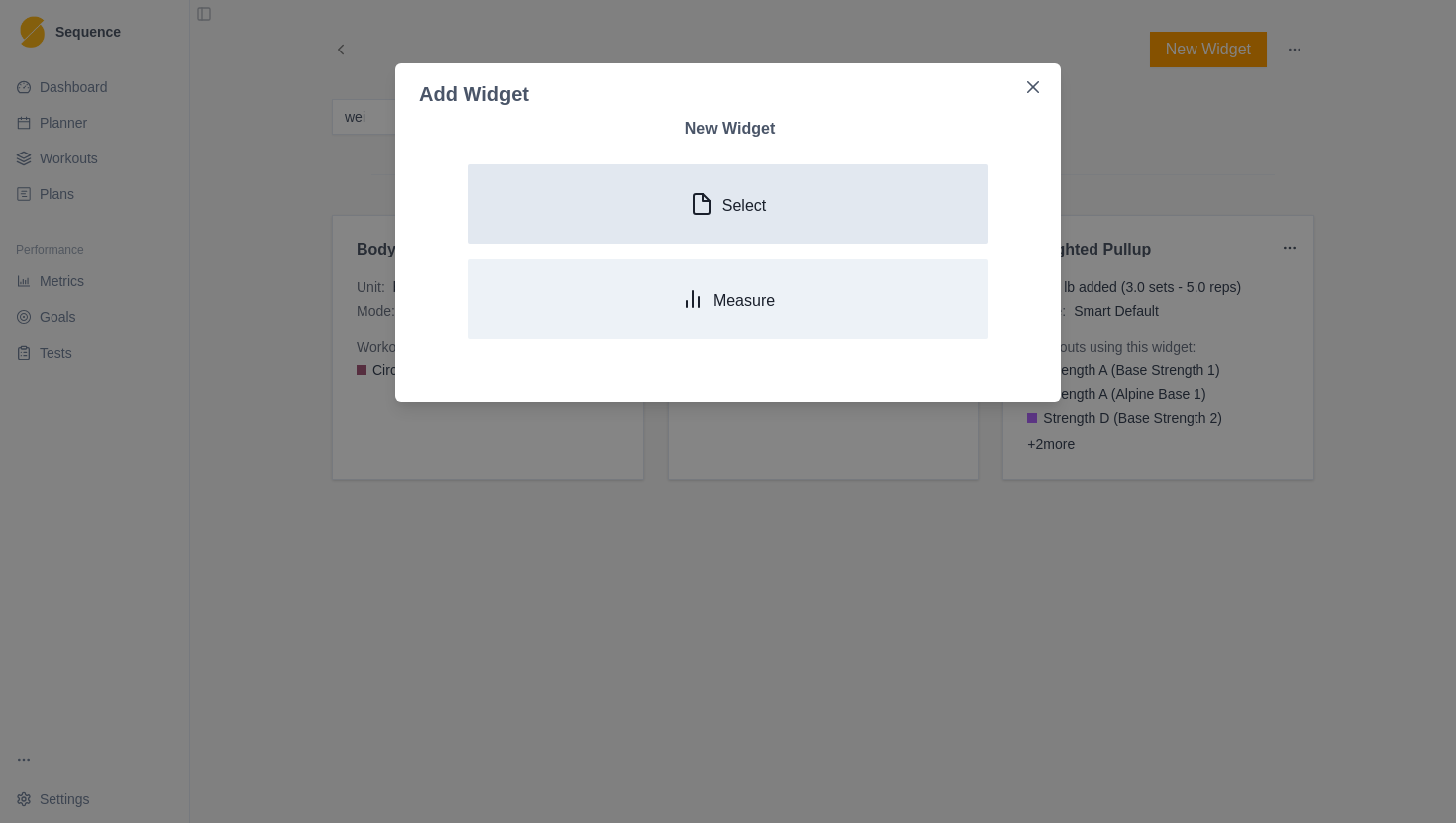 click on "Select" at bounding box center [744, 205] 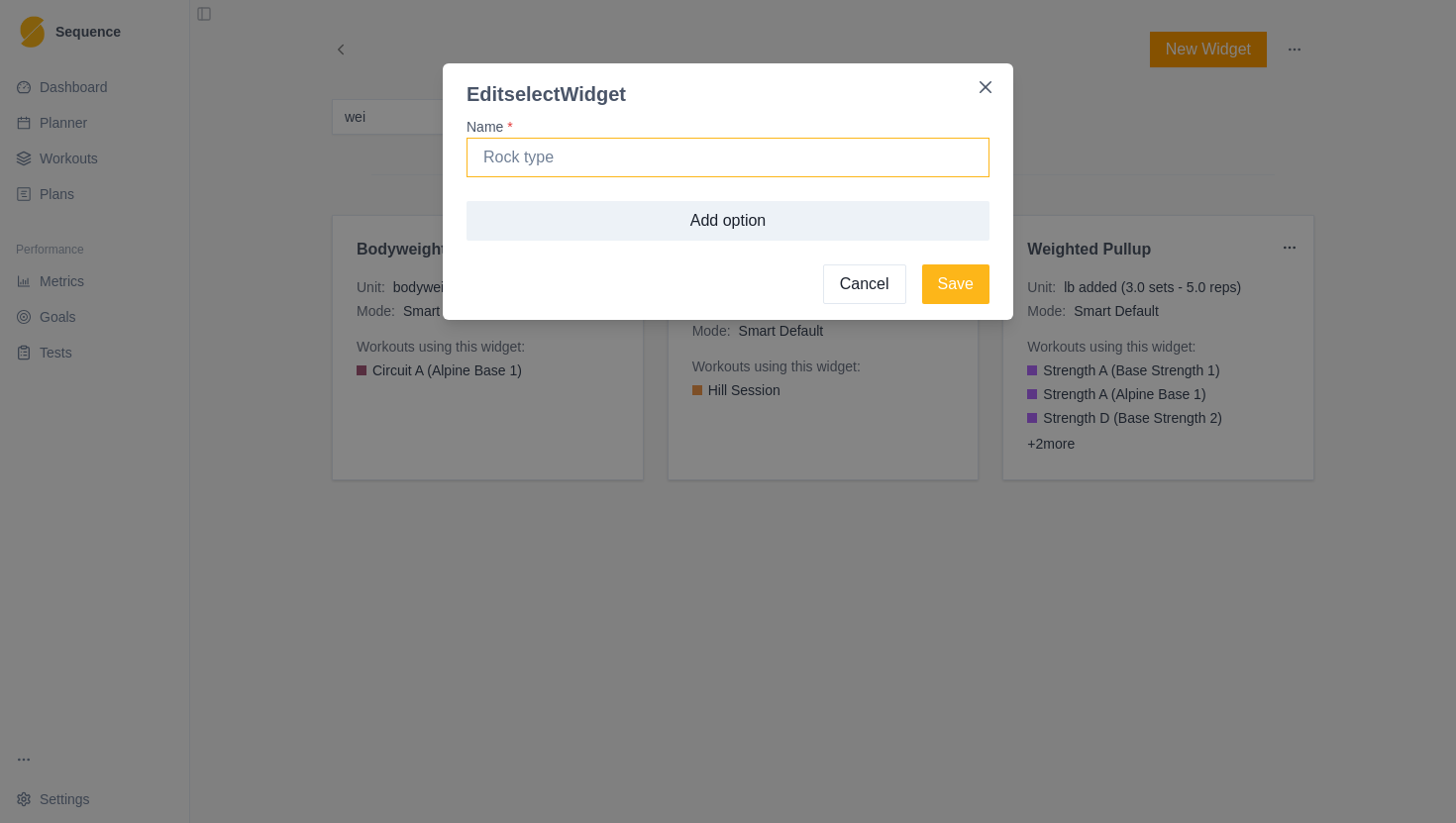 click on "Name *" at bounding box center [728, 157] 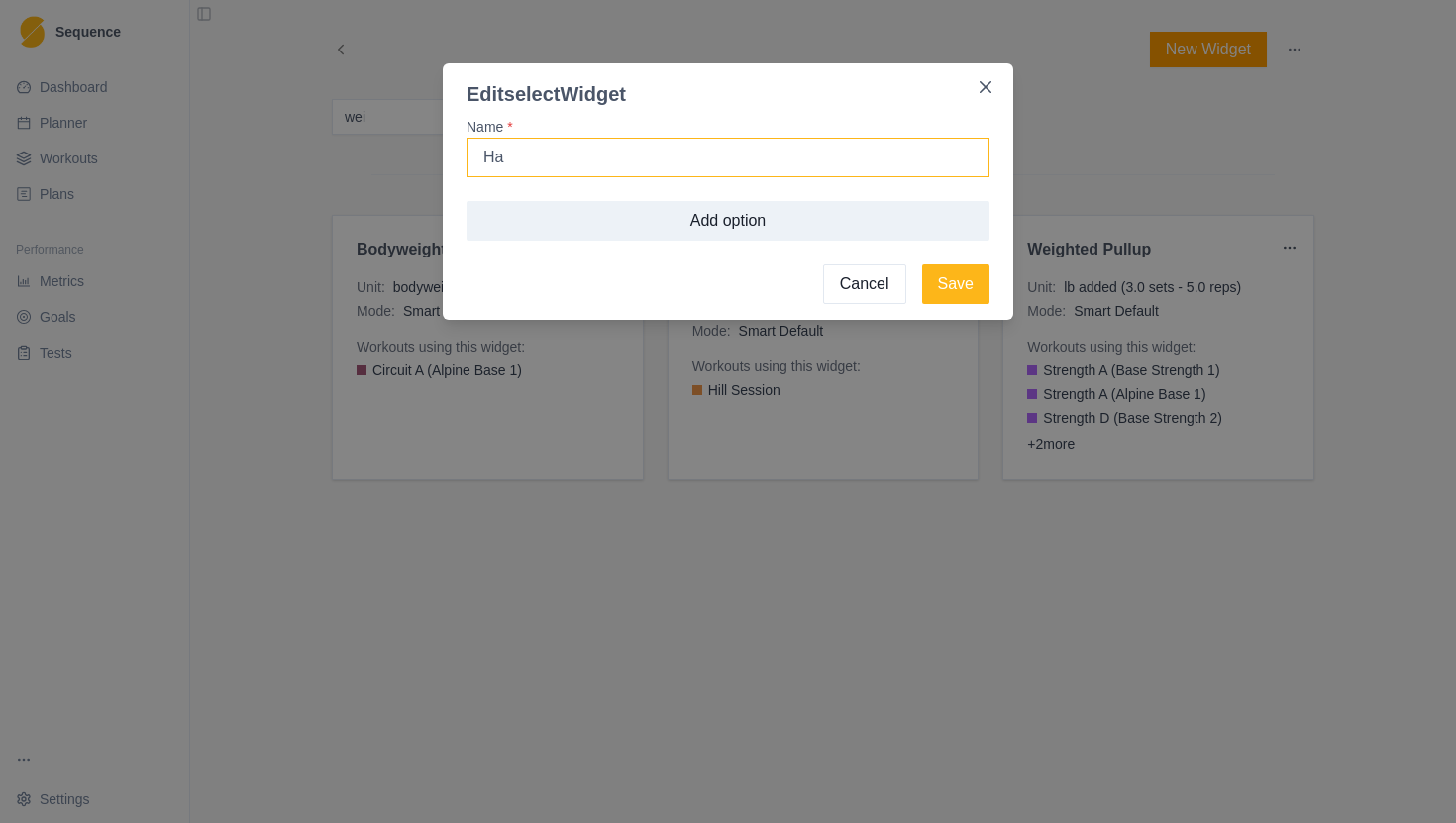 type on "H" 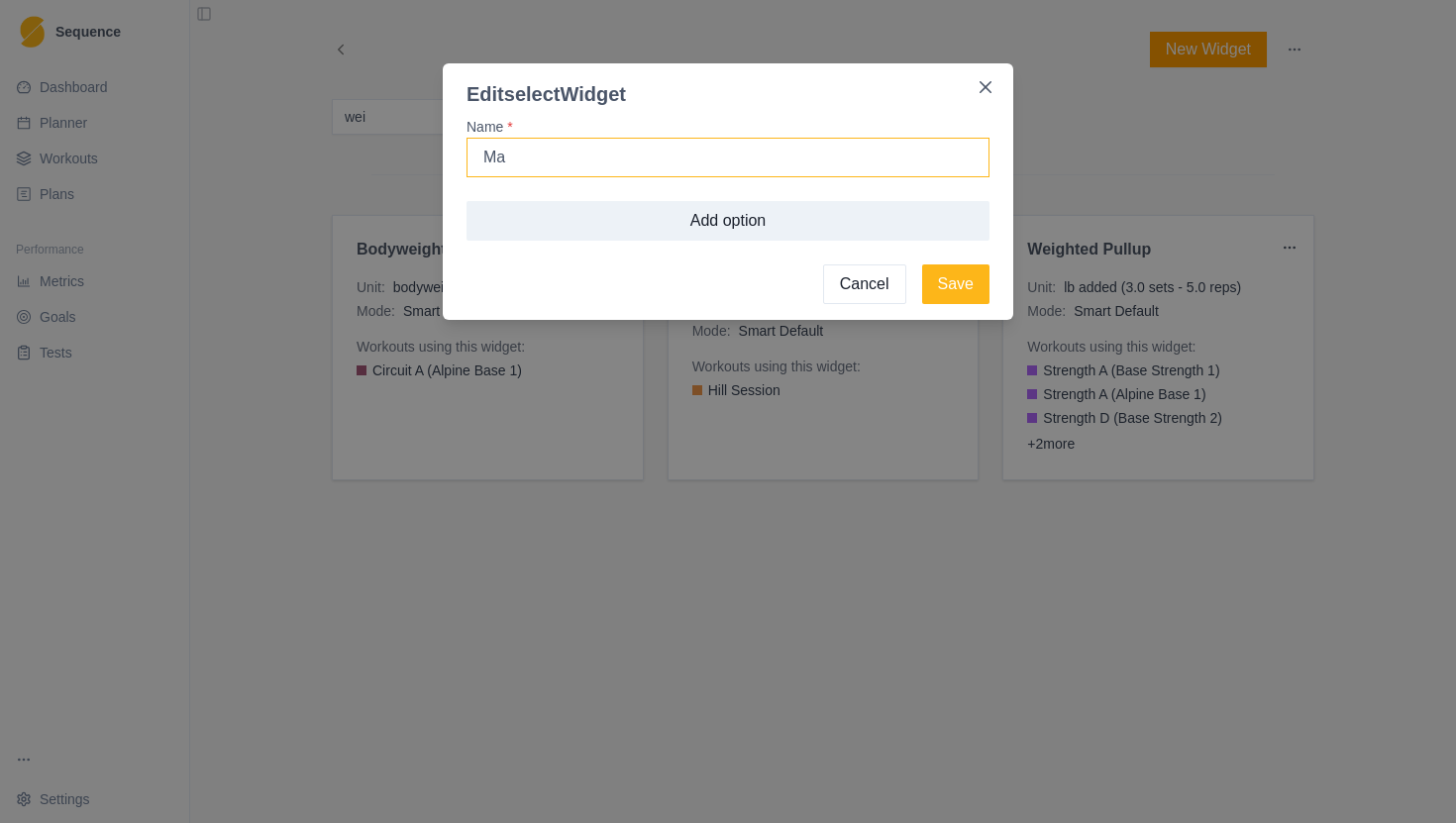 type on "M" 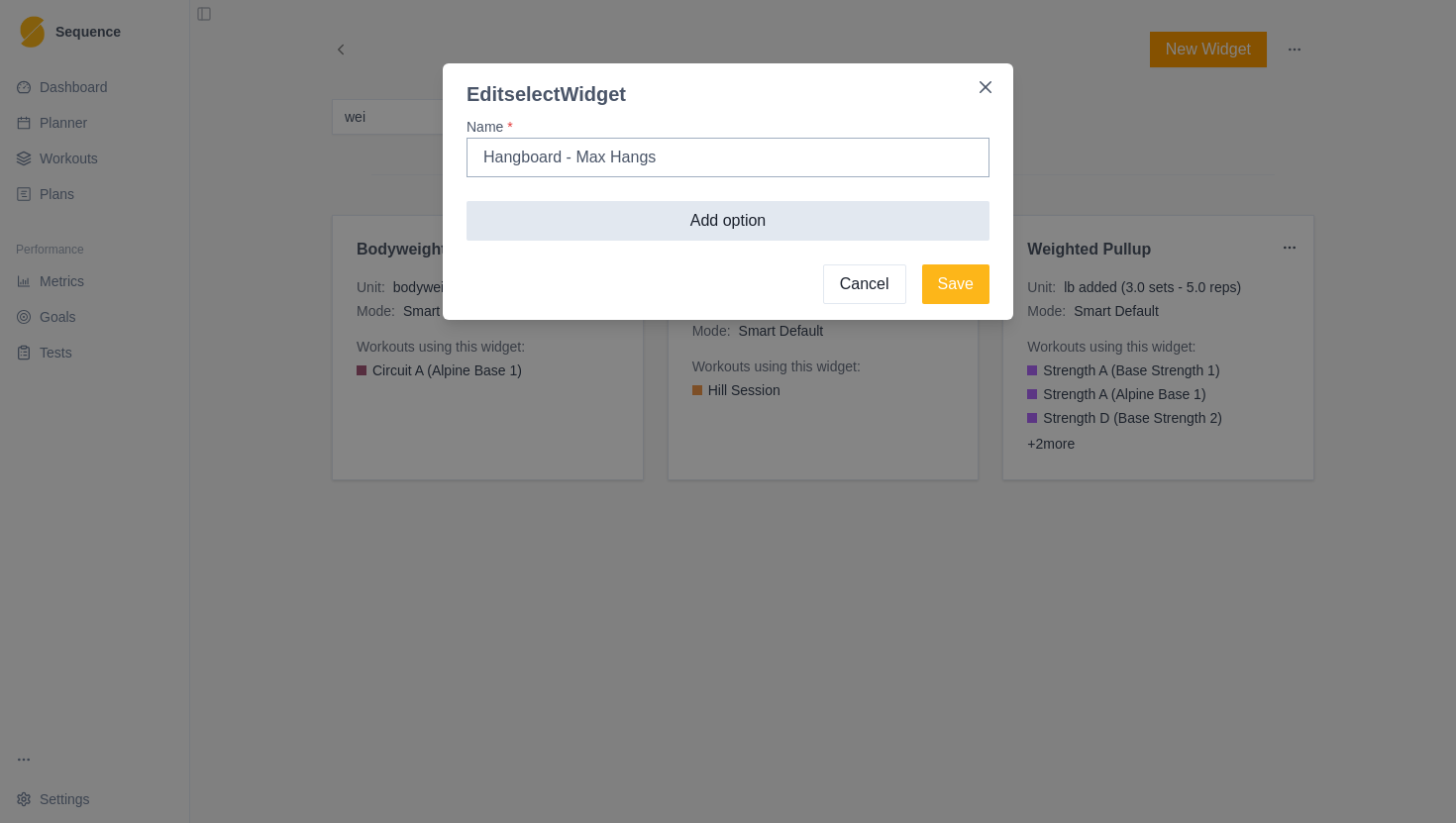 type on "Hangboard - Max Hangs" 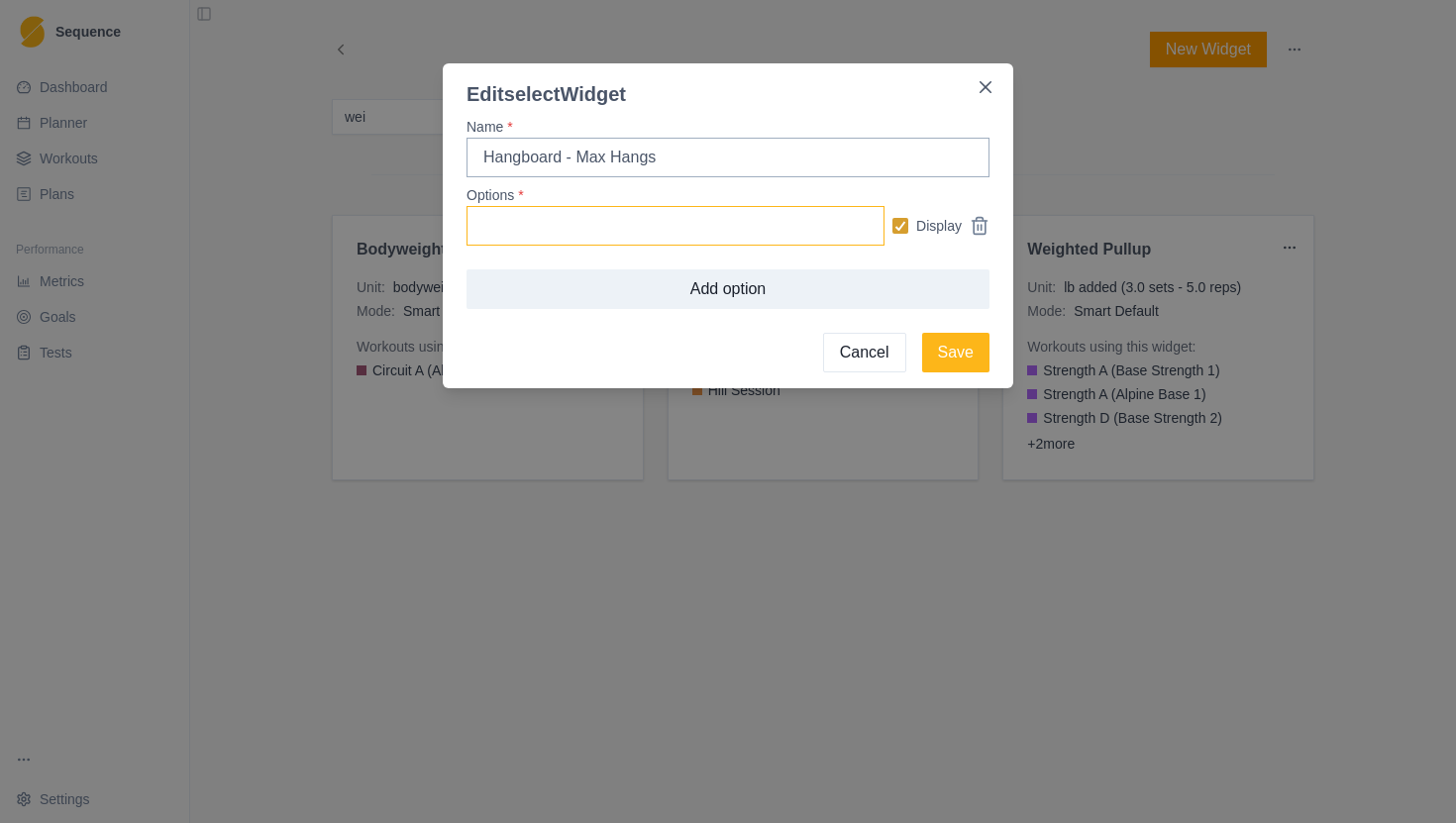 click on "Options *" at bounding box center [676, 226] 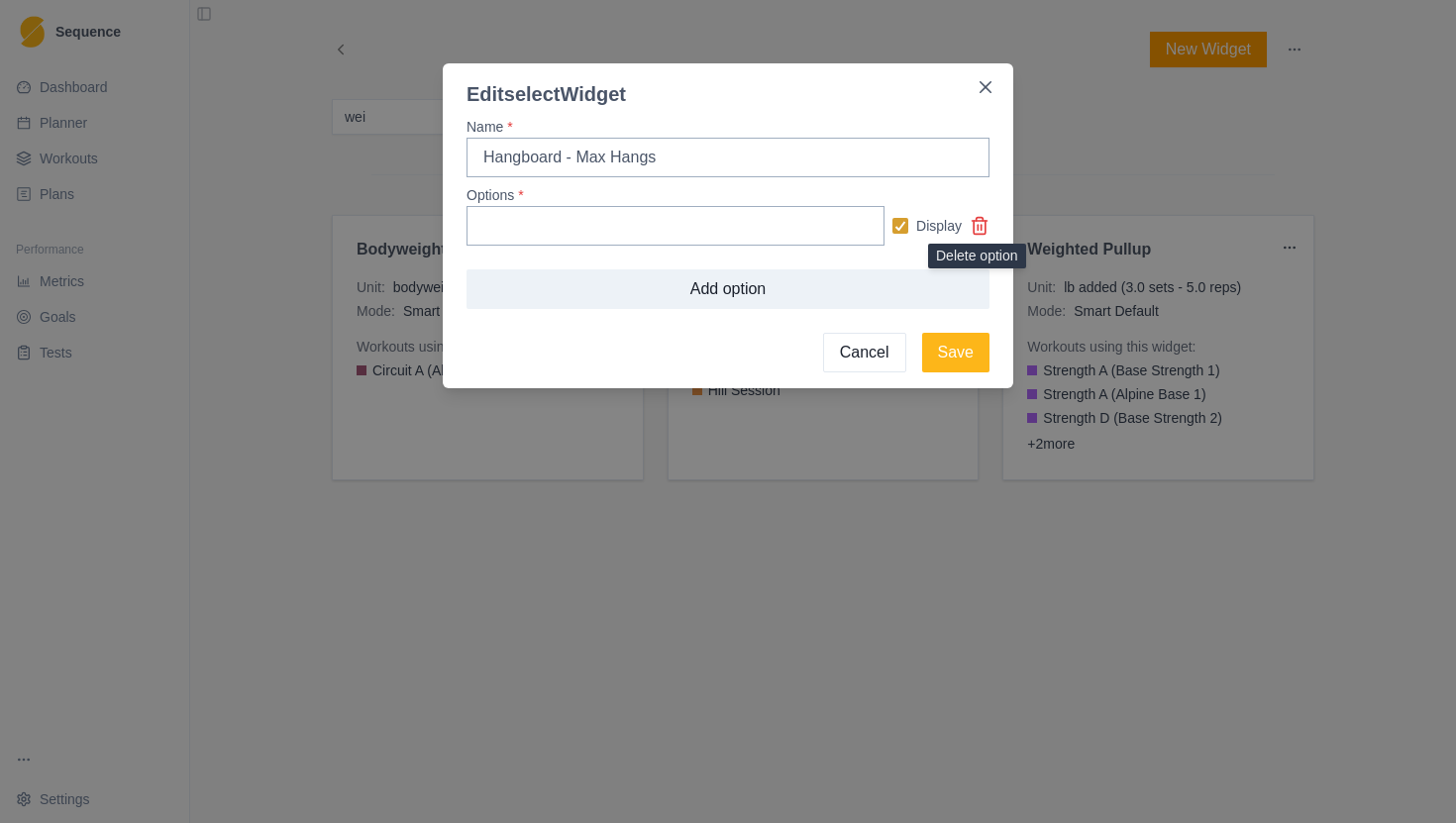 click 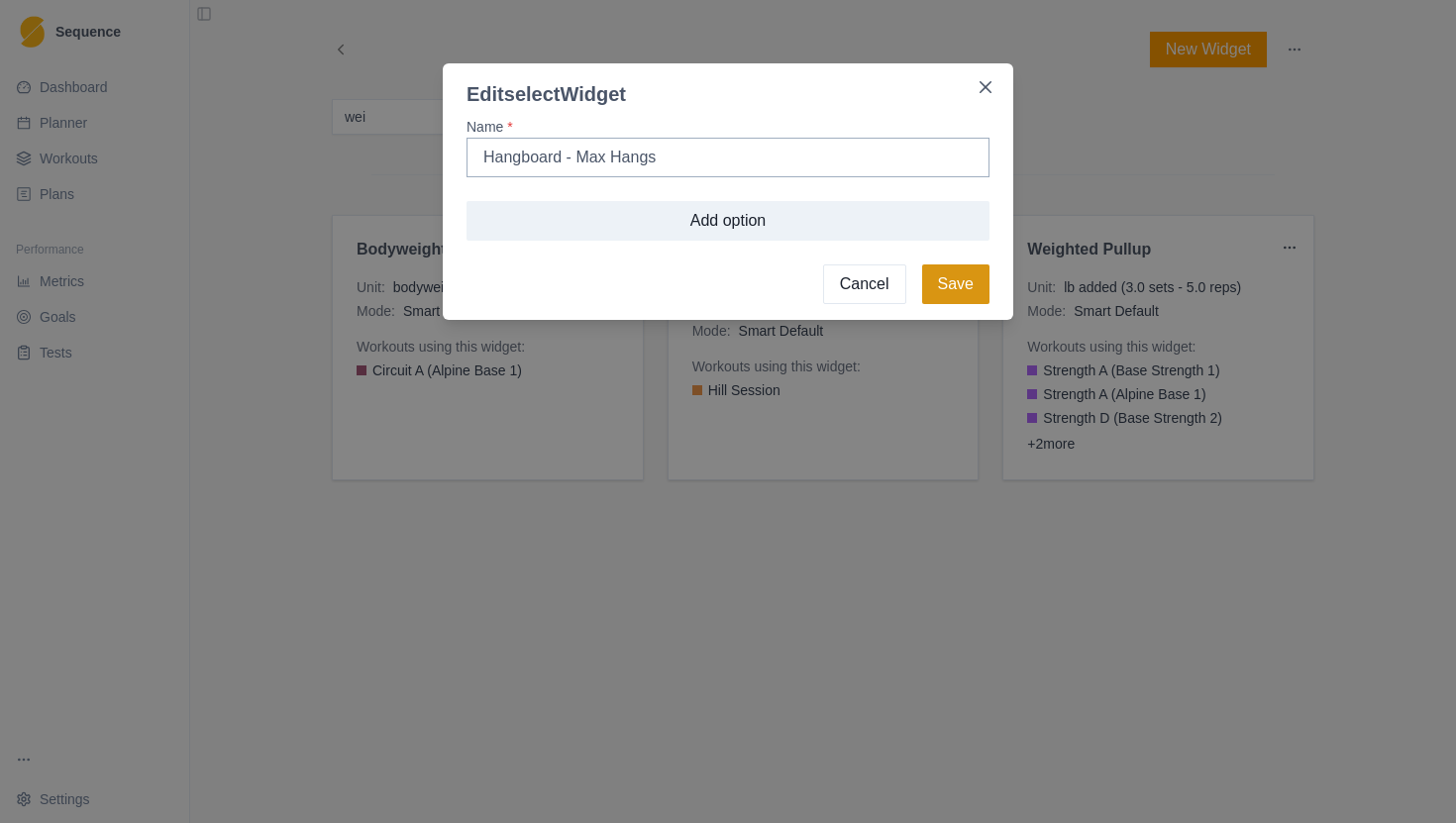 click on "Save" at bounding box center (956, 284) 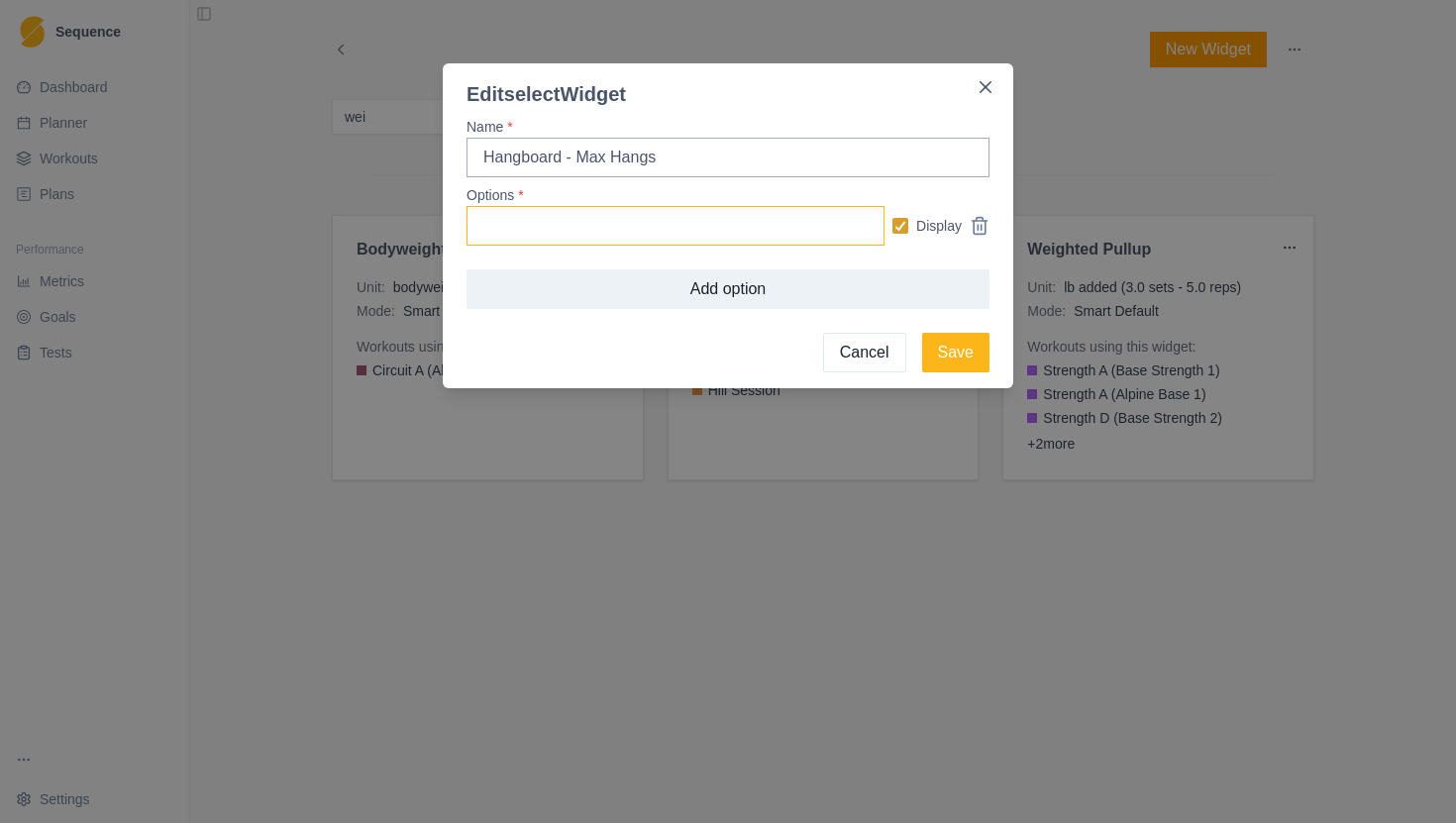 click on "Options *" at bounding box center (676, 226) 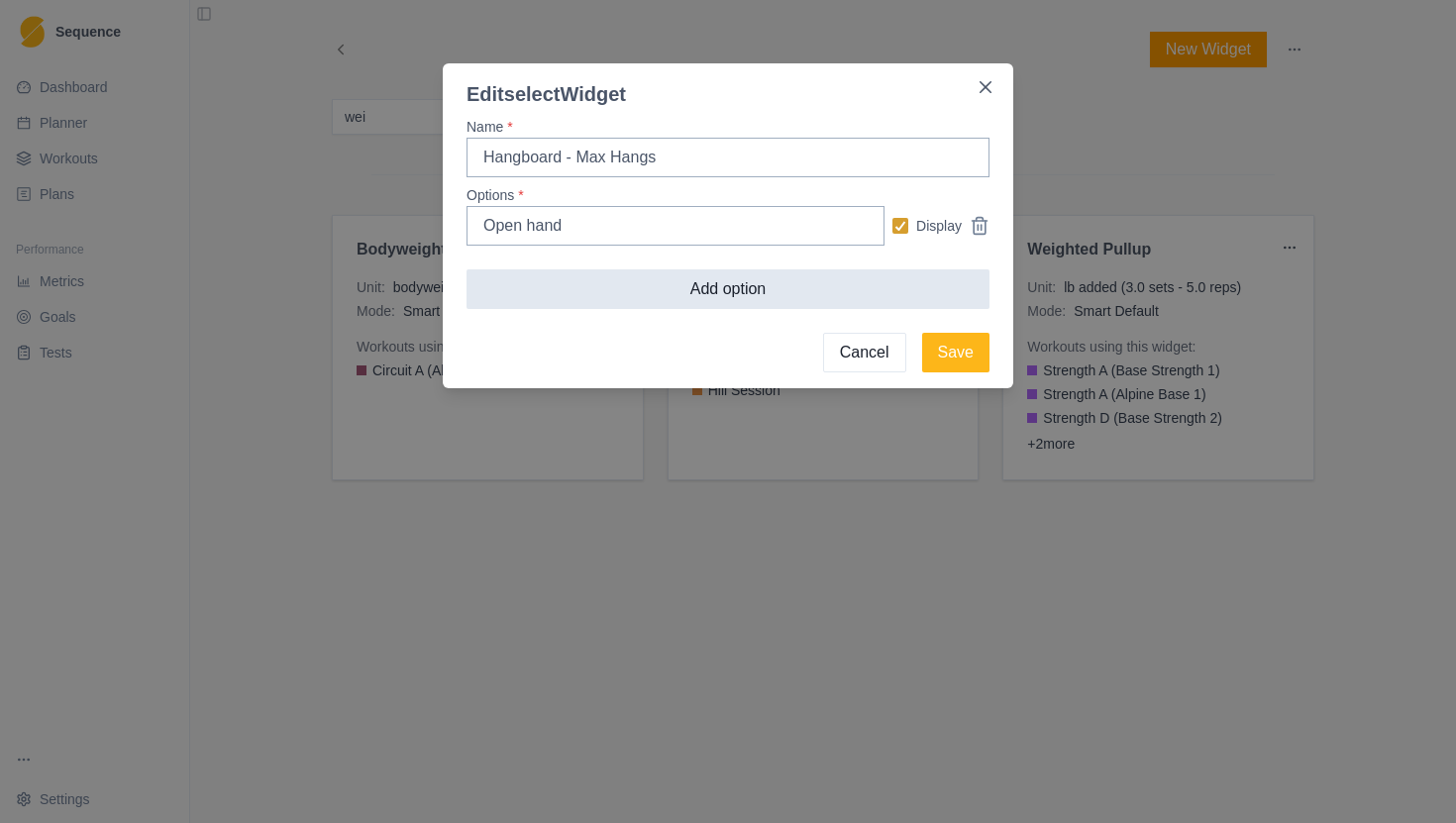 type on "Open hand" 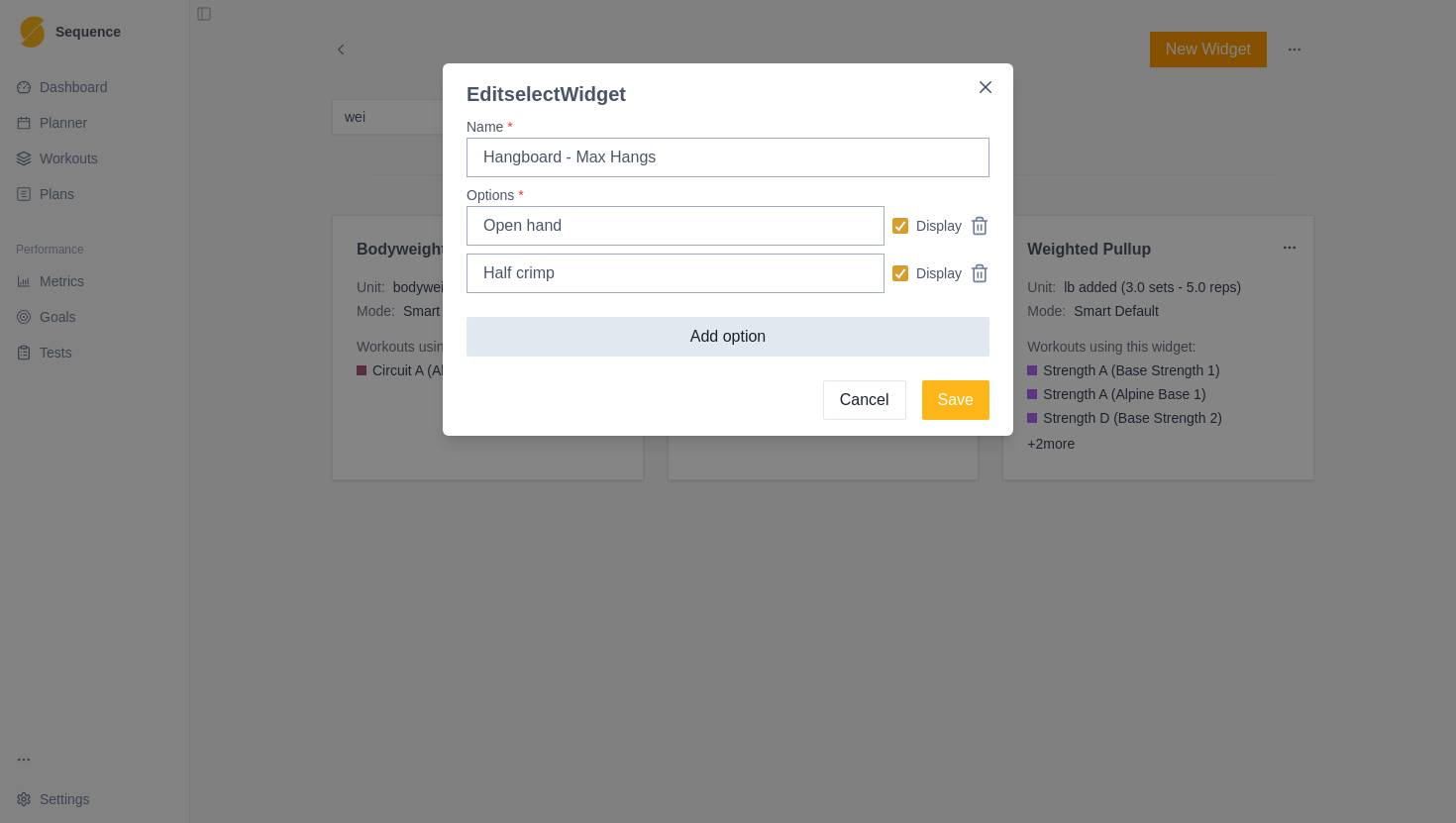 type on "Half crimp" 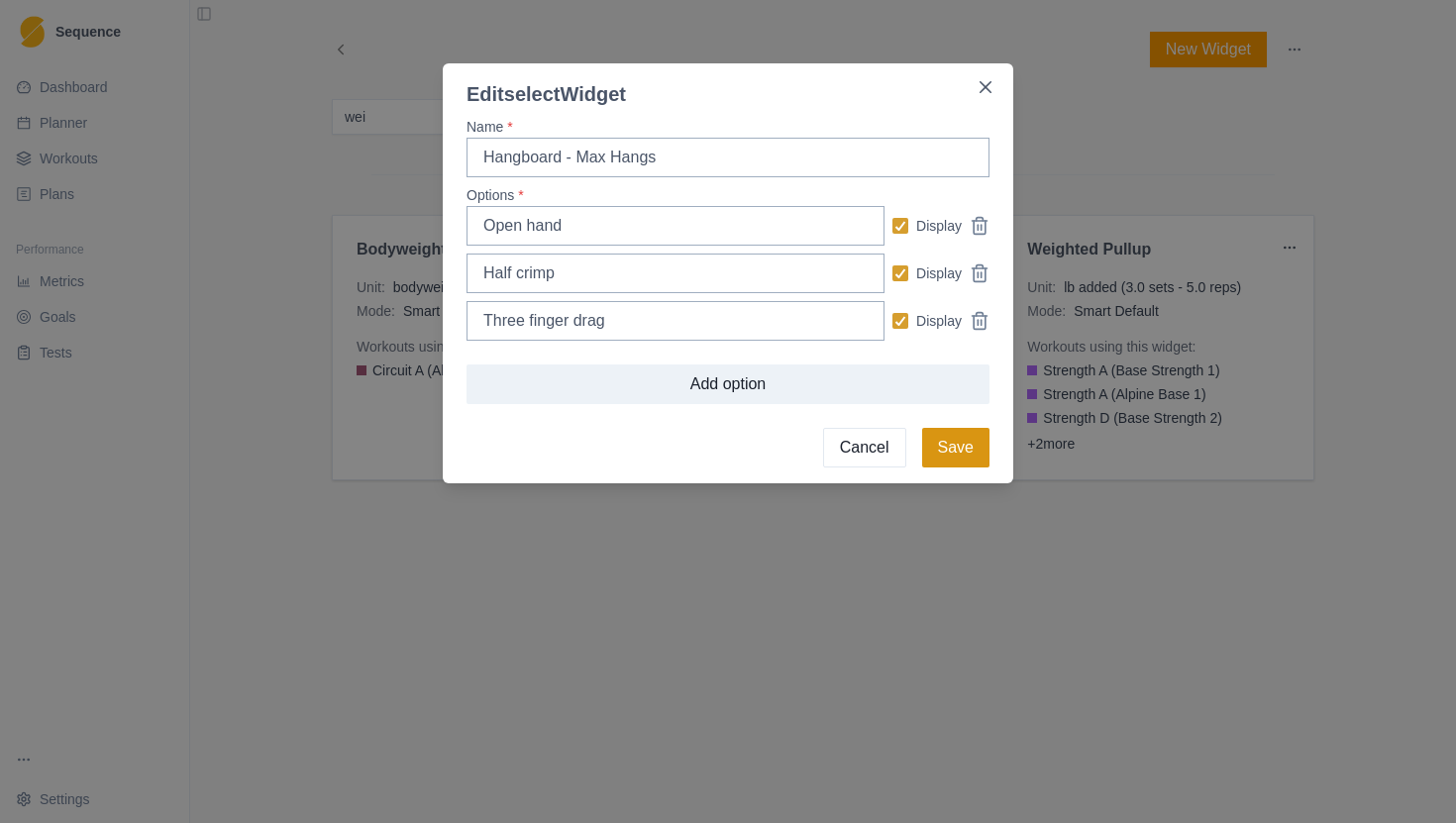 type on "Three finger drag" 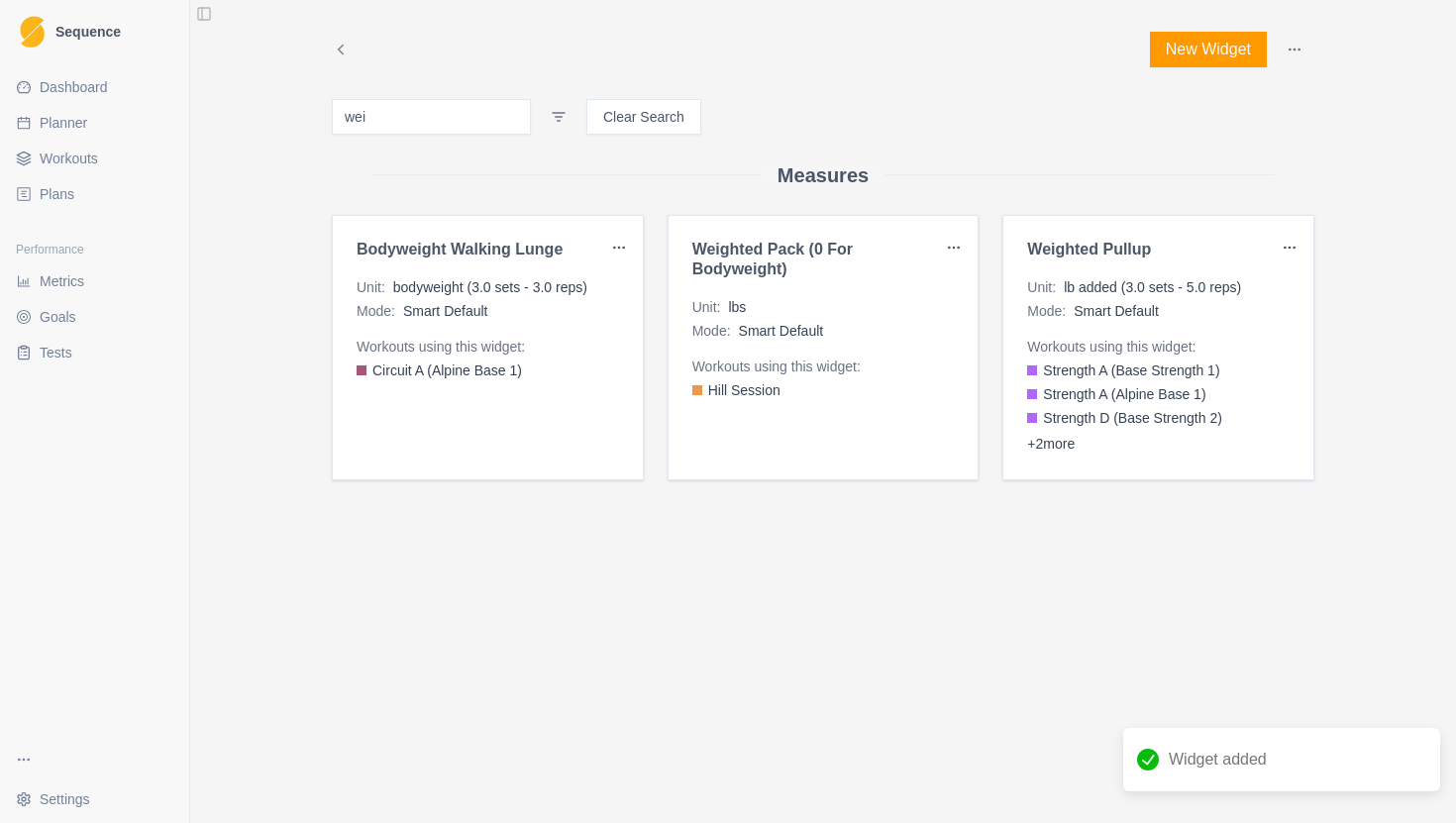 click on "wei" at bounding box center [431, 117] 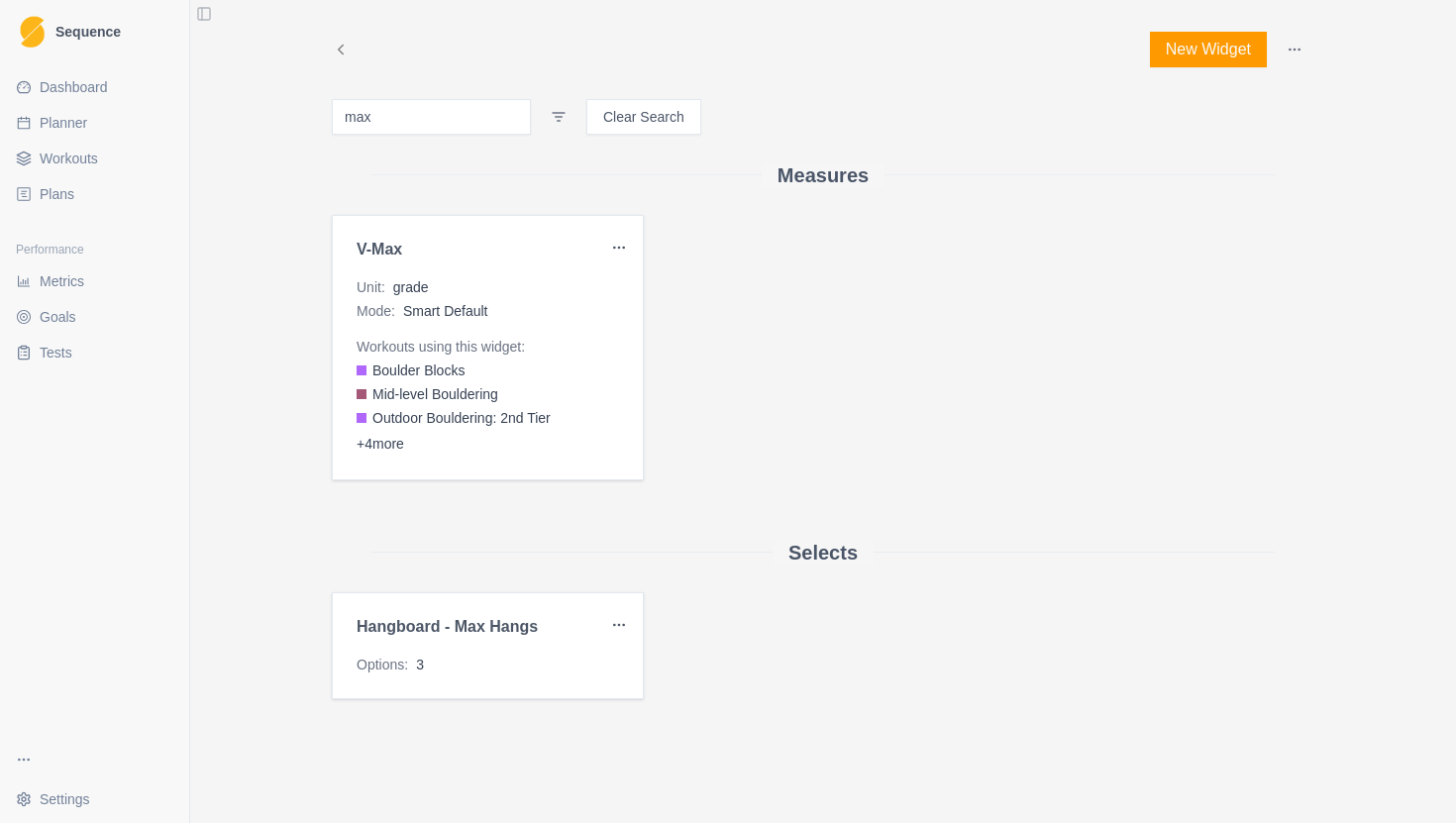 type on "max" 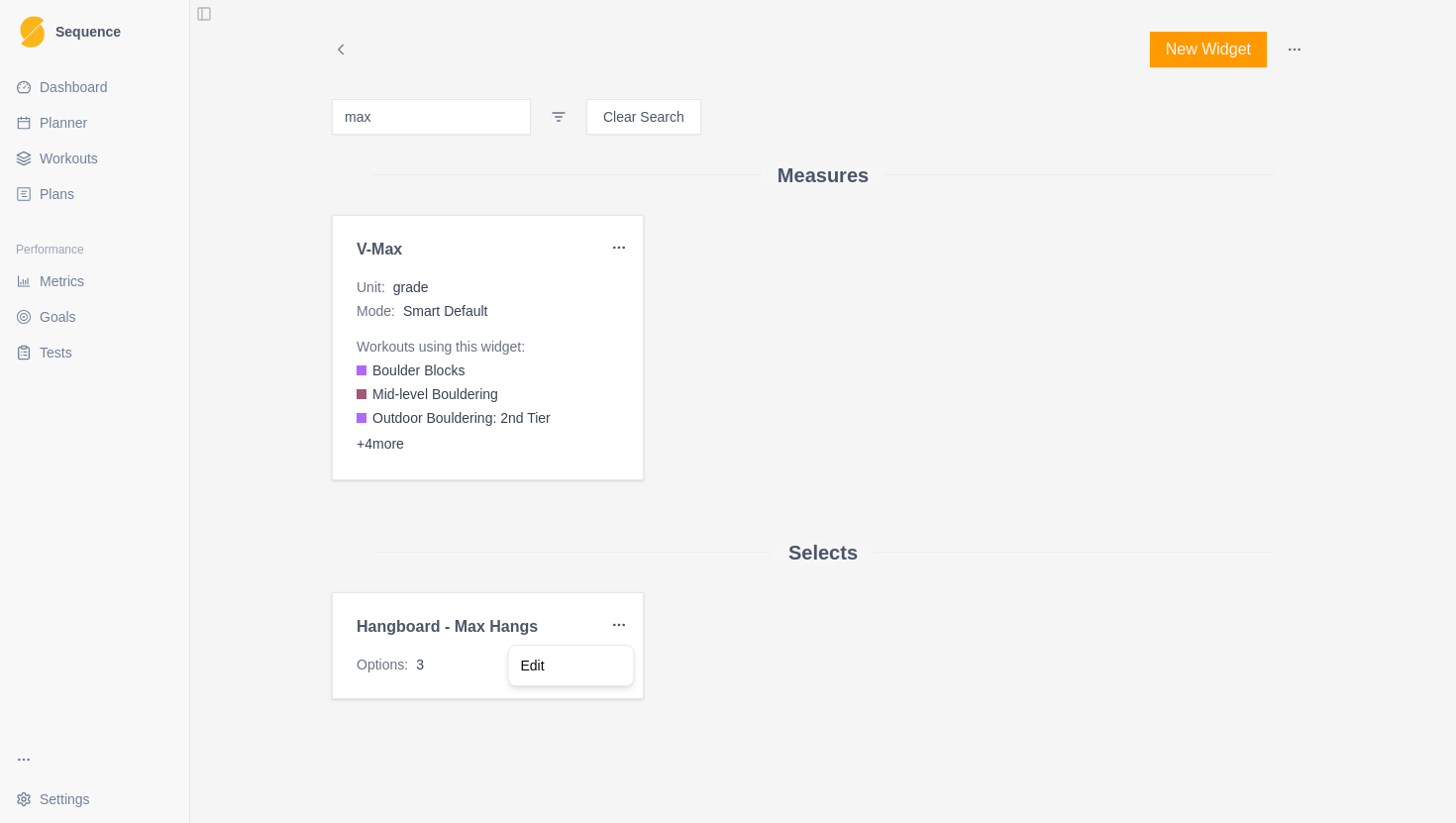 click on "Sequence Dashboard Planner Workouts Plans Performance Metrics Goals Tests Settings Toggle Sidebar New Widget max Clear Search Measures V-Max  Unit : grade Mode : Smart Default Workouts using this widget: Boulder Blocks Mid-level Bouldering Outdoor Bouldering: 2nd Tier + 4  more Selects Hangboard - Max Hangs Options : 3
40 Edit" at bounding box center [728, 411] 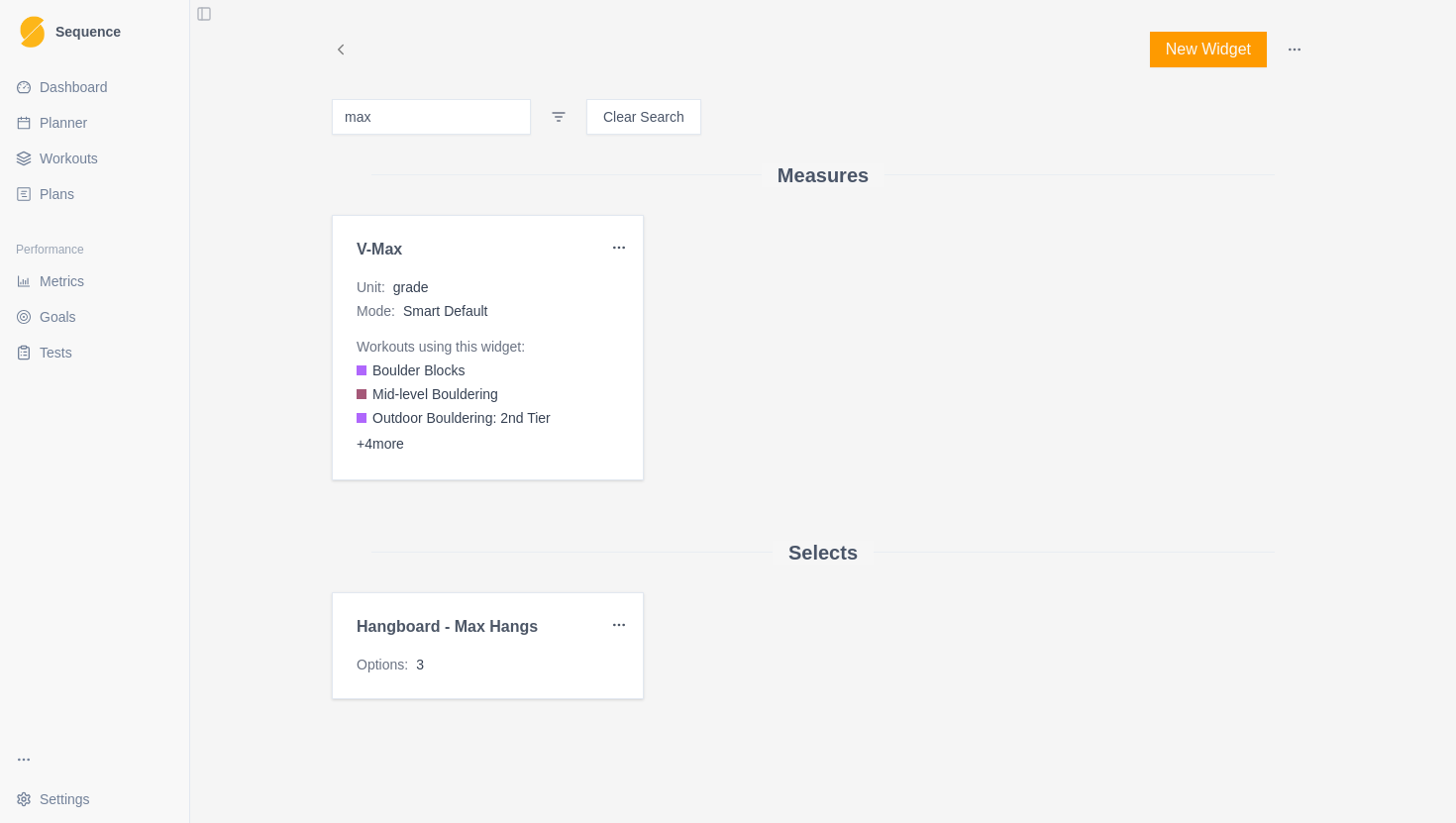 click on "Sequence Dashboard Planner Workouts Plans Performance Metrics Goals Tests Settings Toggle Sidebar New Widget max Clear Search Measures V-Max  Unit : grade Mode : Smart Default Workouts using this widget: Boulder Blocks Mid-level Bouldering Outdoor Bouldering: 2nd Tier + 4  more Selects Hangboard - Max Hangs Options : 3
40" at bounding box center [728, 411] 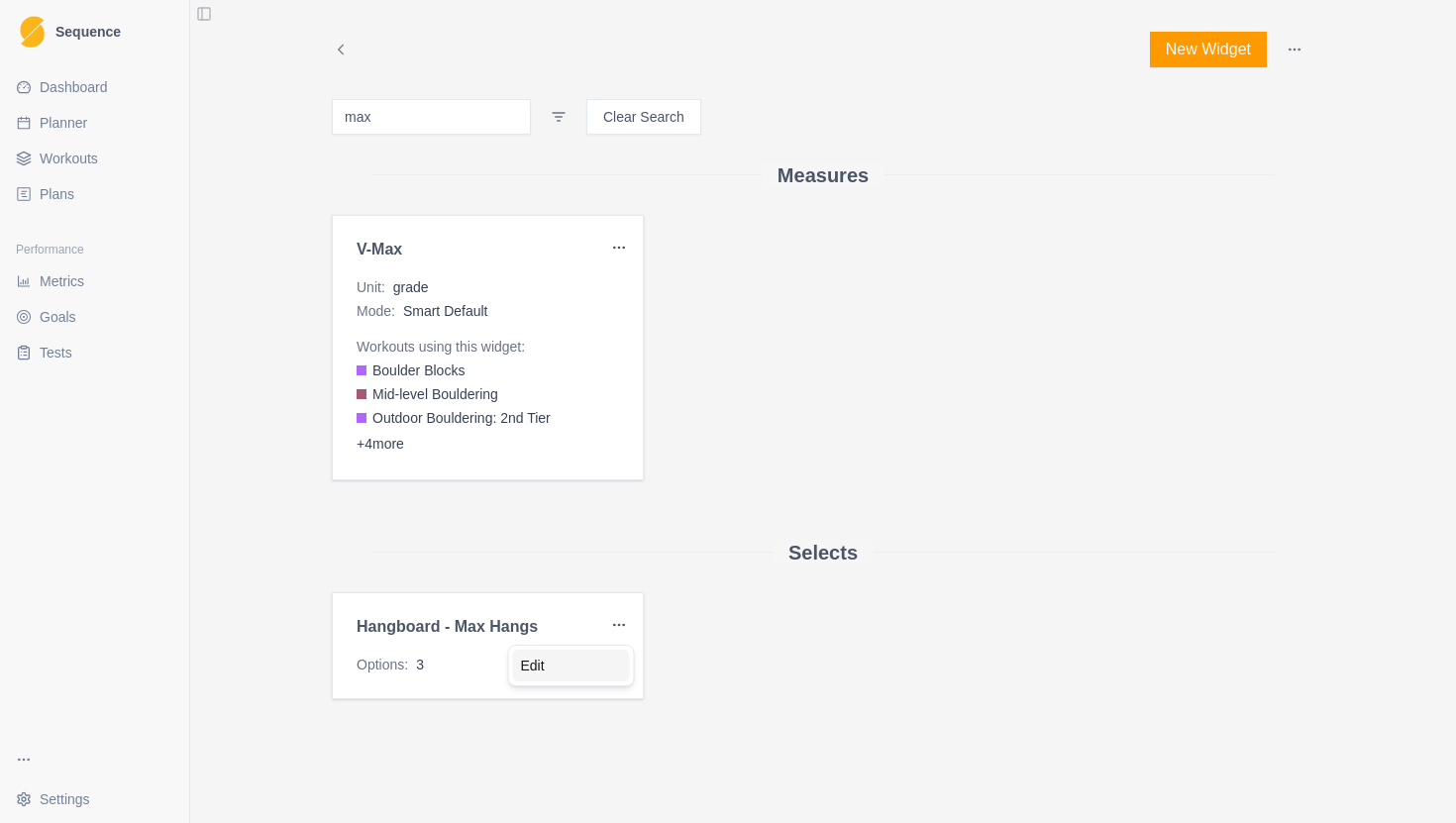 click on "Edit" at bounding box center [572, 666] 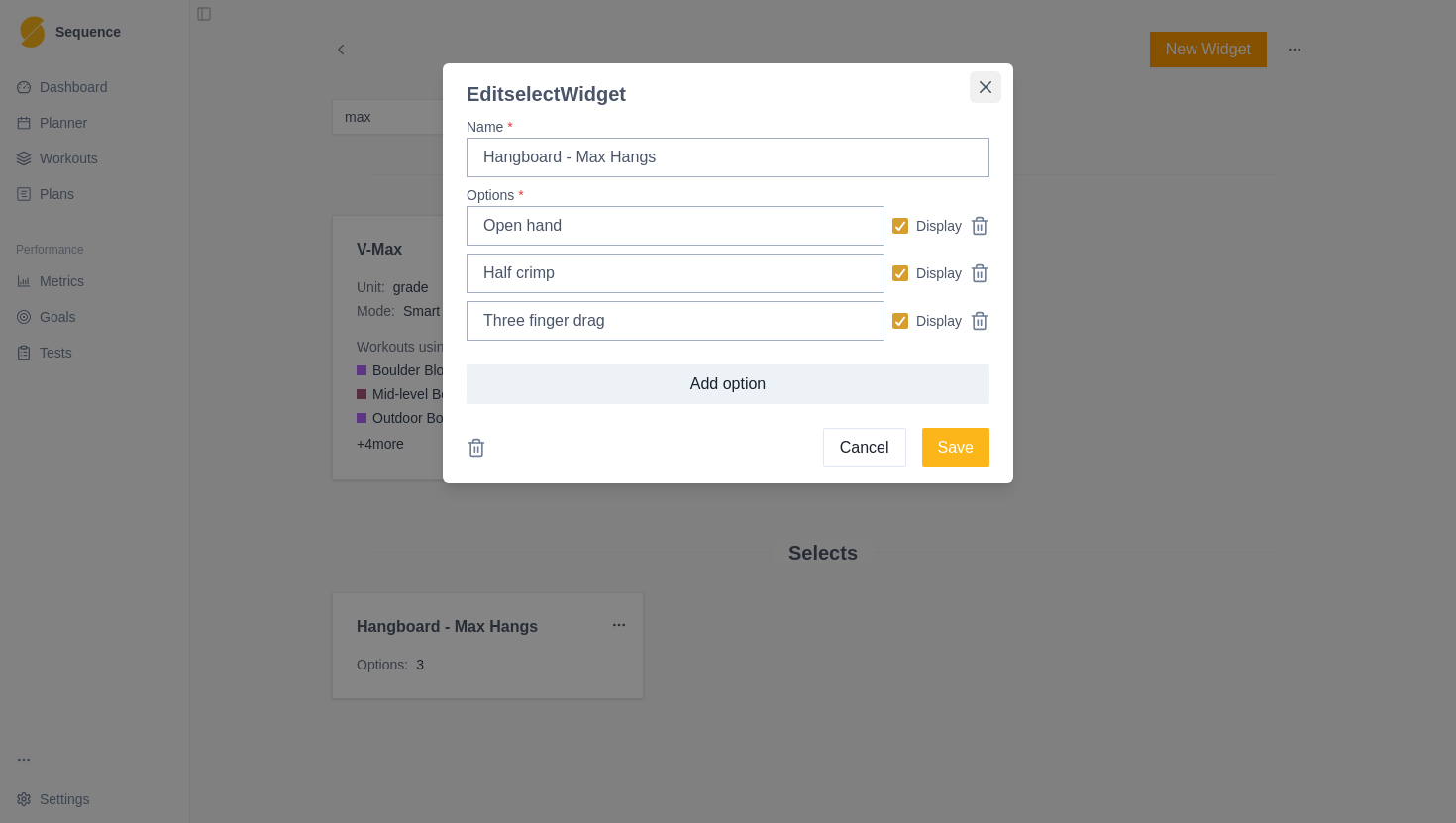 click at bounding box center [986, 87] 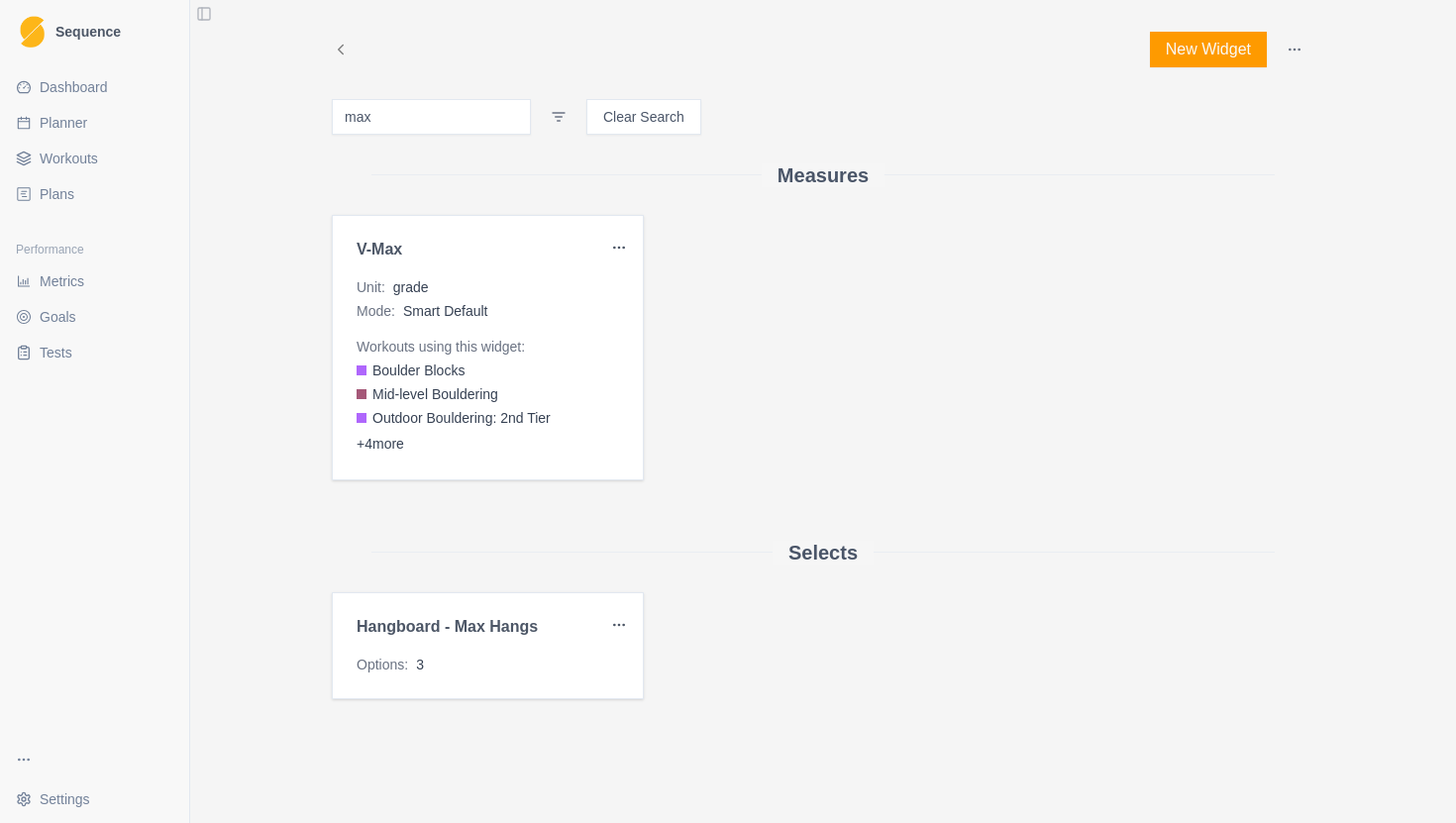 click on "Workouts" at bounding box center (68, 158) 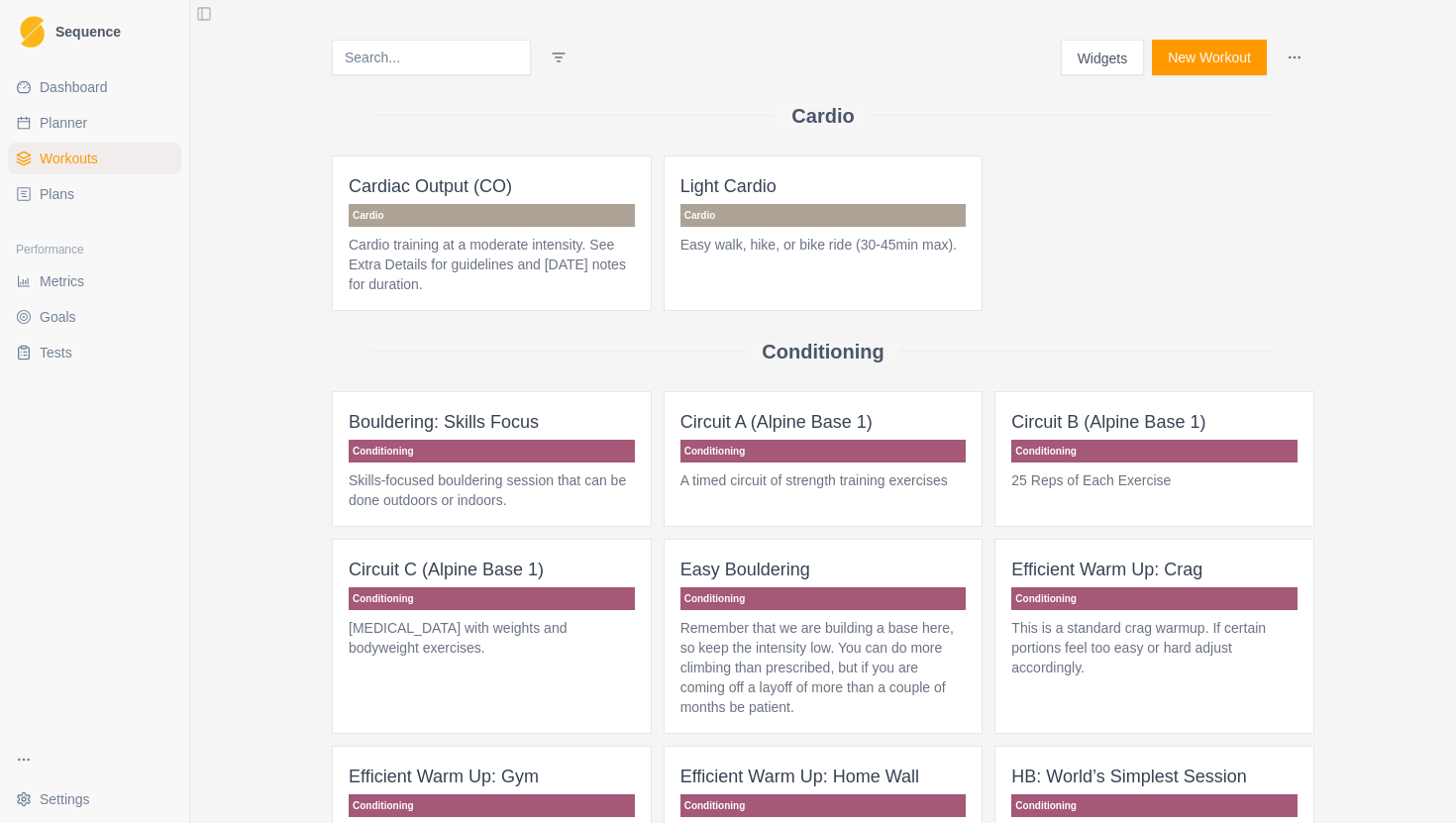 click at bounding box center [431, 57] 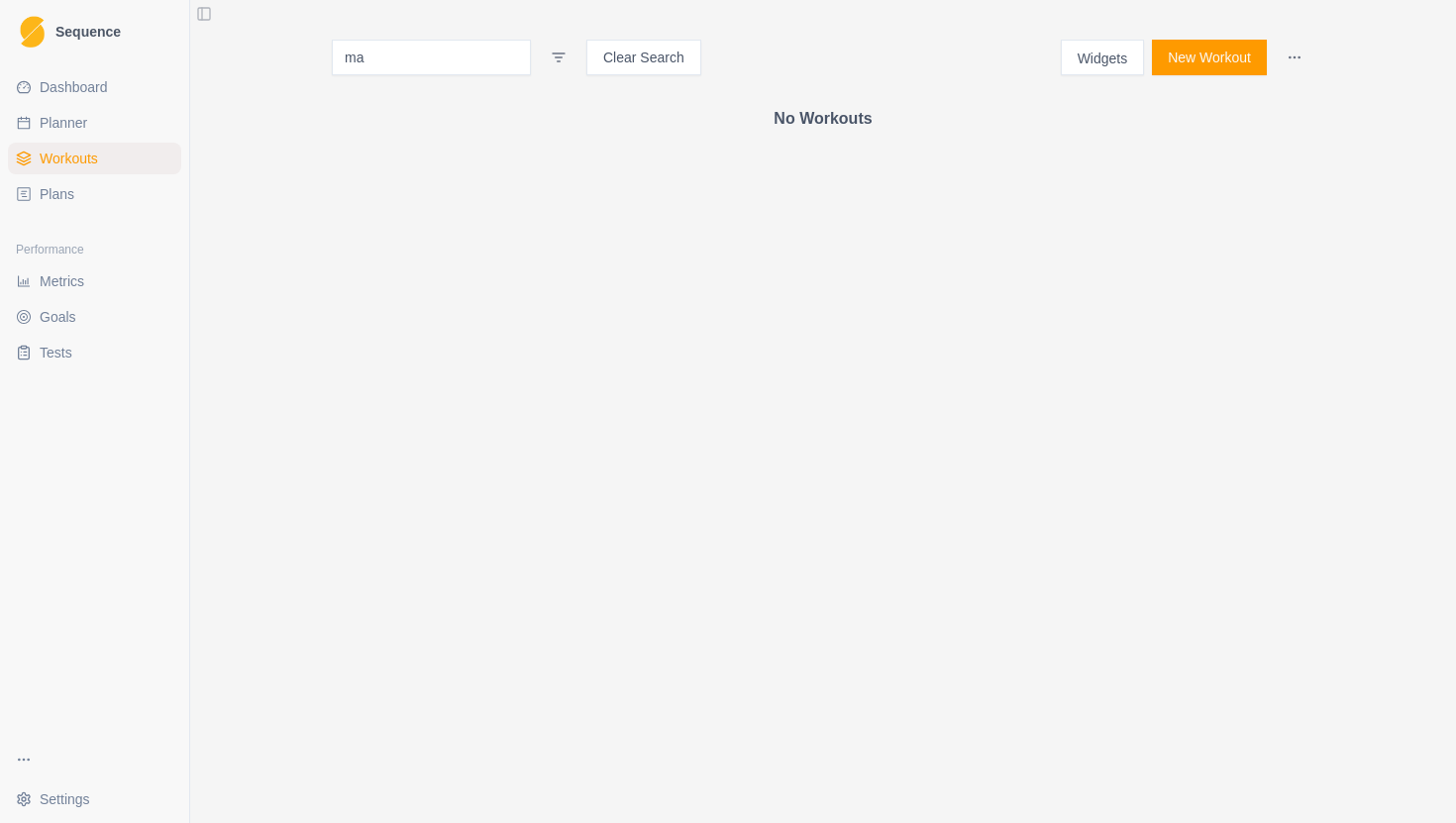 type on "m" 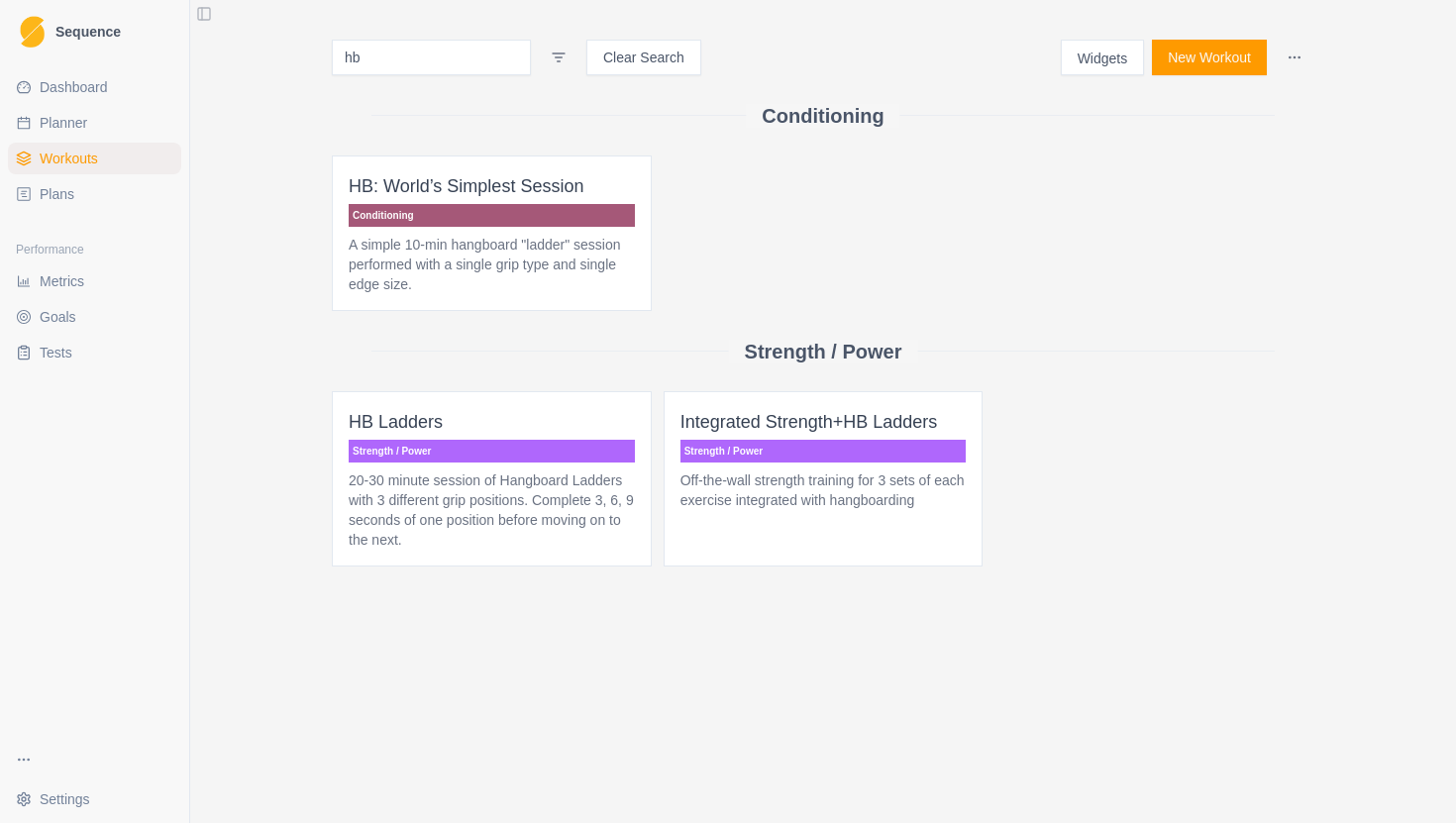 type on "h" 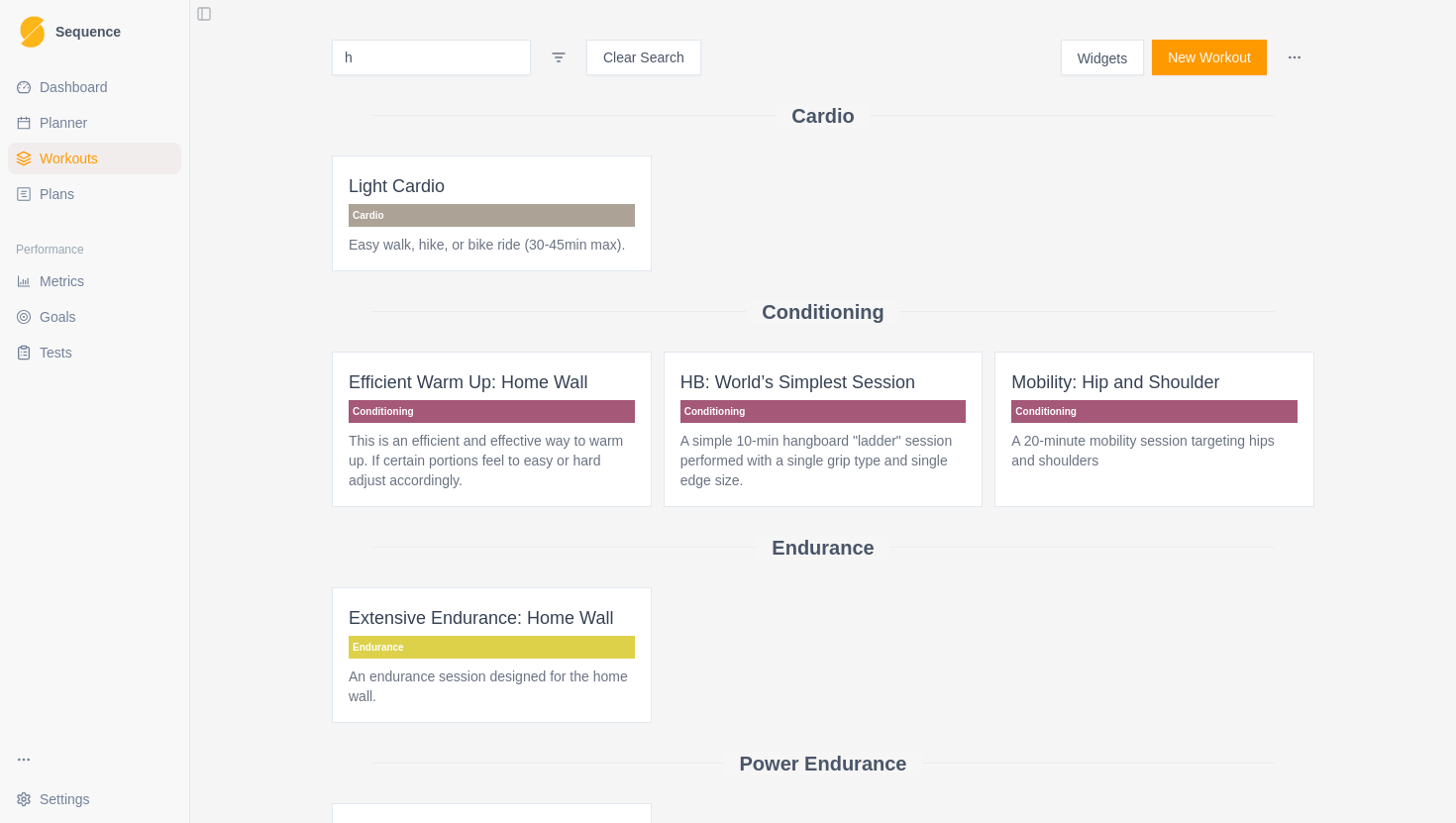 type 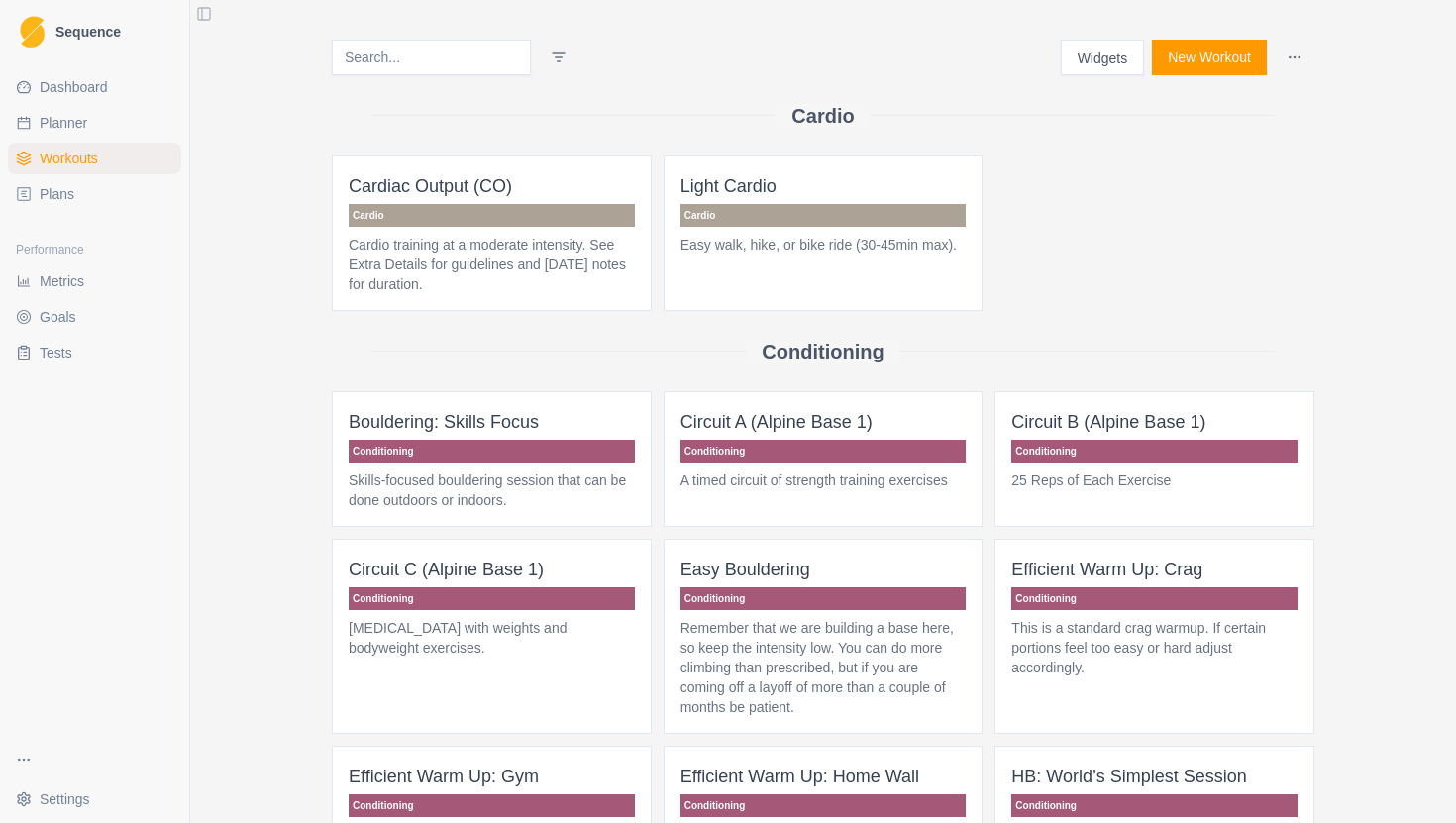 click at bounding box center (431, 57) 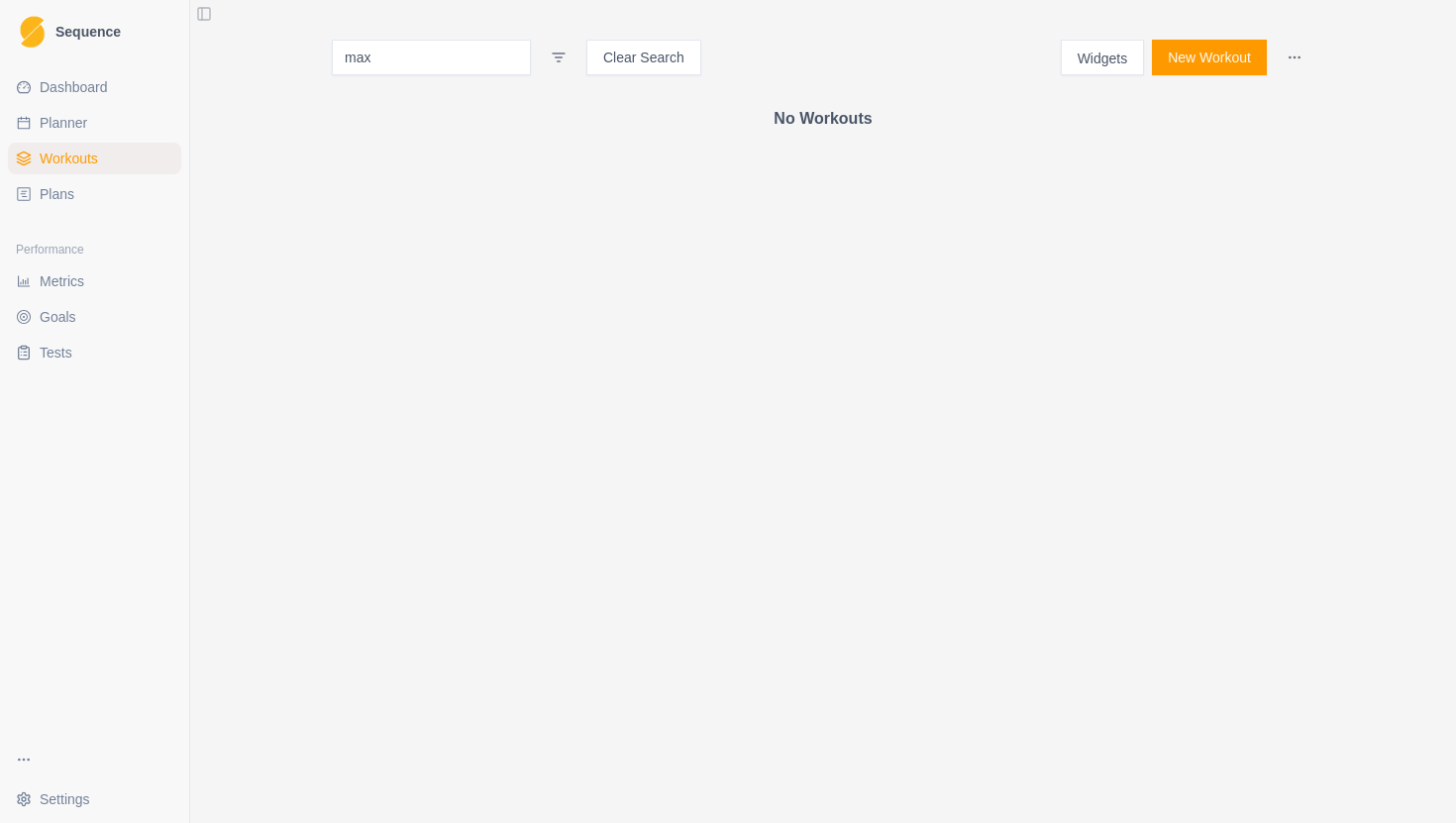 type on "max" 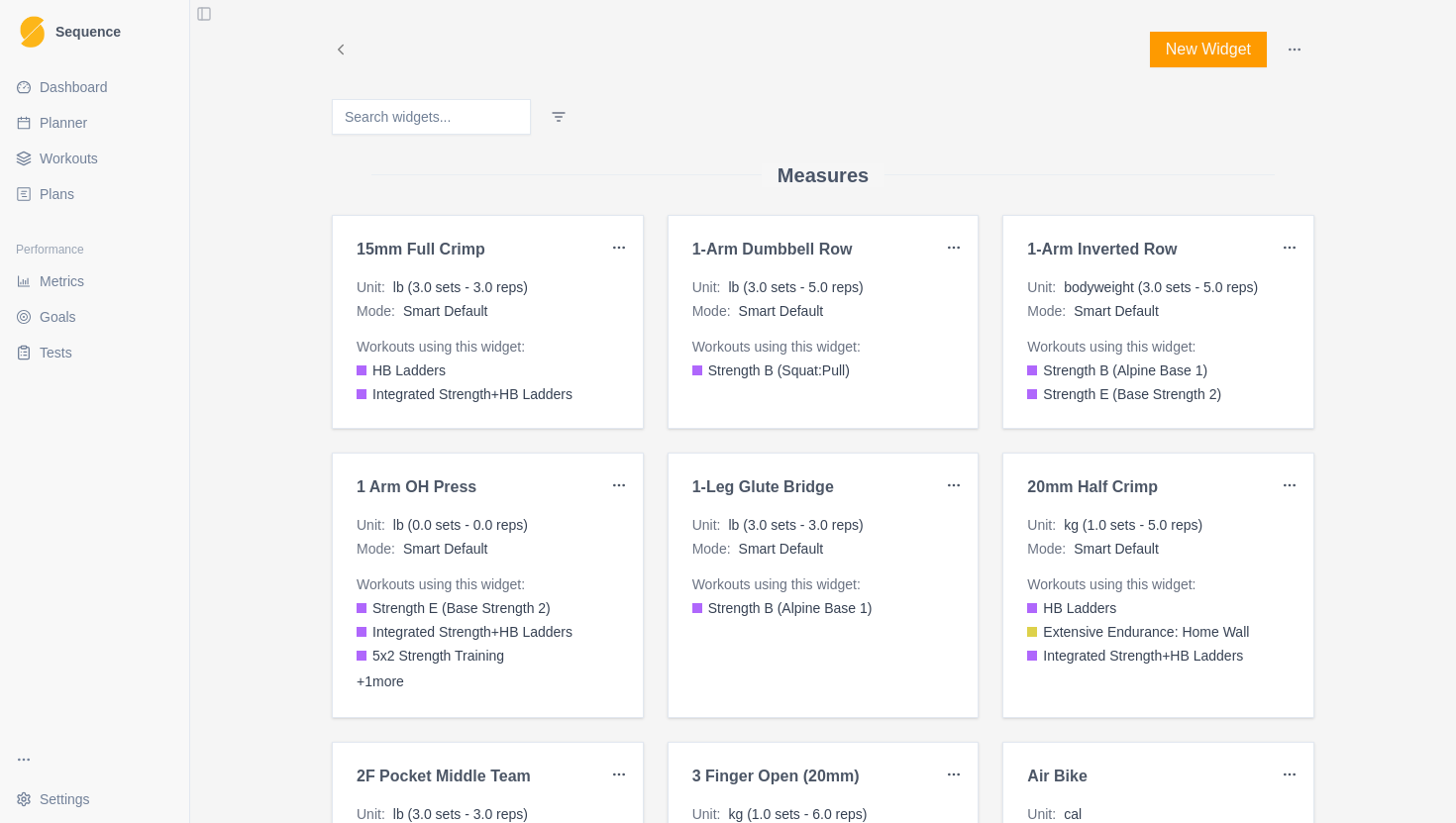 click at bounding box center (431, 117) 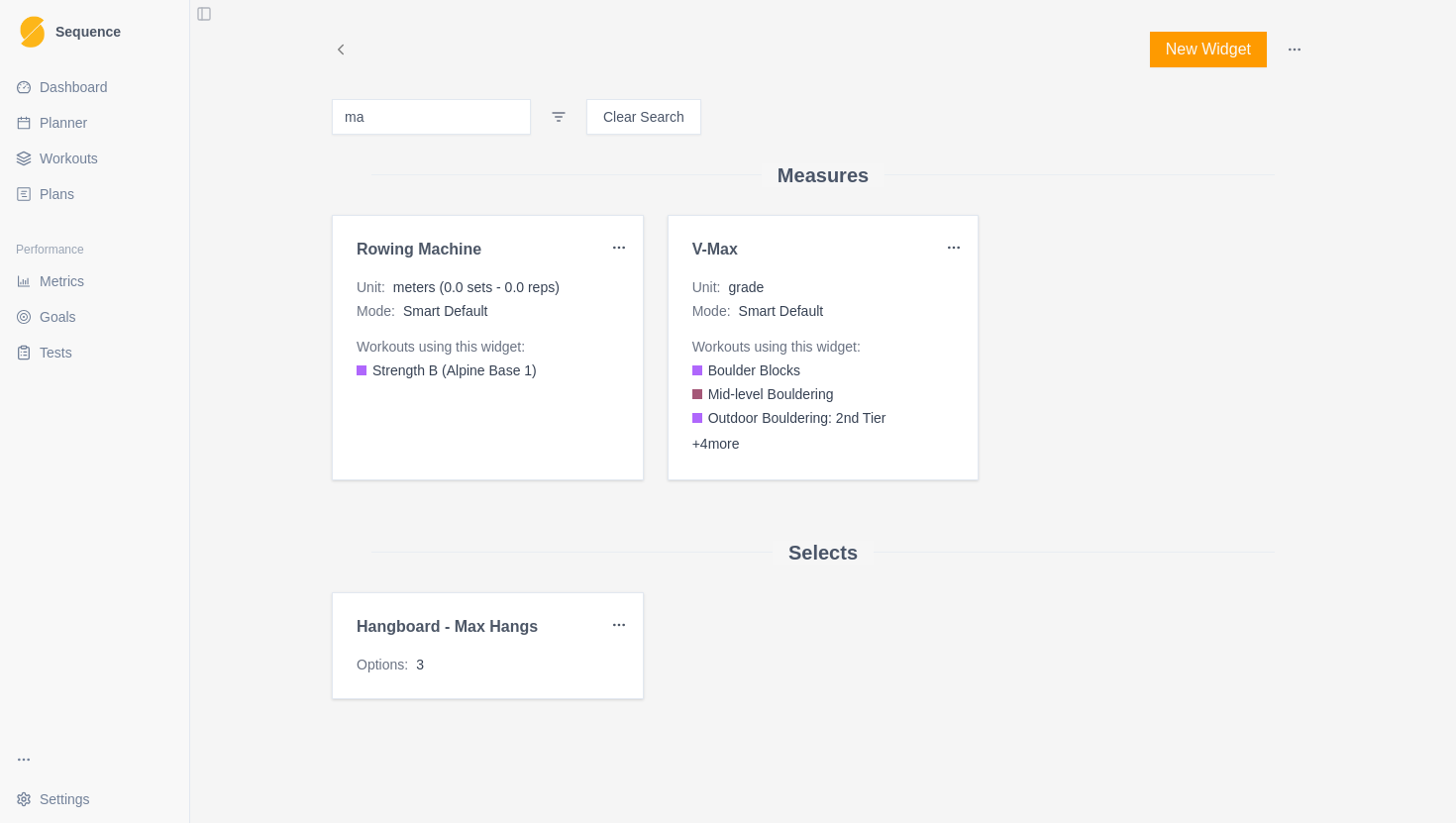 type on "ma" 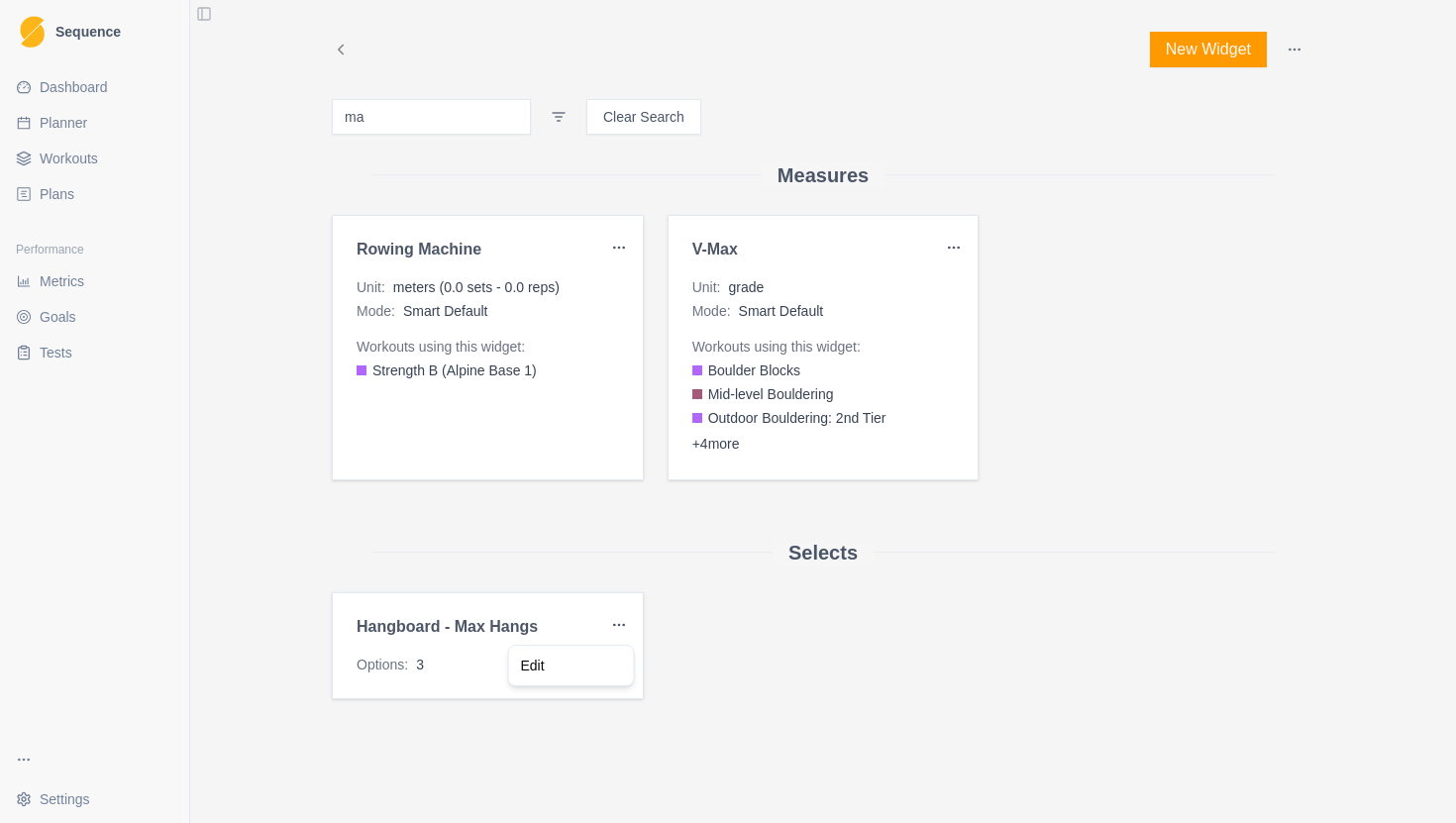 click on "Sequence Dashboard Planner Workouts Plans Performance Metrics Goals Tests Settings Toggle Sidebar New Widget ma Clear Search Measures Rowing Machine Unit : meters (0.0 sets - 0.0 reps) Mode : Smart Default Workouts using this widget: Strength B (Alpine Base 1) V-Max  Unit : grade Mode : Smart Default Workouts using this widget: Boulder Blocks Mid-level Bouldering Outdoor Bouldering: 2nd Tier + 4  more Selects Hangboard - Max Hangs Options : 3
40 Edit" at bounding box center (728, 411) 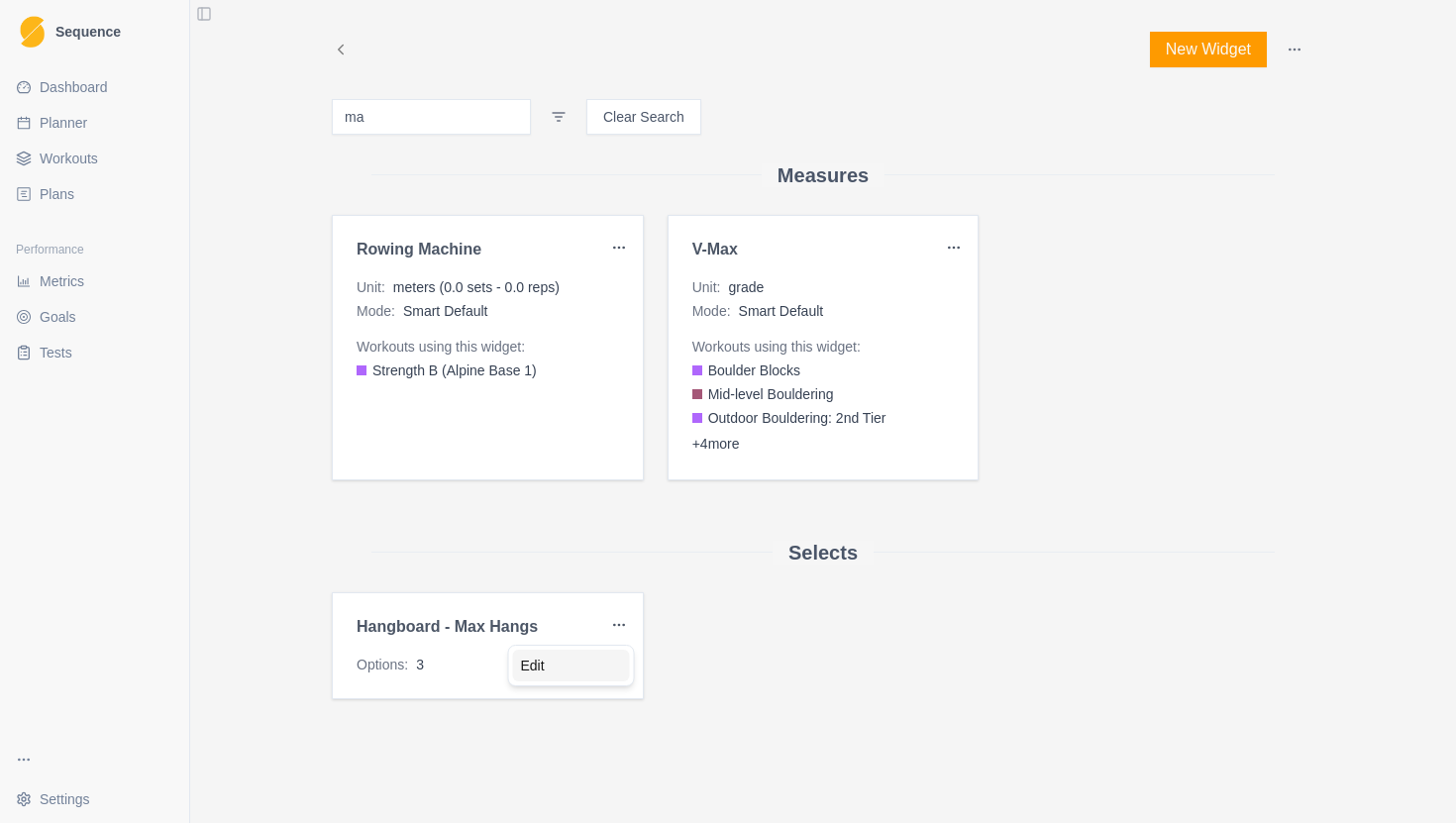 click on "Edit" at bounding box center [572, 666] 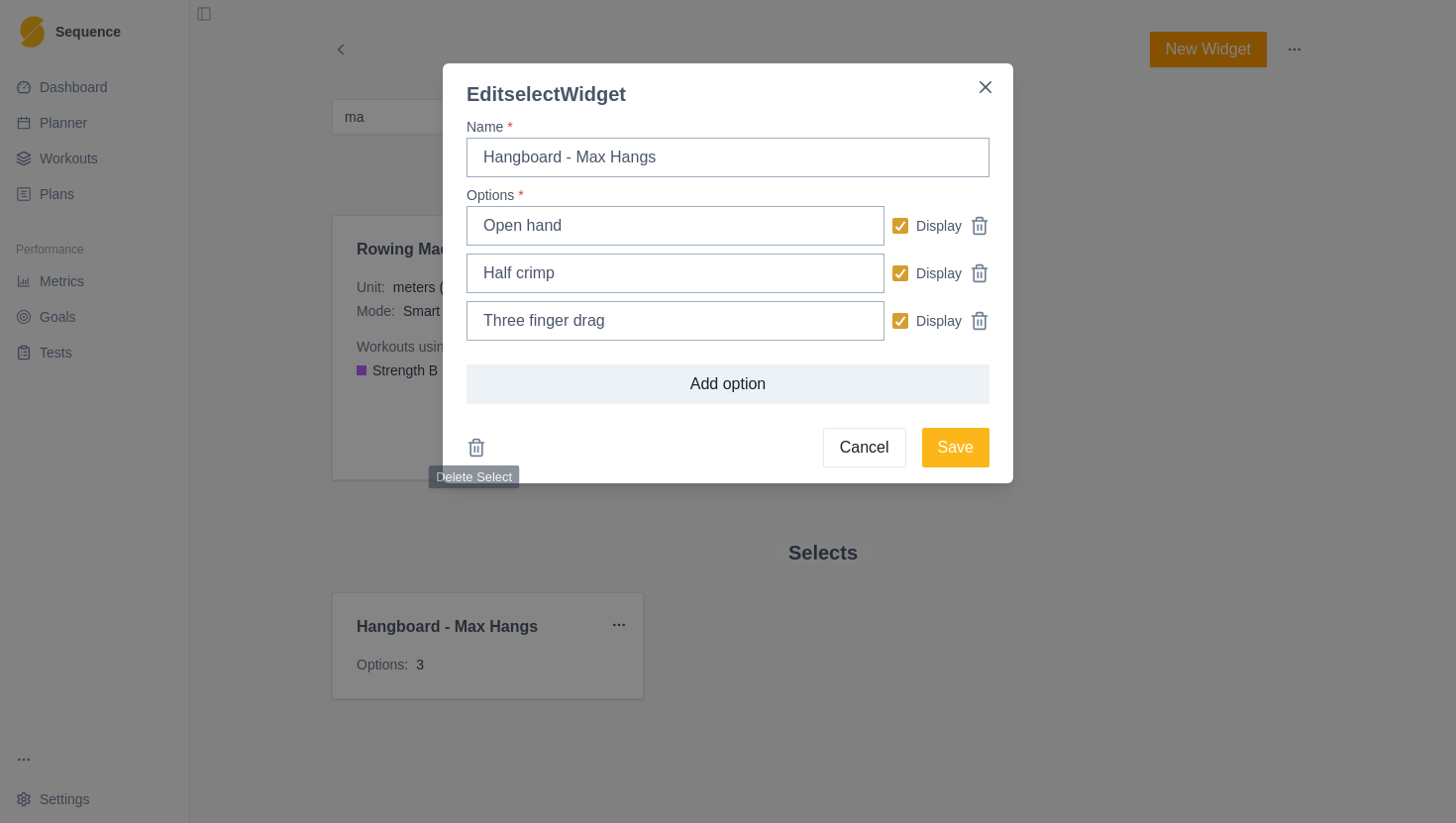 click on "Cancel Save" at bounding box center (728, 448) 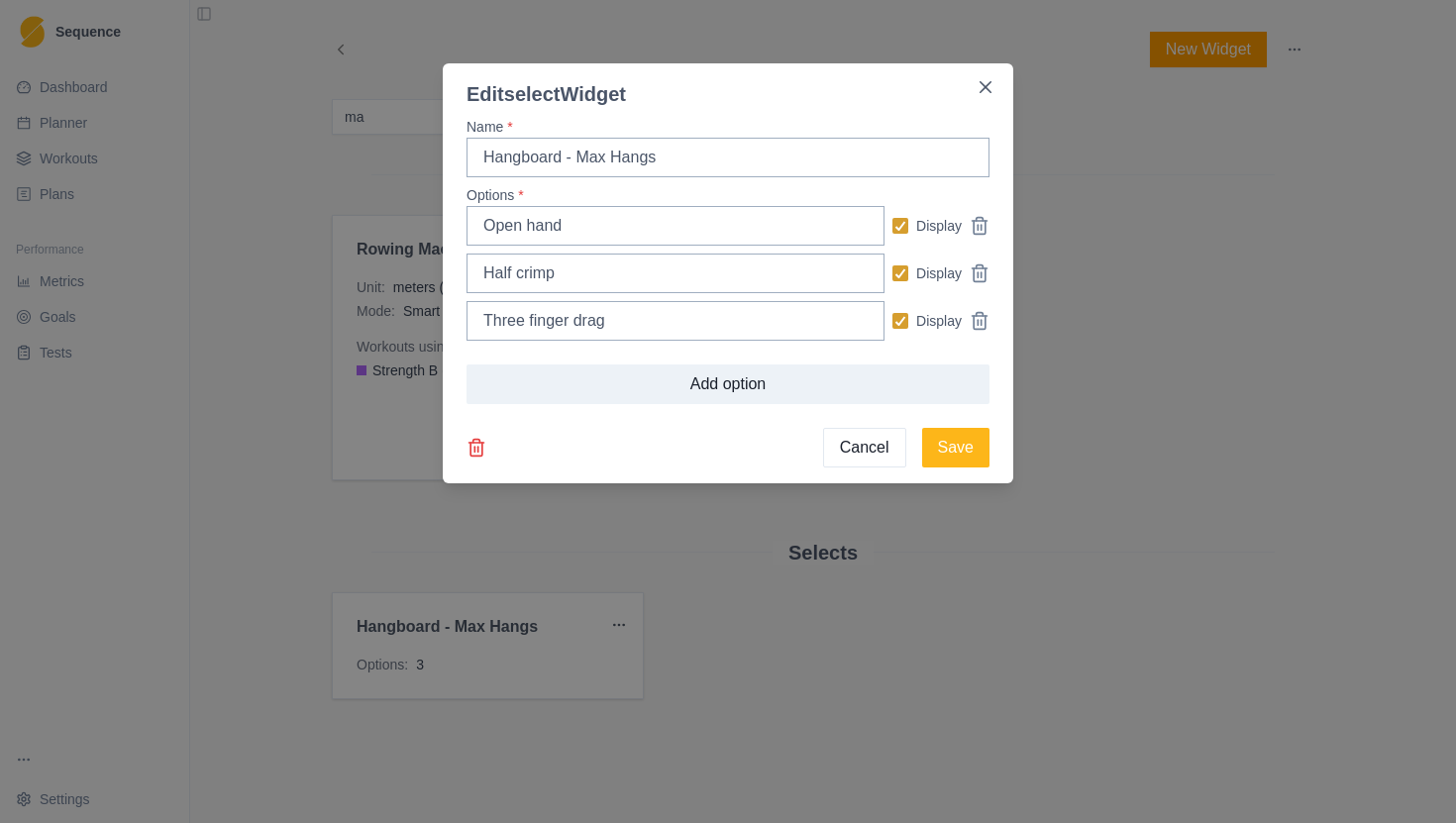 click 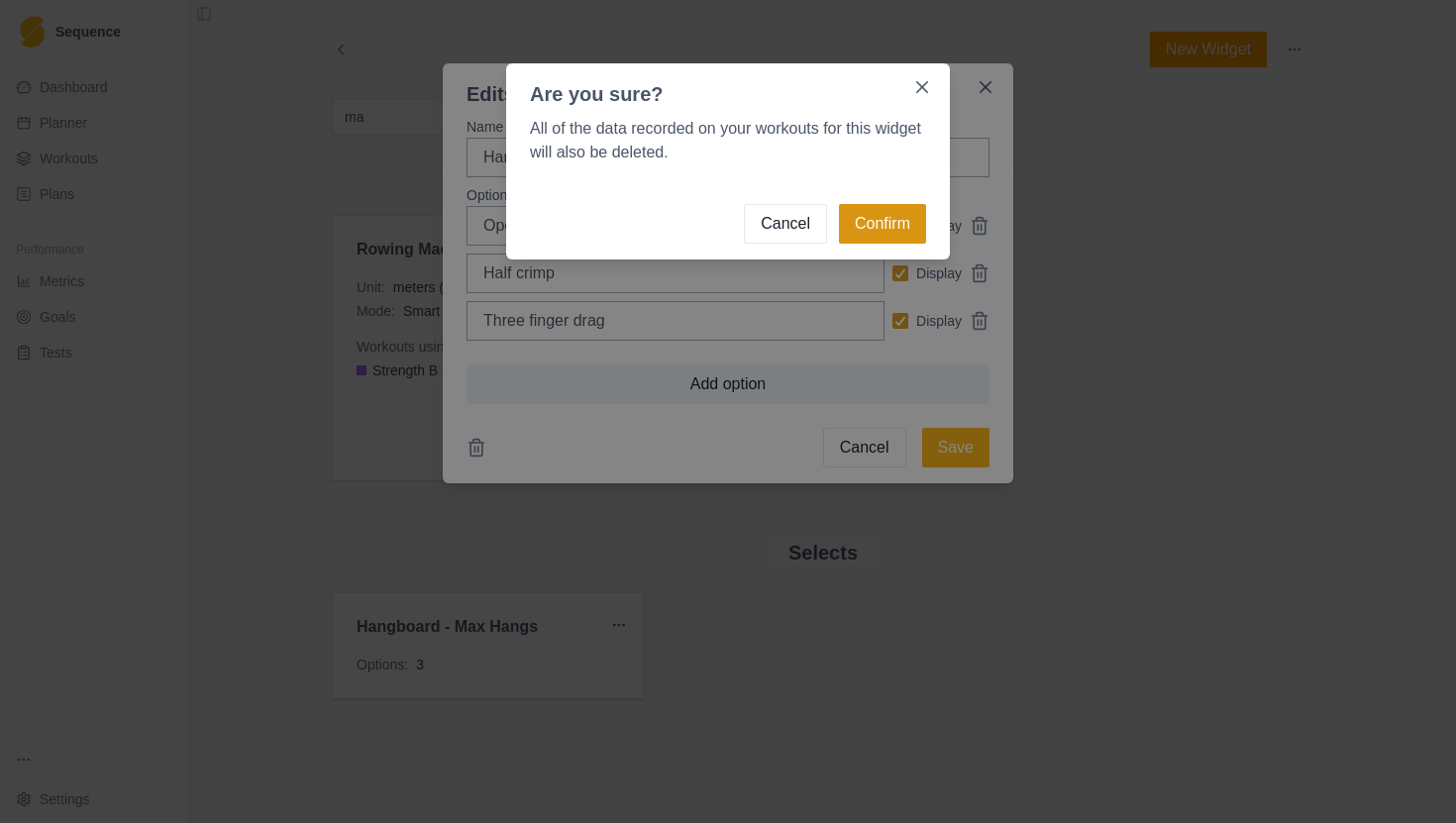 click on "Confirm" at bounding box center (883, 224) 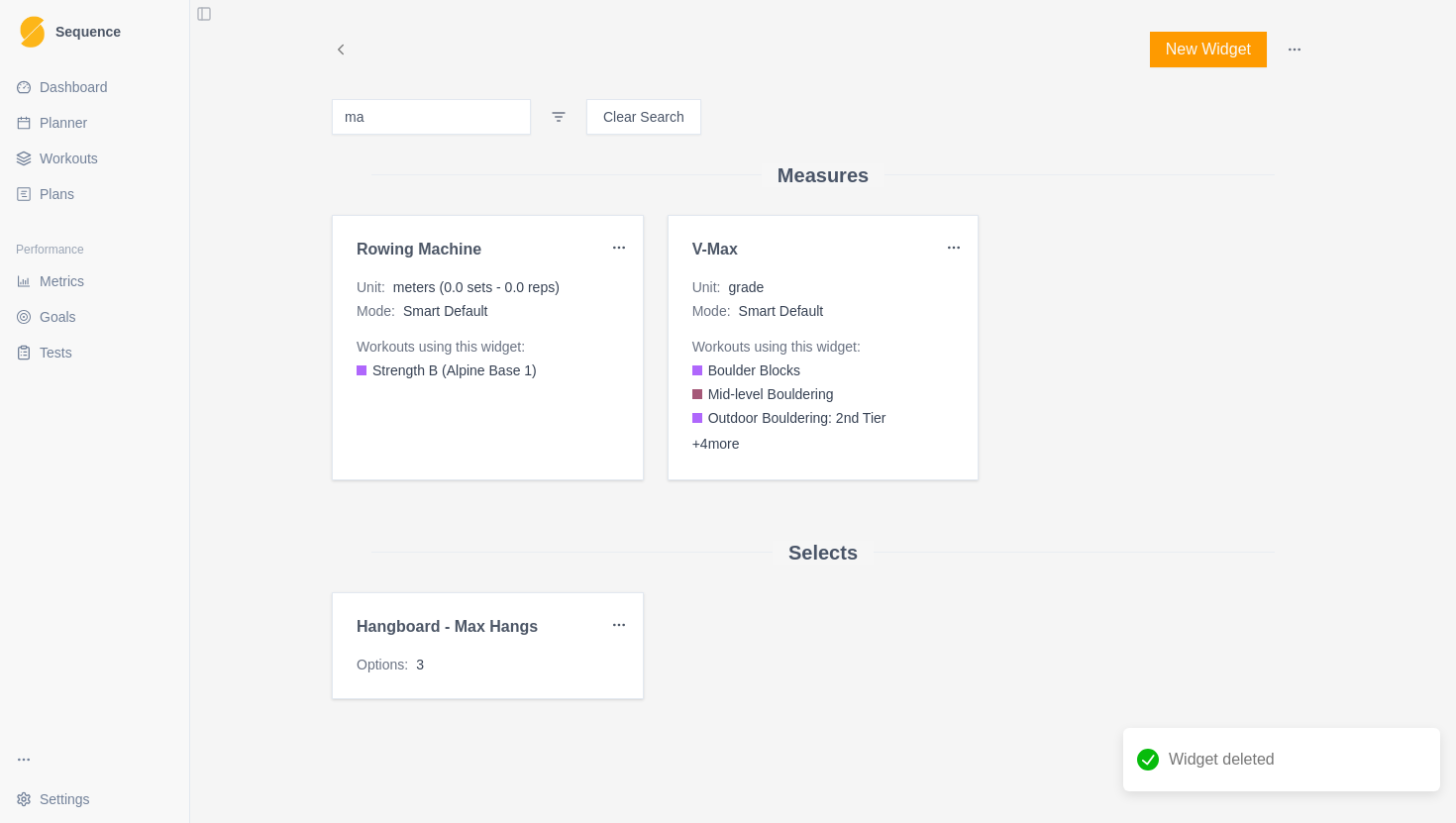 click on "Rowing Machine" at bounding box center (479, 250) 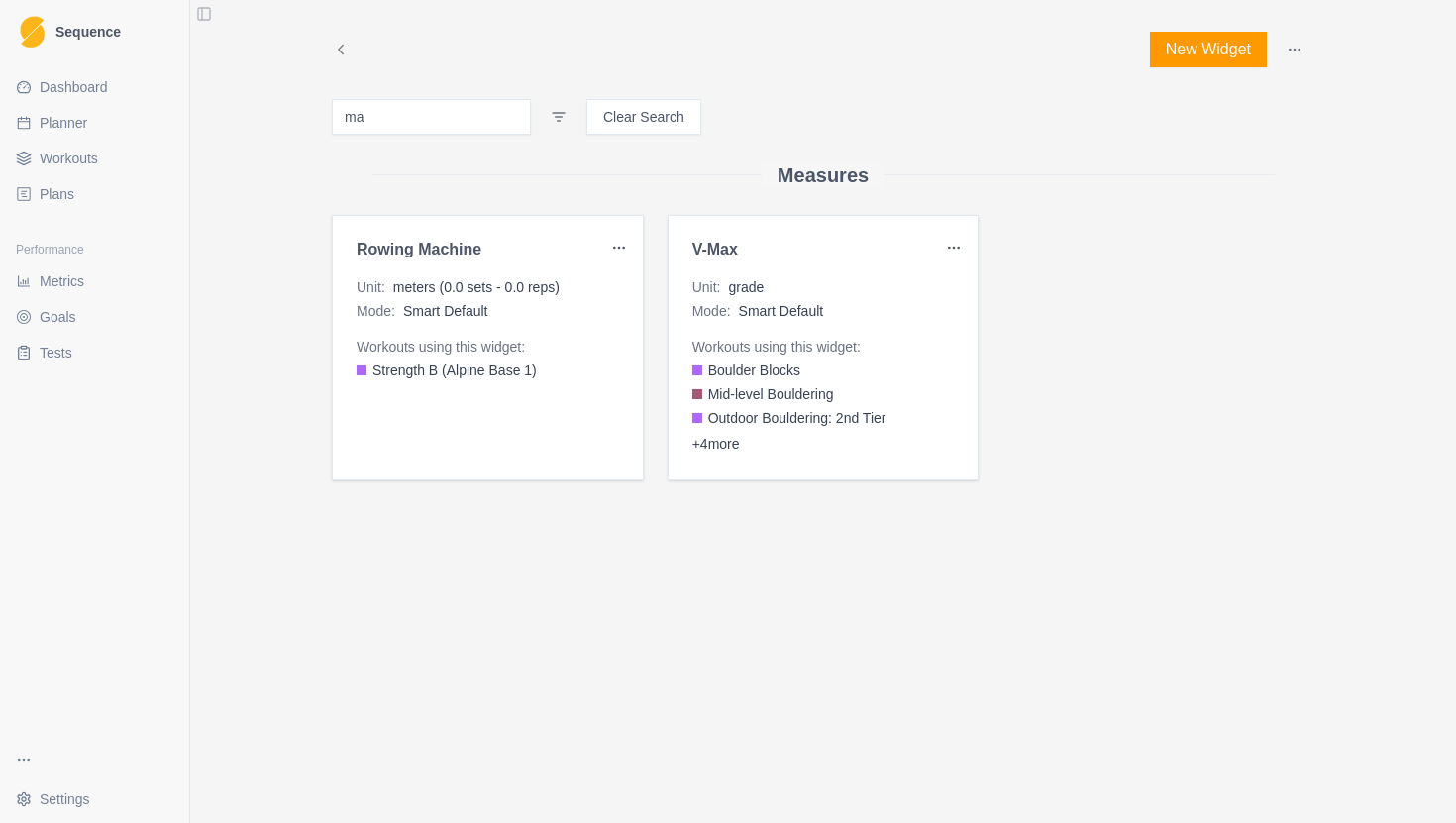 click on "V-Max" at bounding box center (815, 250) 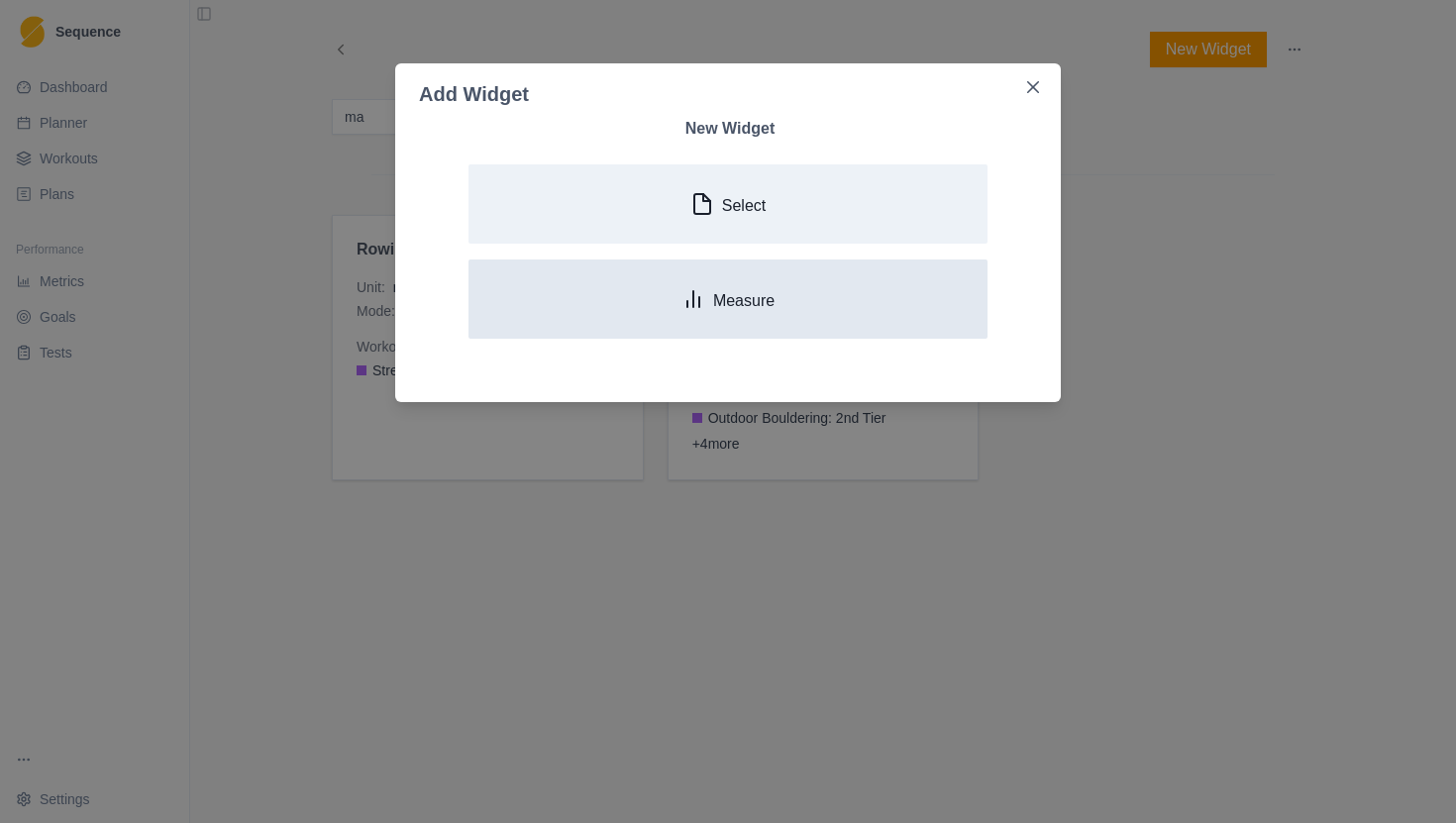 click on "Measure" at bounding box center (728, 299) 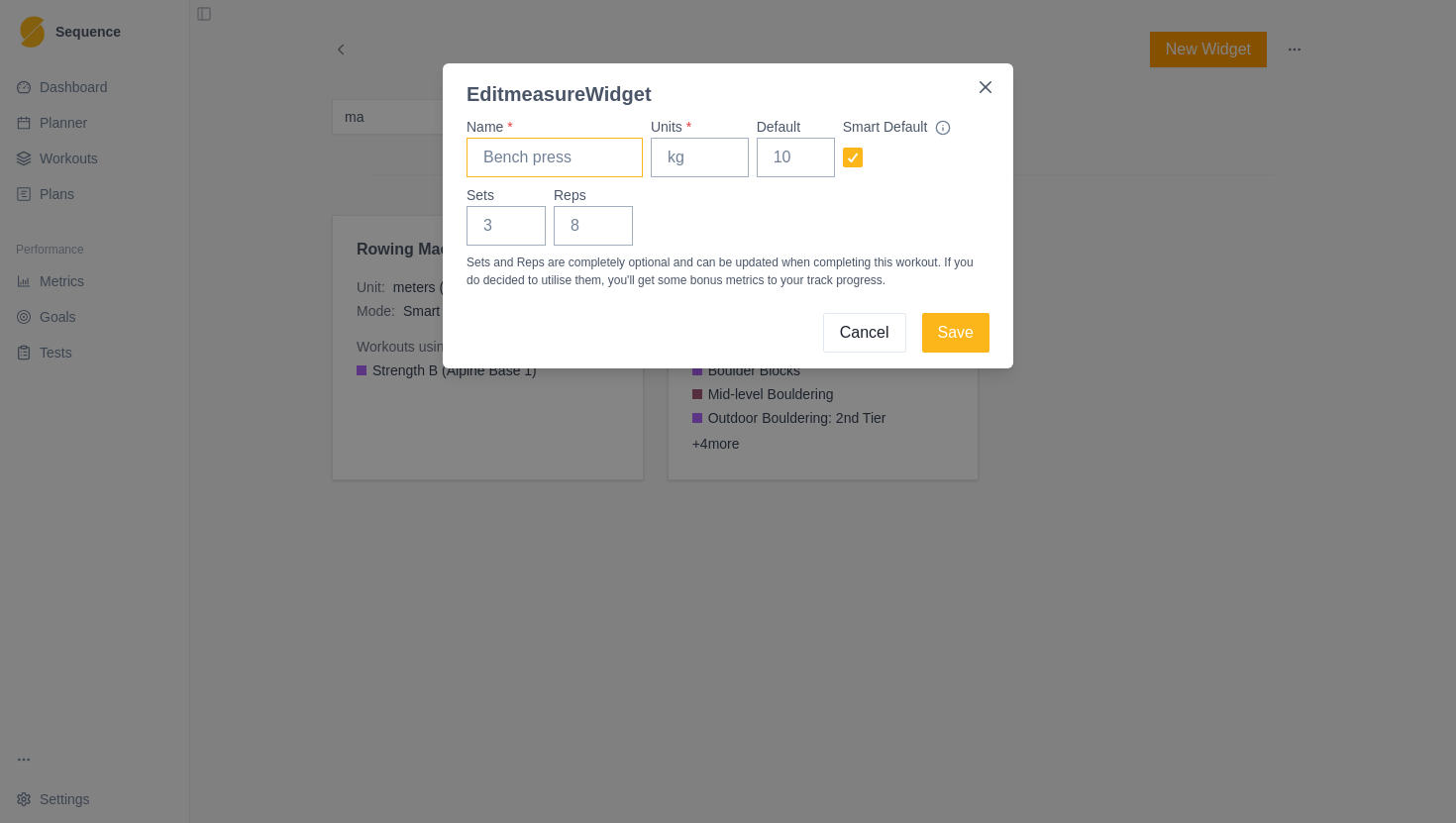 click on "Name *" at bounding box center [555, 157] 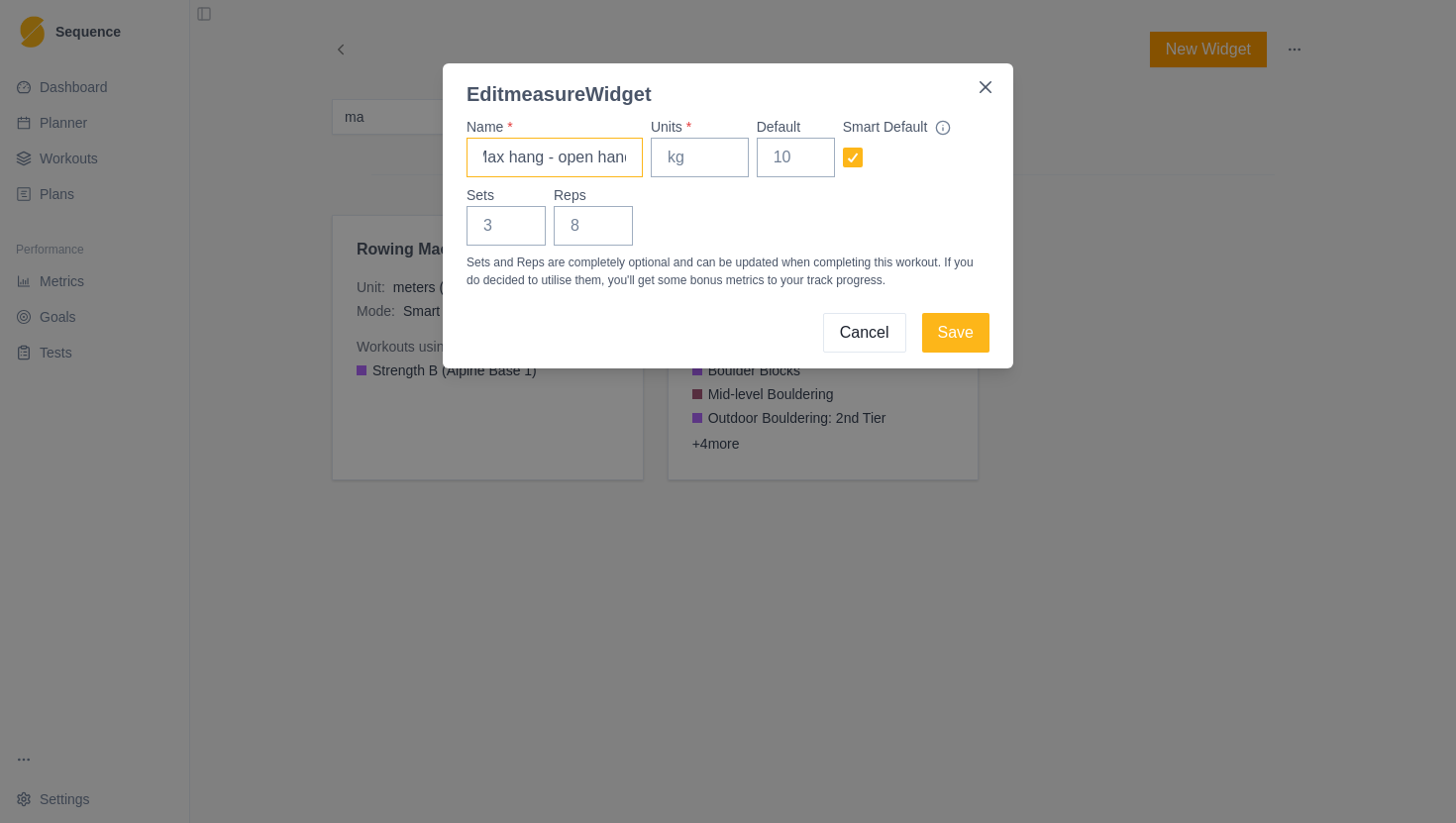 scroll, scrollTop: 0, scrollLeft: 18, axis: horizontal 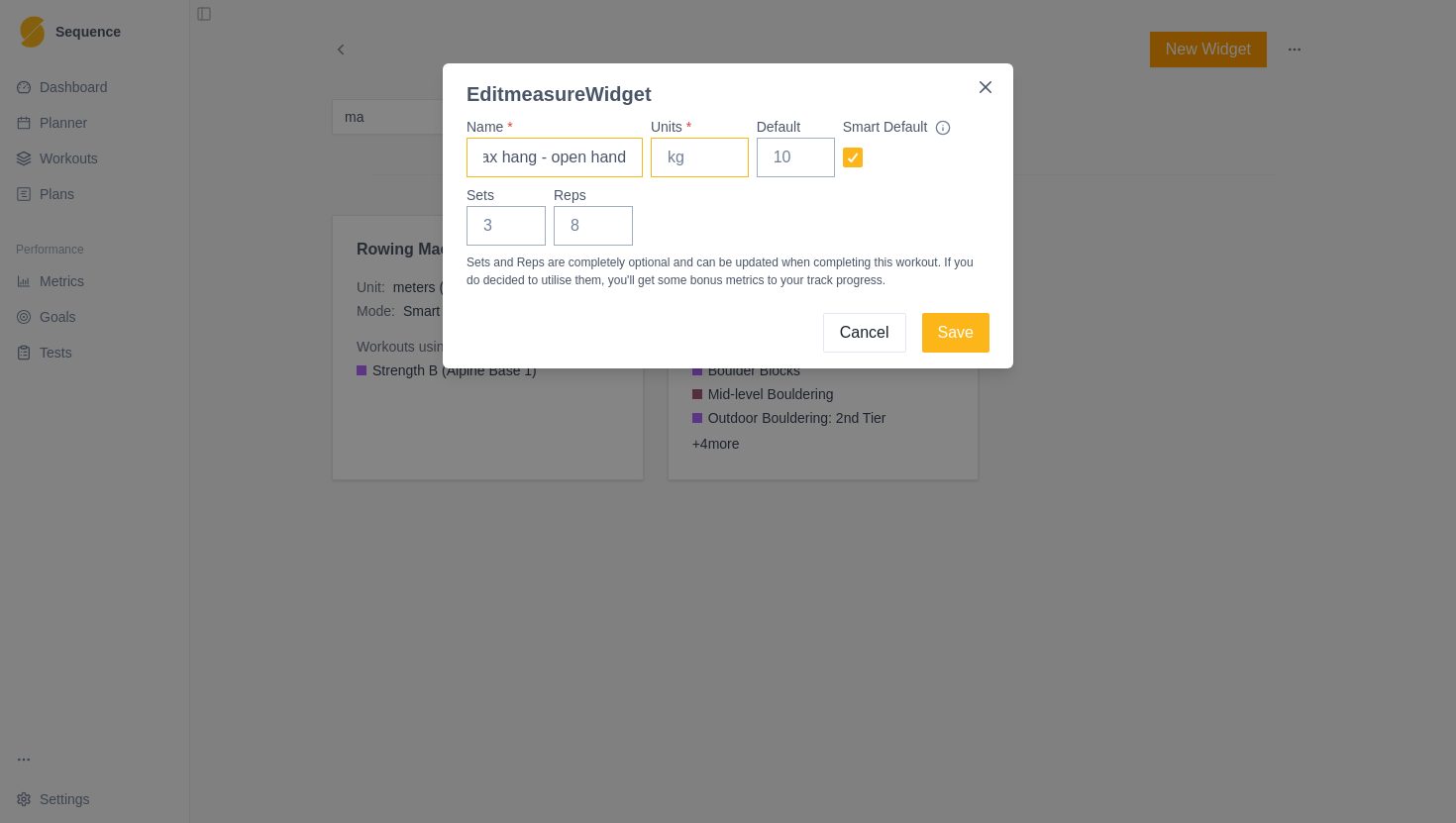 type on "Max hang - open hand" 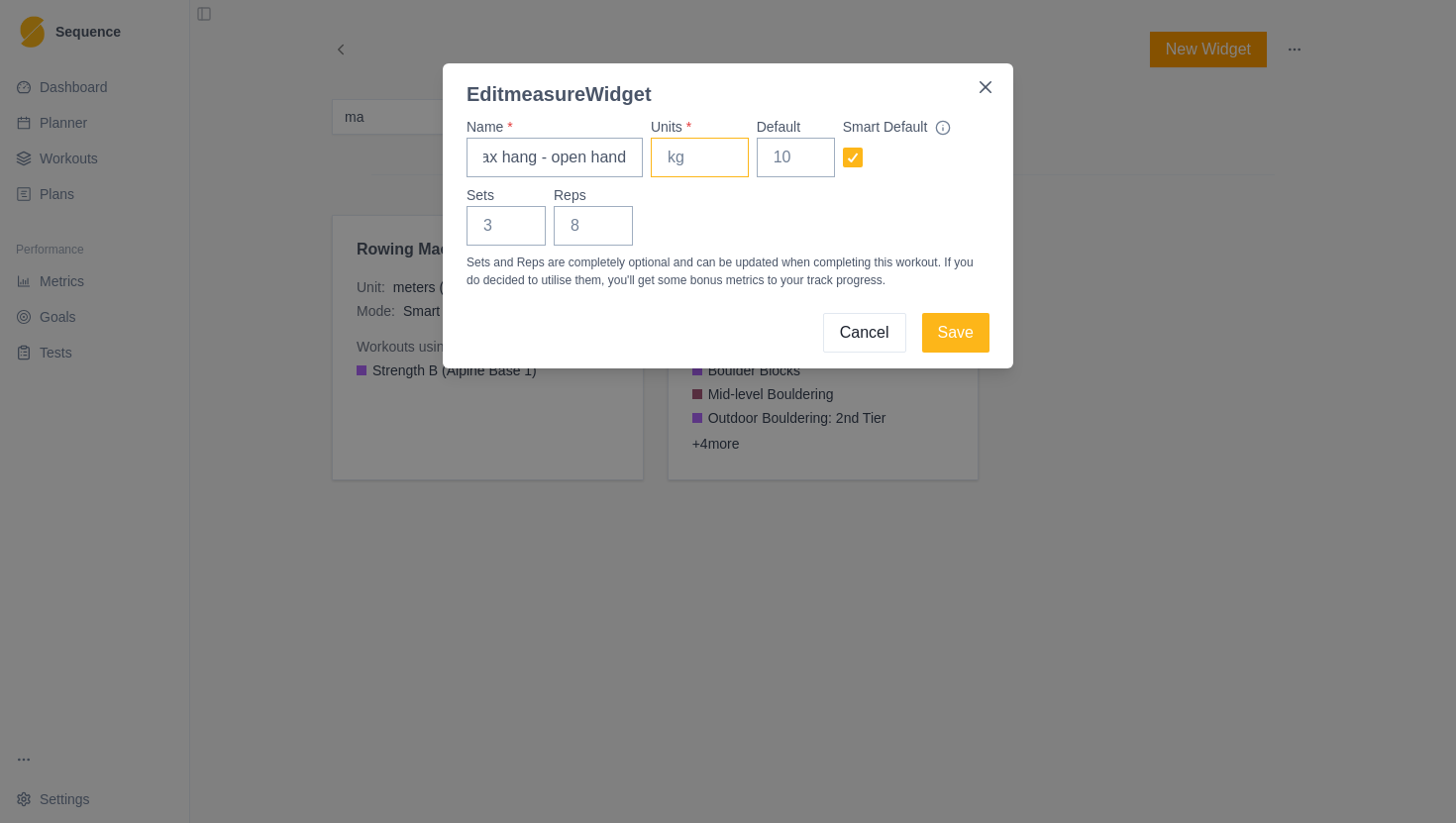 scroll, scrollTop: 0, scrollLeft: 0, axis: both 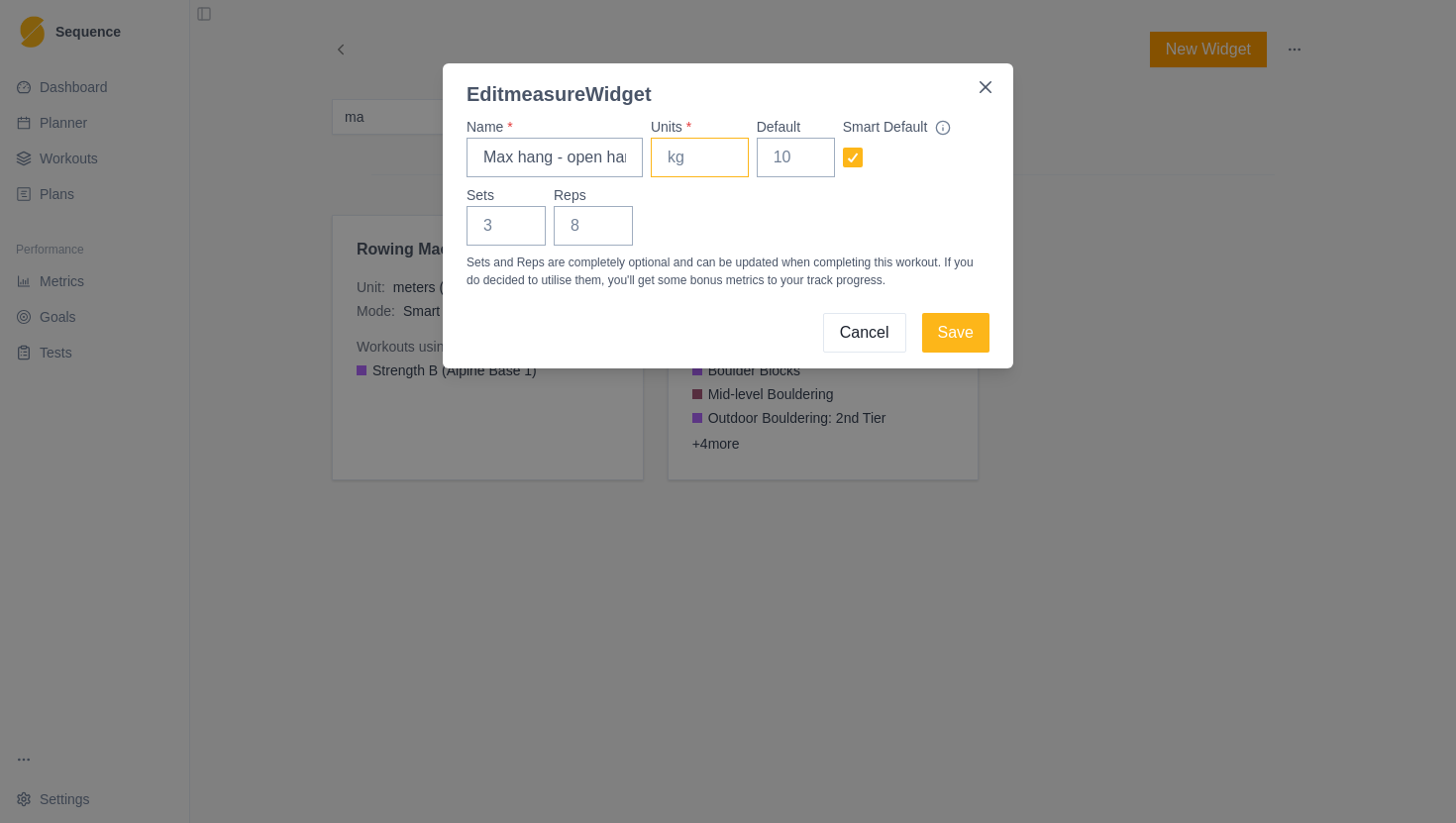 click on "Units *" at bounding box center (699, 157) 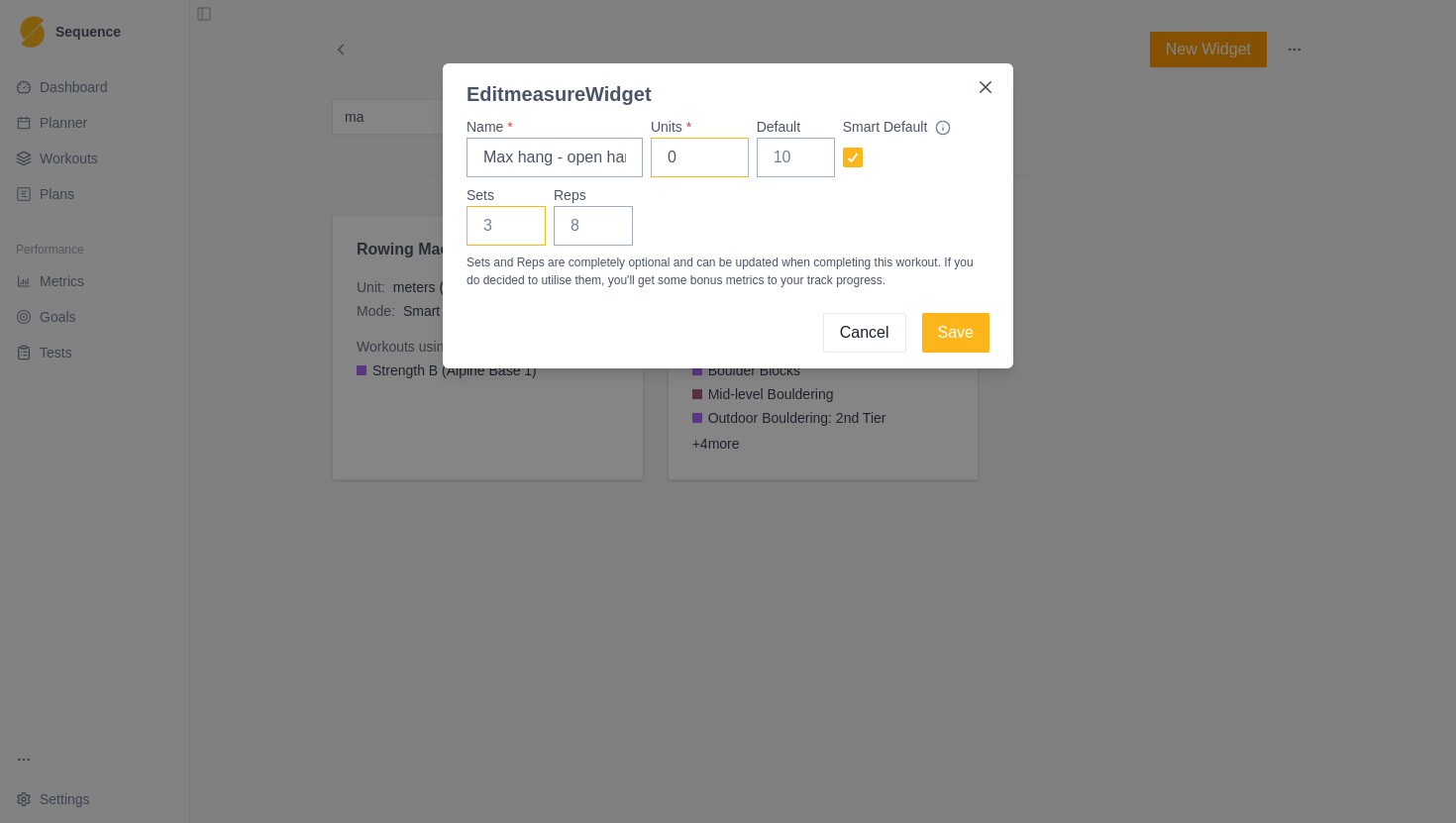 type on "0" 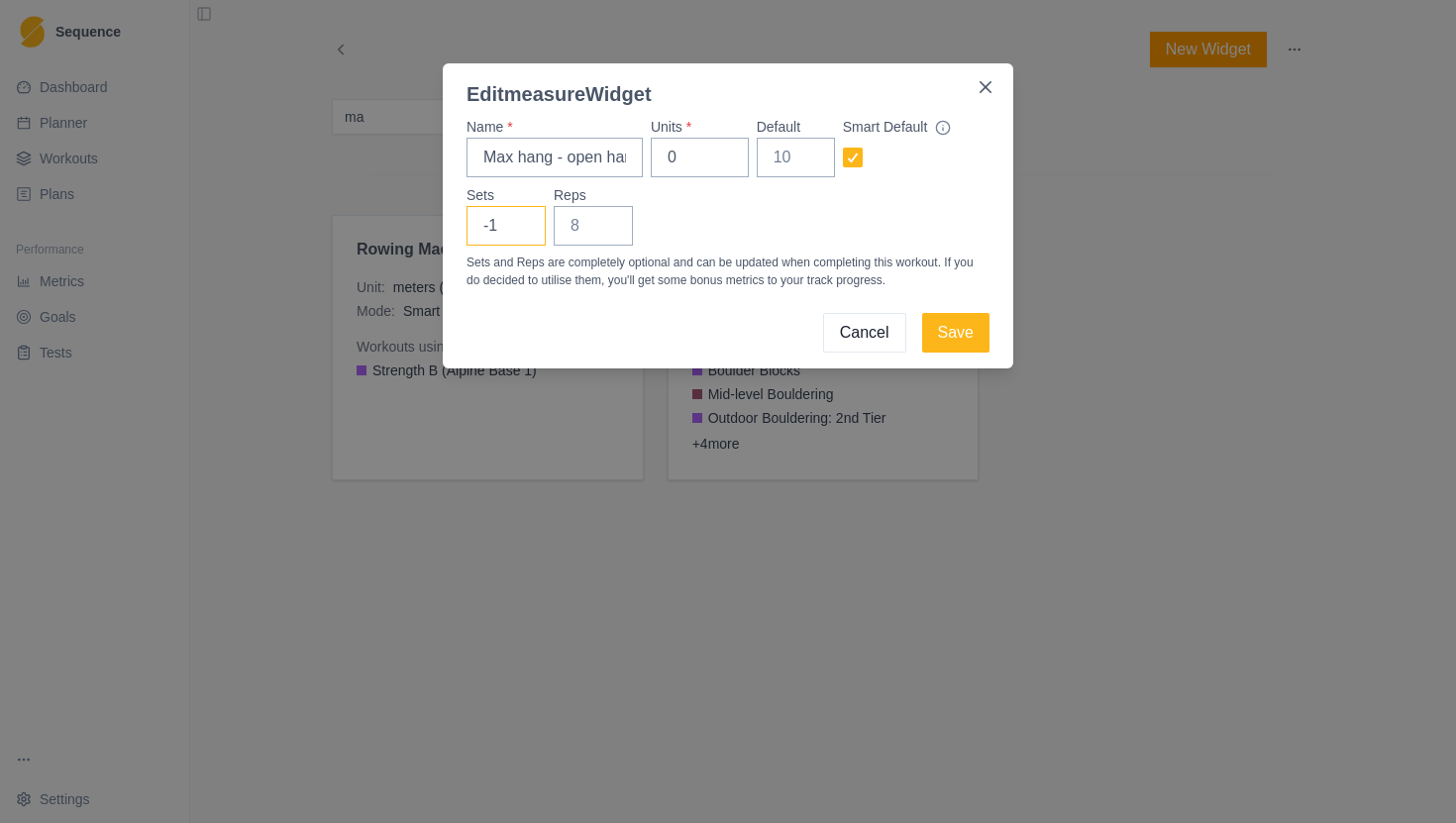 click on "-1" at bounding box center (506, 226) 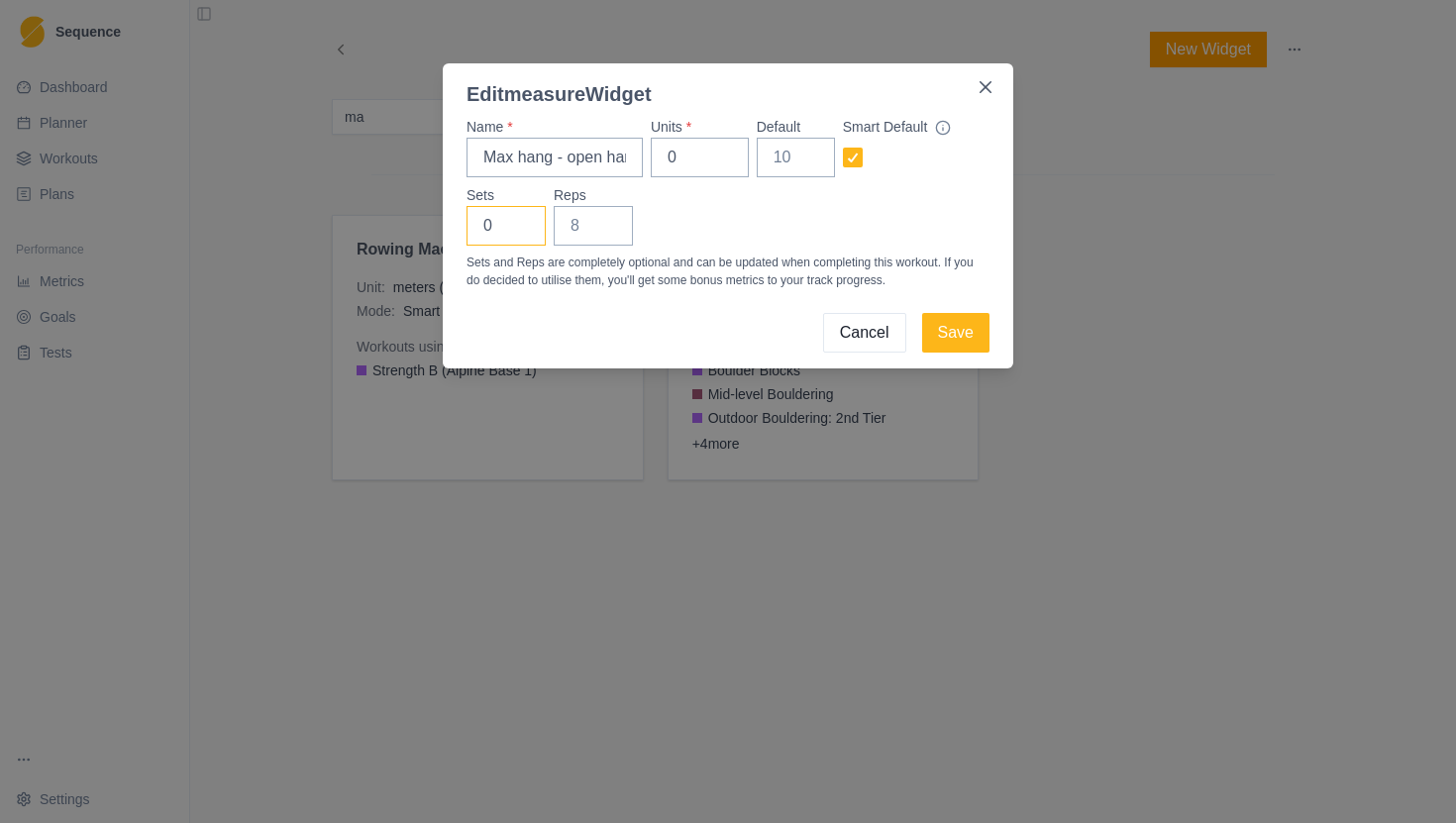click on "0" at bounding box center [506, 226] 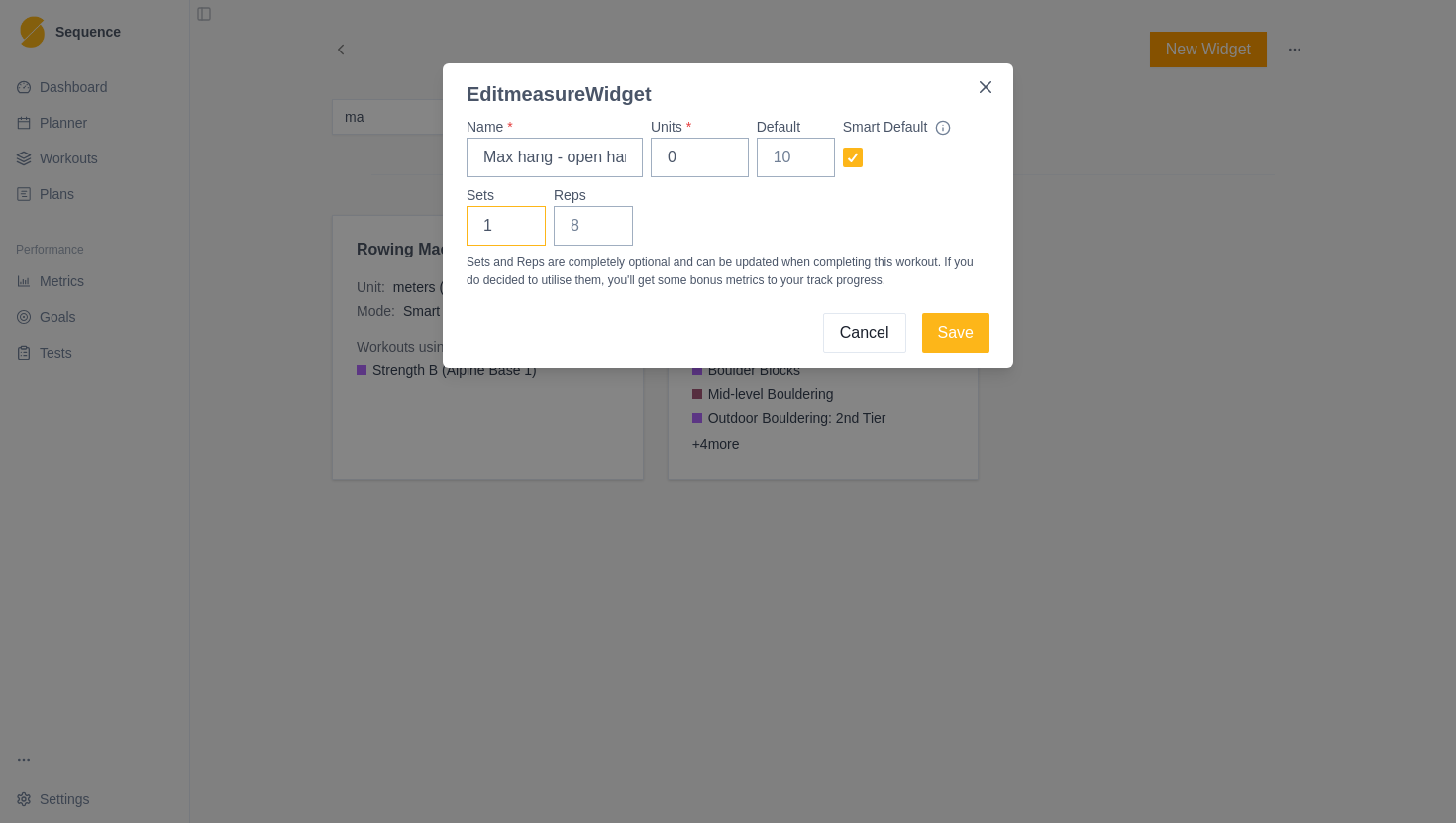 type on "1" 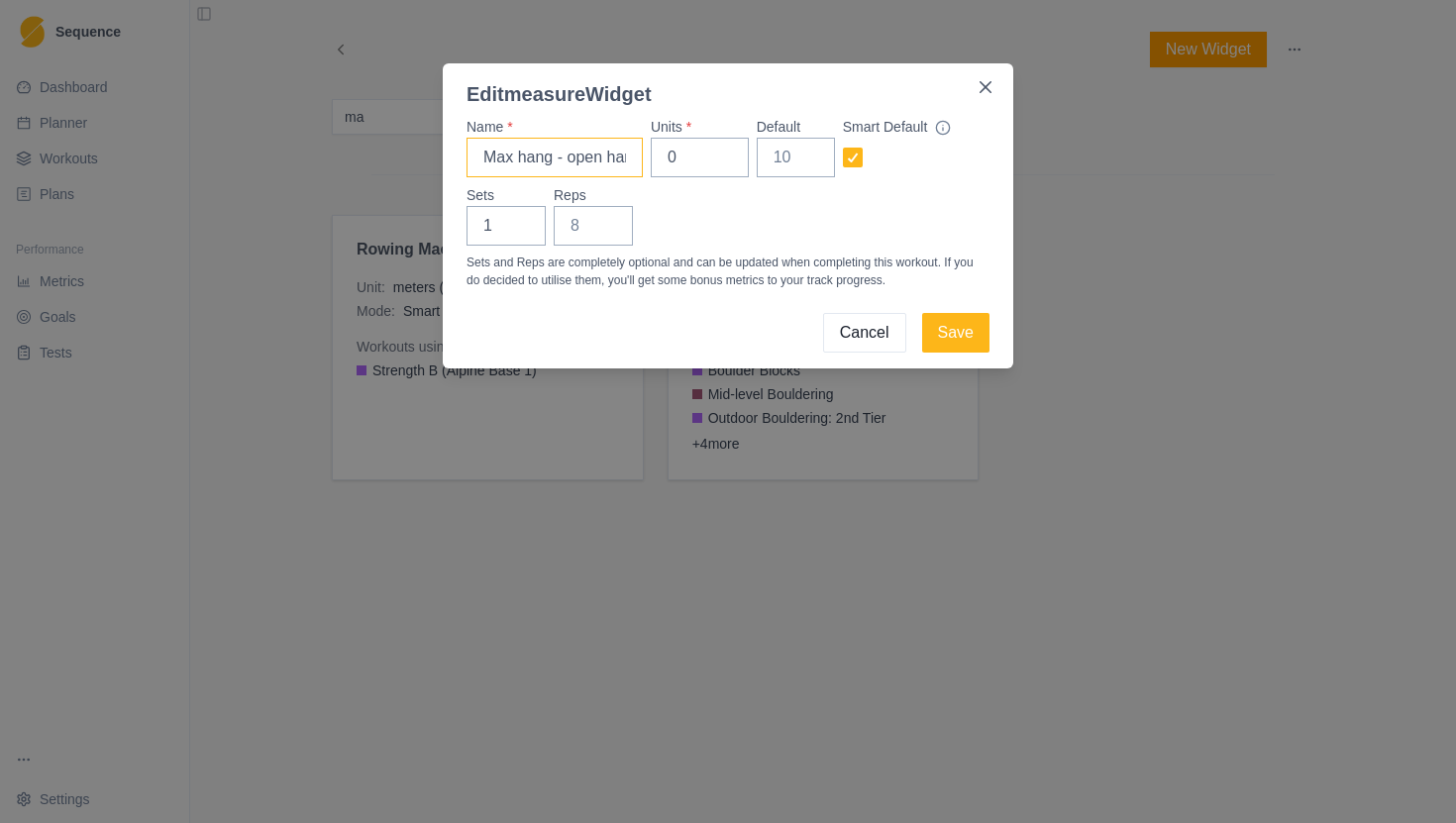 click on "Max hang - open hand" at bounding box center [555, 157] 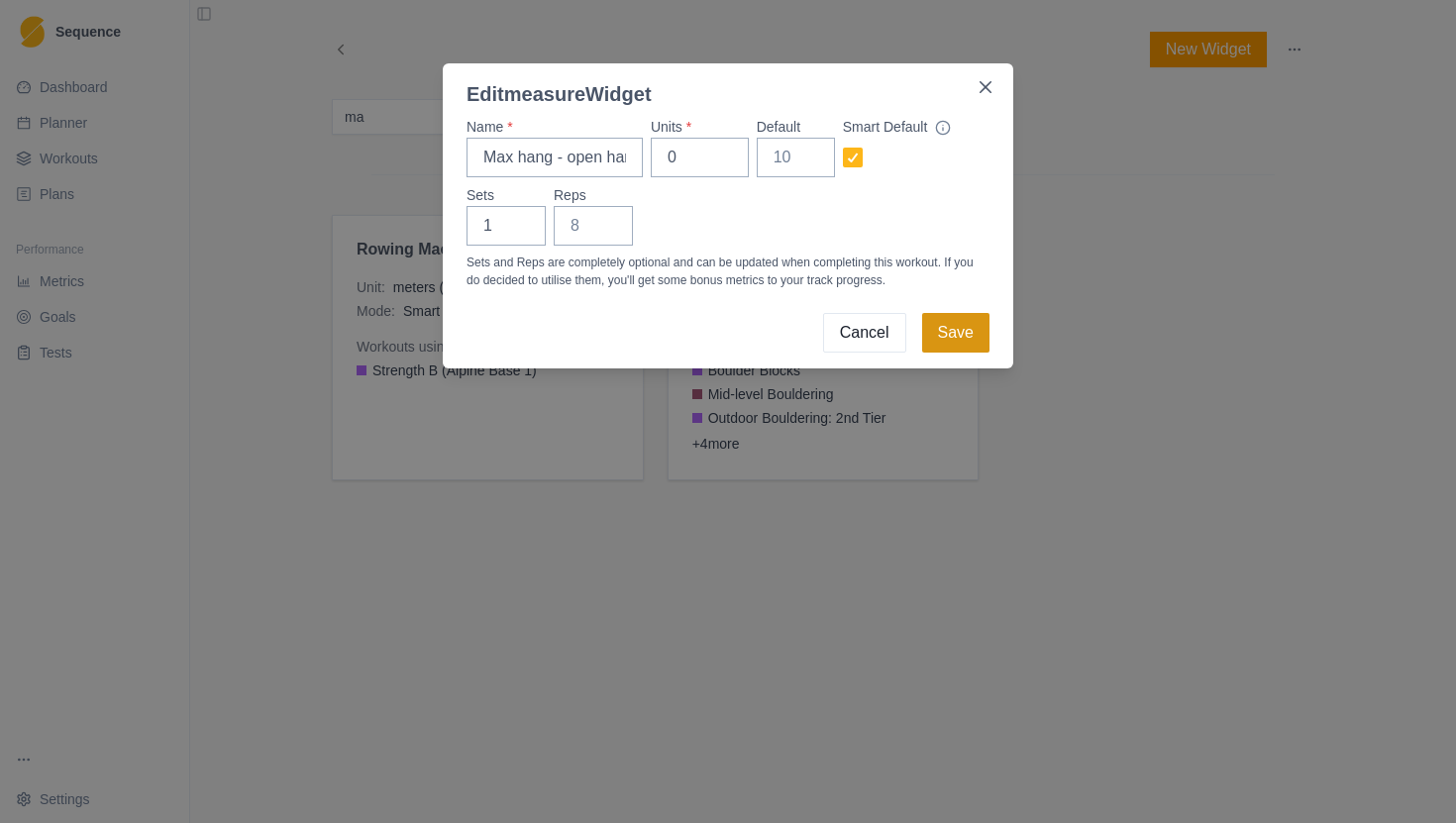 click on "Save" at bounding box center [956, 333] 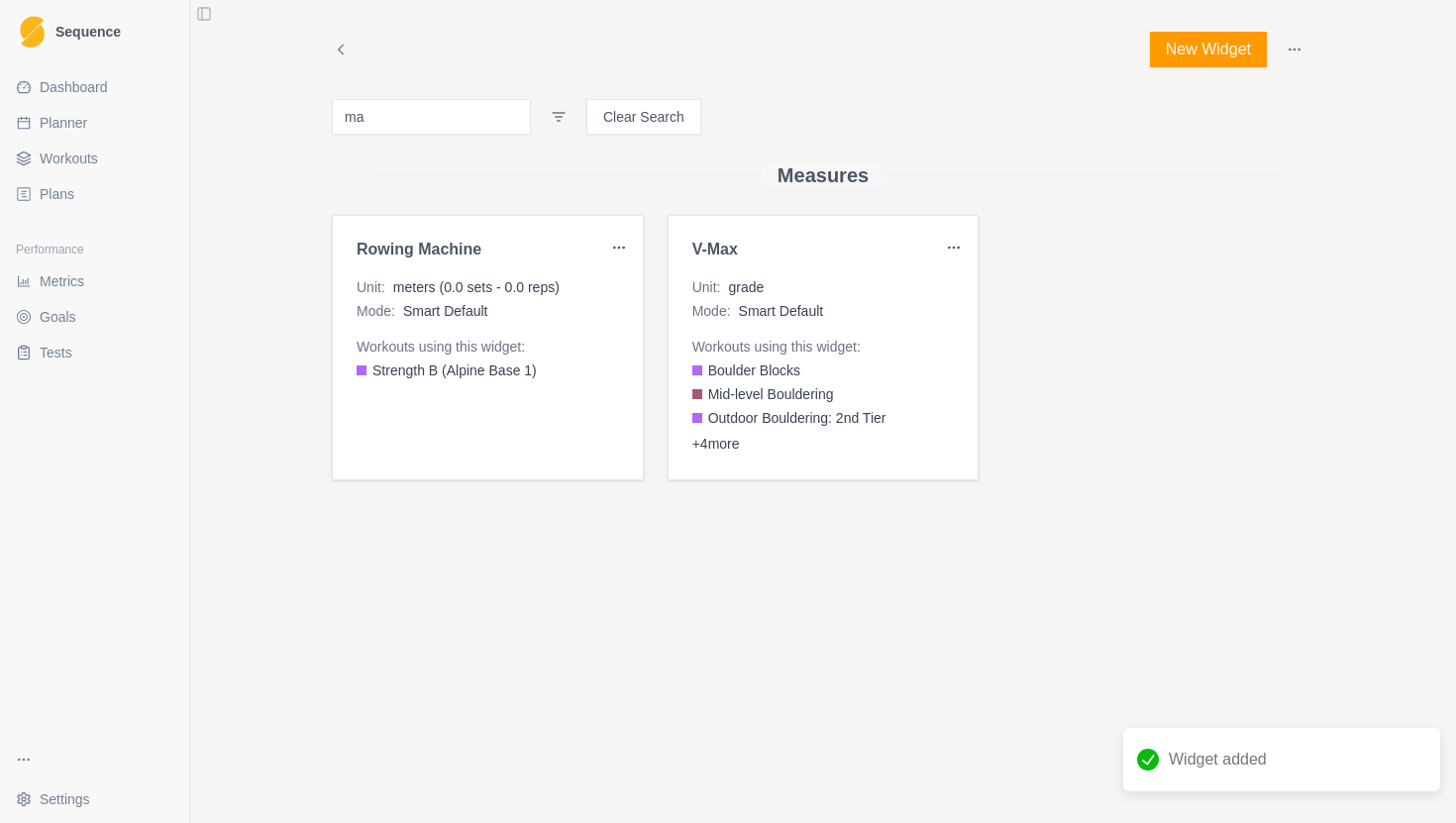 click on "New Widget" at bounding box center (1208, 50) 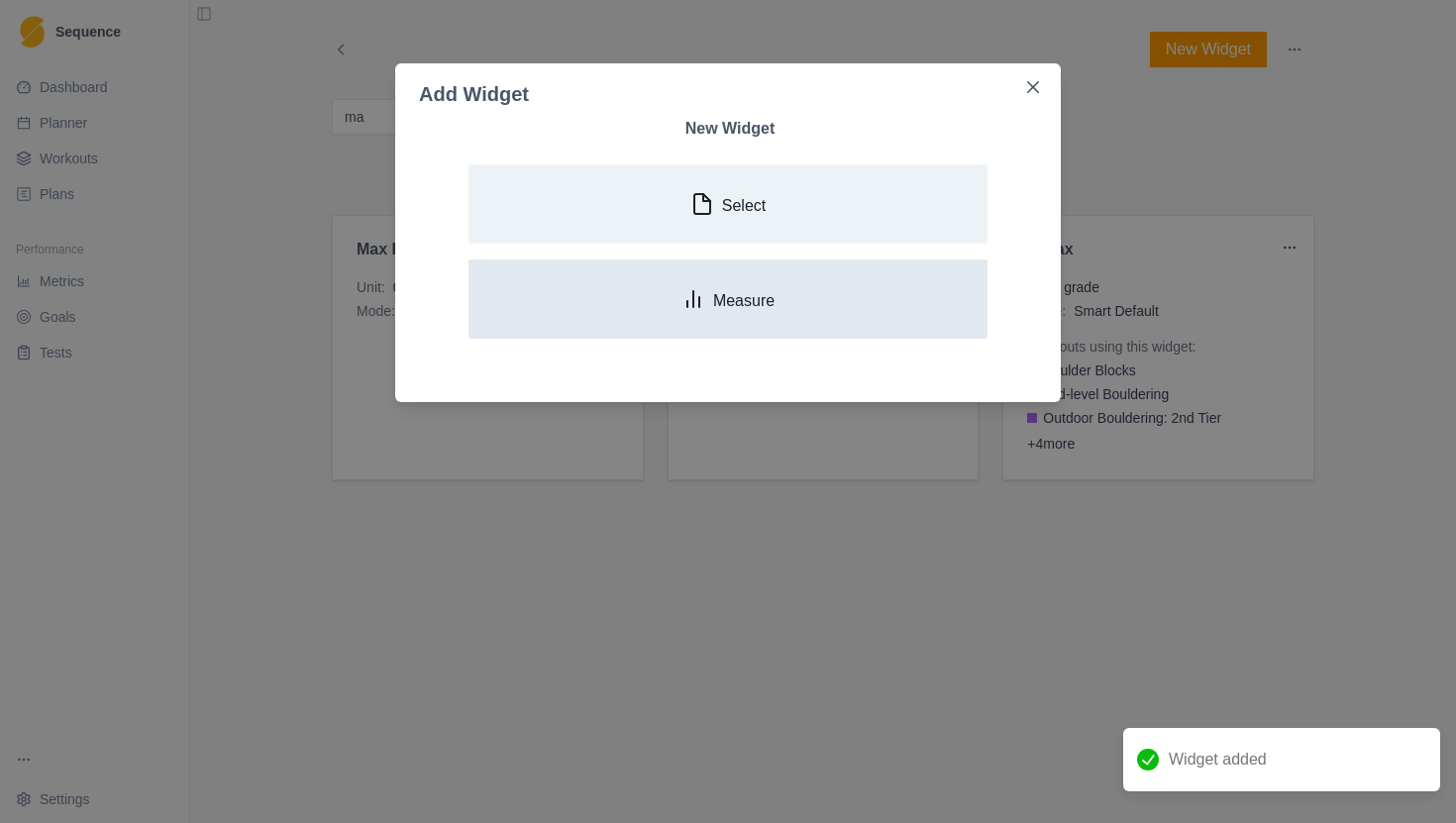 click on "Measure" at bounding box center (728, 299) 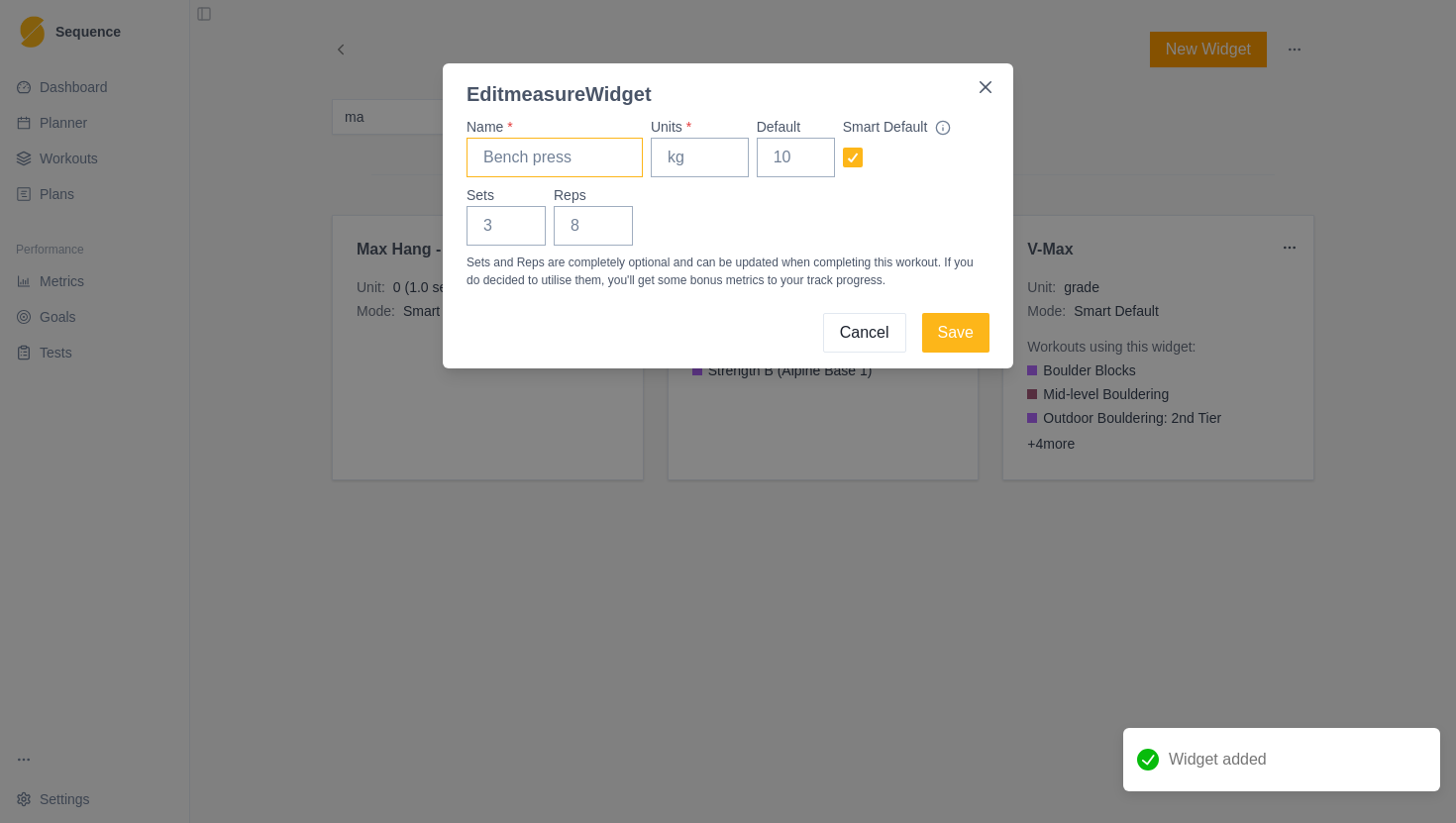 click on "Name *" at bounding box center [555, 157] 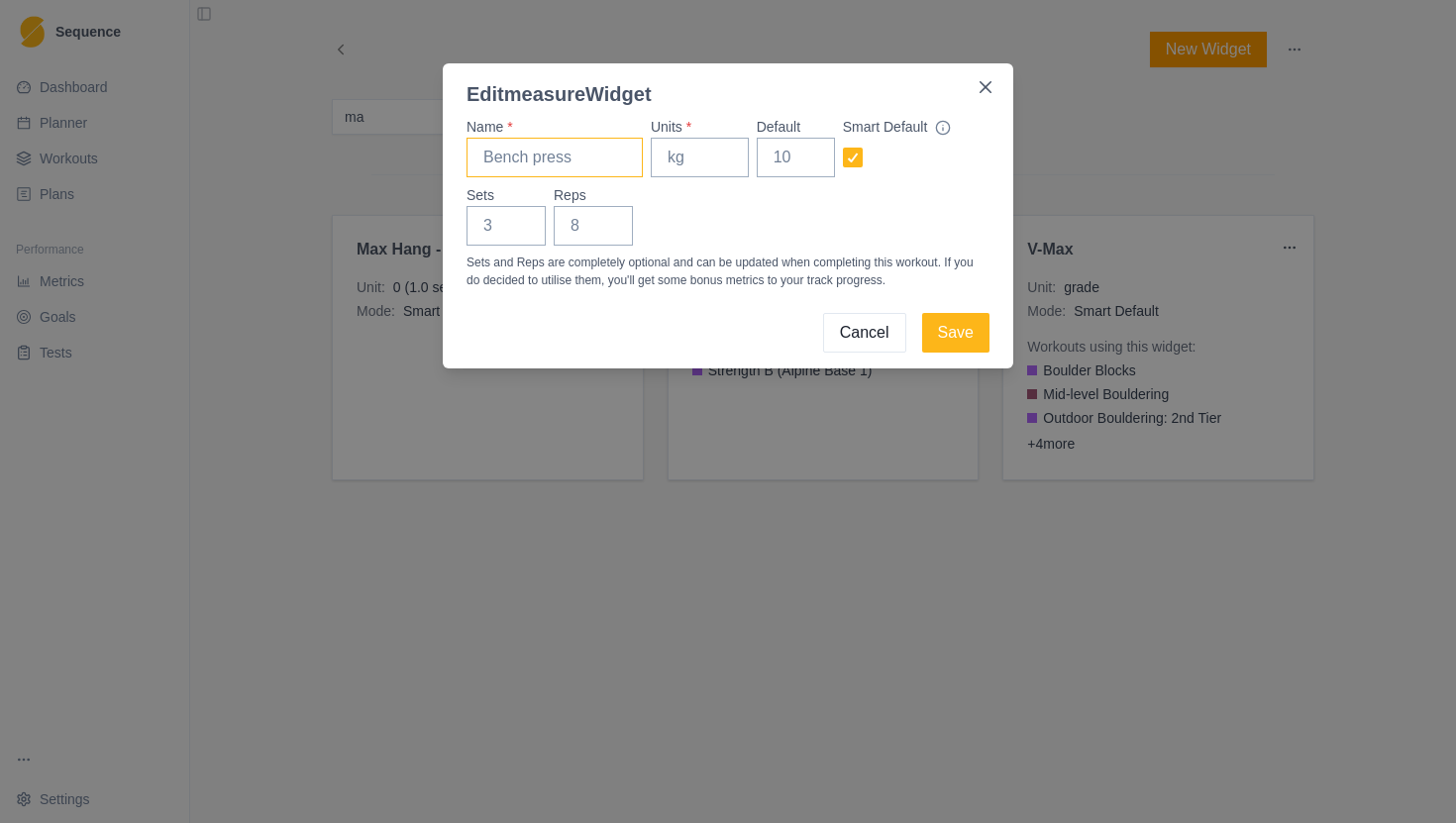 paste on "Max hang - open hand" 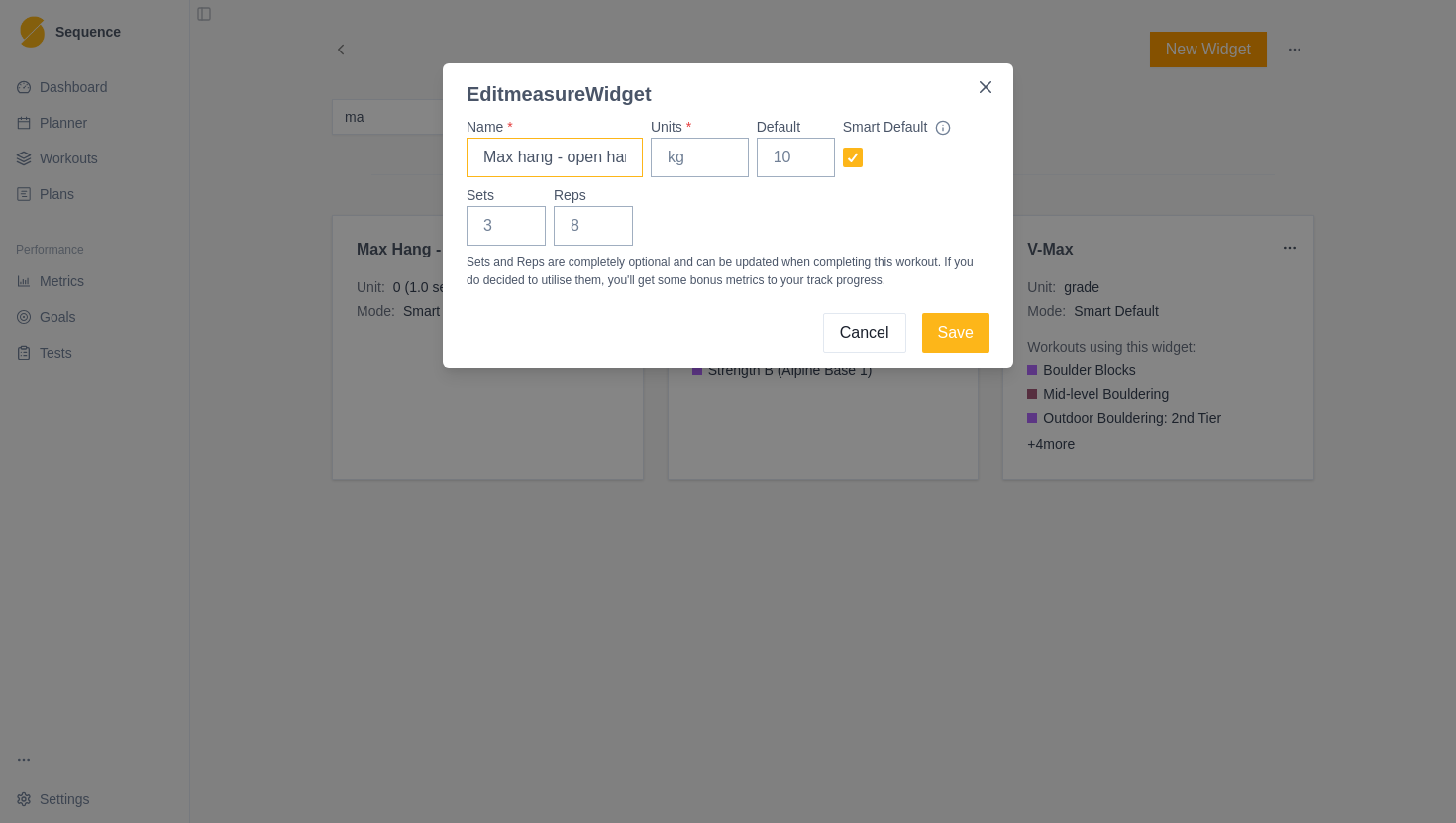 scroll, scrollTop: 0, scrollLeft: 18, axis: horizontal 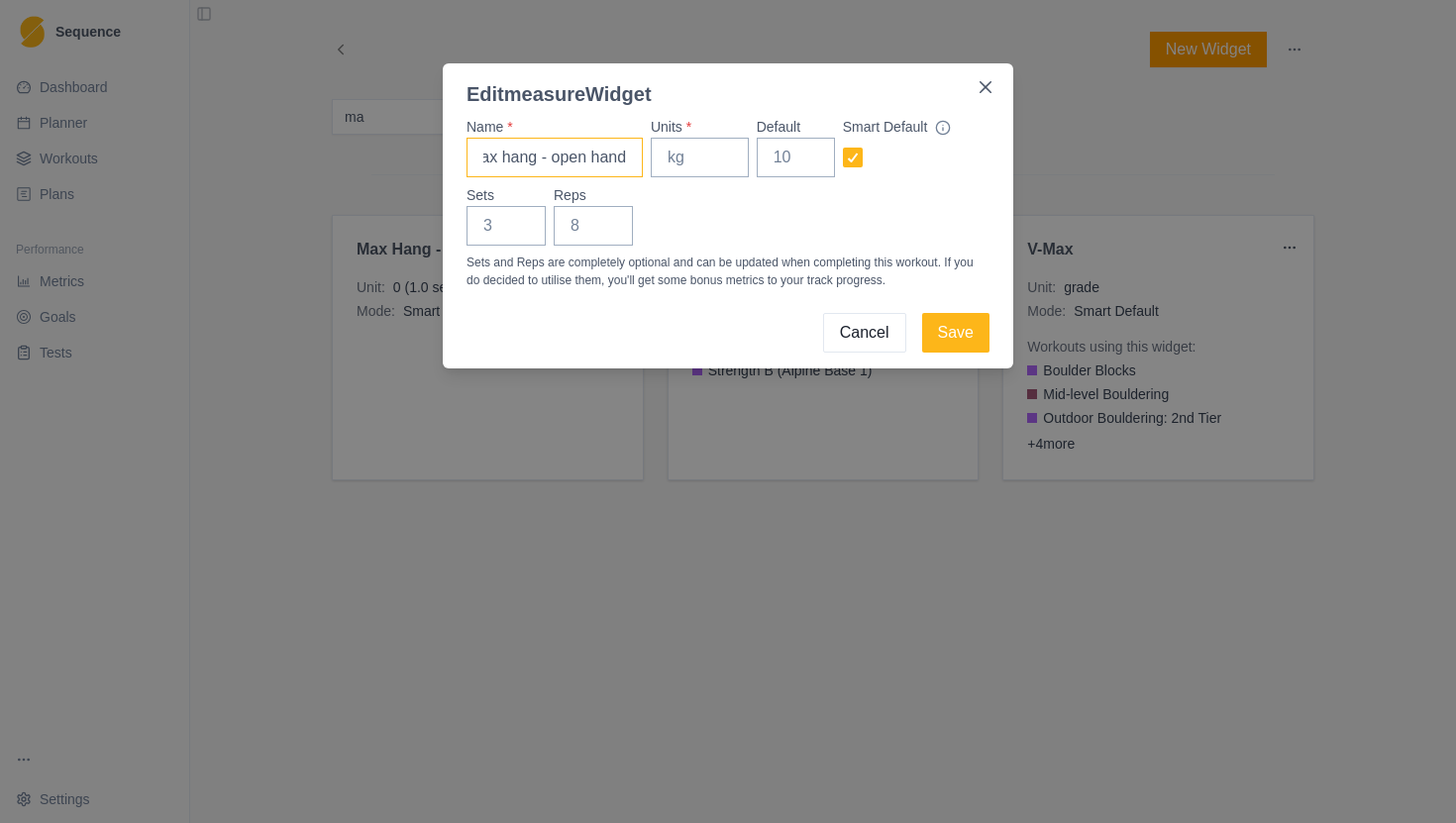 click on "Max hang - open hand" at bounding box center [555, 157] 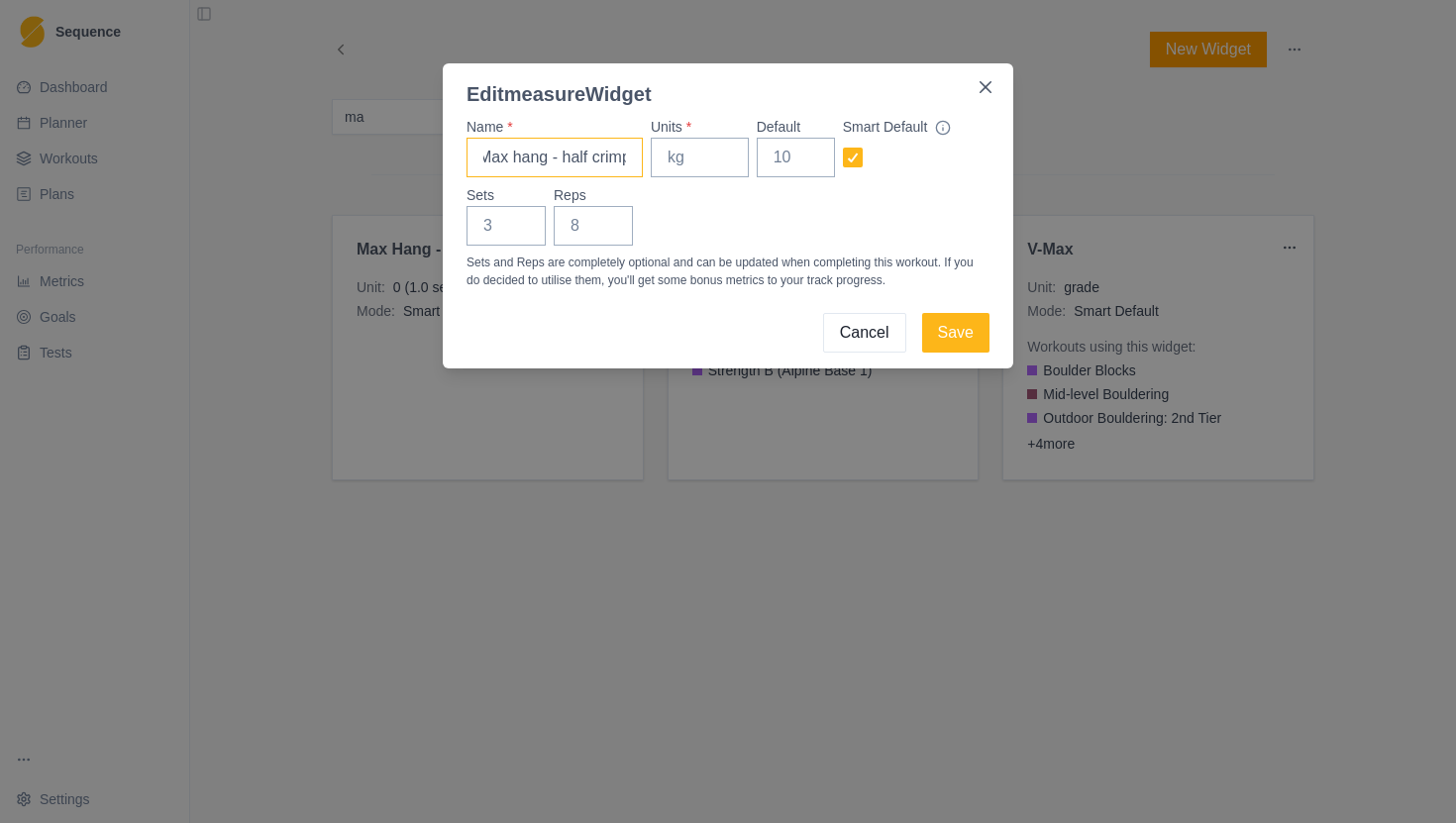 scroll, scrollTop: 0, scrollLeft: 15, axis: horizontal 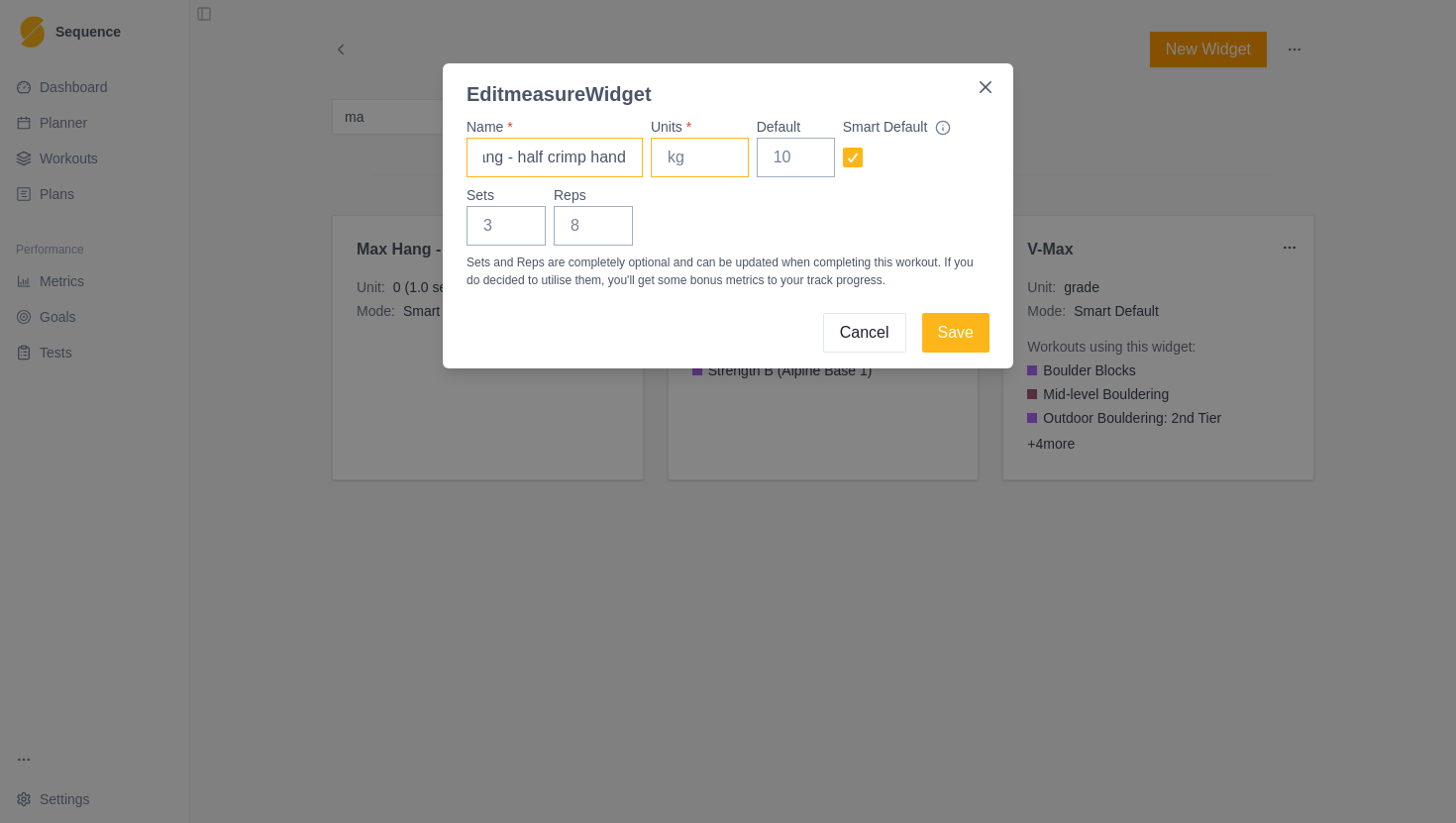 drag, startPoint x: 628, startPoint y: 155, endPoint x: 712, endPoint y: 174, distance: 86.12201 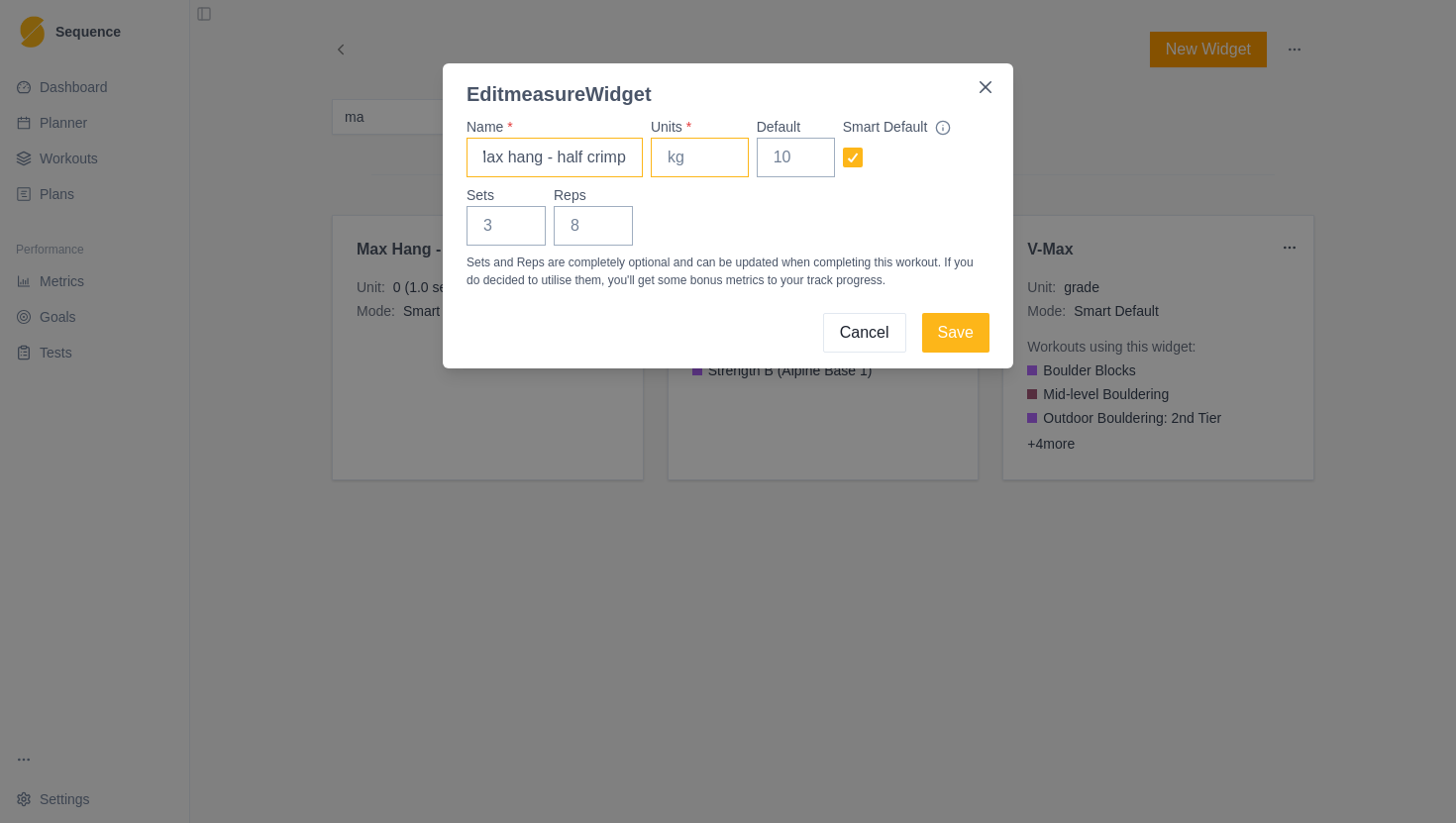 scroll, scrollTop: 0, scrollLeft: 14, axis: horizontal 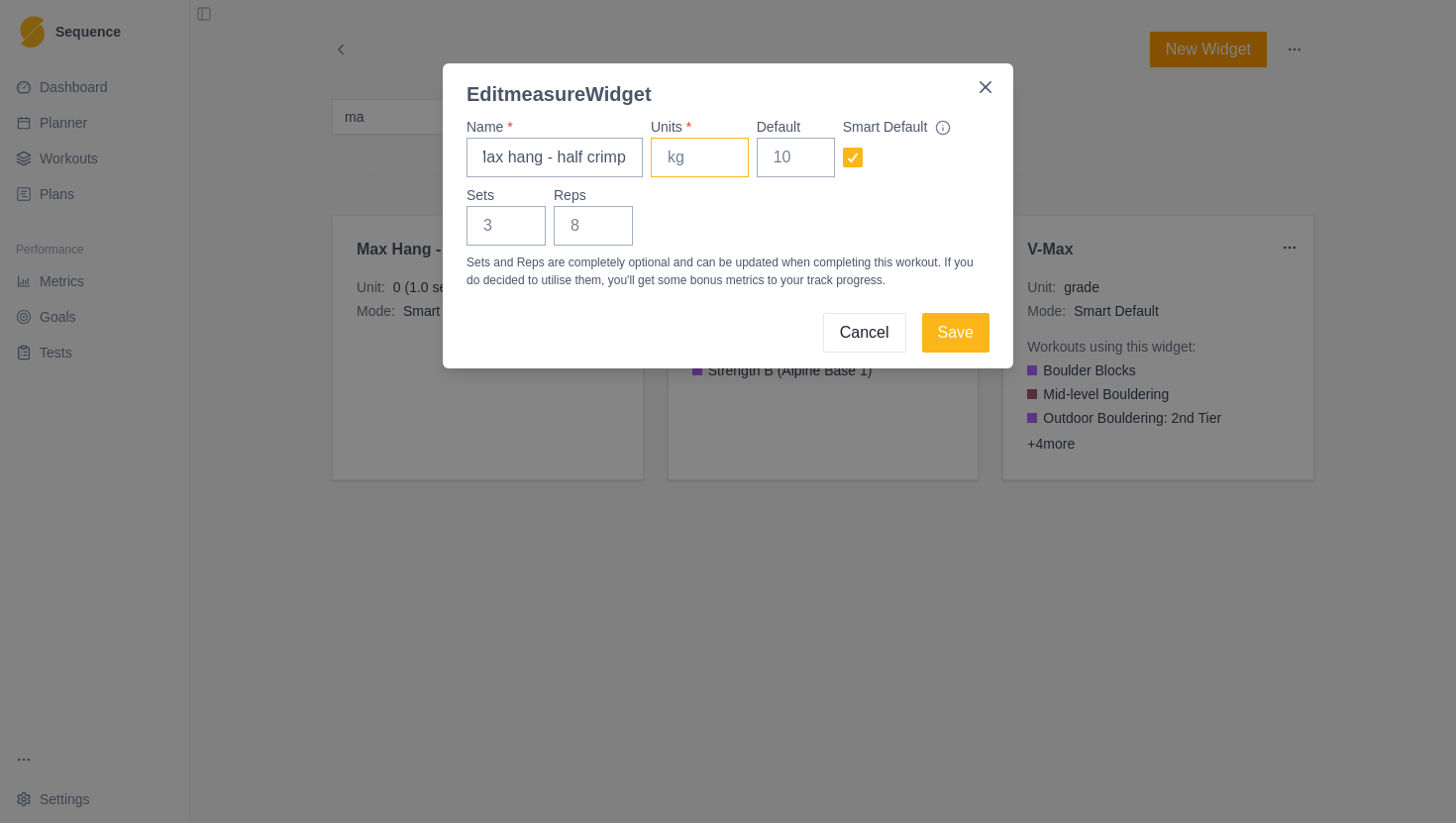 click on "Units *" at bounding box center [699, 157] 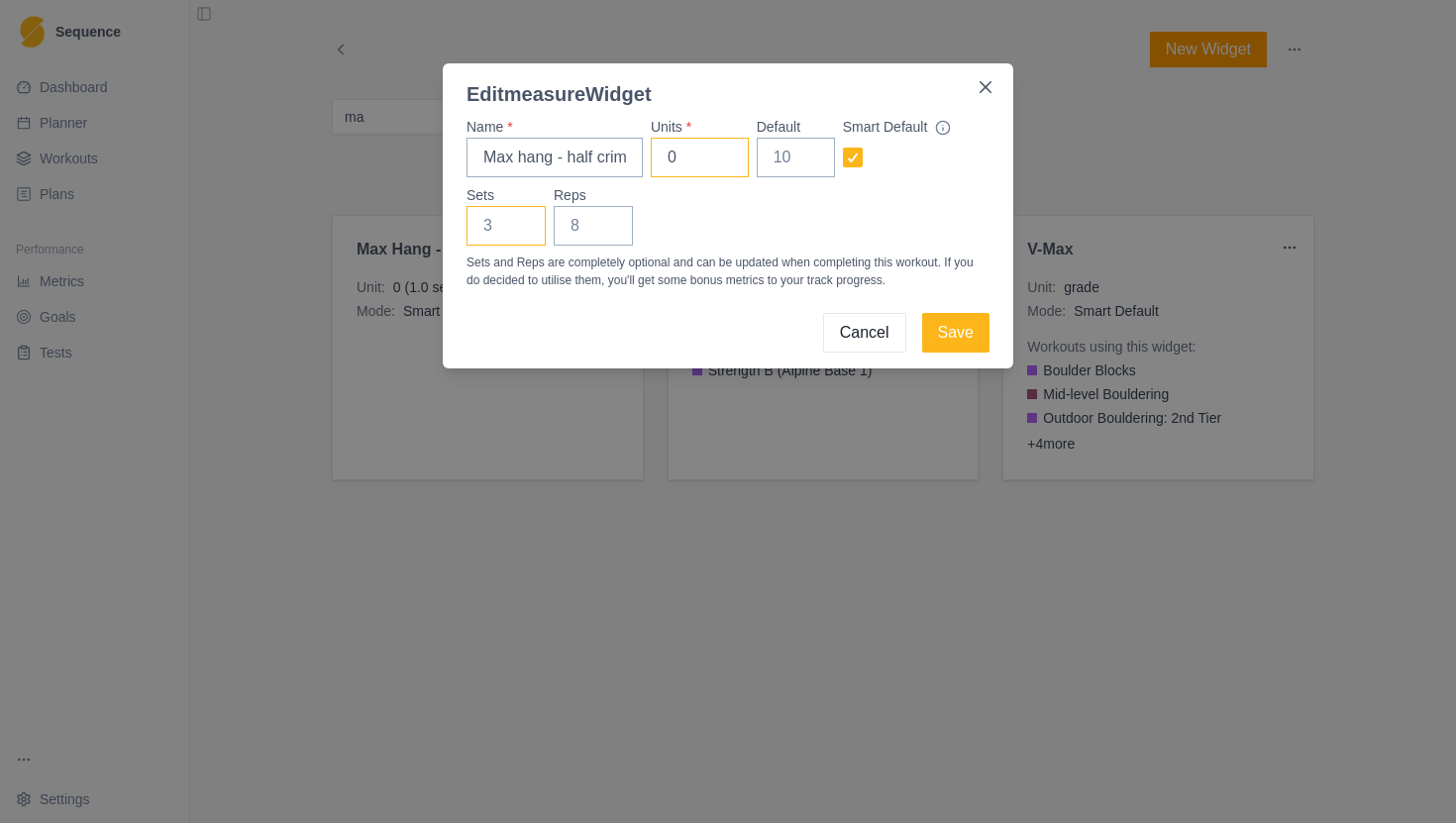 type on "0" 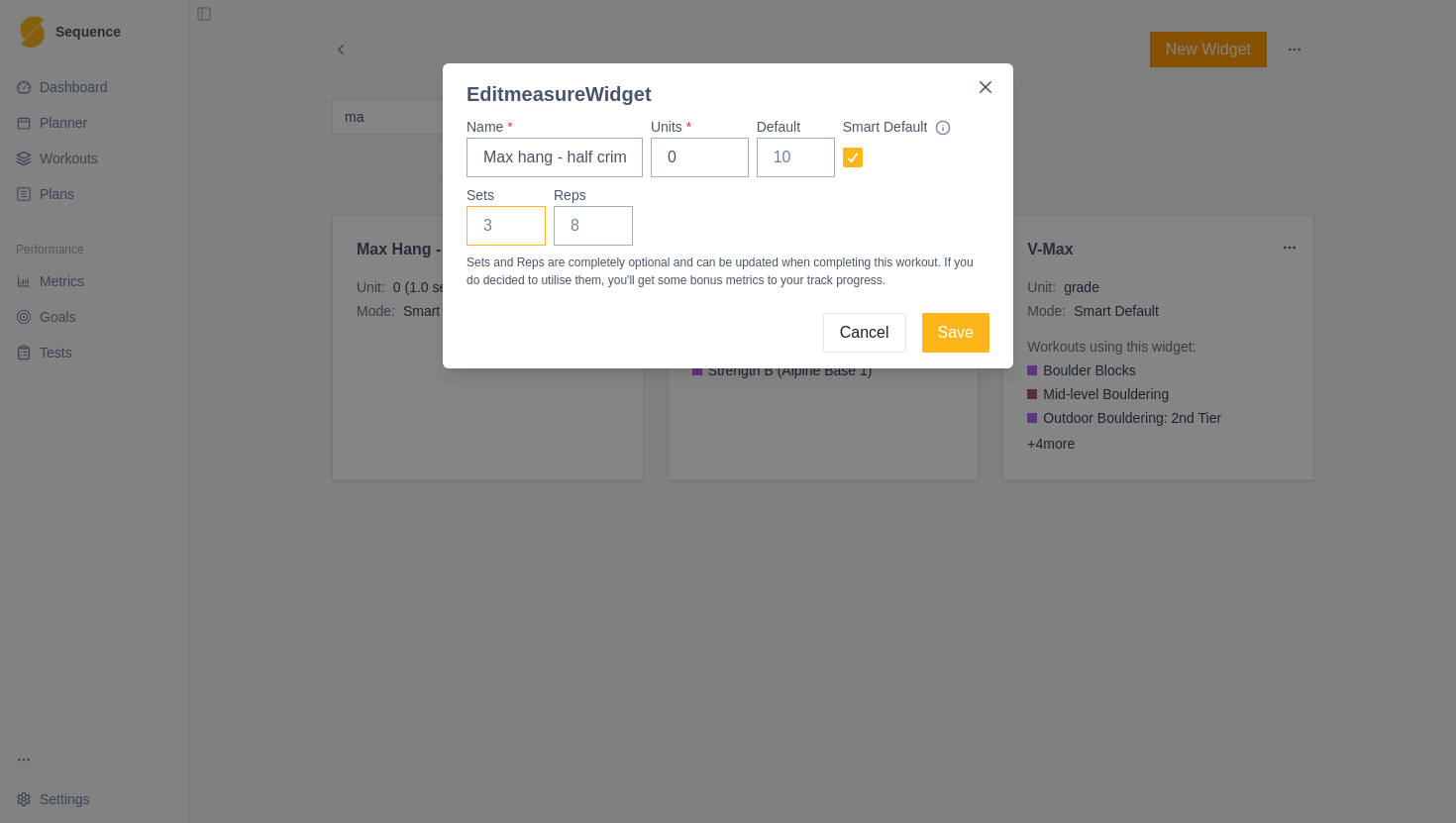click on "Sets" at bounding box center [506, 226] 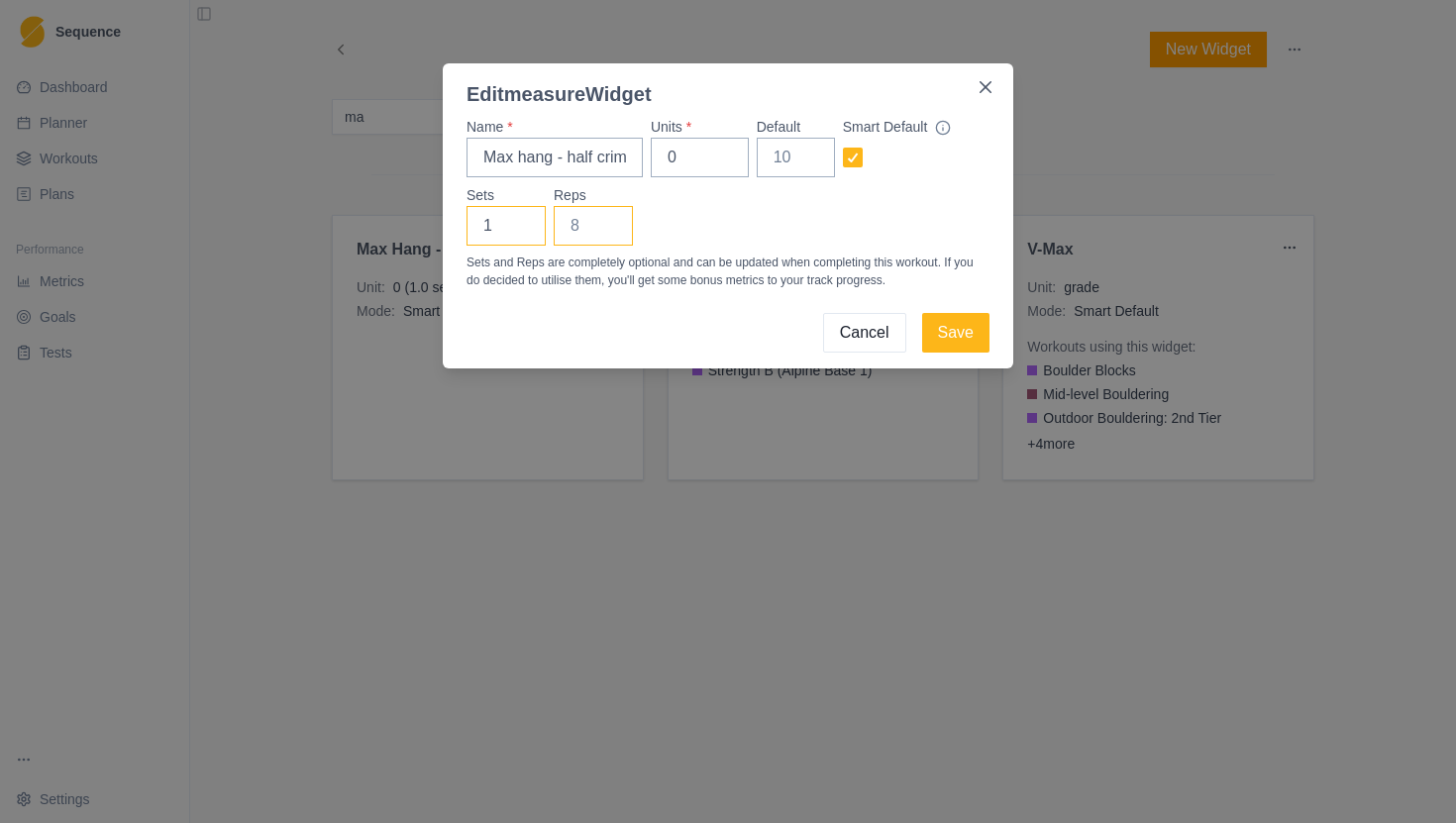 type on "1" 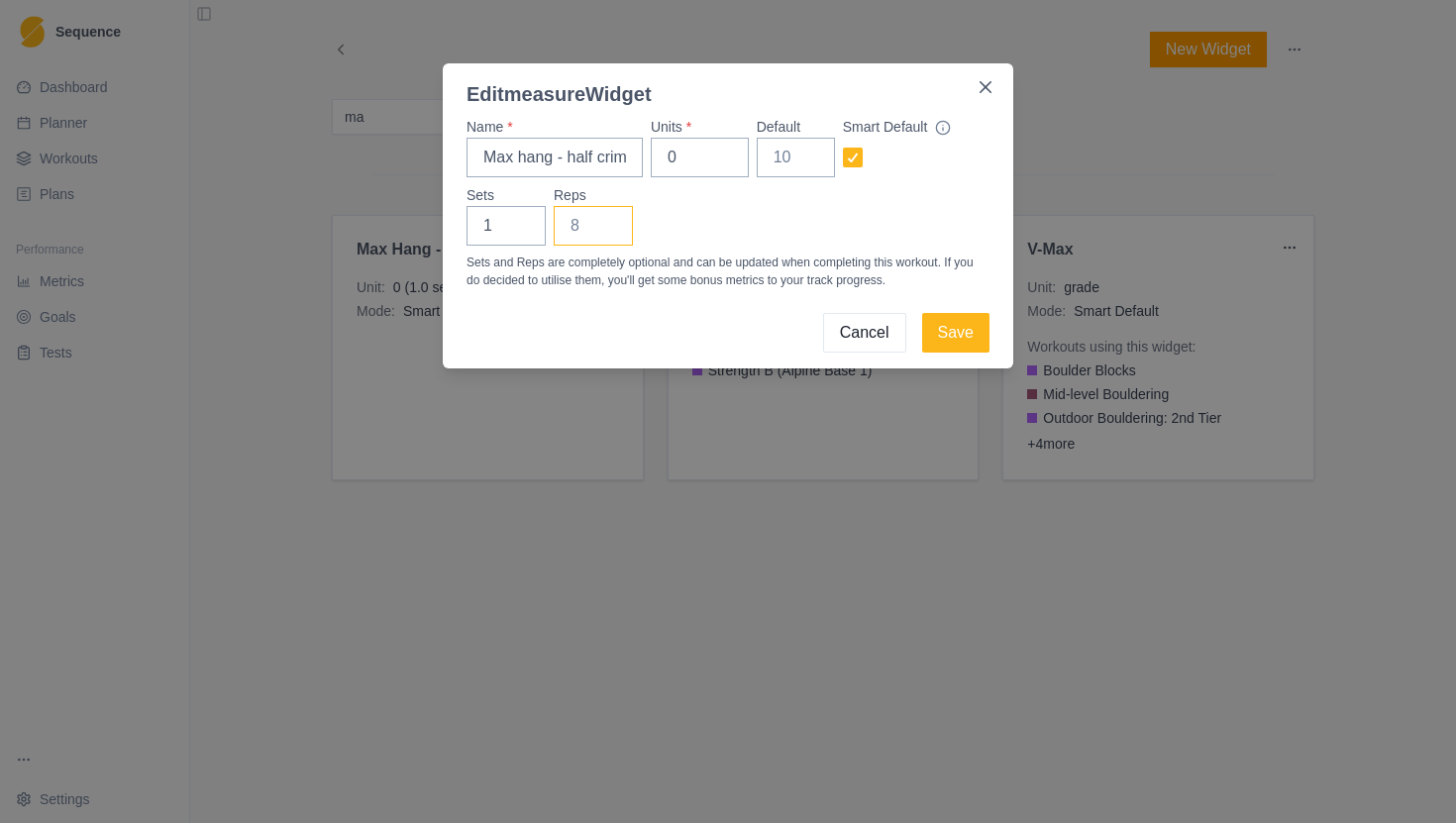 click on "Reps" at bounding box center (593, 226) 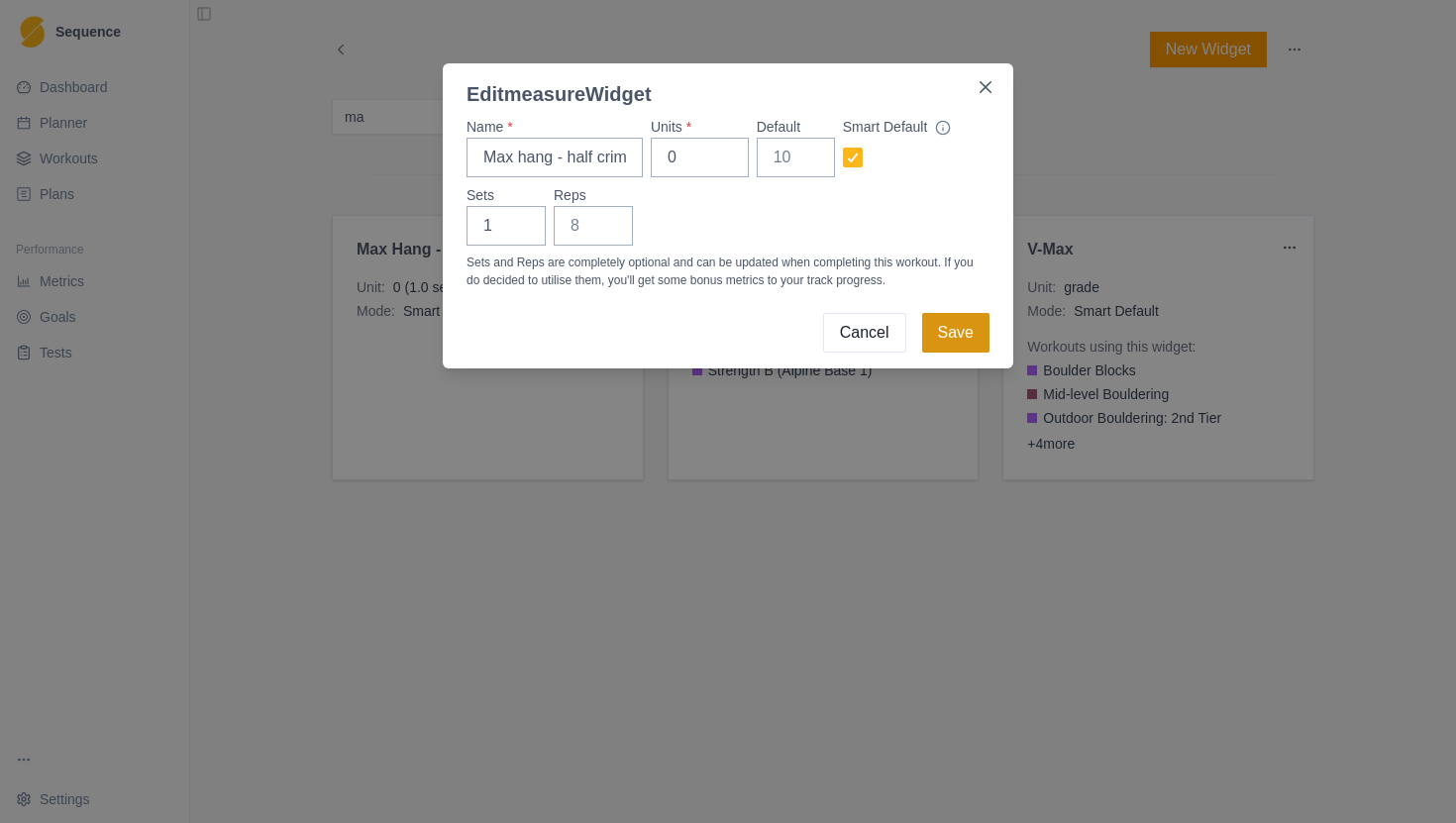 click on "Save" at bounding box center (956, 333) 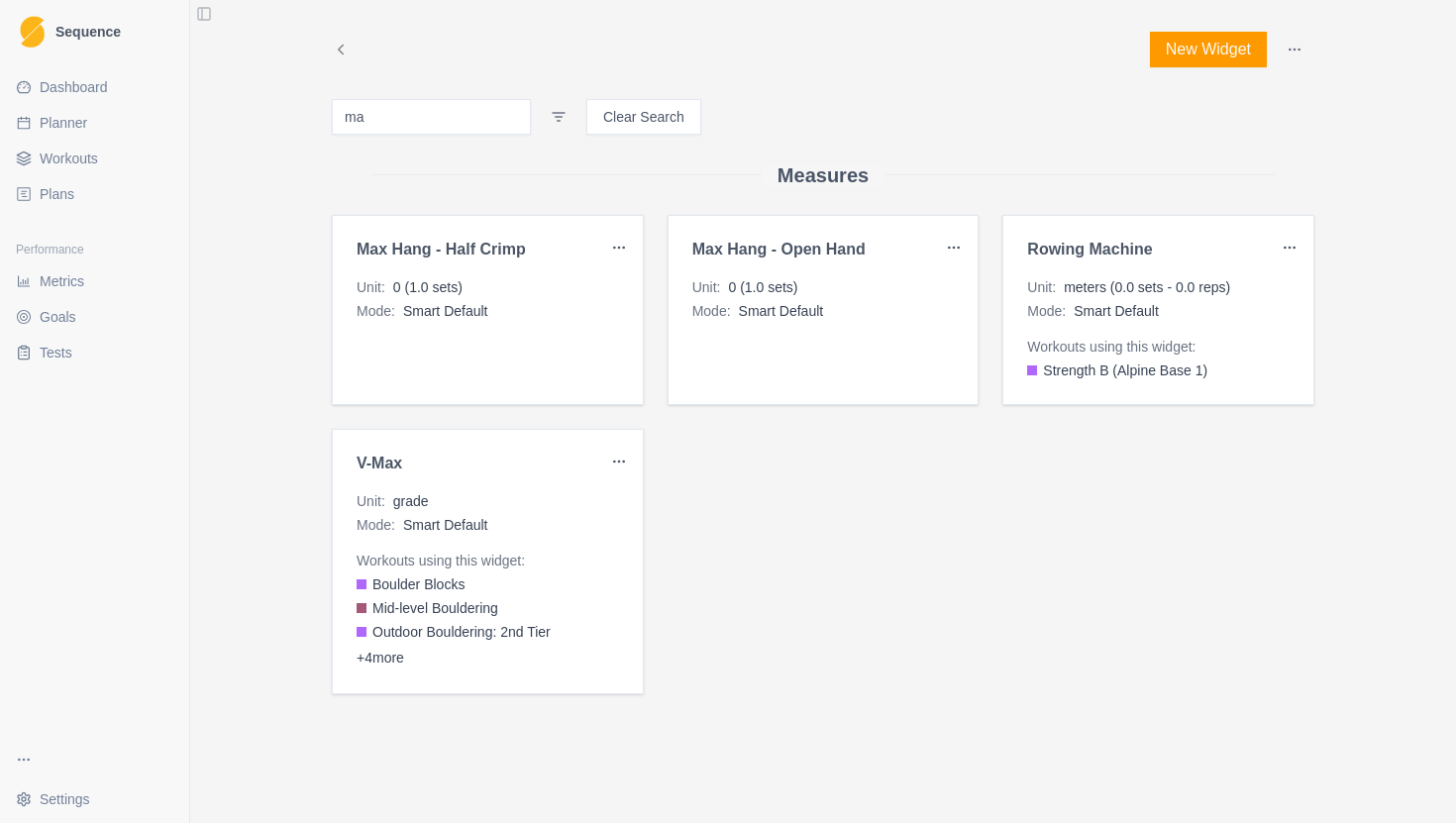 click on "New Widget" at bounding box center [1208, 50] 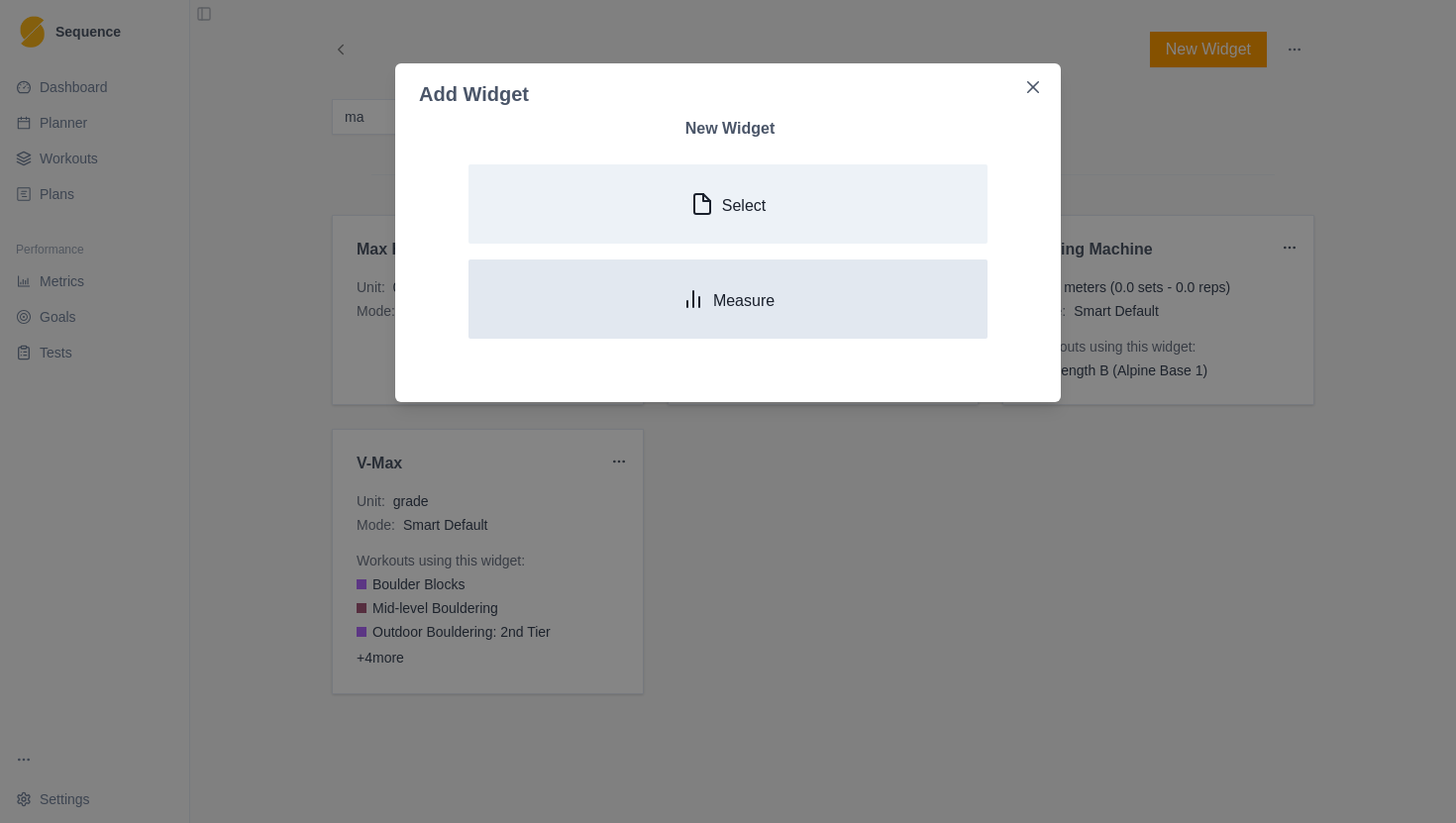 click on "Measure" at bounding box center (744, 300) 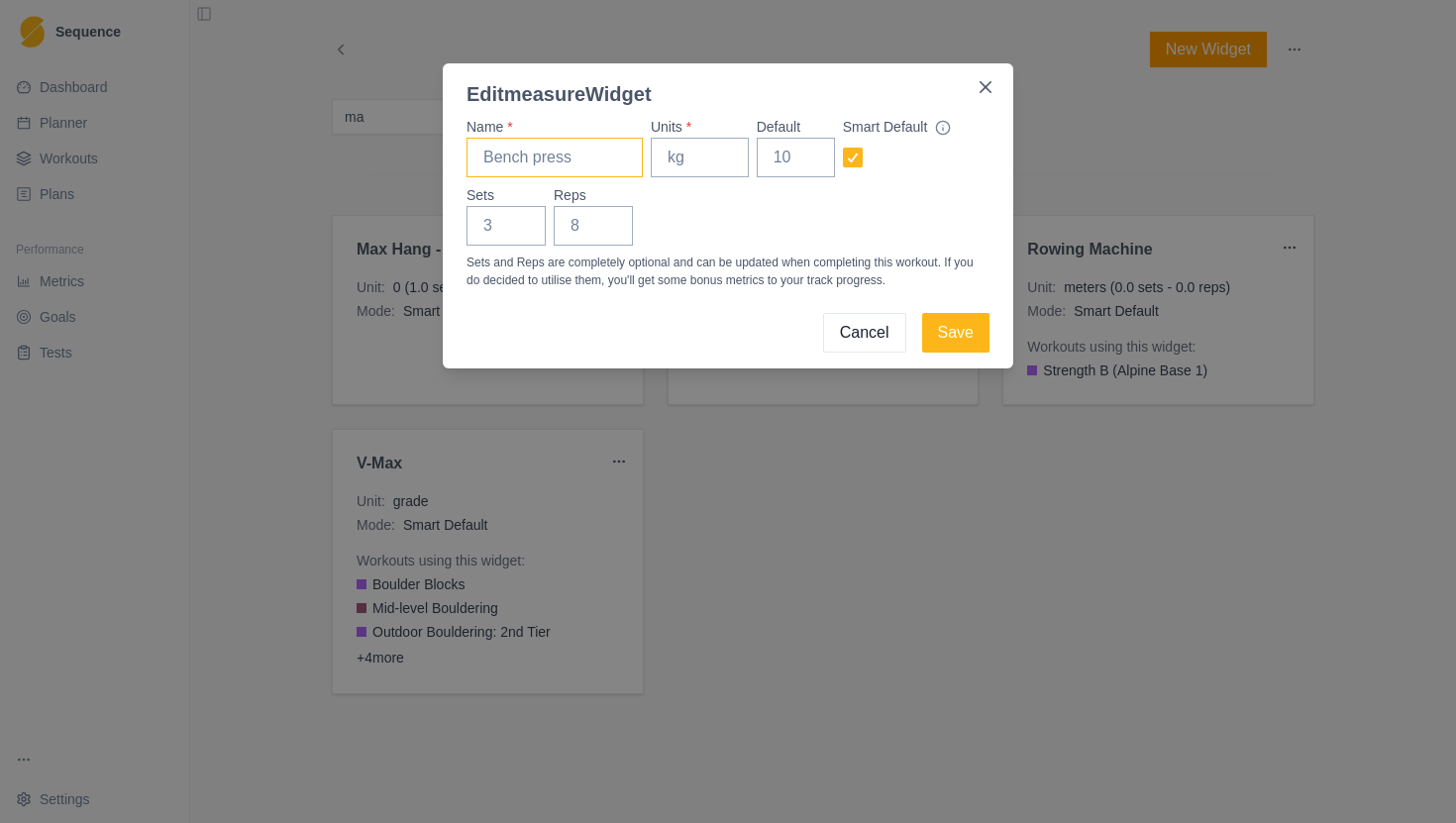 click on "Name *" at bounding box center (555, 157) 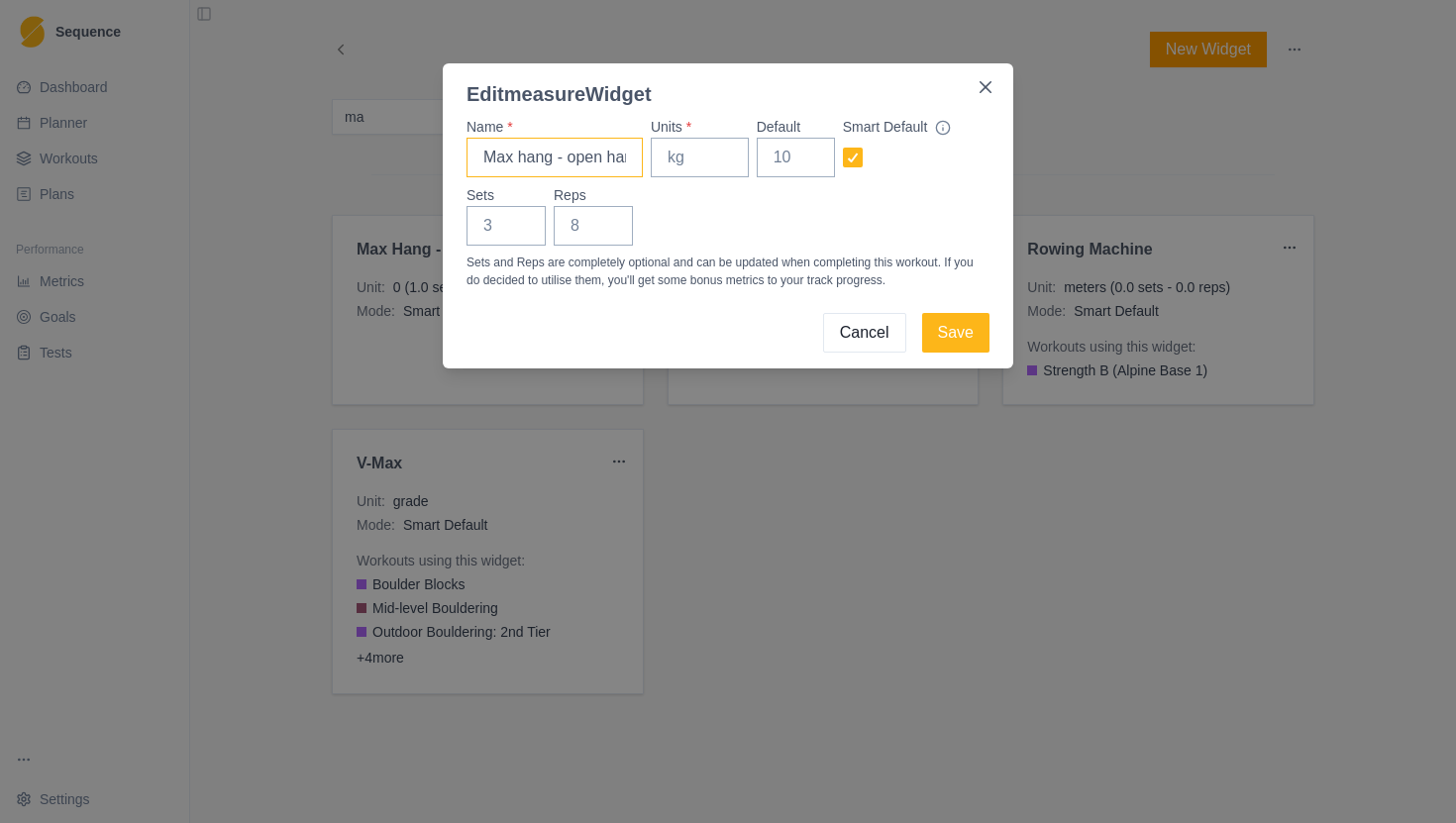 scroll, scrollTop: 0, scrollLeft: 18, axis: horizontal 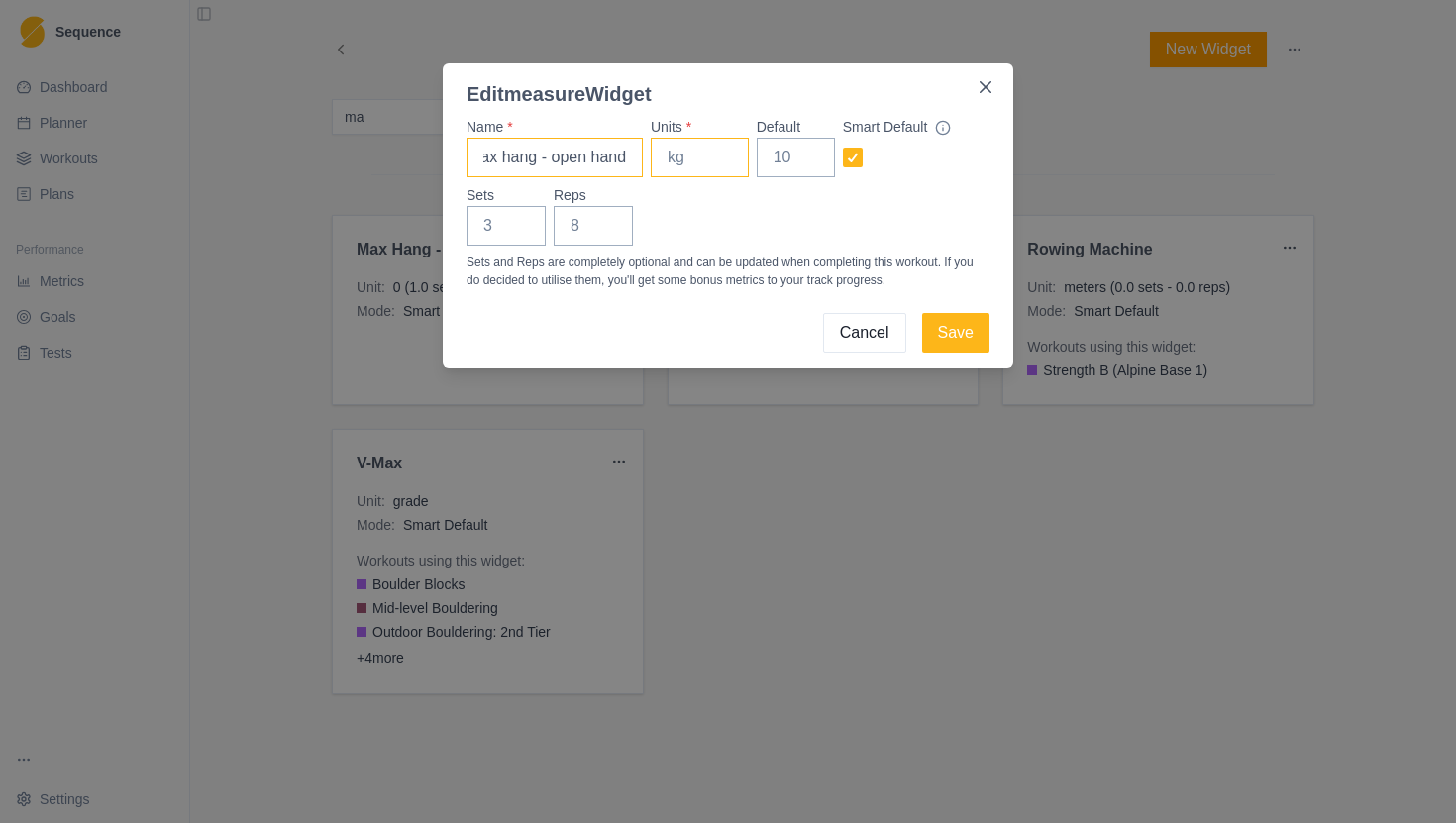 drag, startPoint x: 549, startPoint y: 158, endPoint x: 651, endPoint y: 160, distance: 102.01961 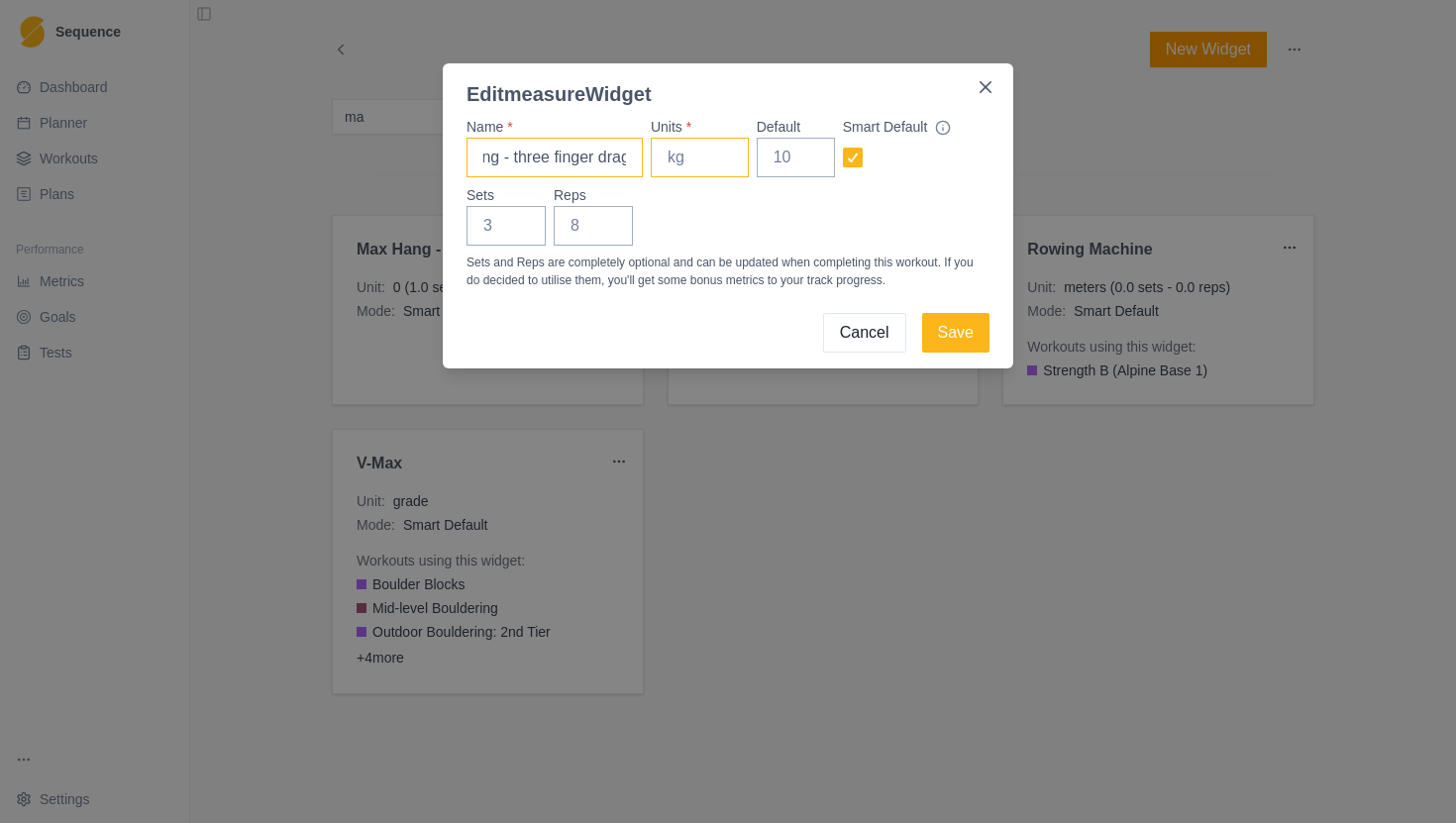 scroll, scrollTop: 0, scrollLeft: 62, axis: horizontal 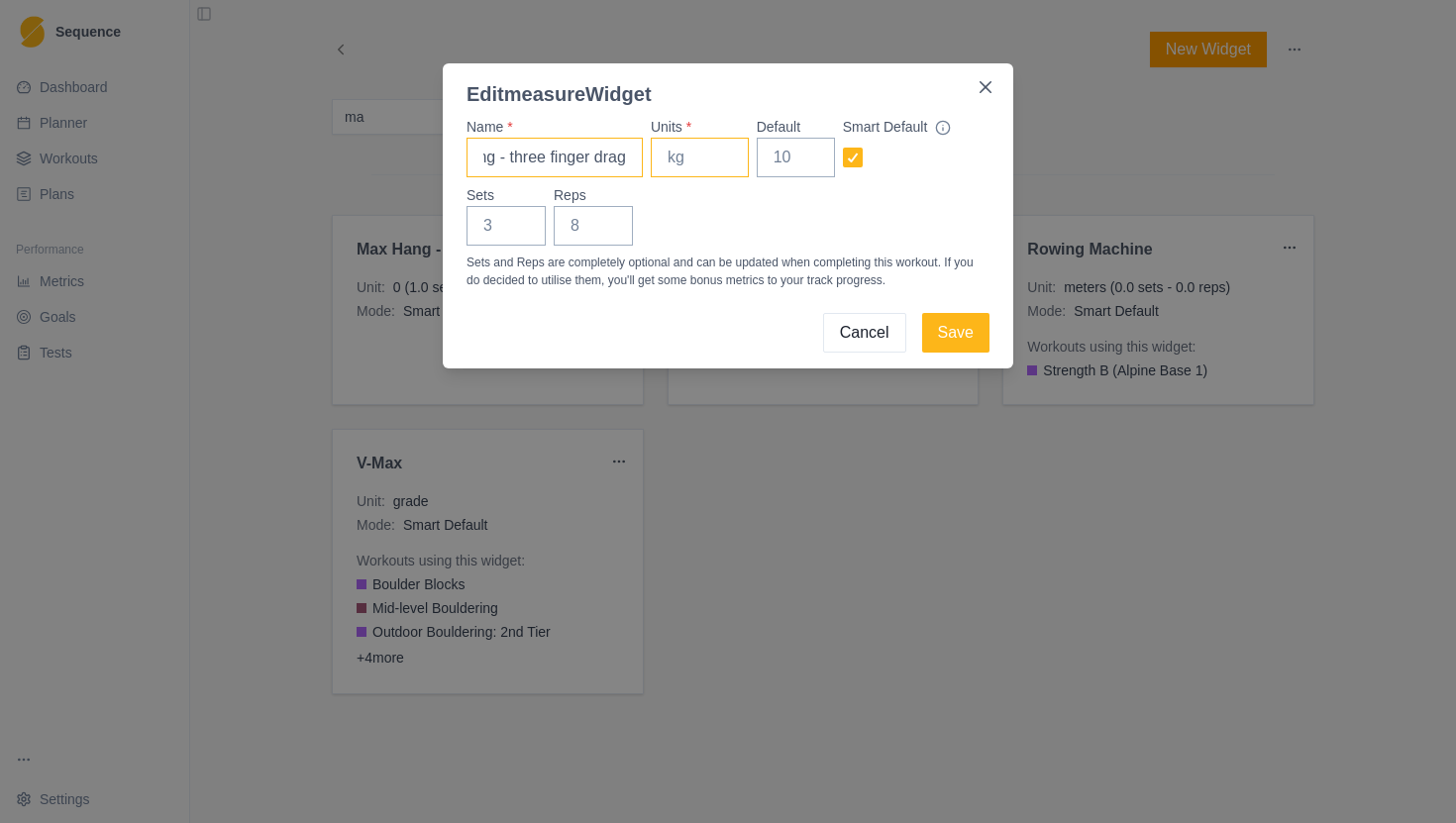type on "Max hang - three finger drag" 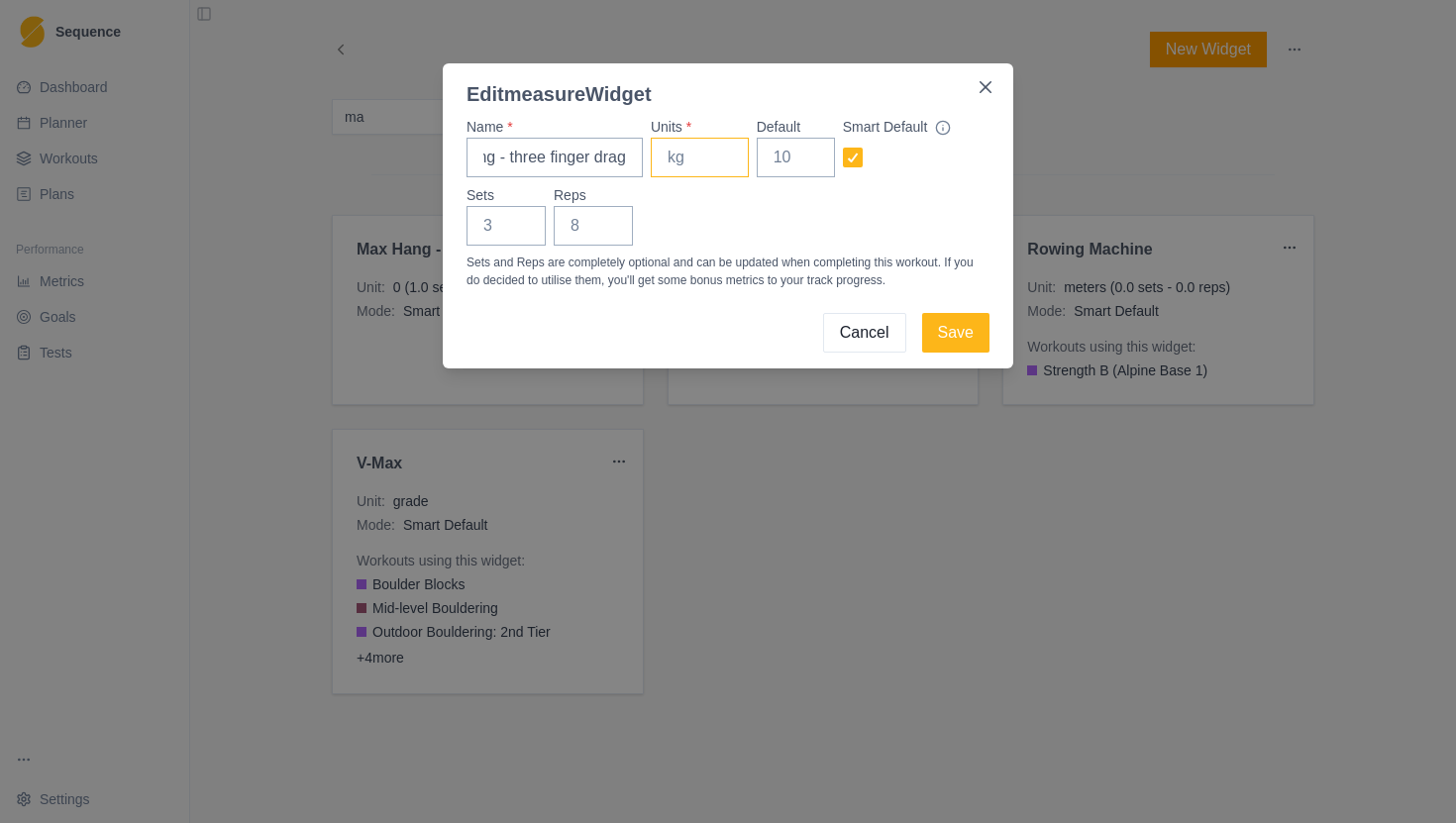 scroll, scrollTop: 0, scrollLeft: 0, axis: both 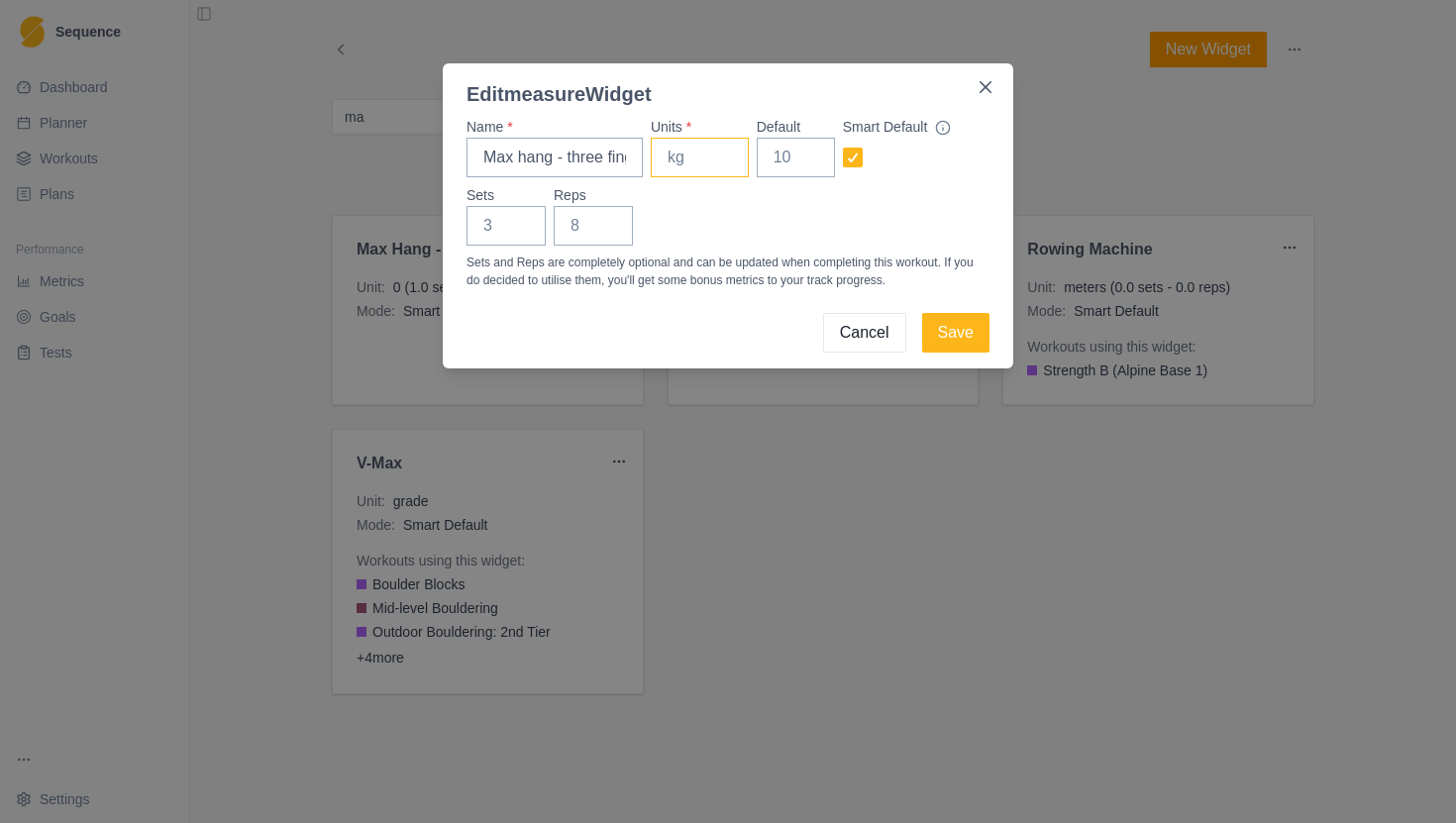 click on "Units *" at bounding box center [699, 157] 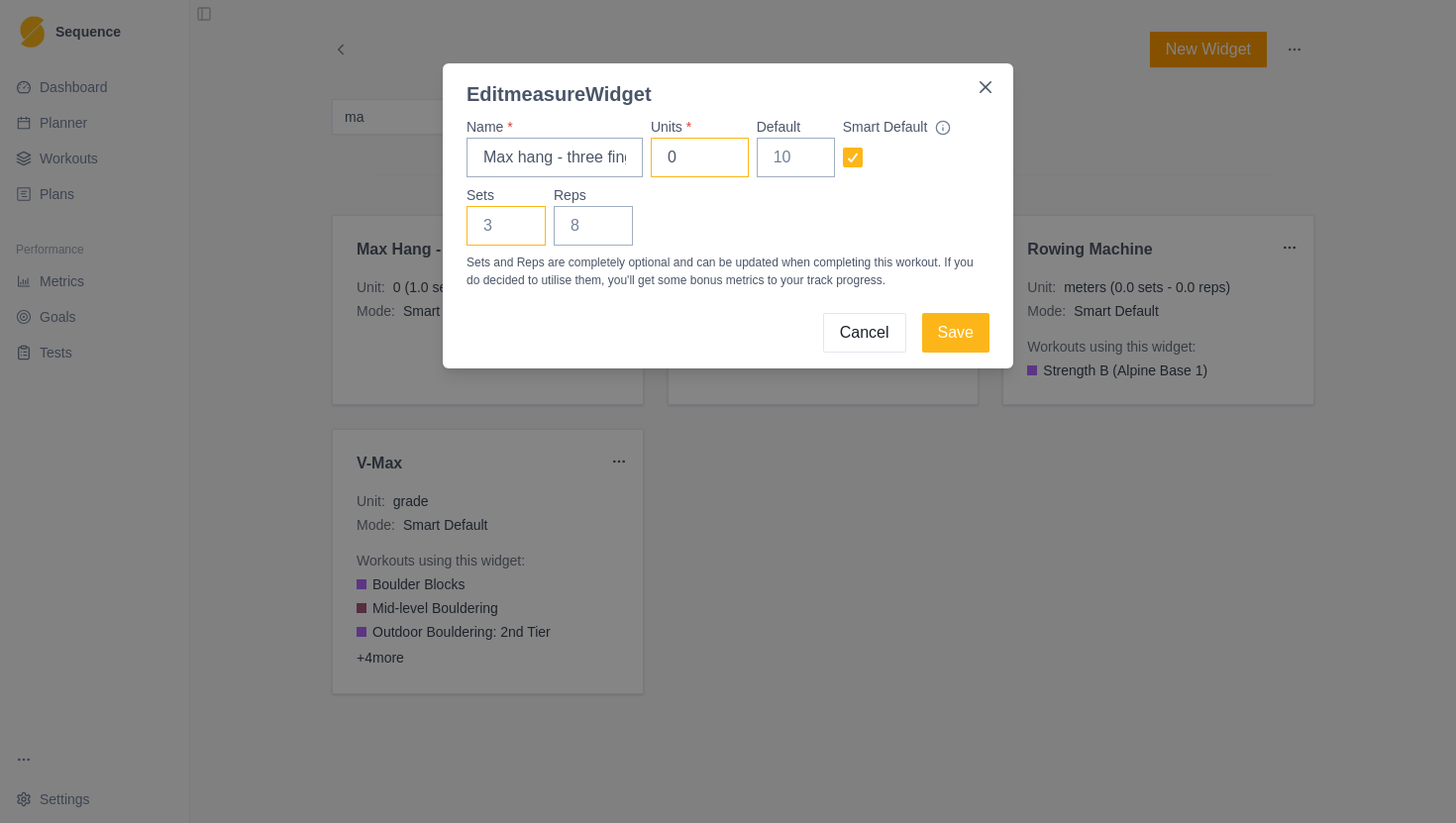 type on "0" 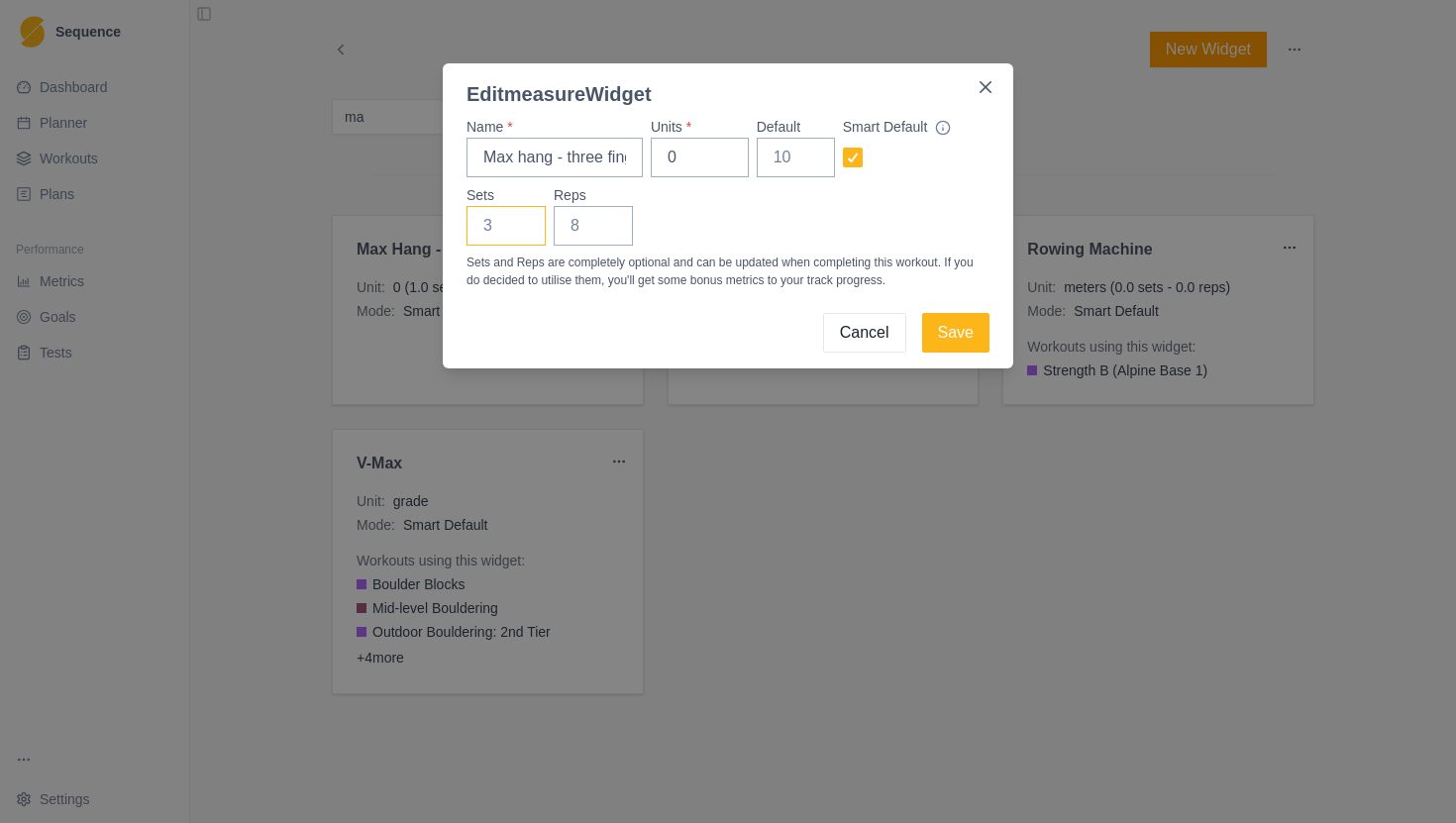 click on "Sets" at bounding box center [506, 226] 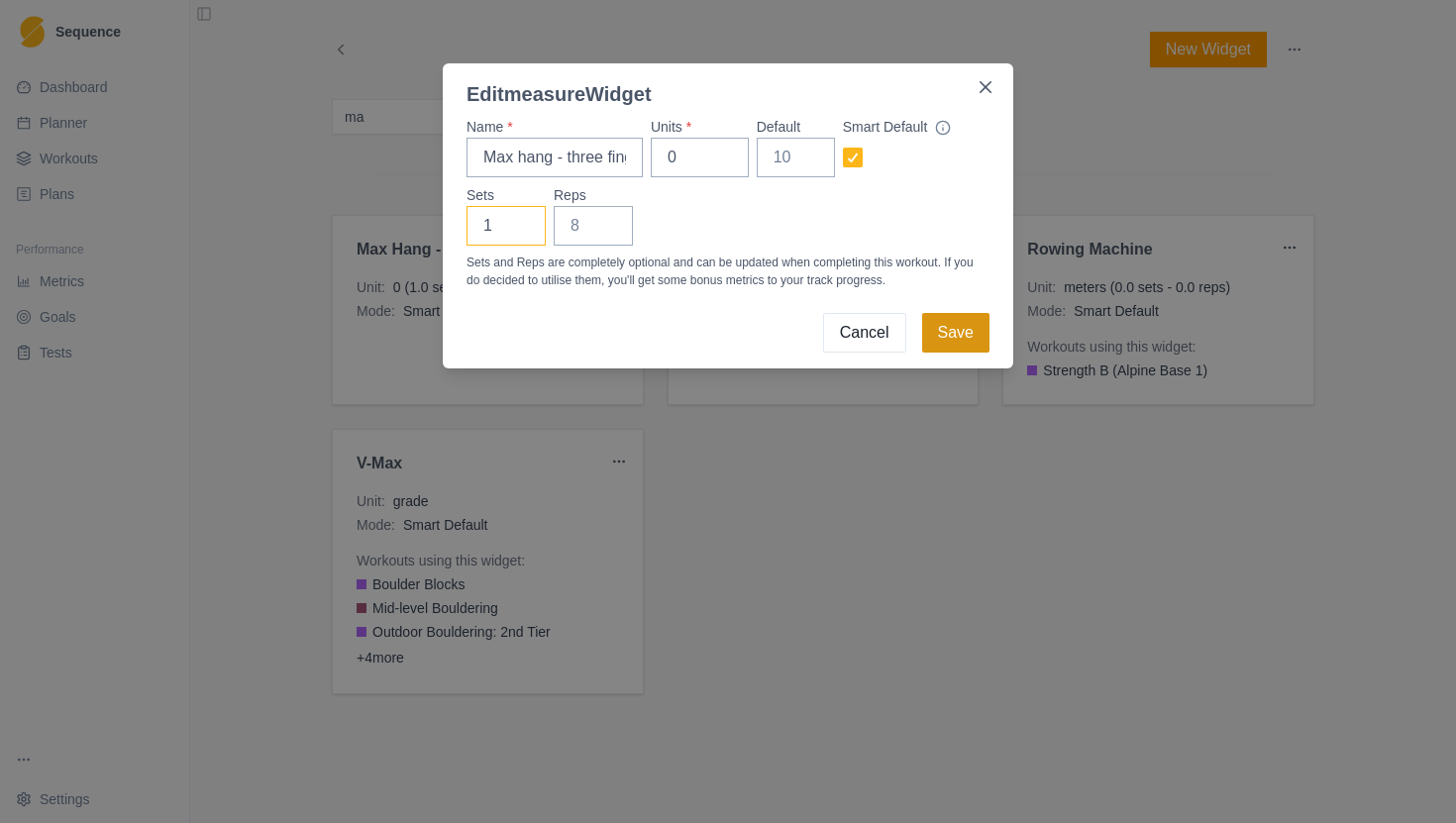 type on "1" 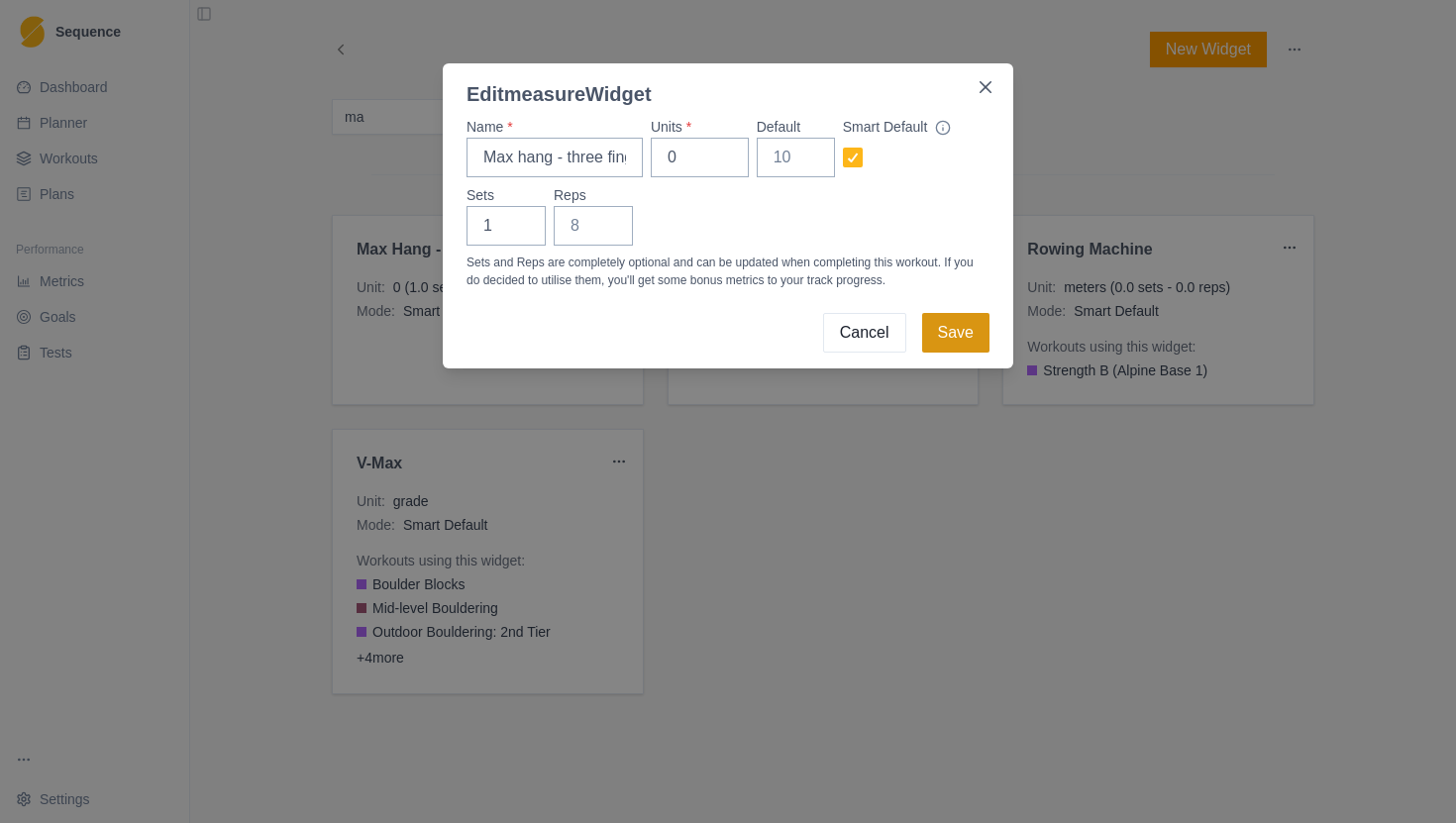 click on "Save" at bounding box center (956, 333) 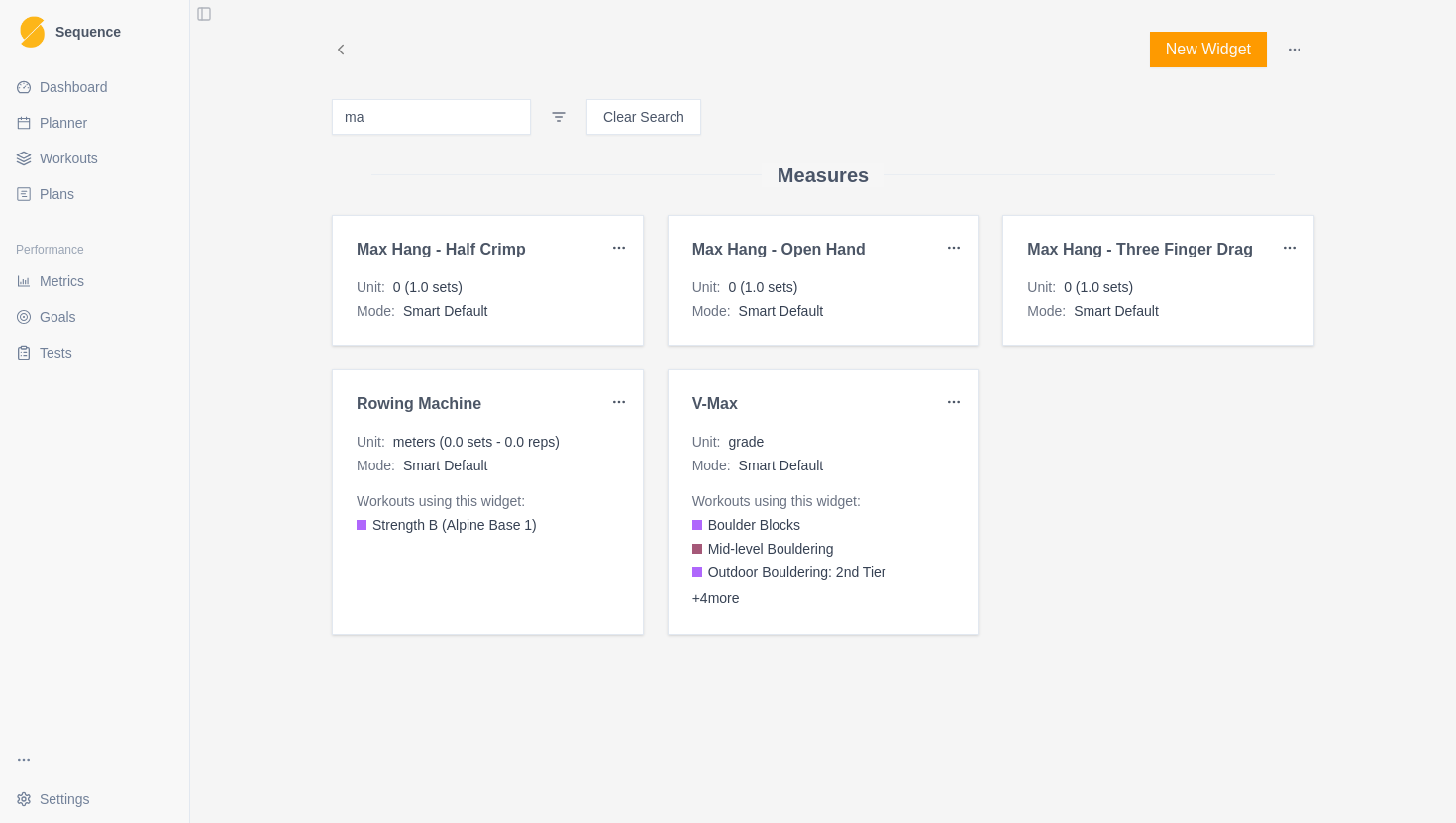 click on "Metrics" at bounding box center (61, 281) 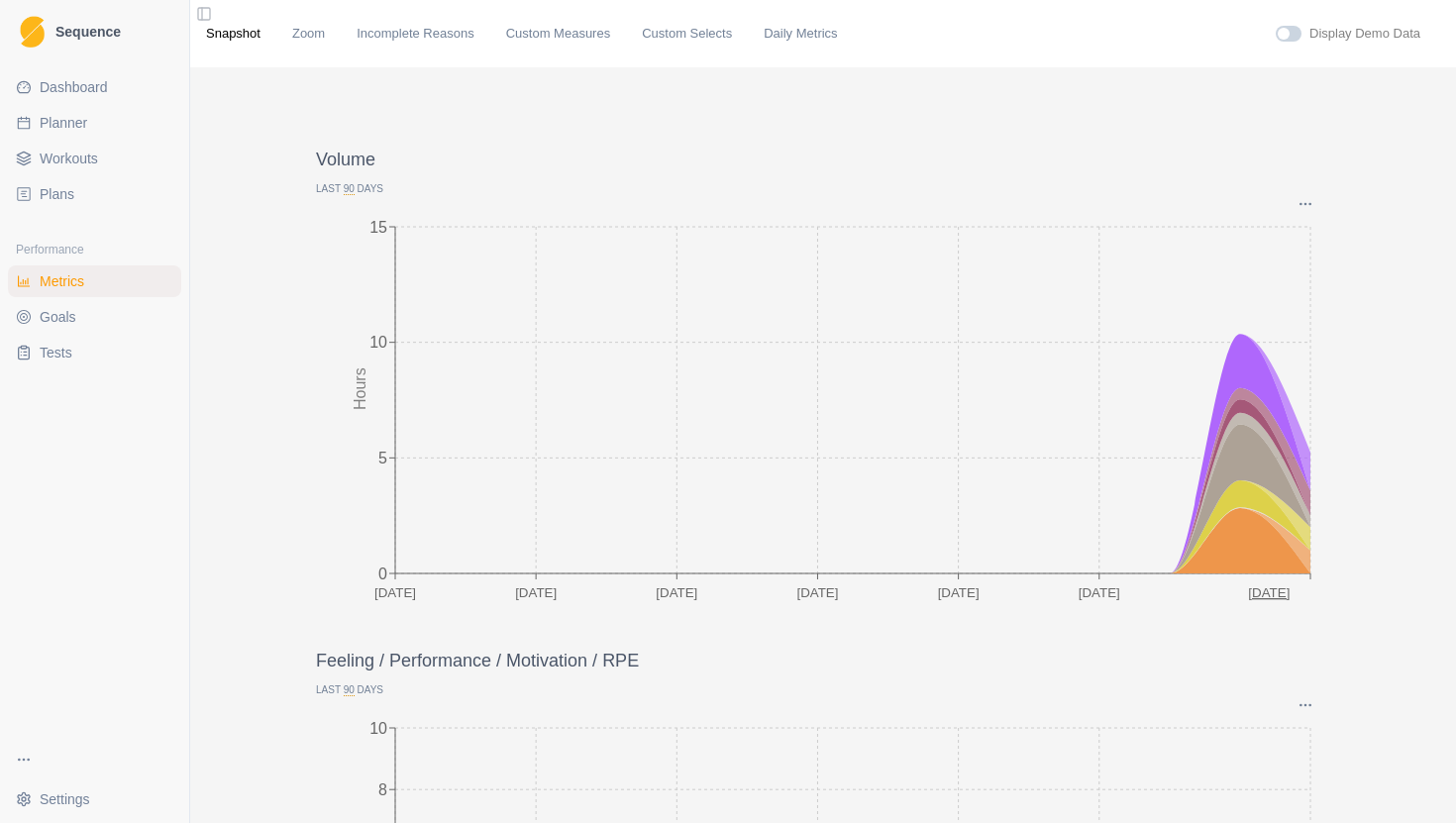 click on "Goals" at bounding box center (94, 317) 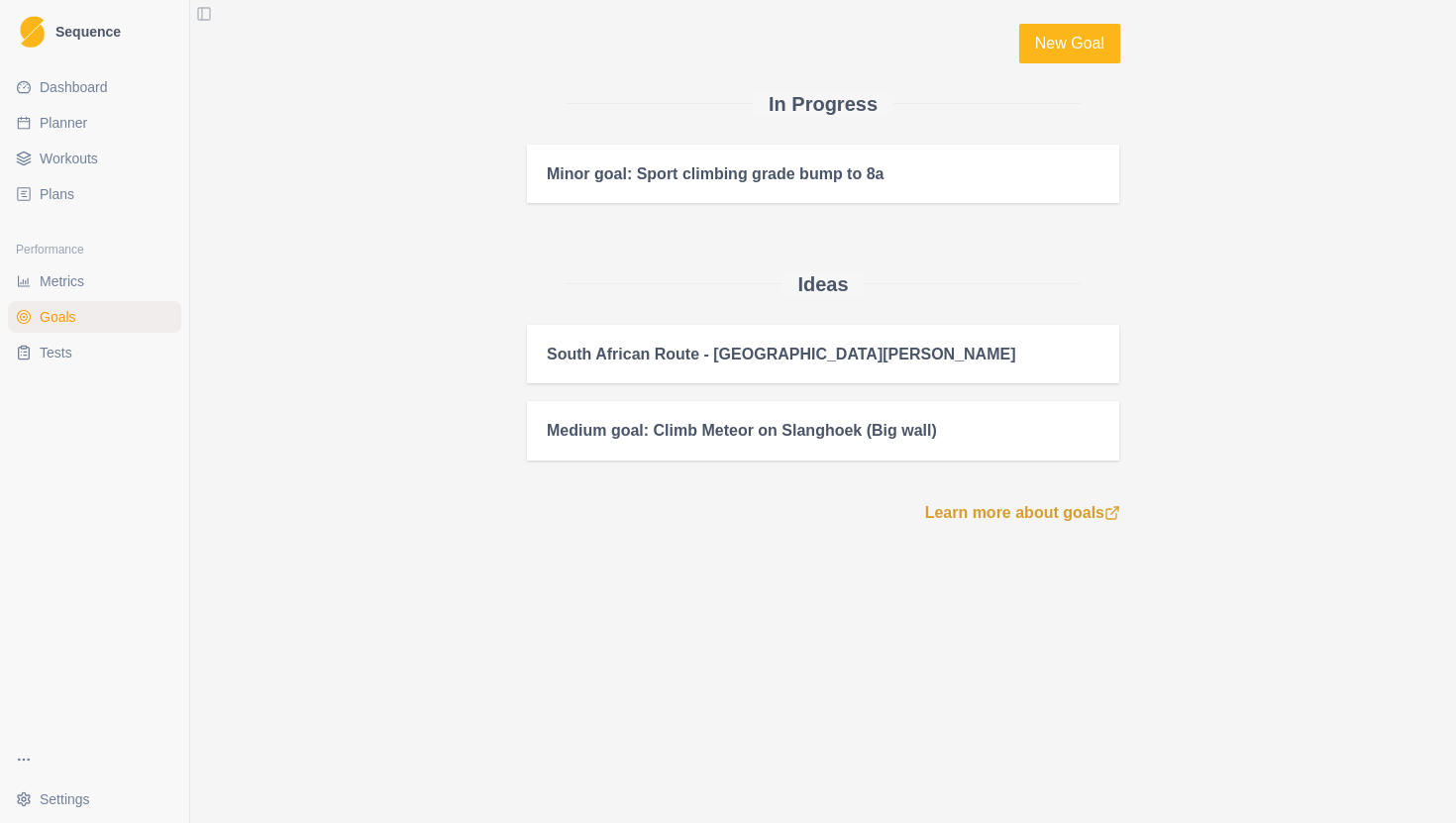 click on "Tests" at bounding box center [55, 353] 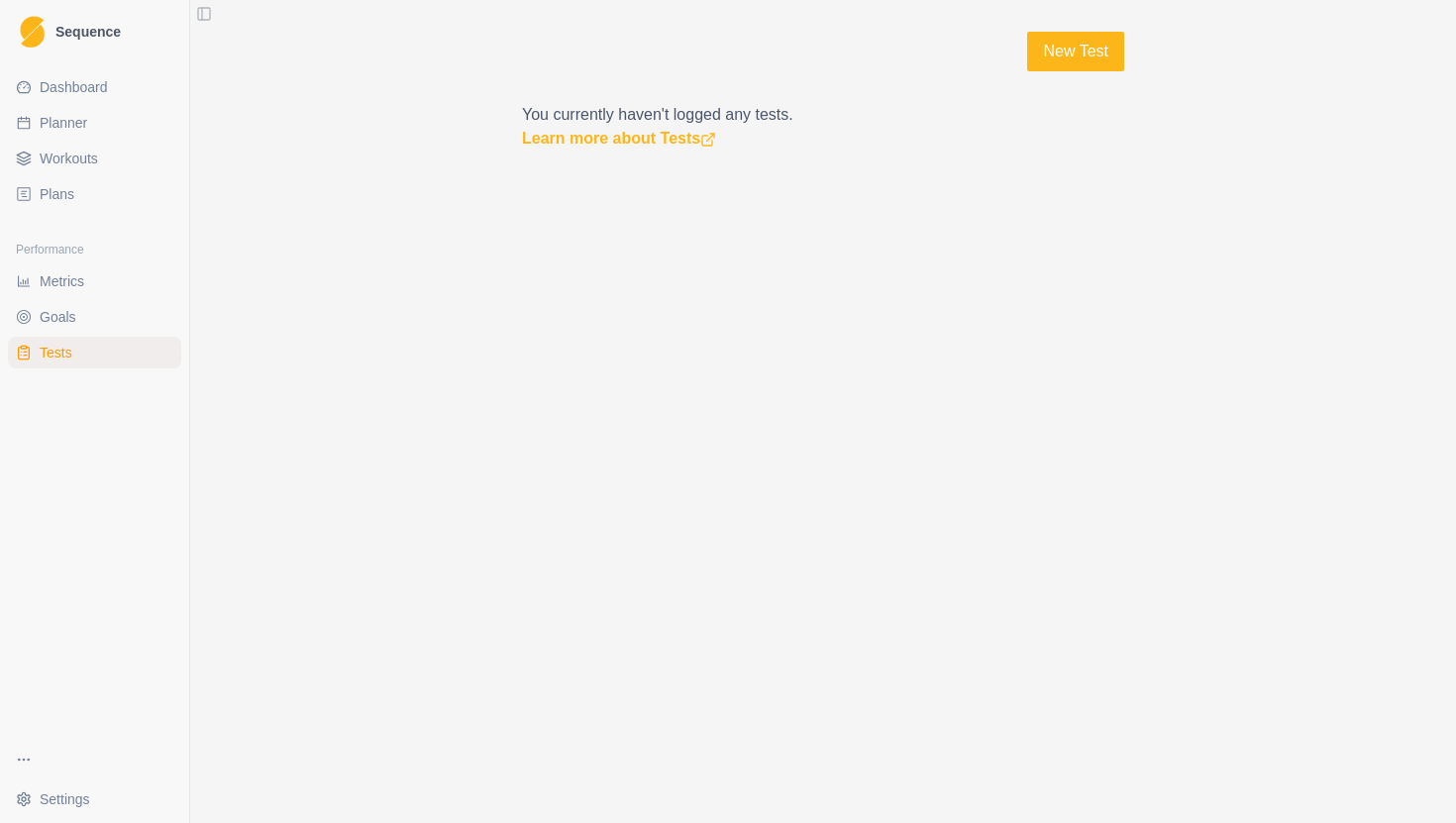click on "Workouts" at bounding box center [94, 158] 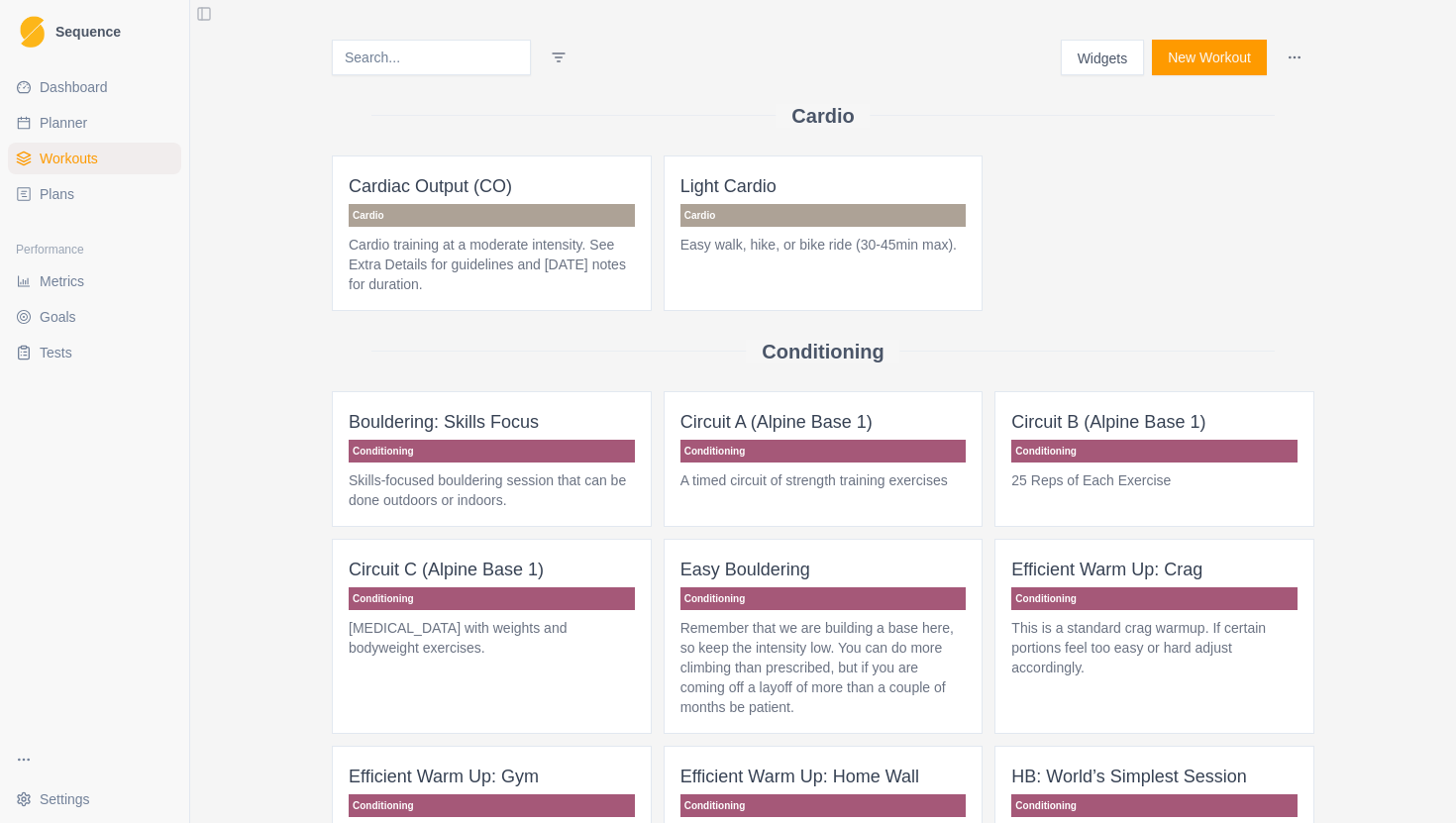click on "Widgets" at bounding box center [1102, 57] 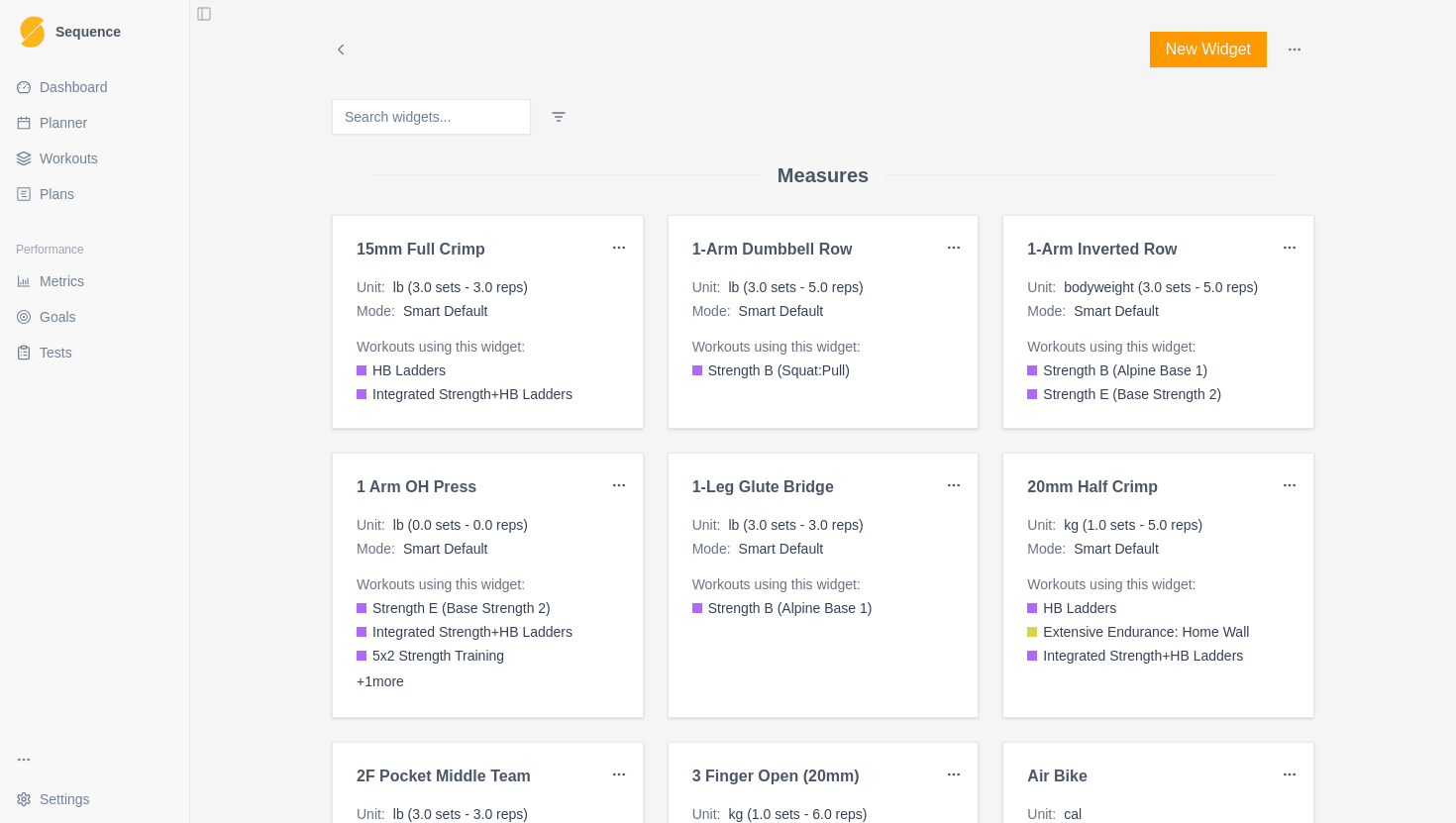 click at bounding box center (431, 117) 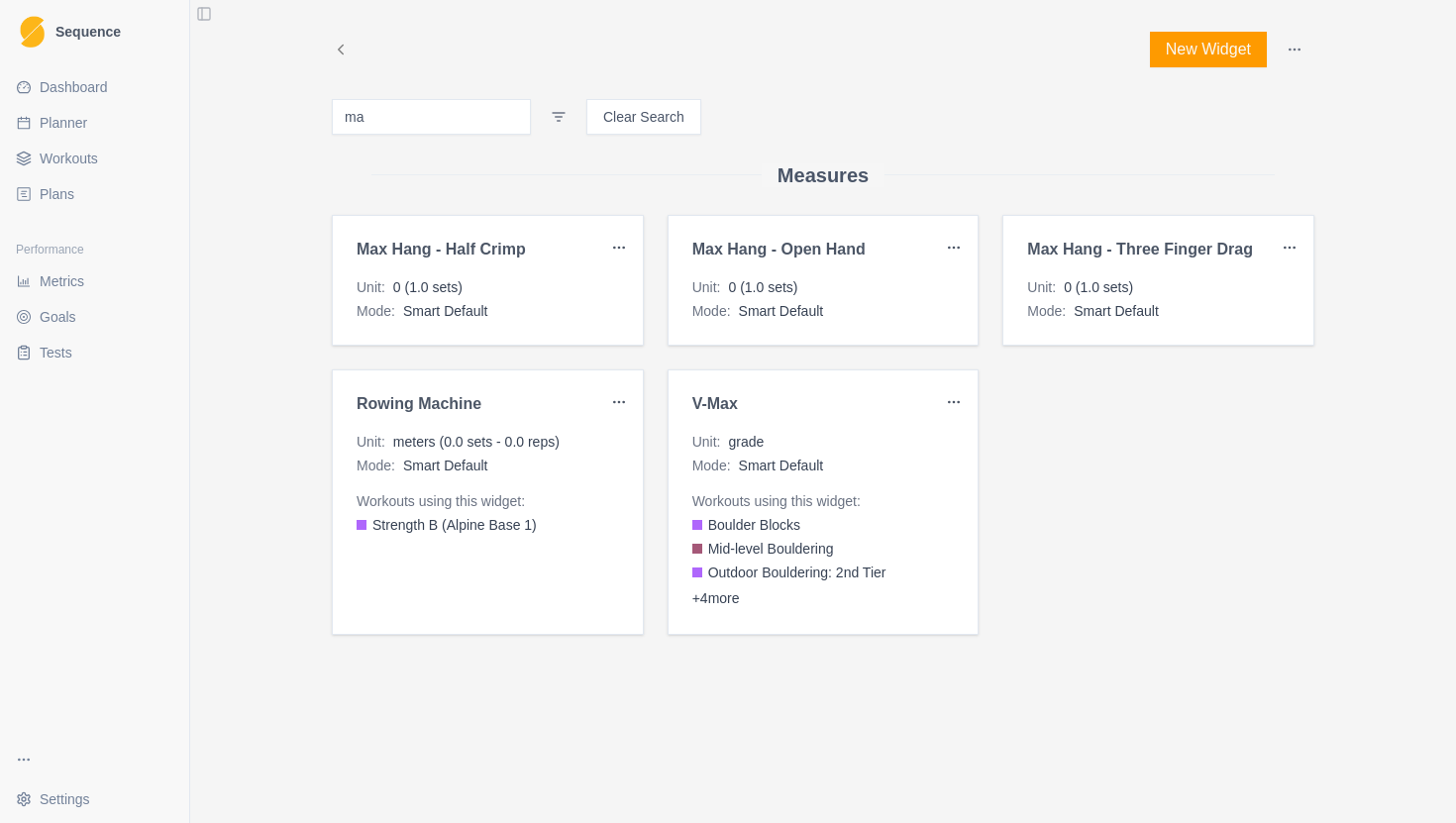 type on "ma" 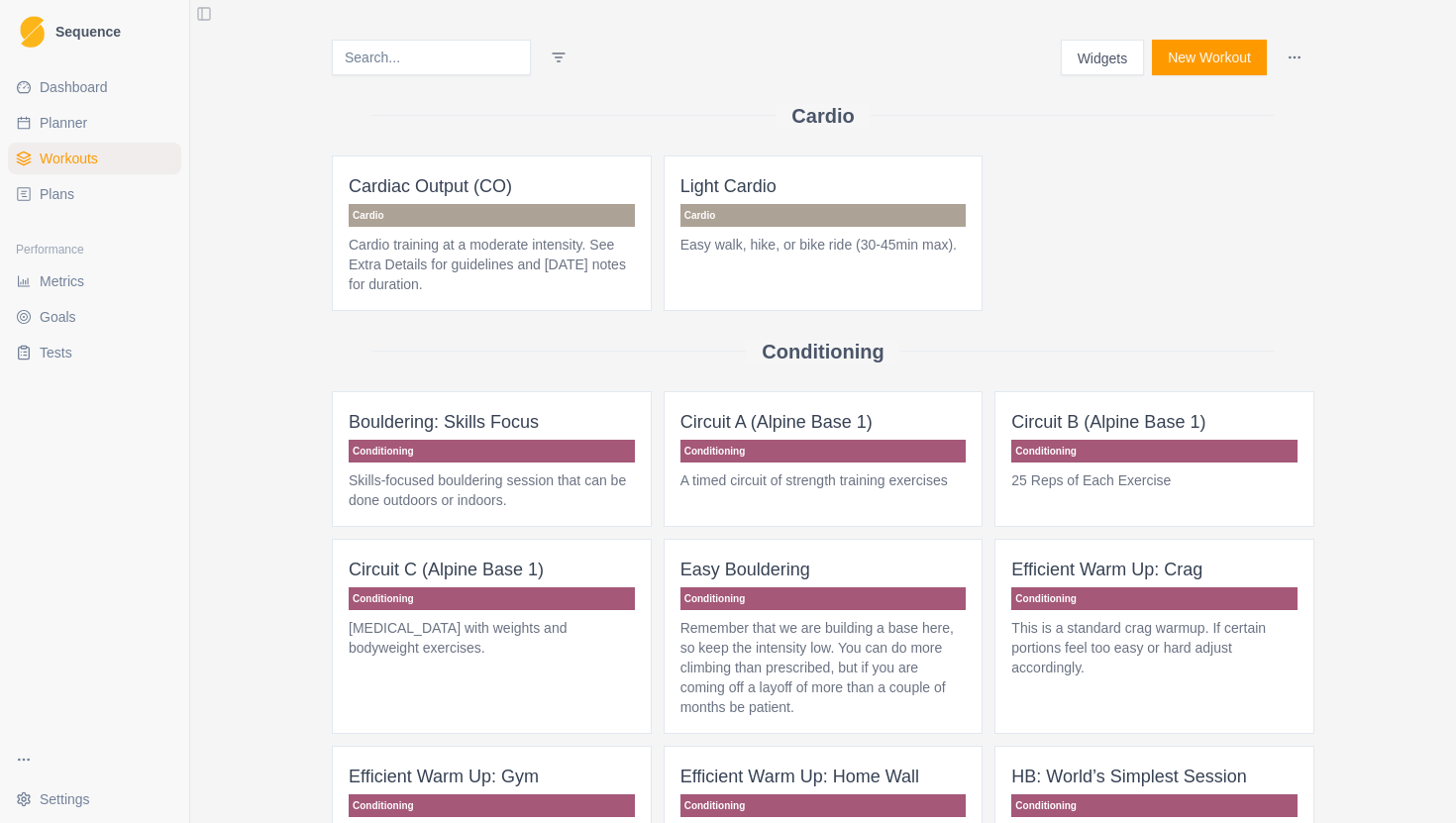 click on "New Workout" at bounding box center [1209, 57] 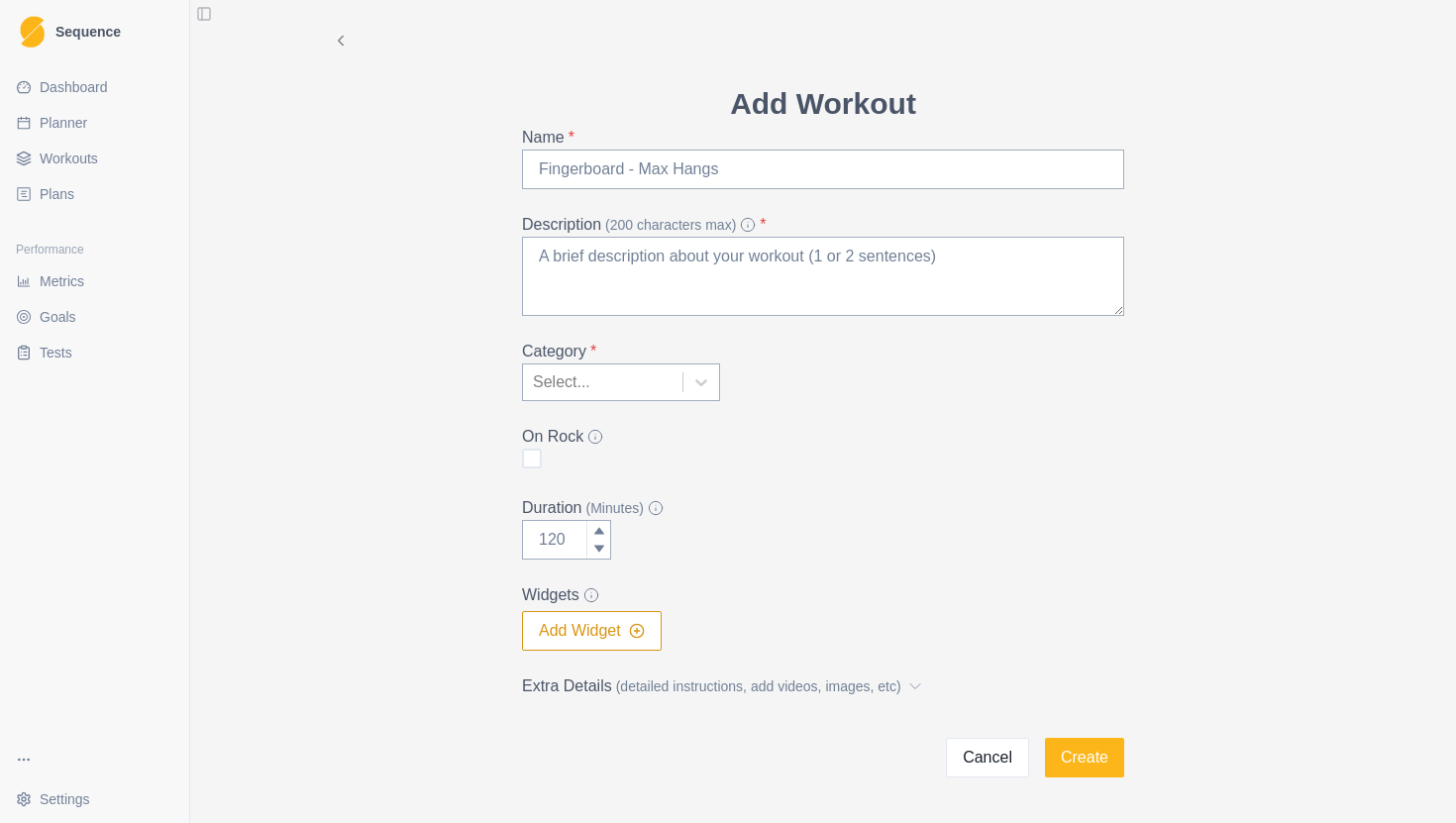 click on "Add Widget" at bounding box center [591, 631] 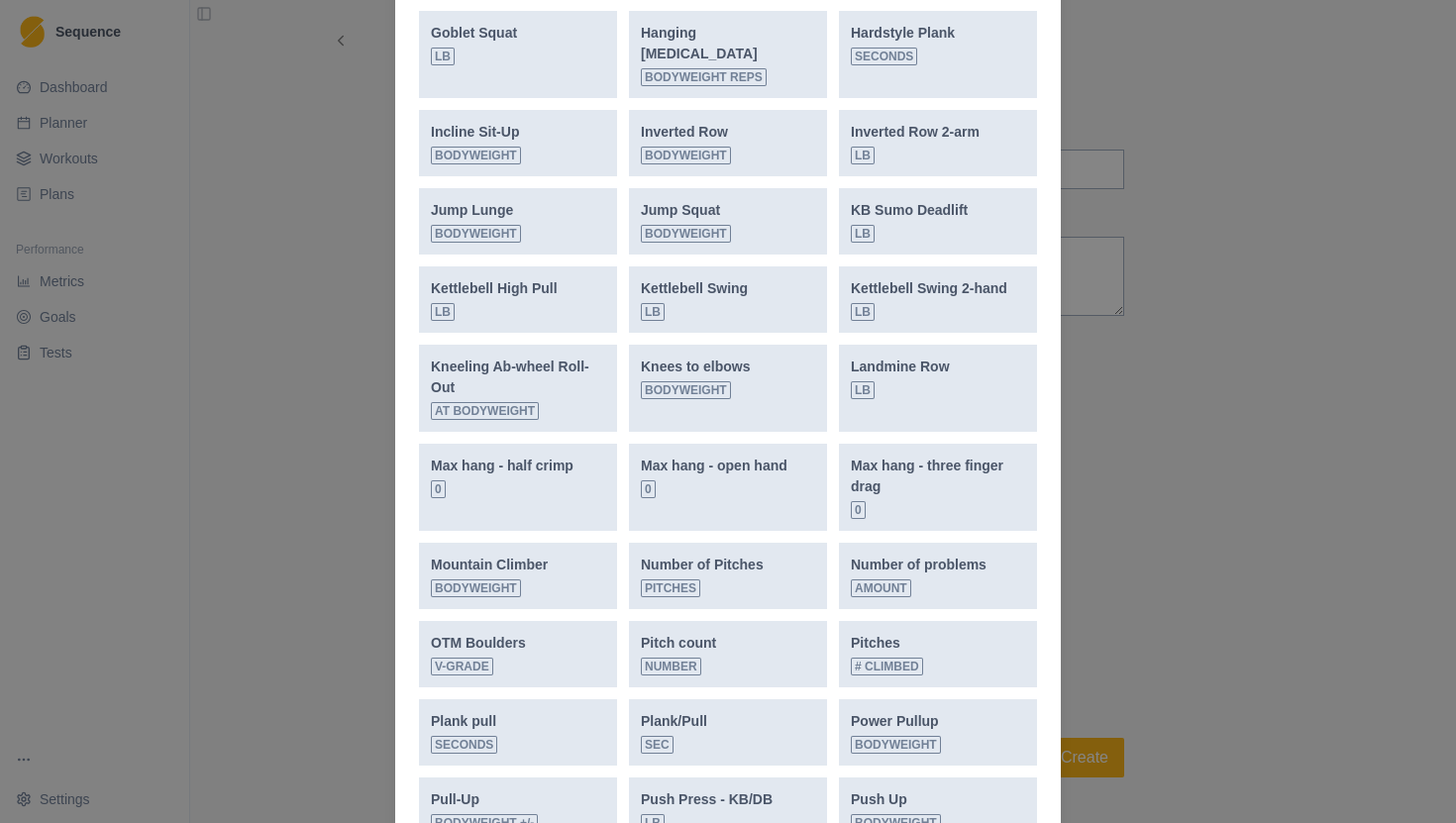 scroll, scrollTop: 1696, scrollLeft: 0, axis: vertical 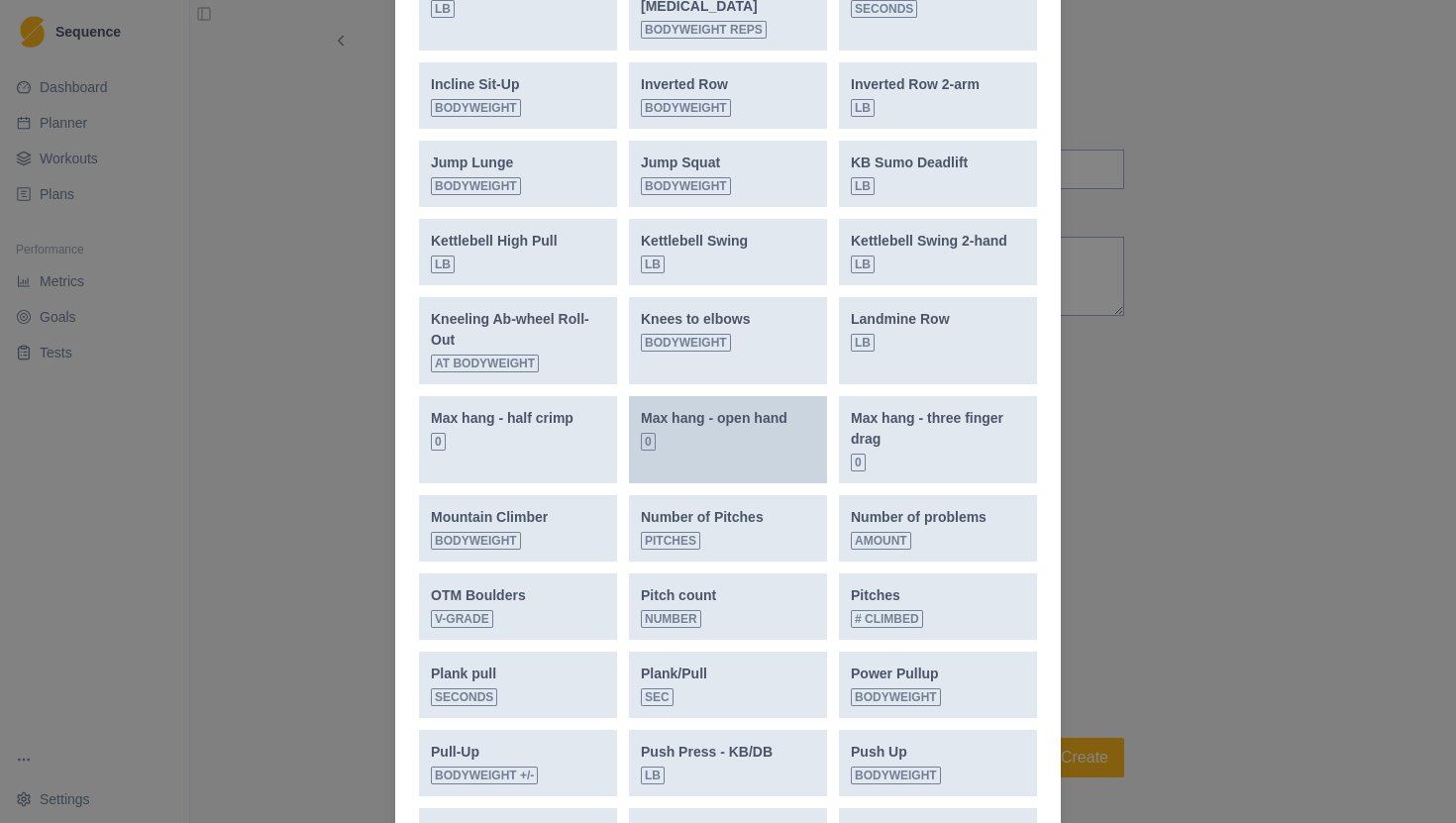 click on "Max hang - open hand 0" at bounding box center [714, 429] 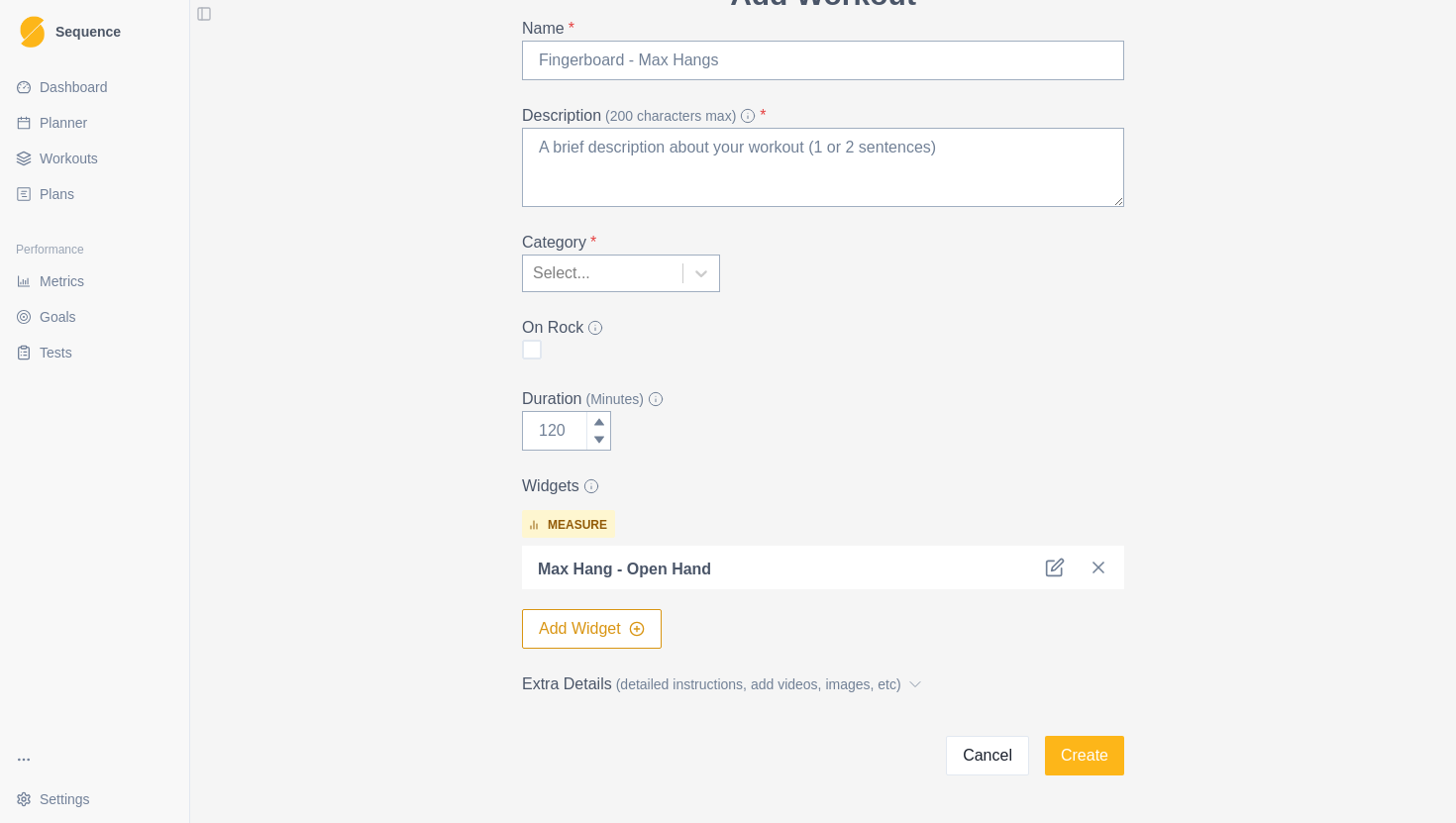 scroll, scrollTop: 172, scrollLeft: 0, axis: vertical 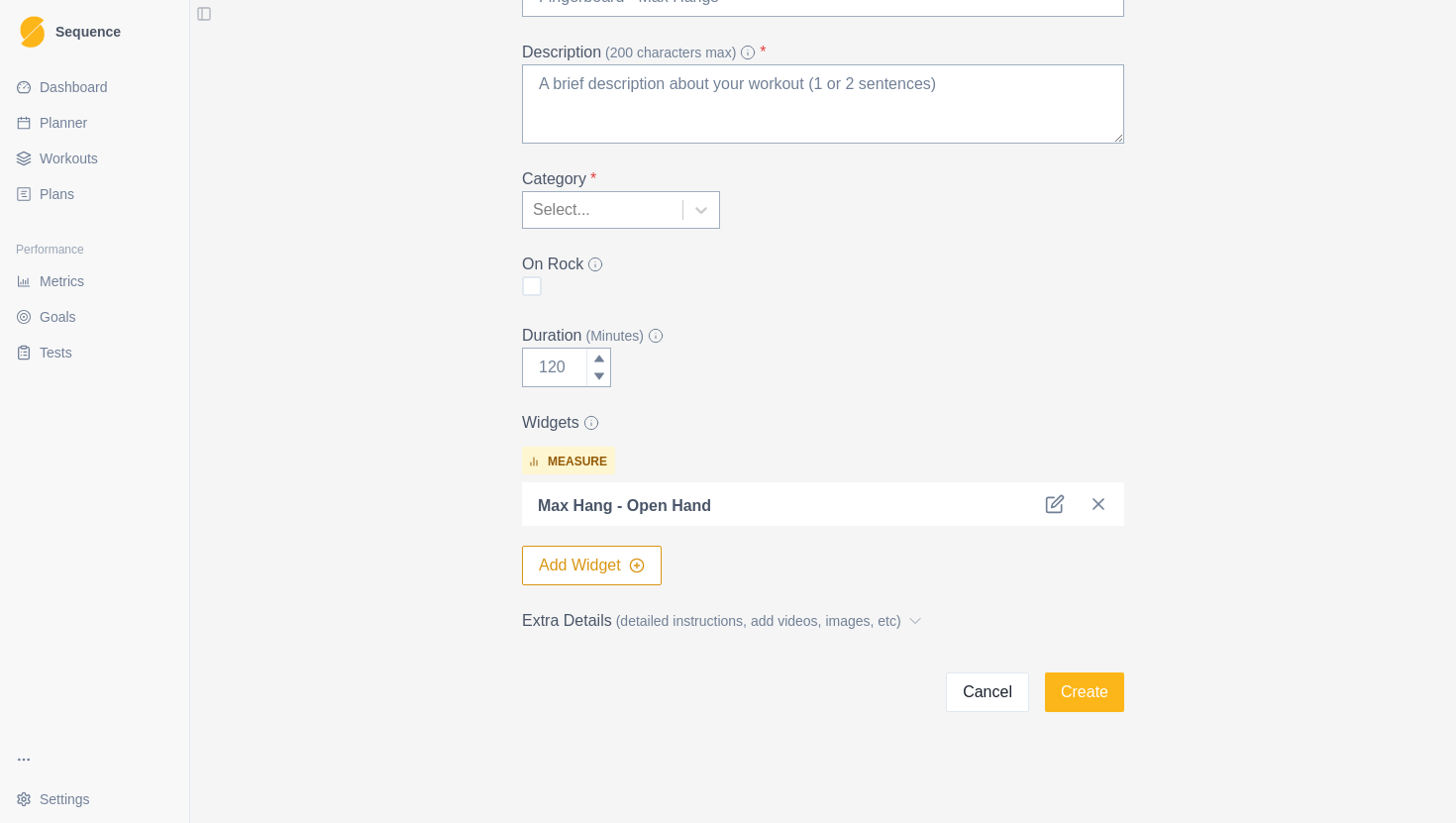 click on "Add Widget" at bounding box center (591, 566) 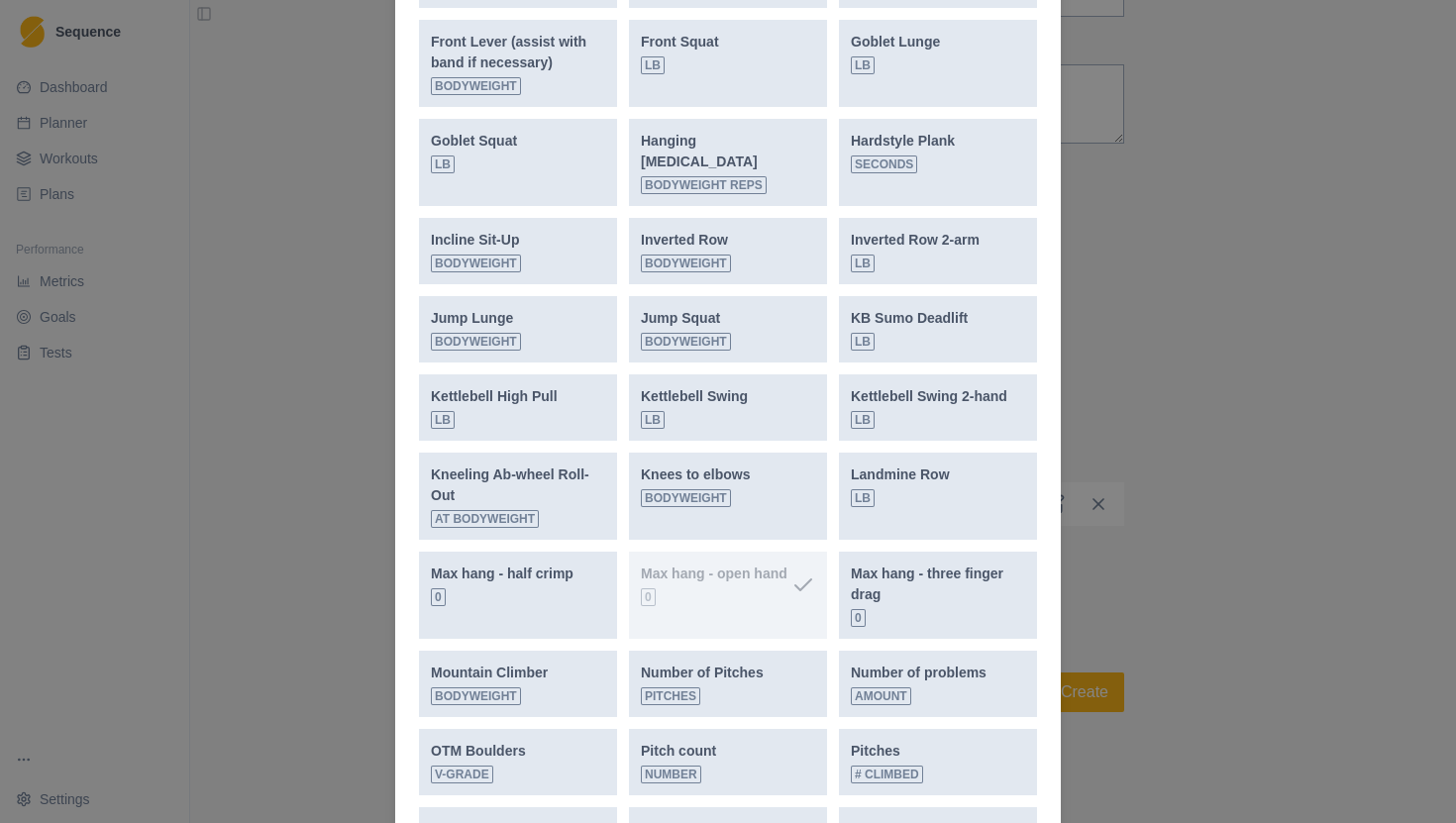 scroll, scrollTop: 1541, scrollLeft: 0, axis: vertical 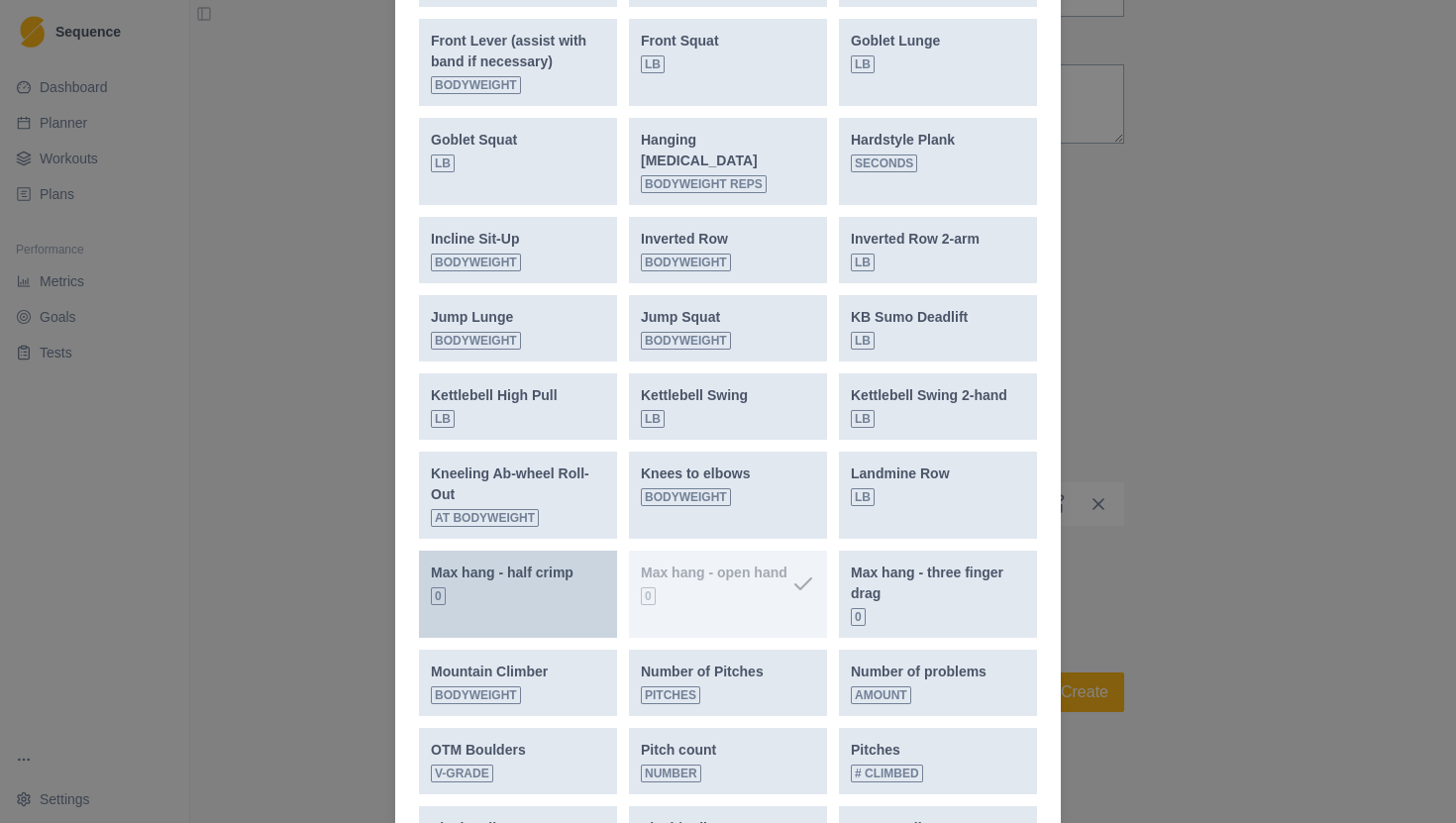 click on "Max hang - half crimp 0" at bounding box center (518, 594) 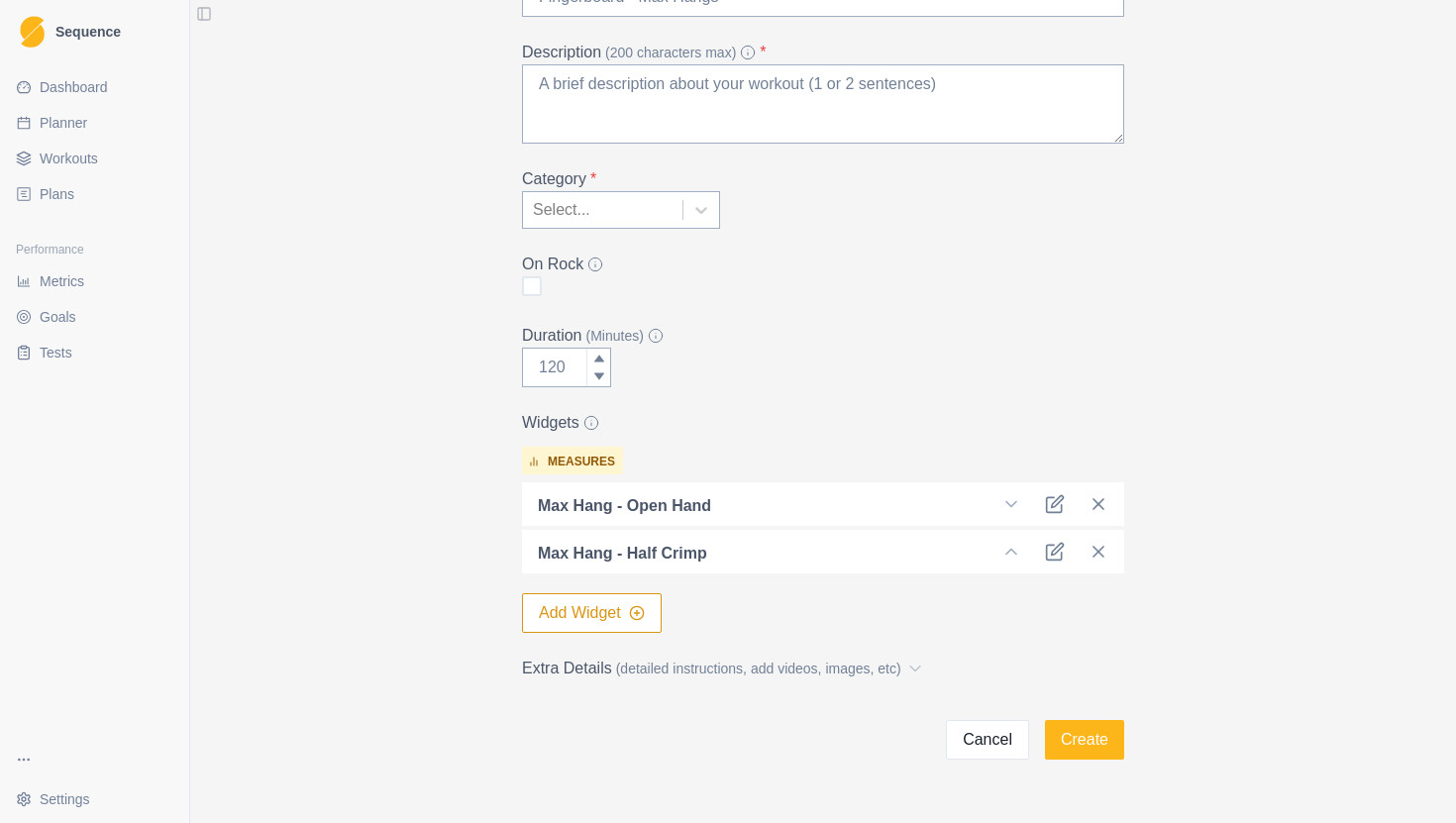 click on "Add Widget" at bounding box center (591, 613) 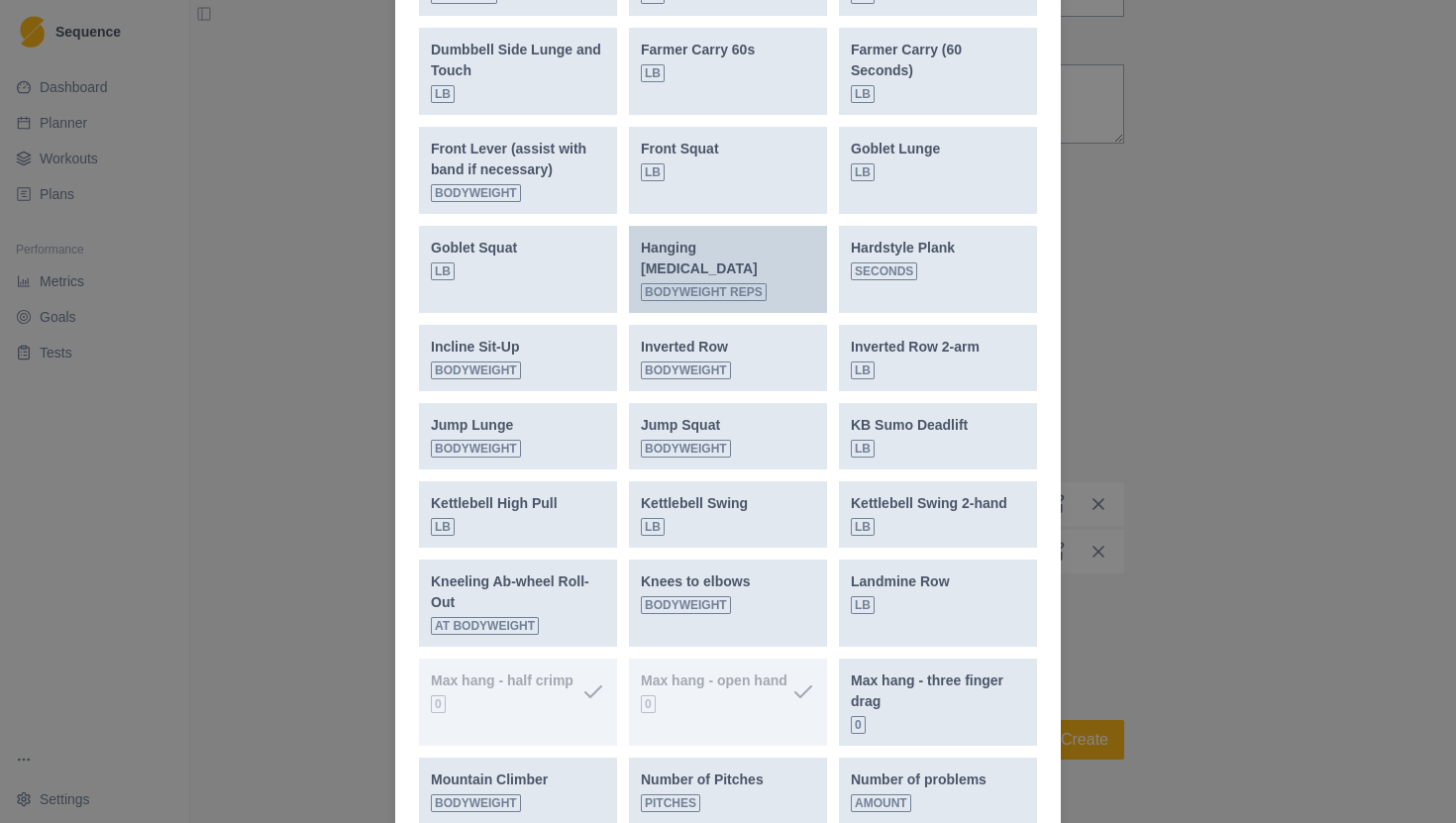 scroll, scrollTop: 1478, scrollLeft: 0, axis: vertical 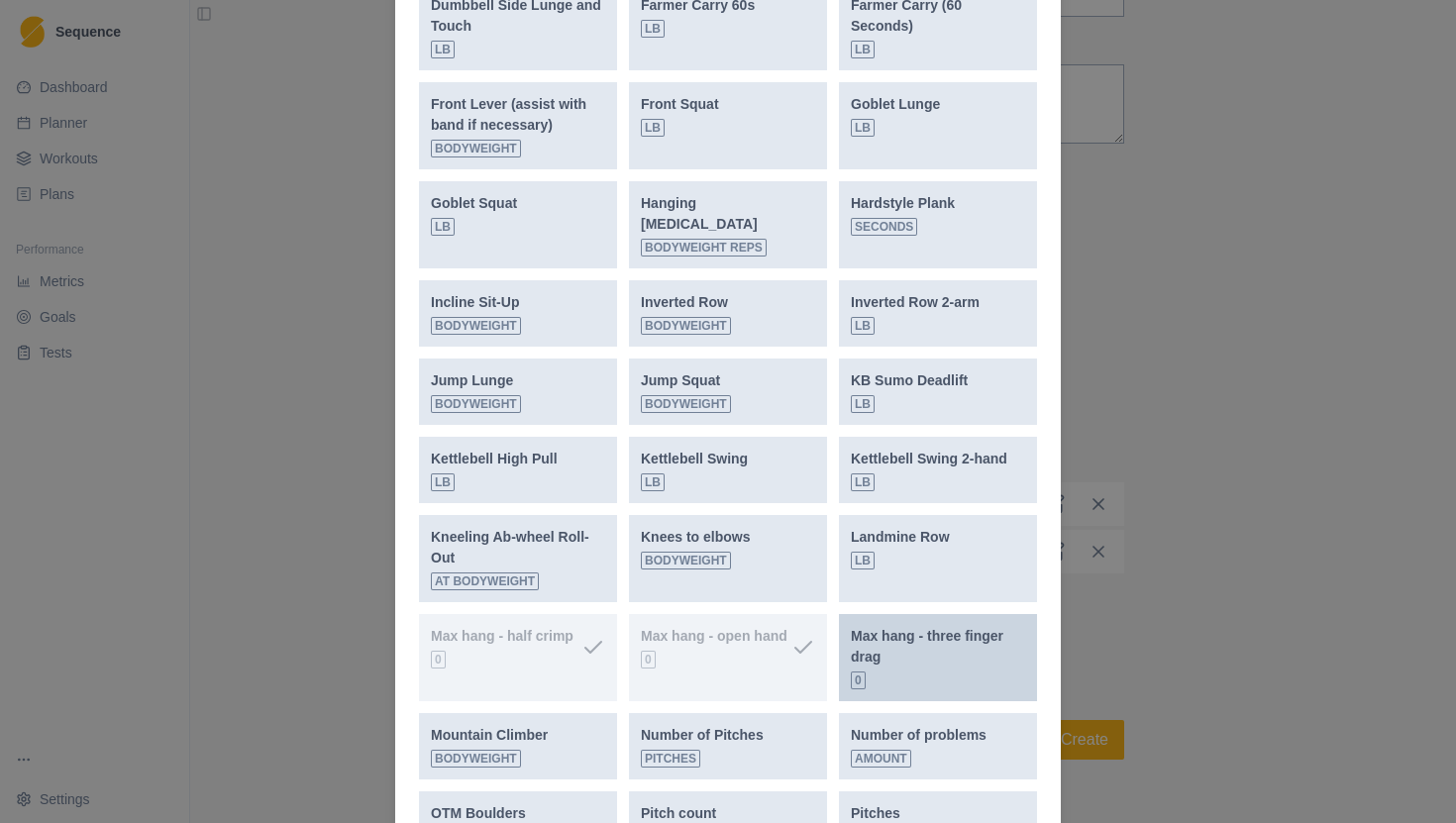 click on "Max hang - three finger drag 0" at bounding box center (938, 658) 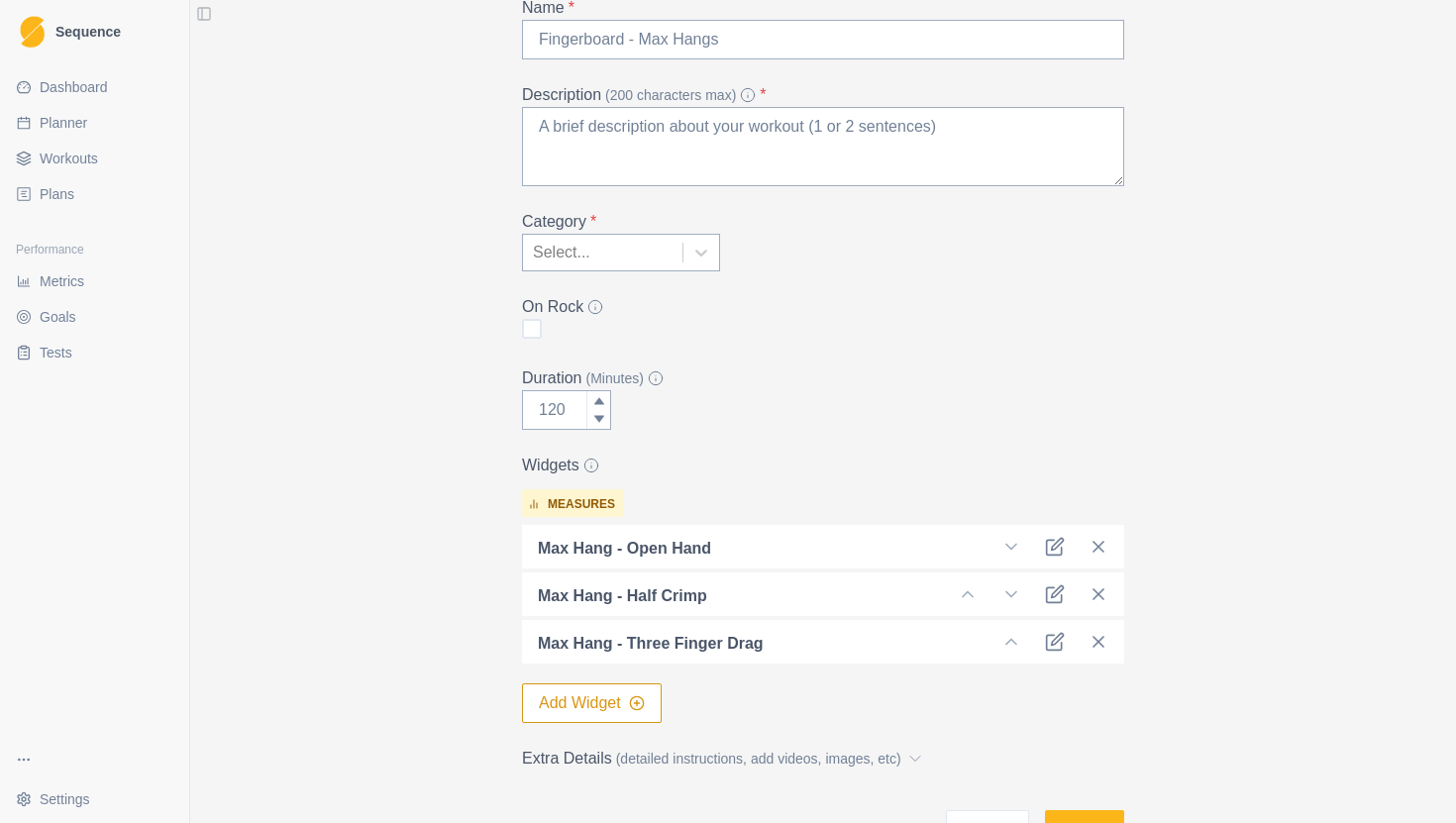 scroll, scrollTop: 71, scrollLeft: 0, axis: vertical 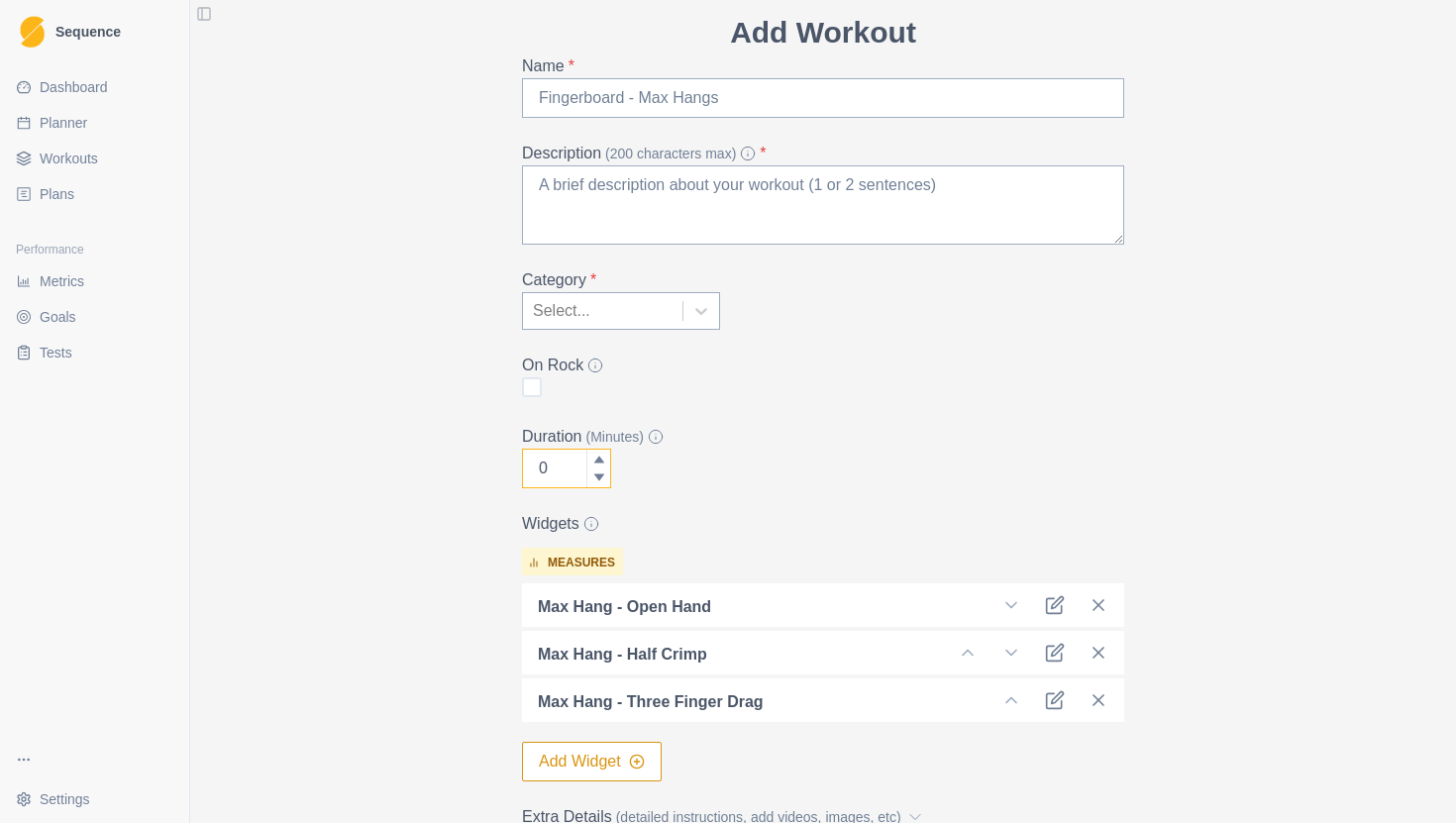 click at bounding box center [598, 478] 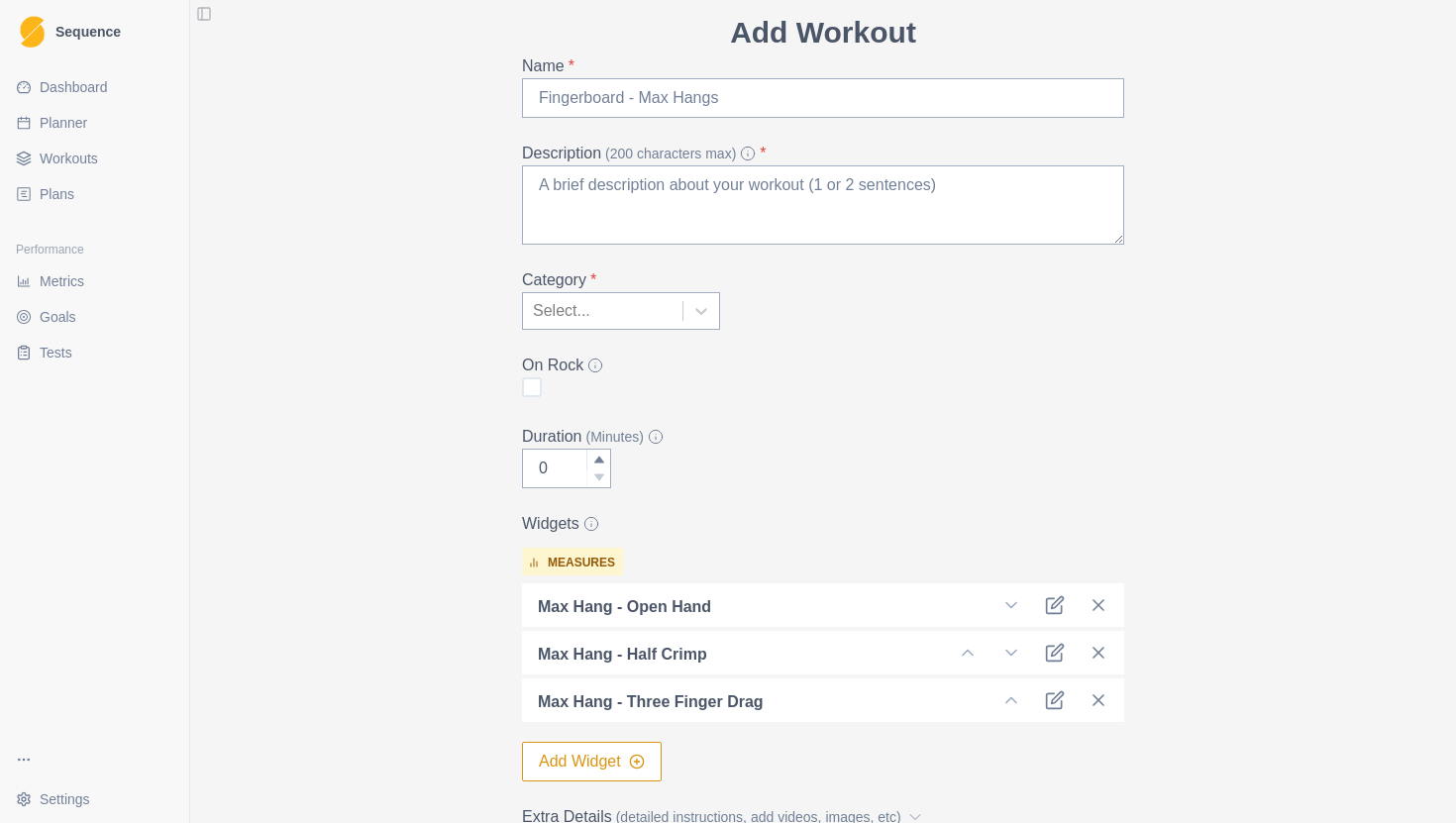 click at bounding box center [598, 478] 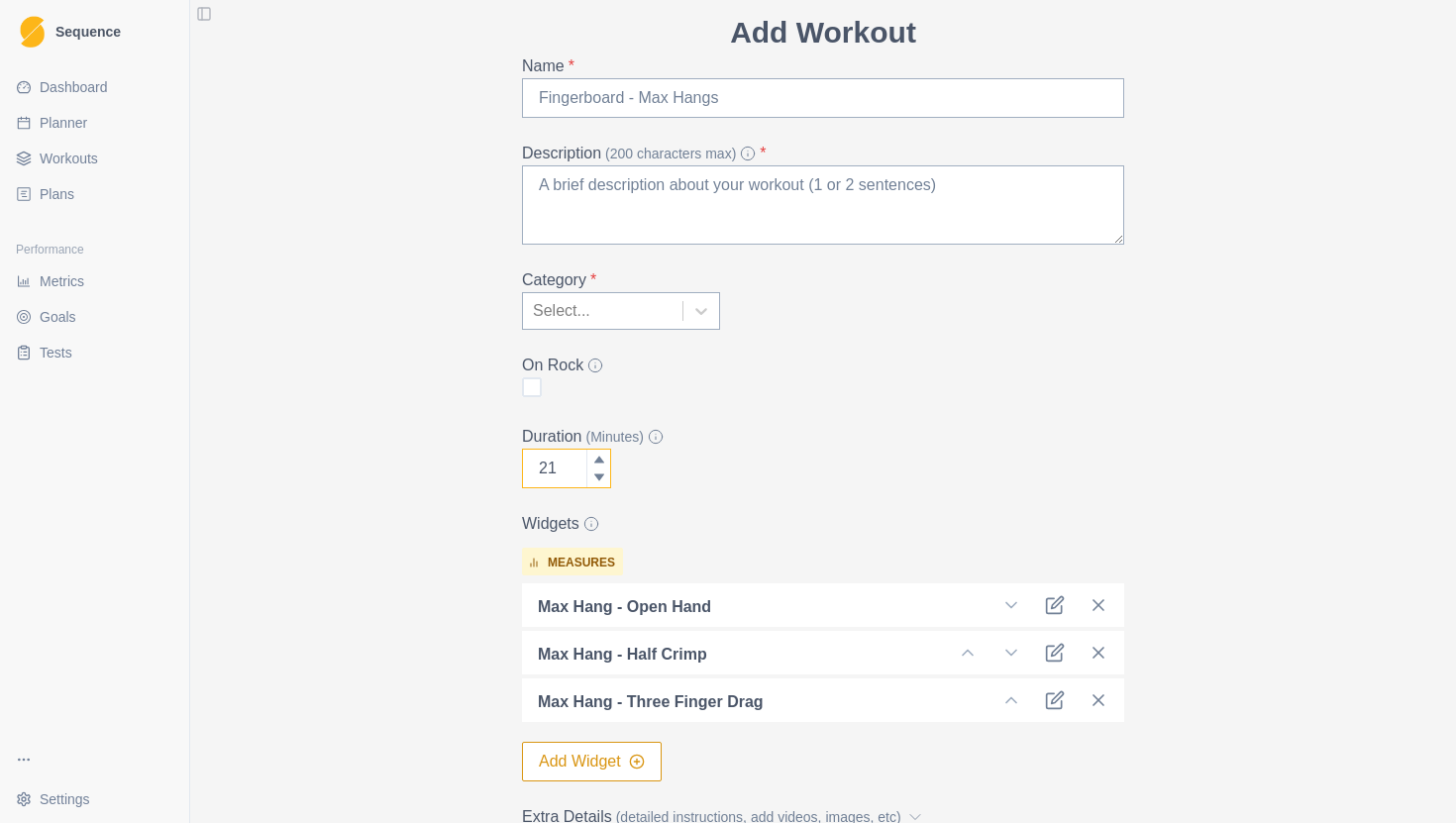 click 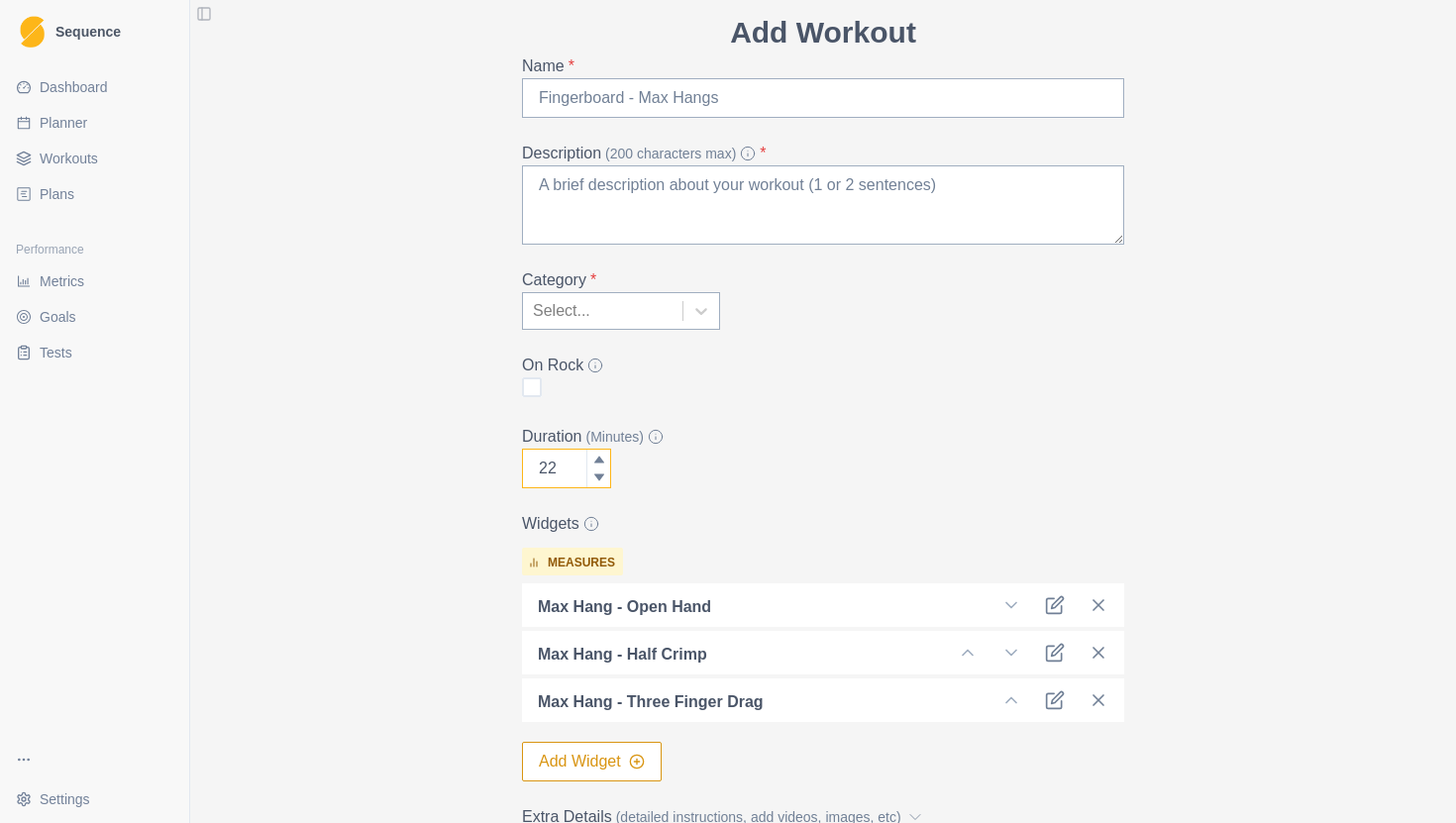 click 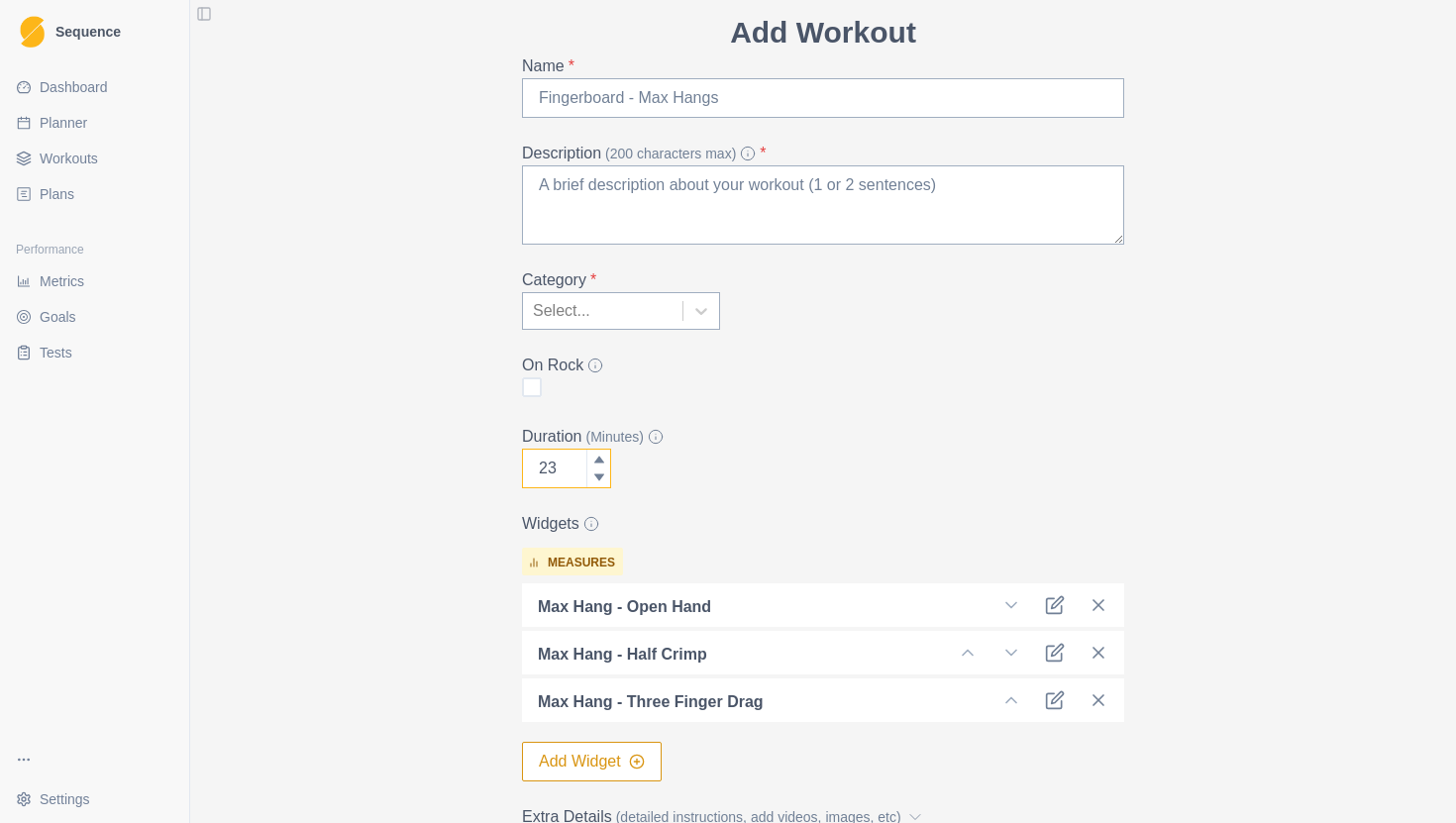 click 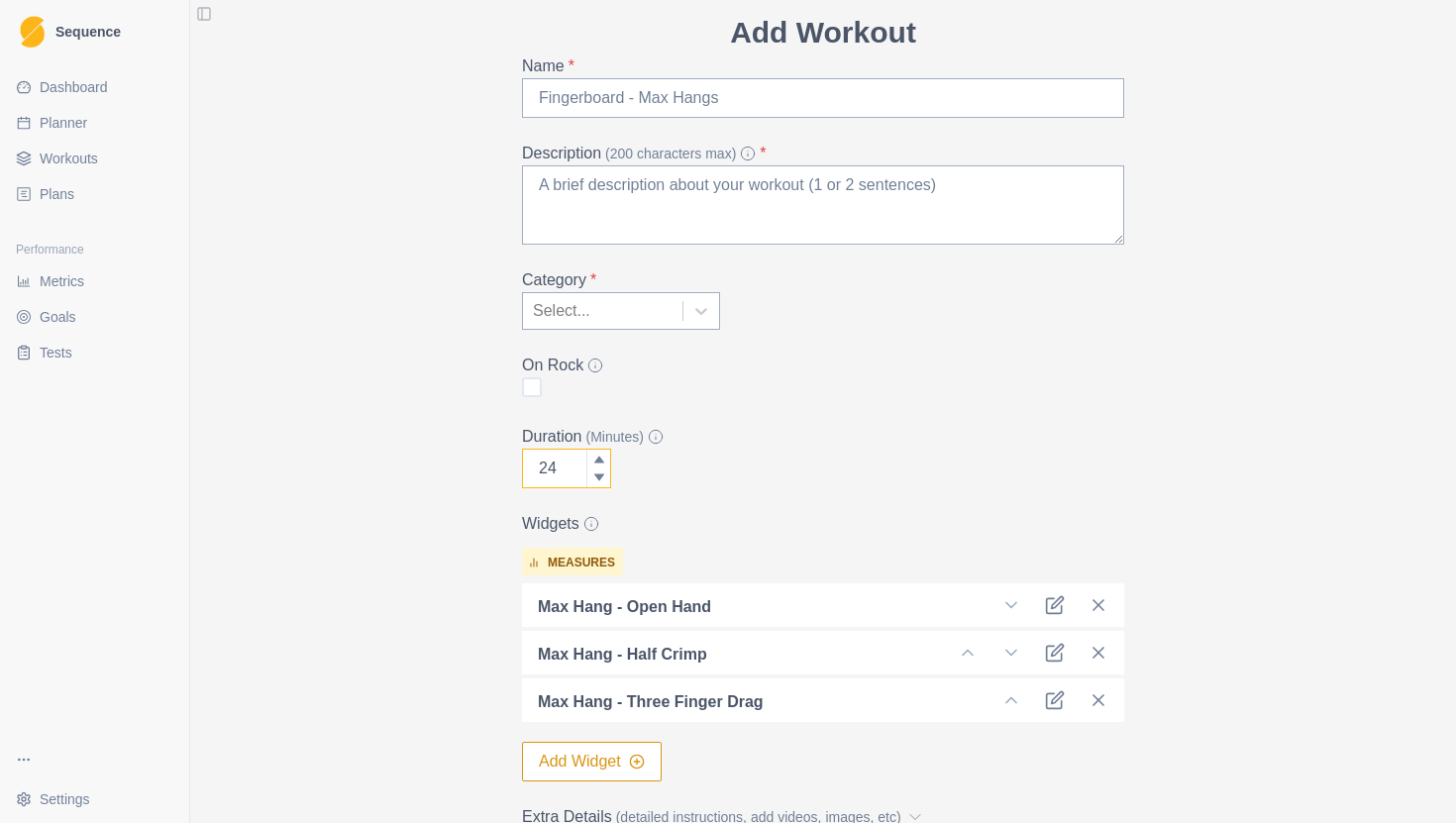 click 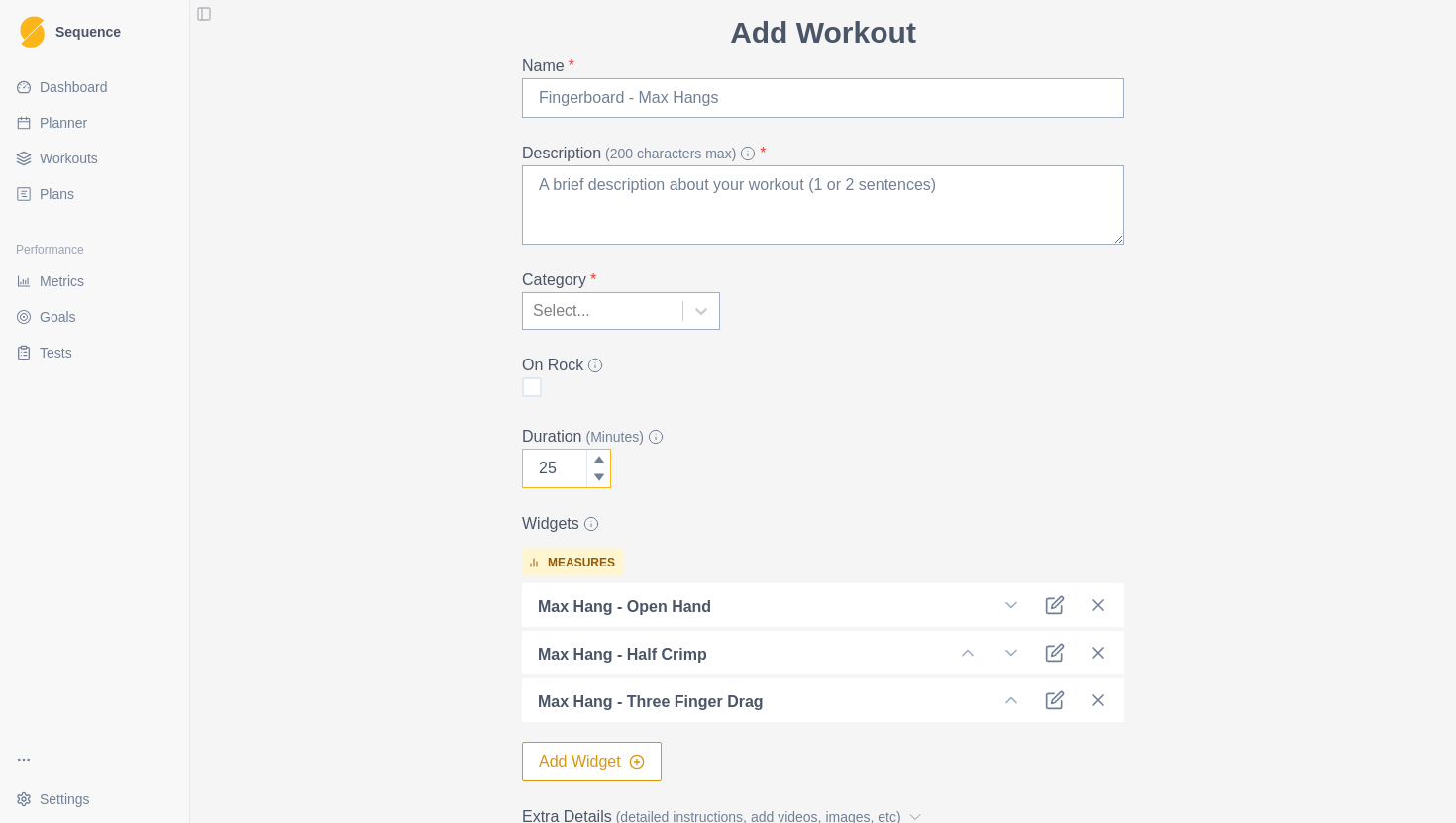 click 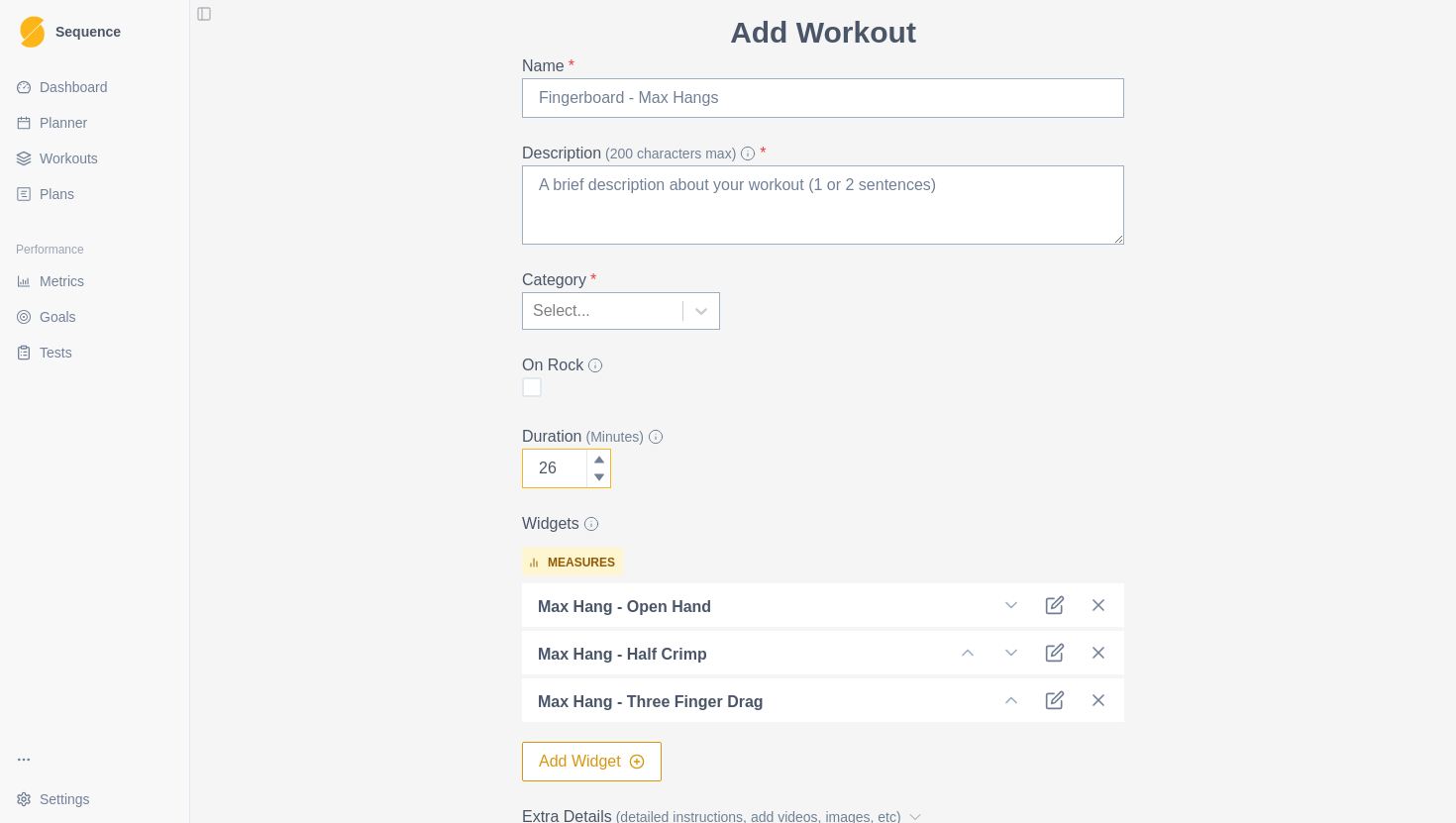 click 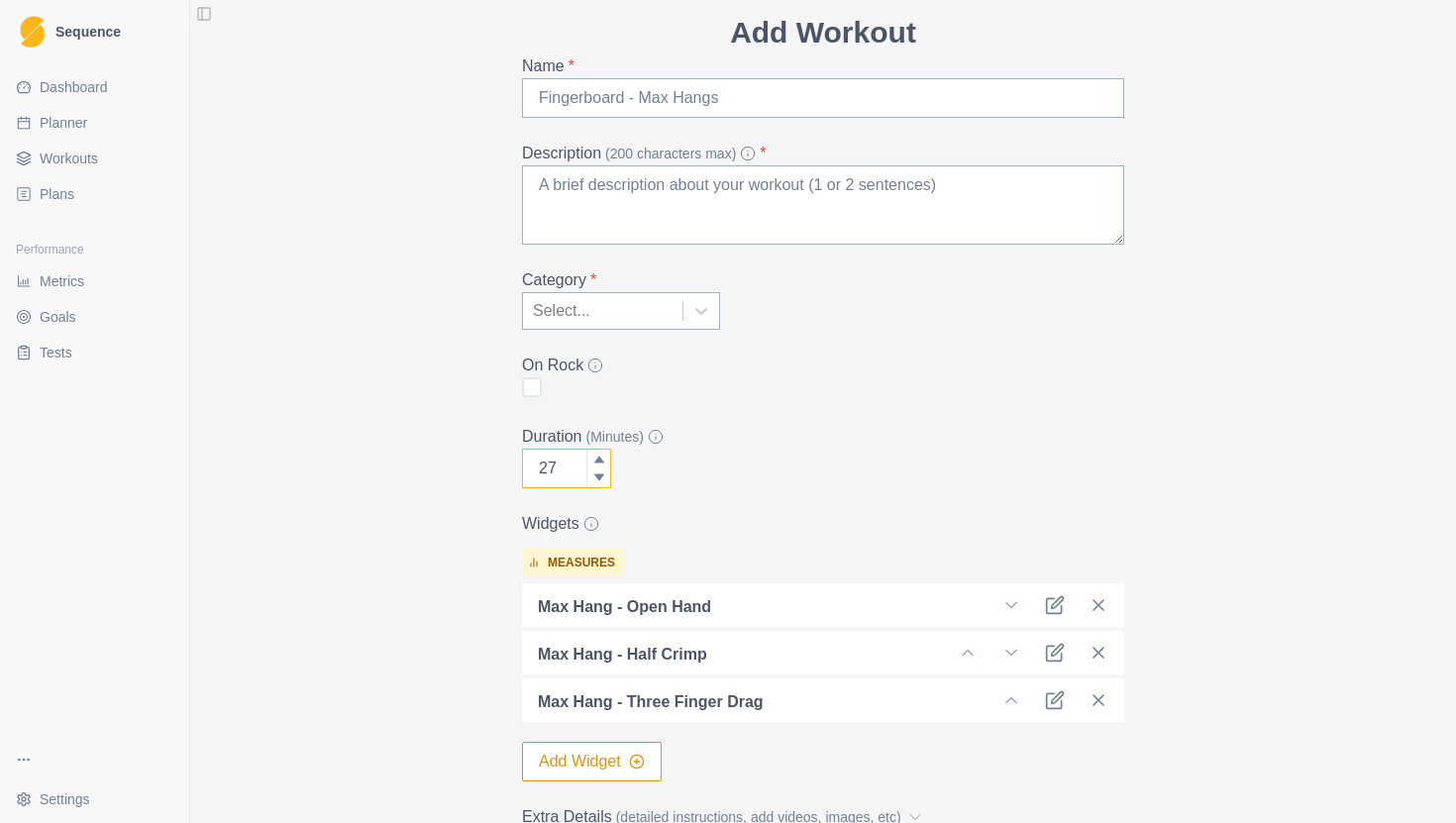 click 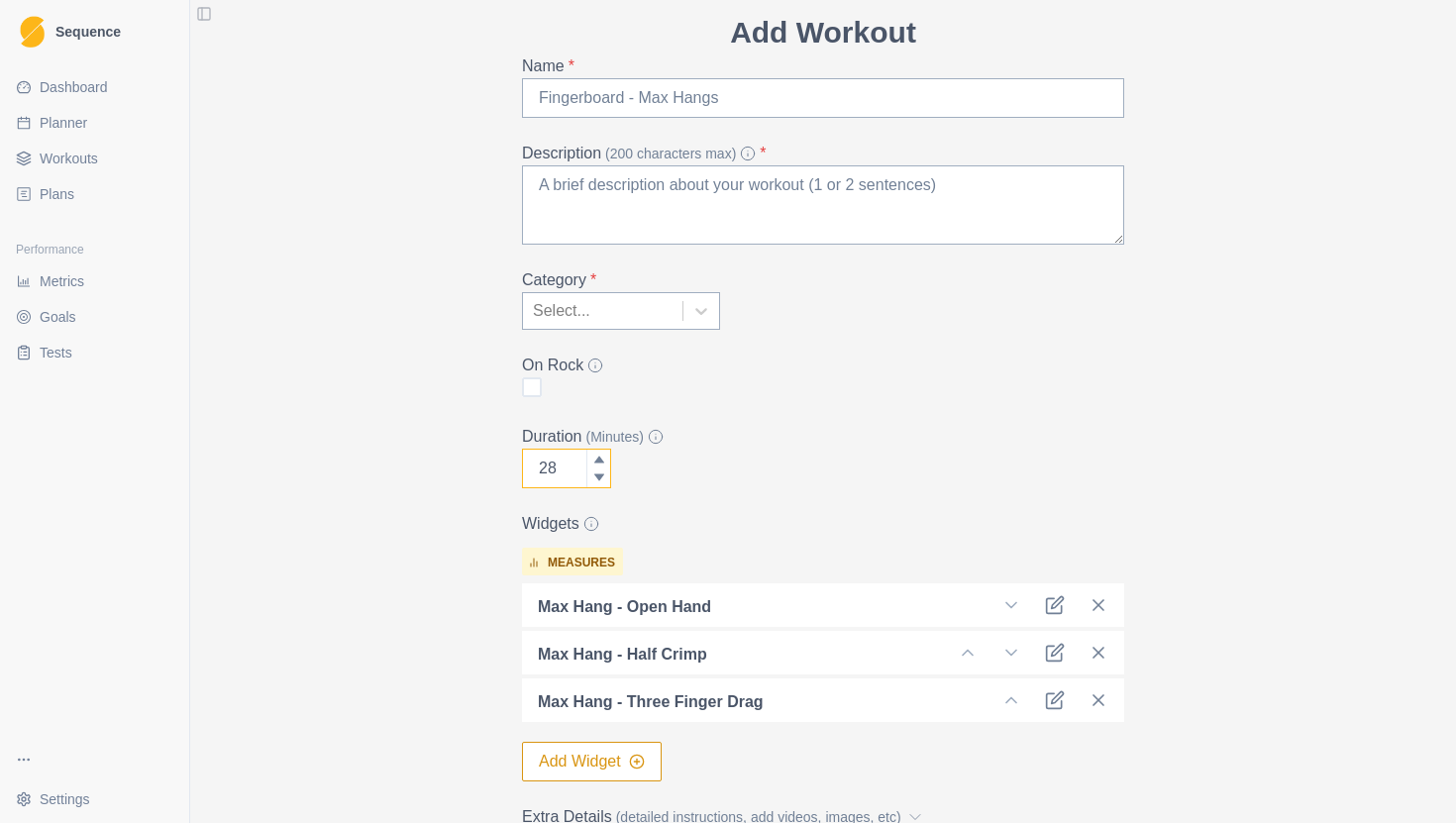 click 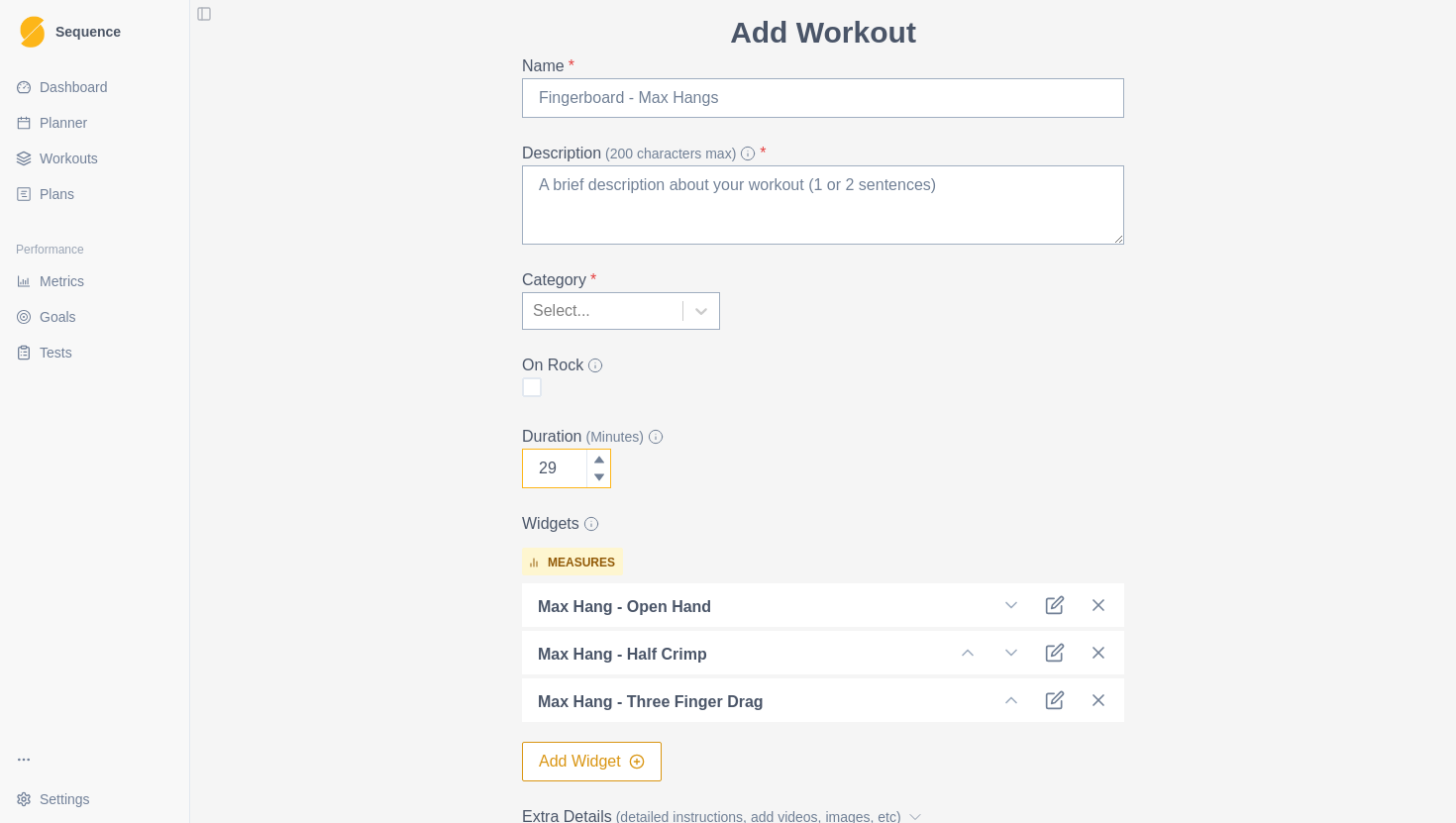 click 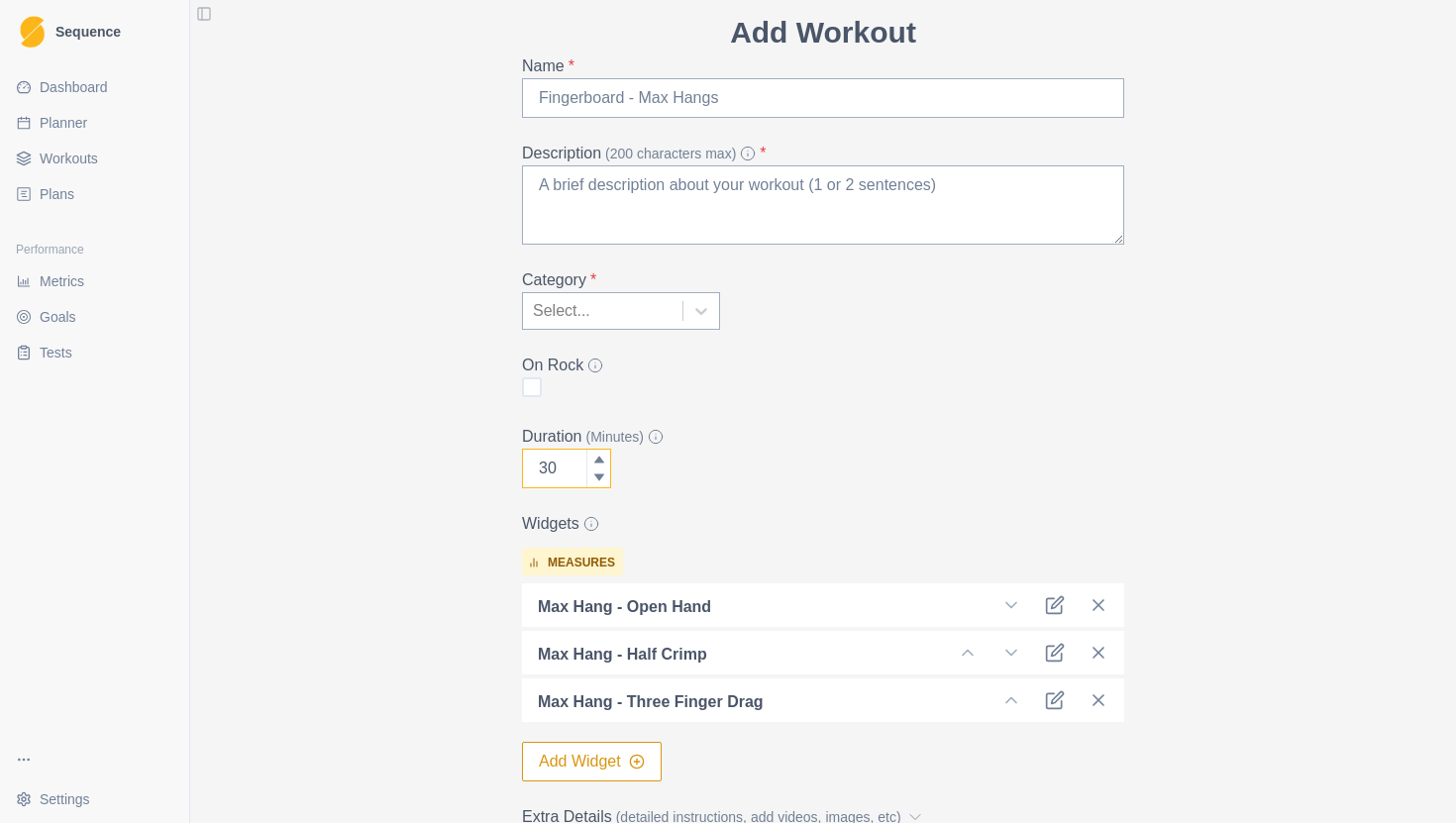 click 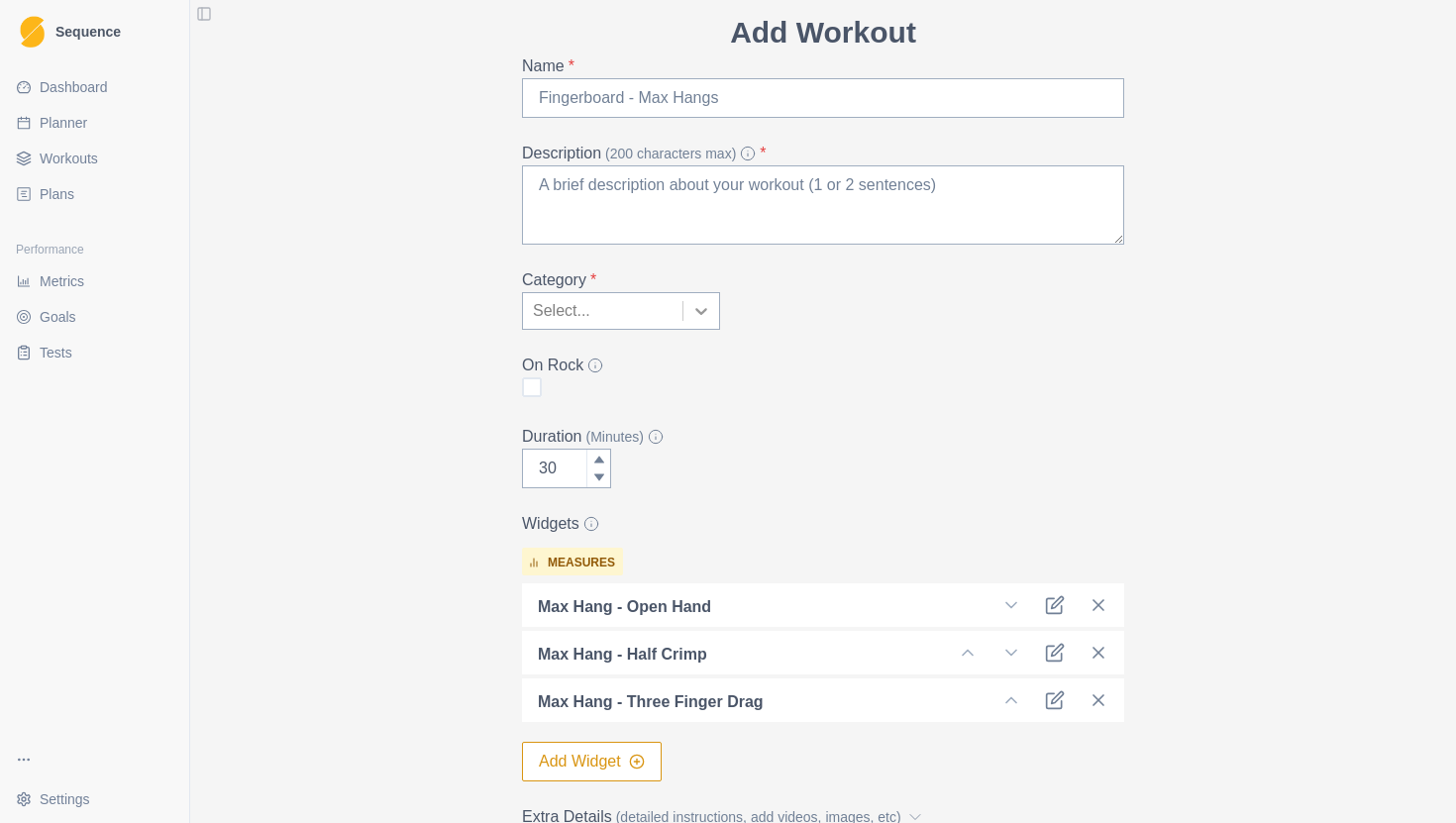 click 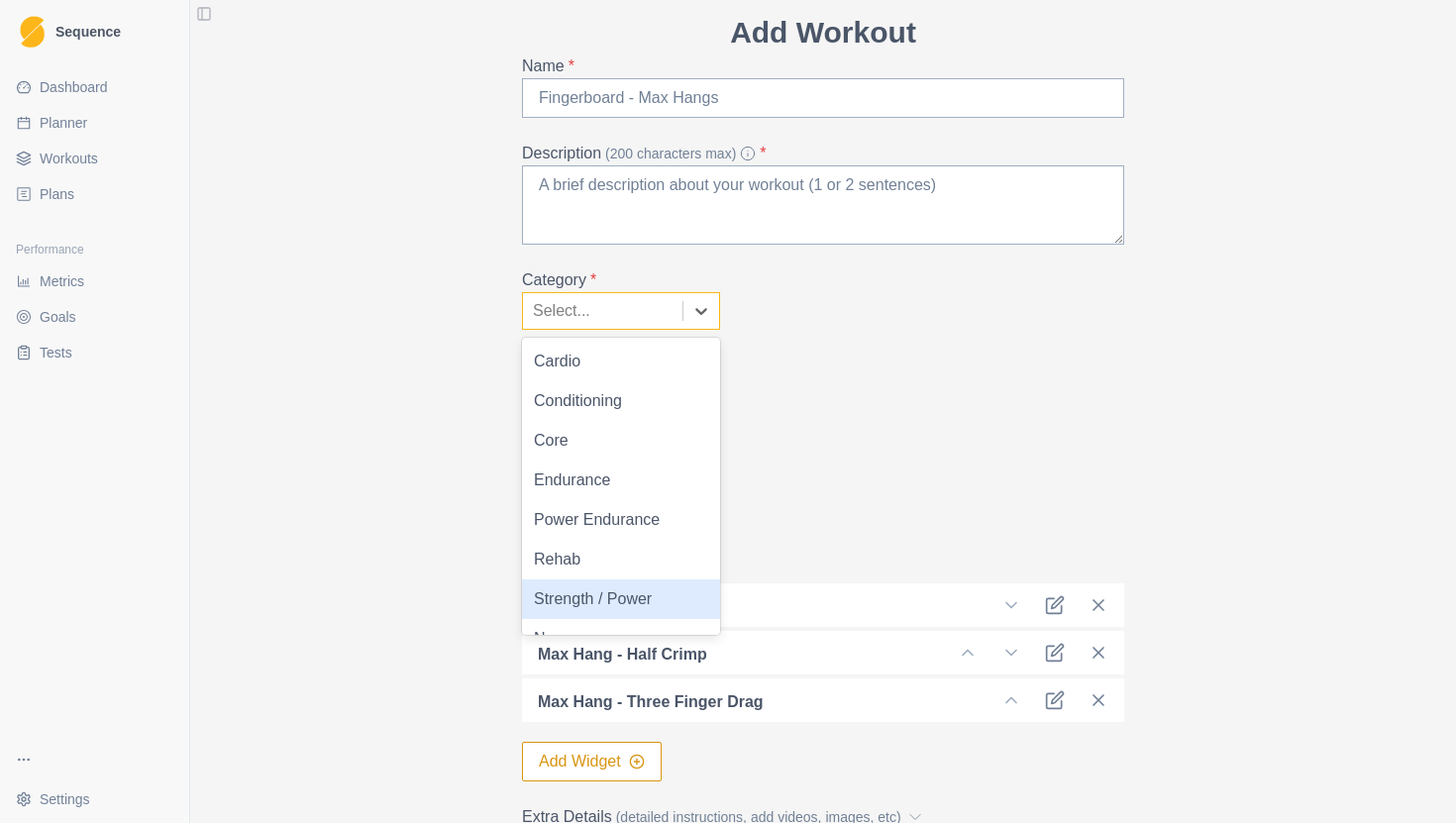 click on "Strength / Power" at bounding box center (621, 599) 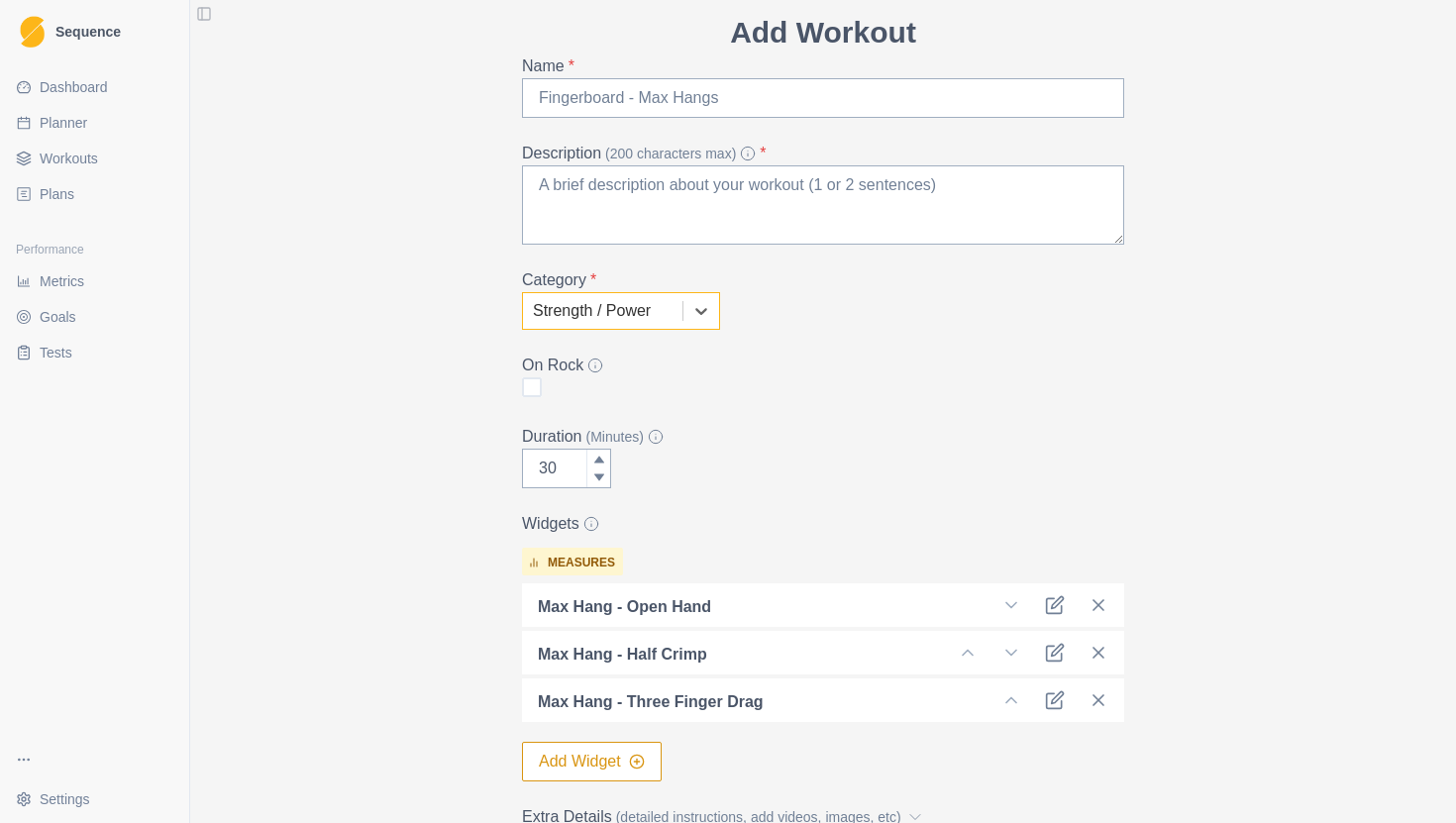 scroll, scrollTop: 0, scrollLeft: 0, axis: both 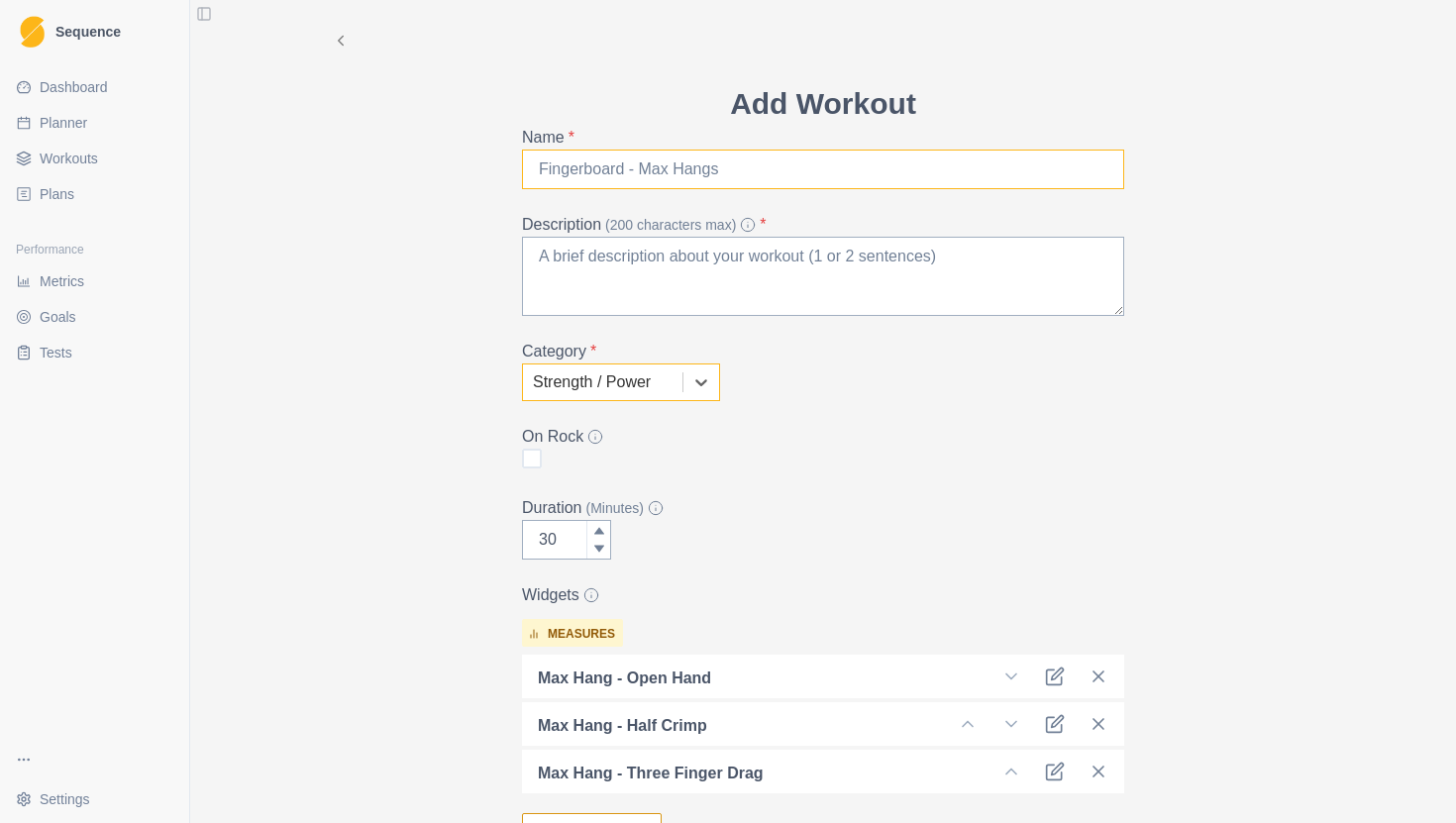 click on "Name *" at bounding box center [823, 169] 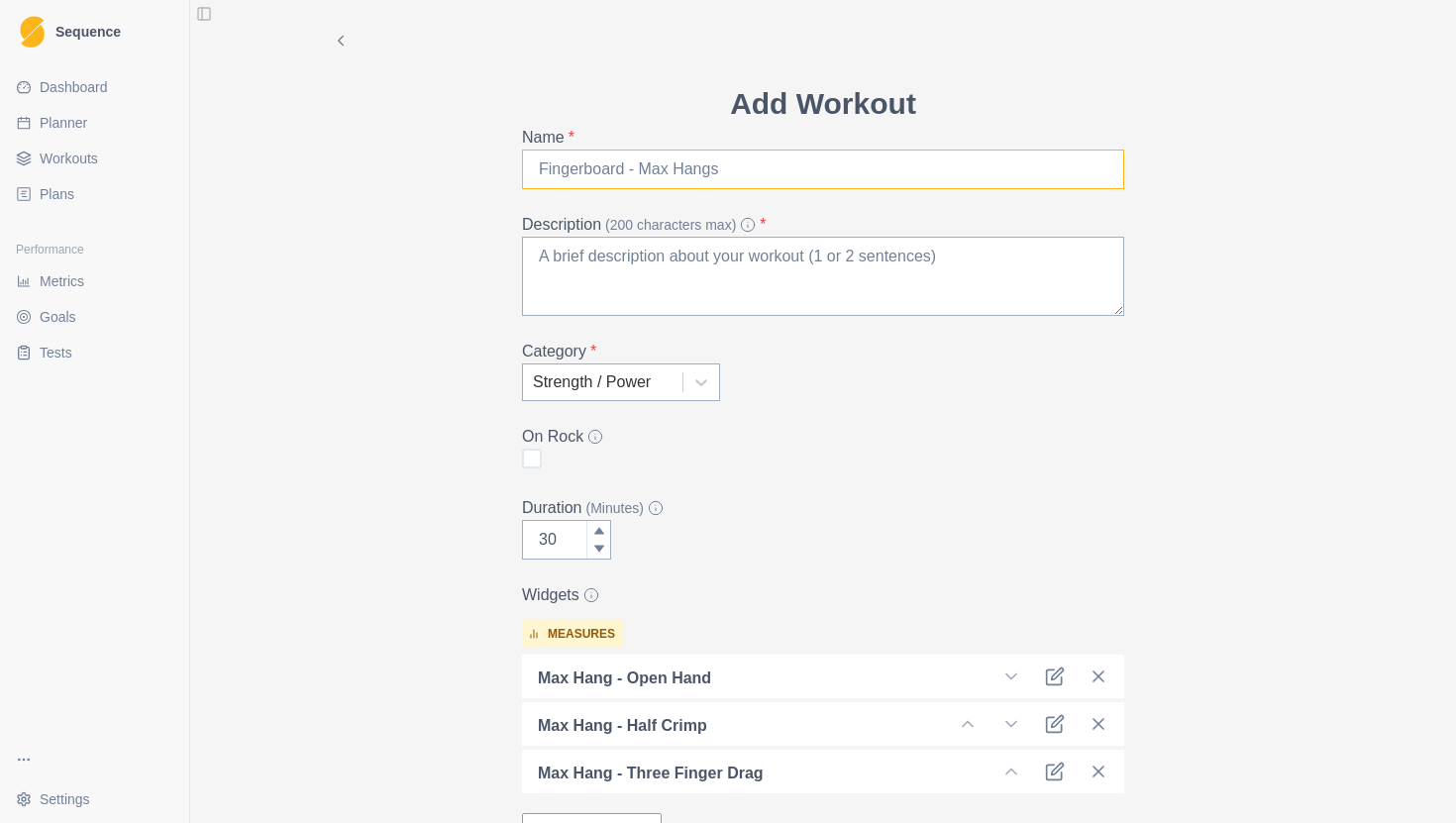 click on "Name *" at bounding box center [823, 169] 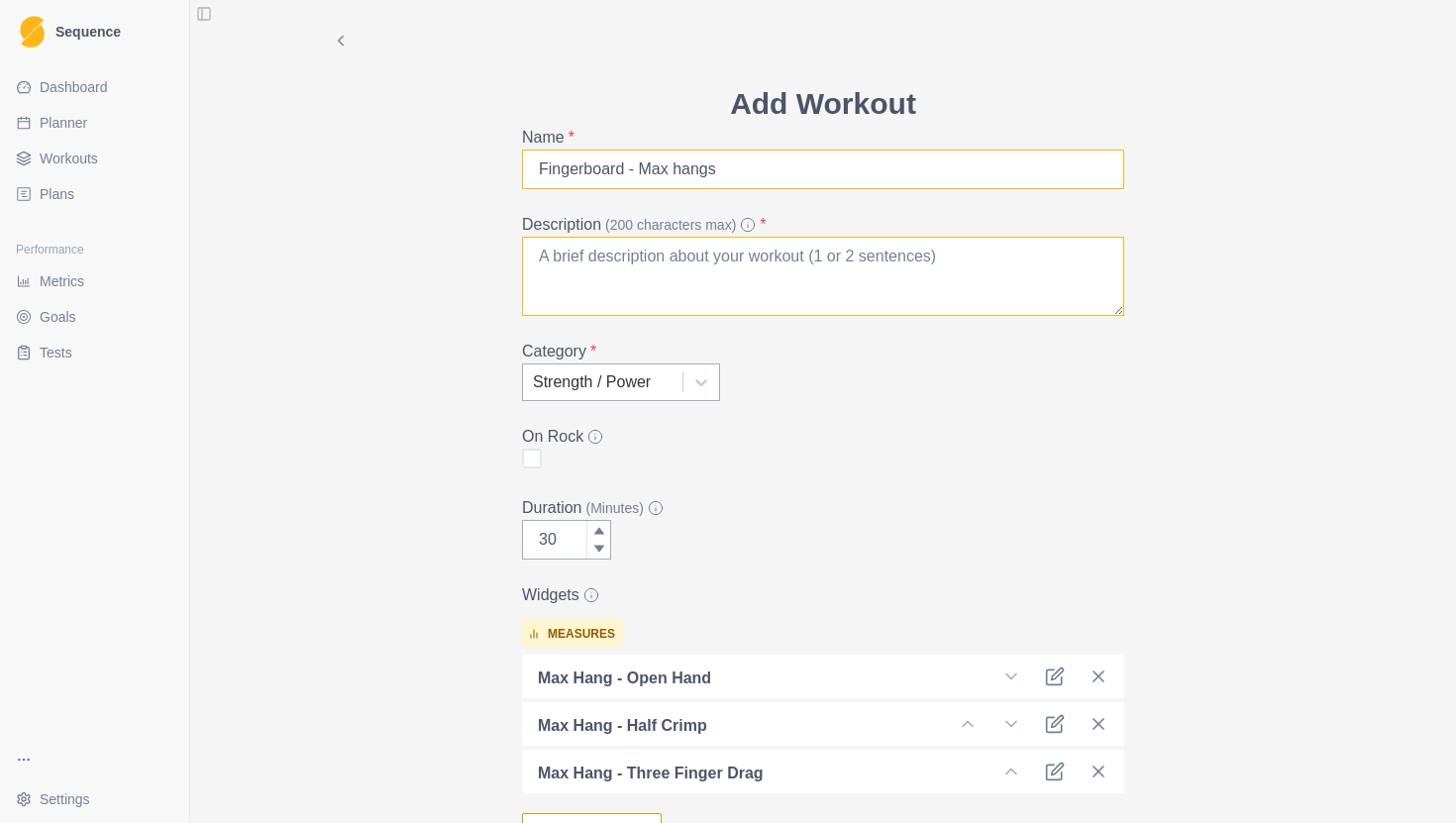 type on "Fingerboard - Max hangs" 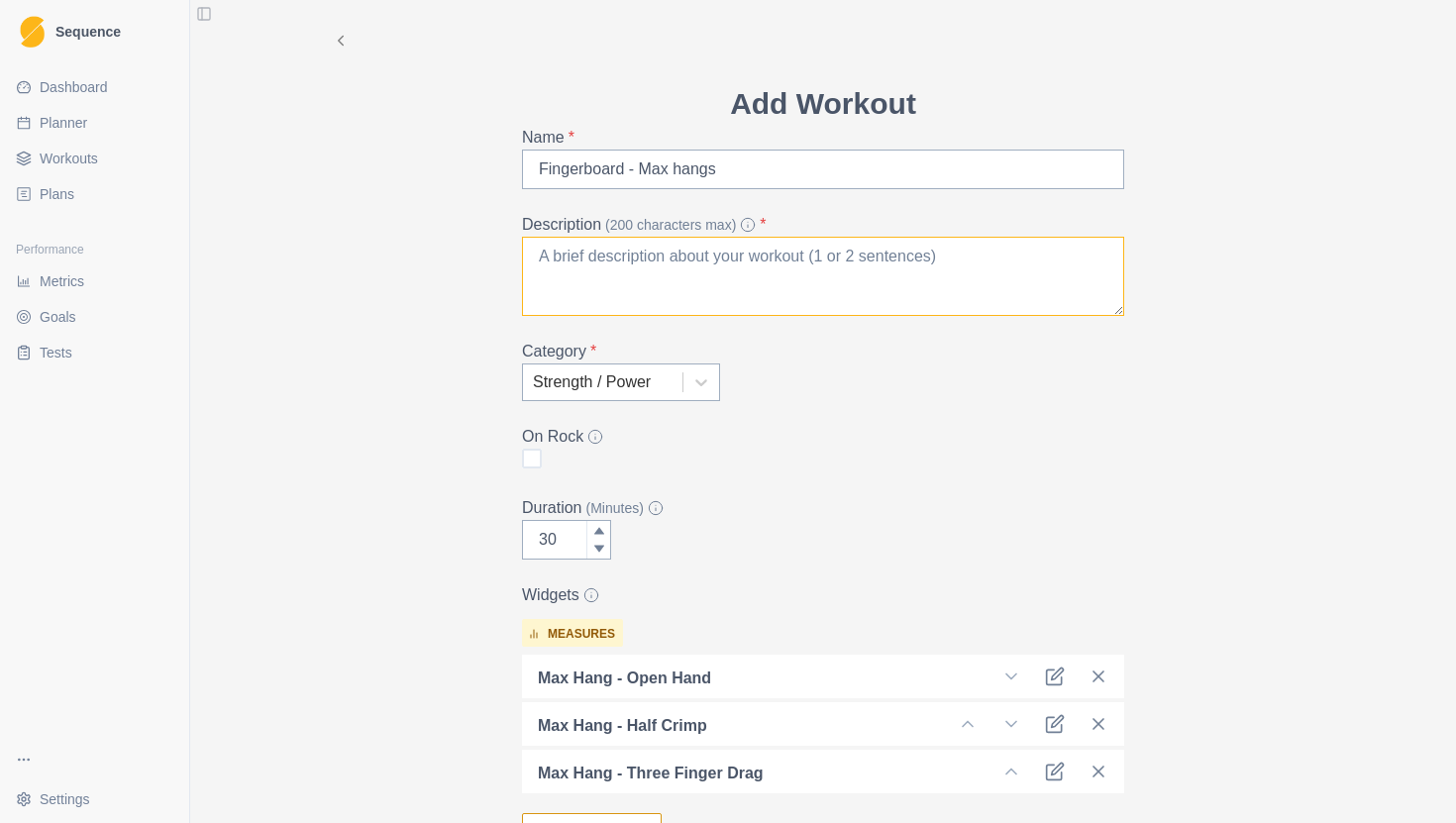 click on "Description   (200 characters max) *" at bounding box center [823, 276] 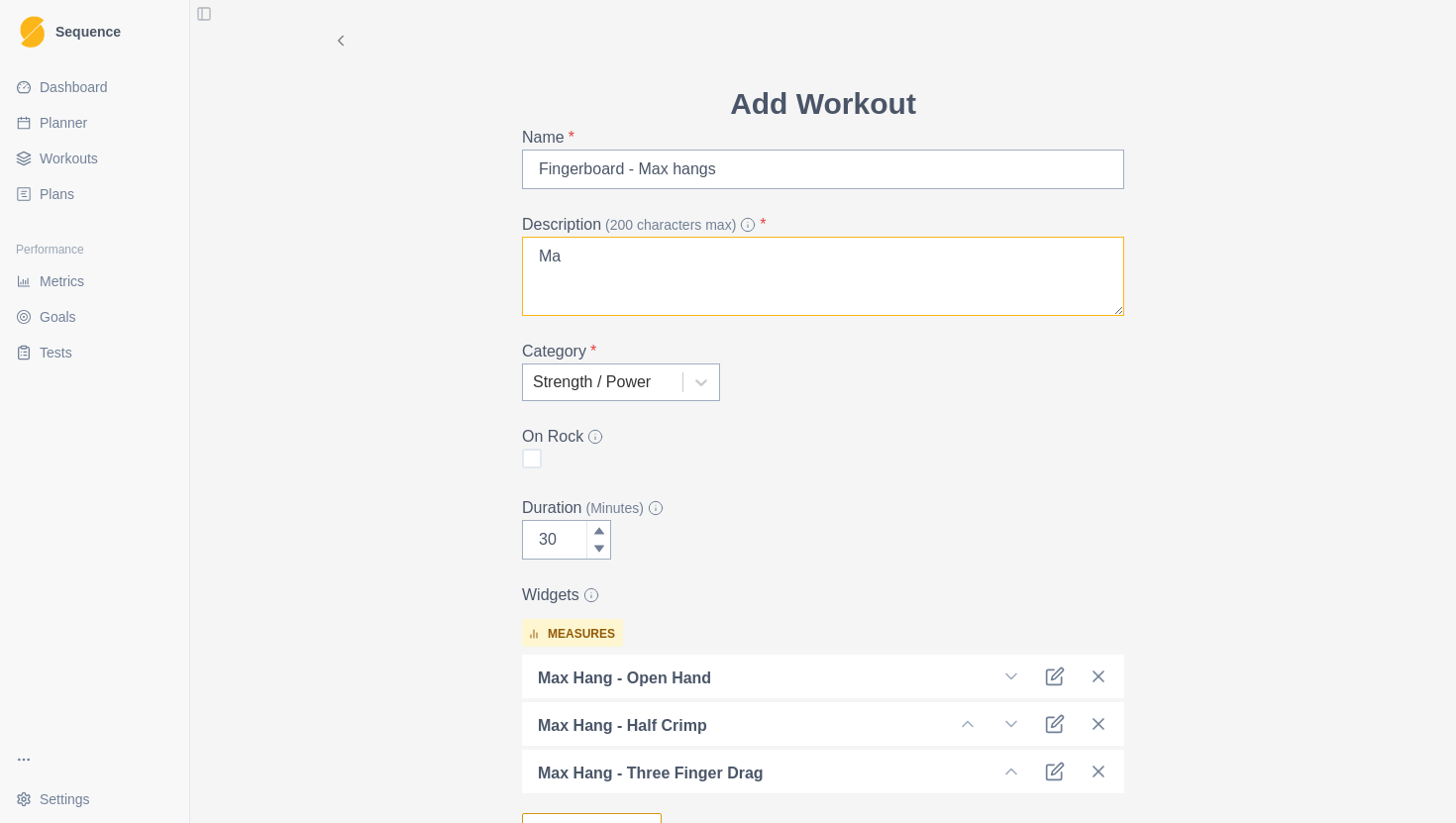 type on "M" 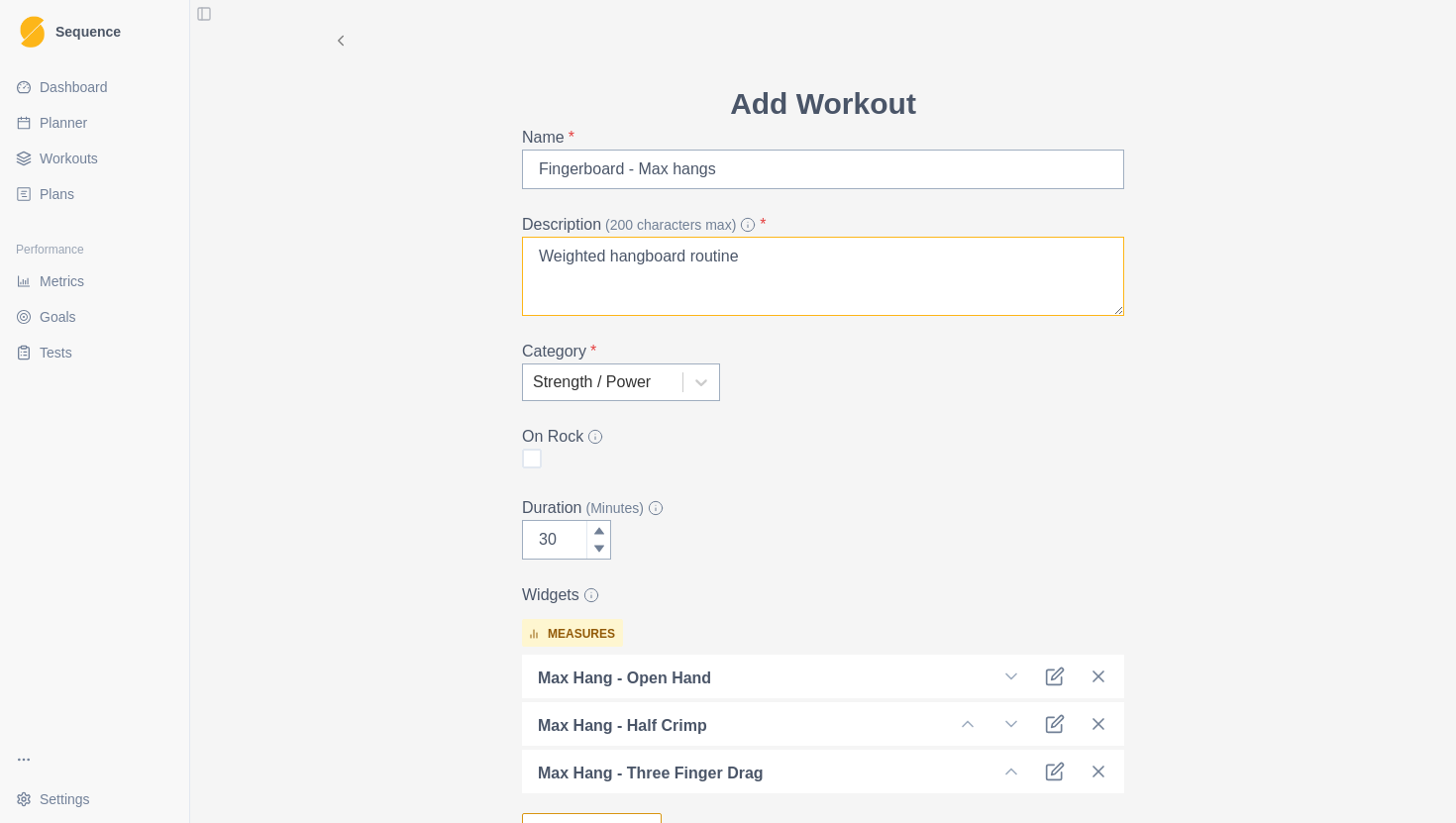 click on "Weighted hangboard routine" at bounding box center (823, 276) 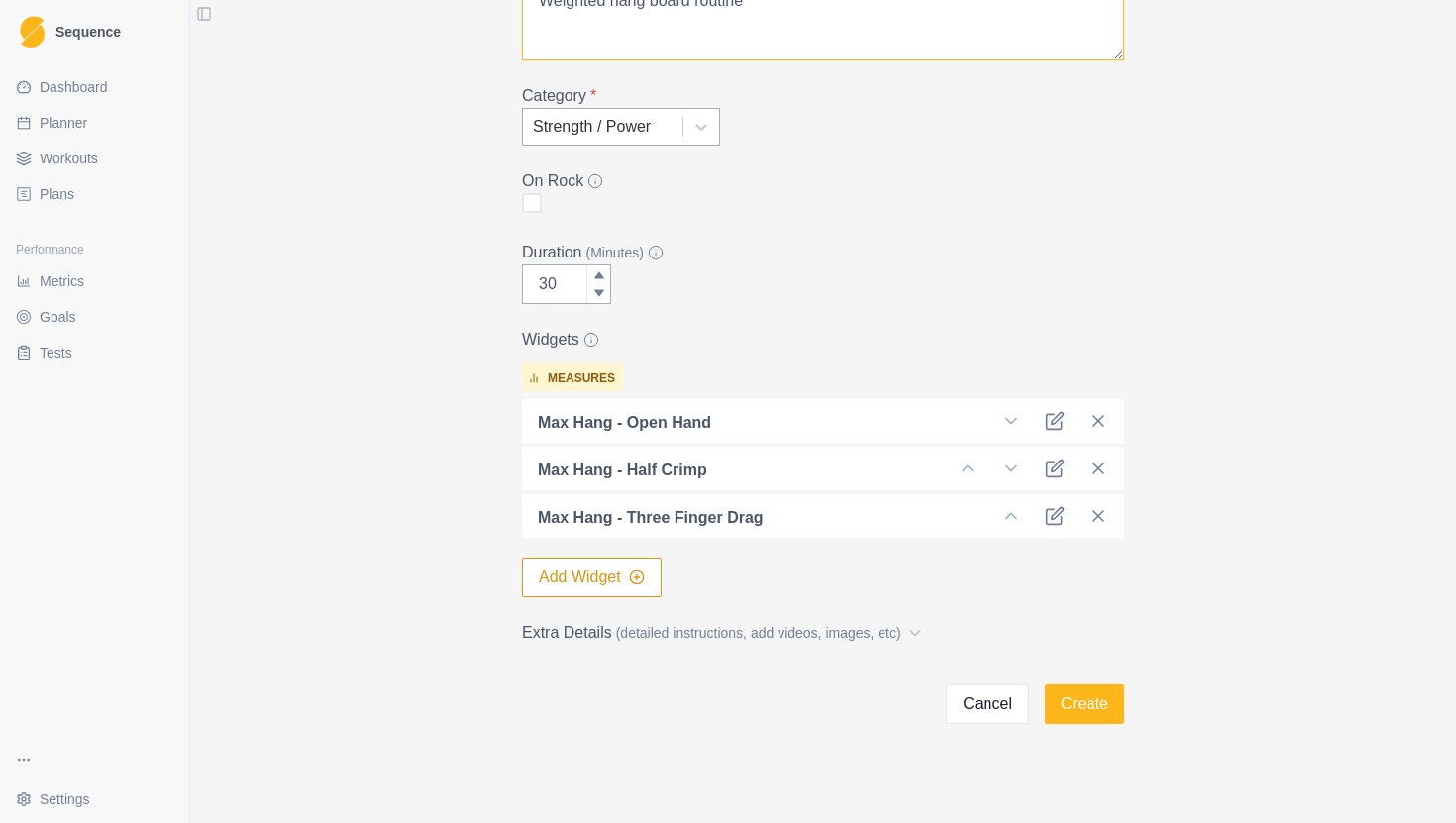 scroll, scrollTop: 267, scrollLeft: 0, axis: vertical 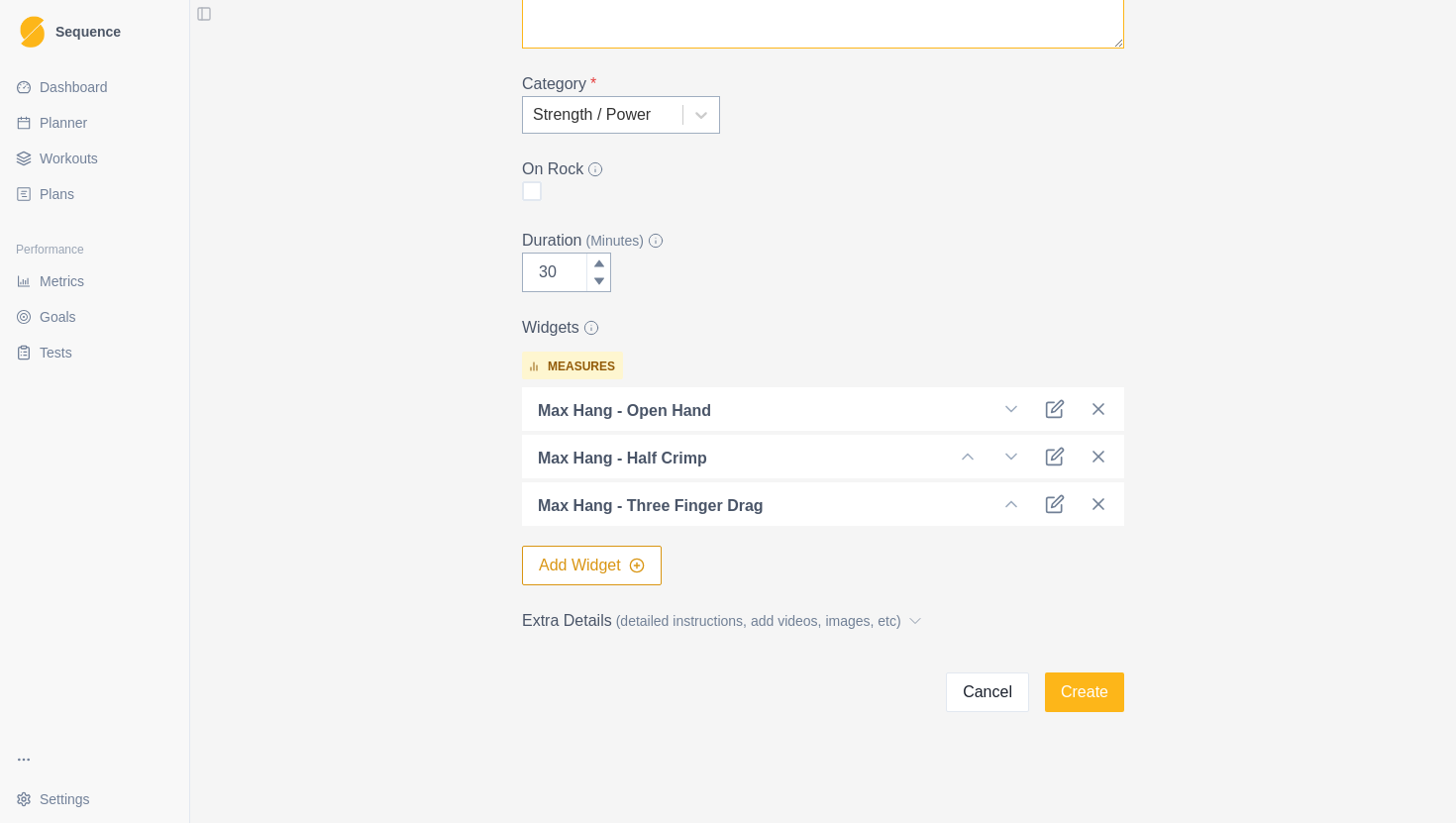 type on "Weighted hang board routine" 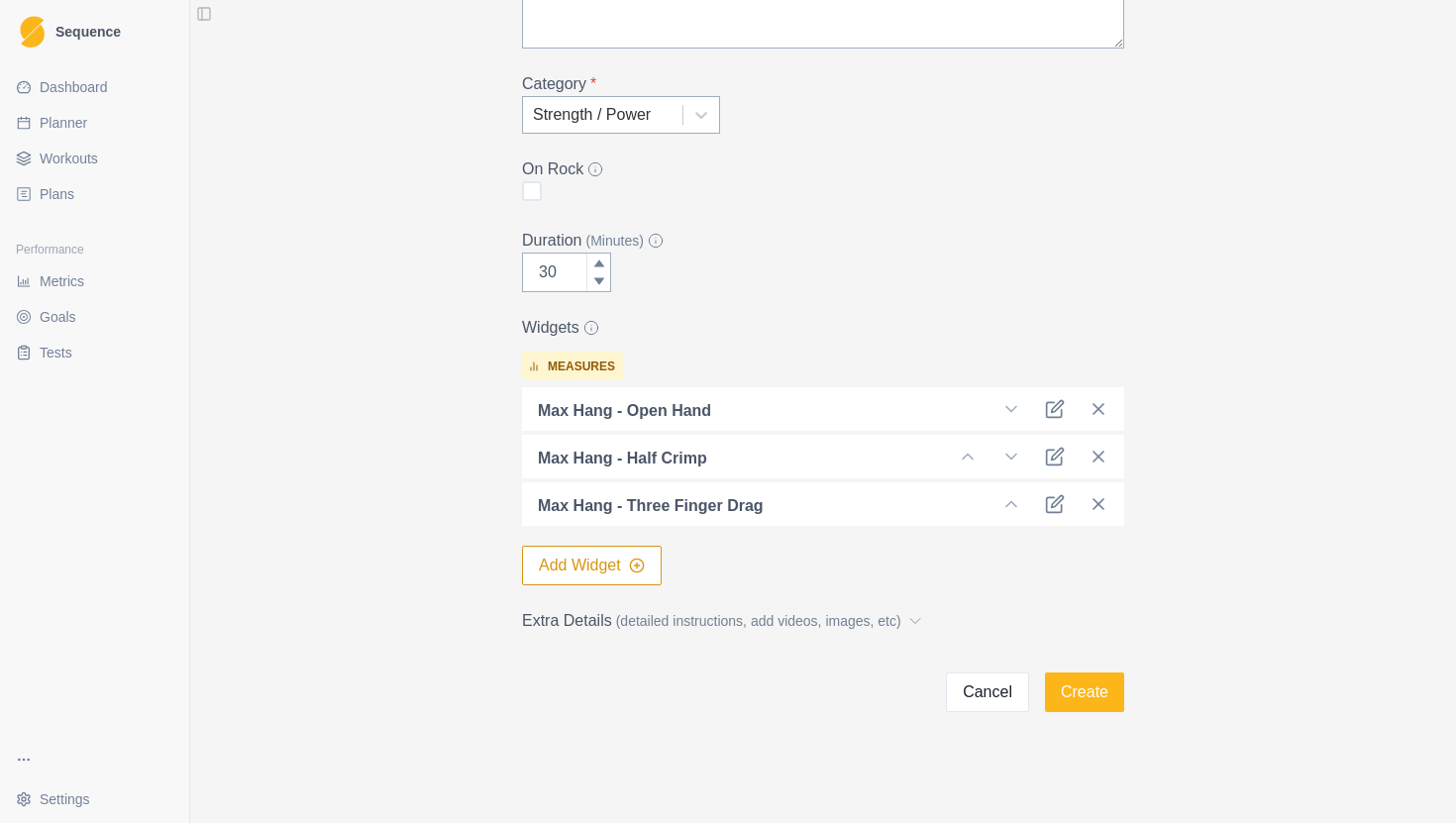 click on "(detailed instructions, add videos, images, etc)" at bounding box center (759, 621) 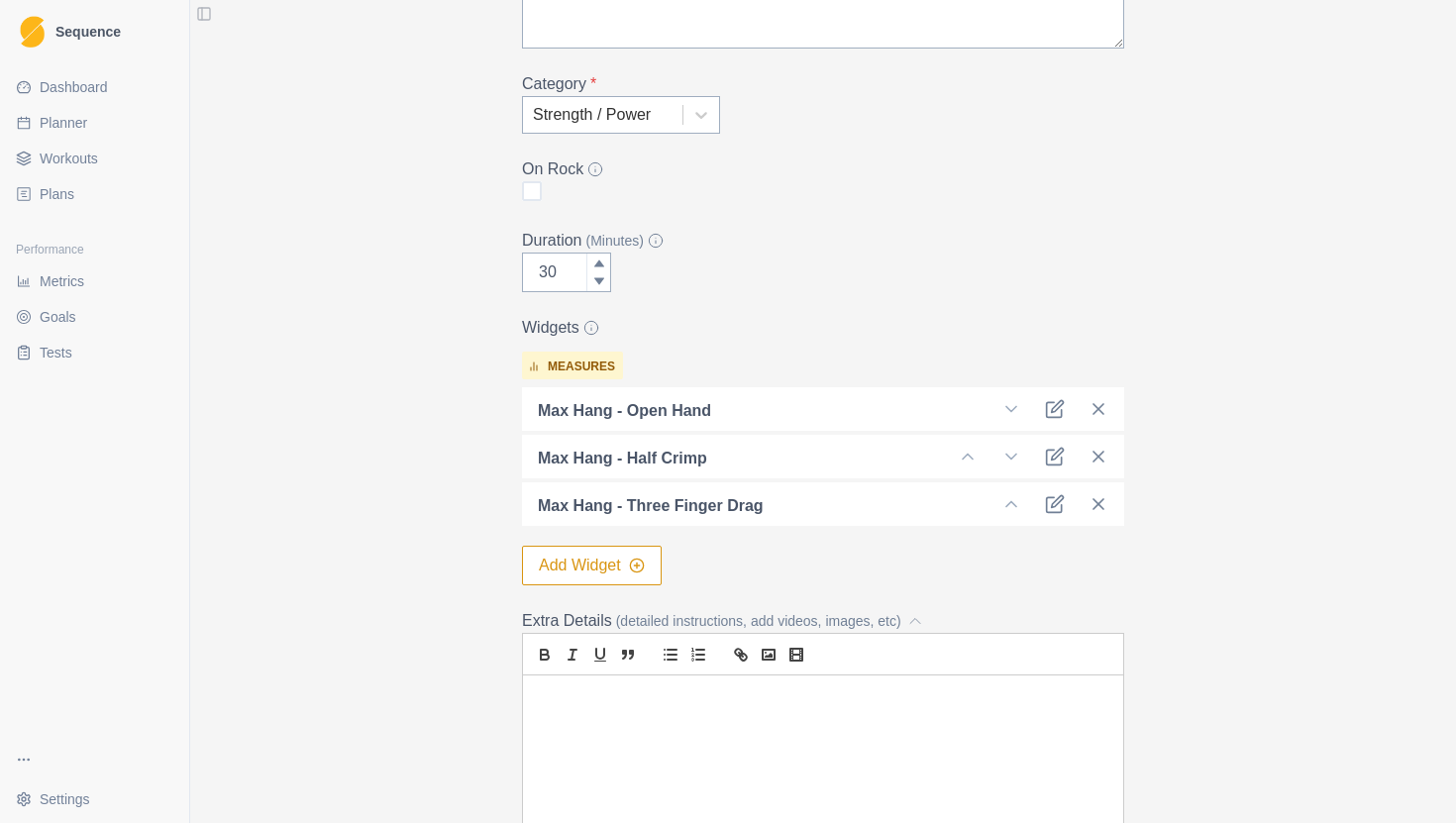 click at bounding box center (823, 799) 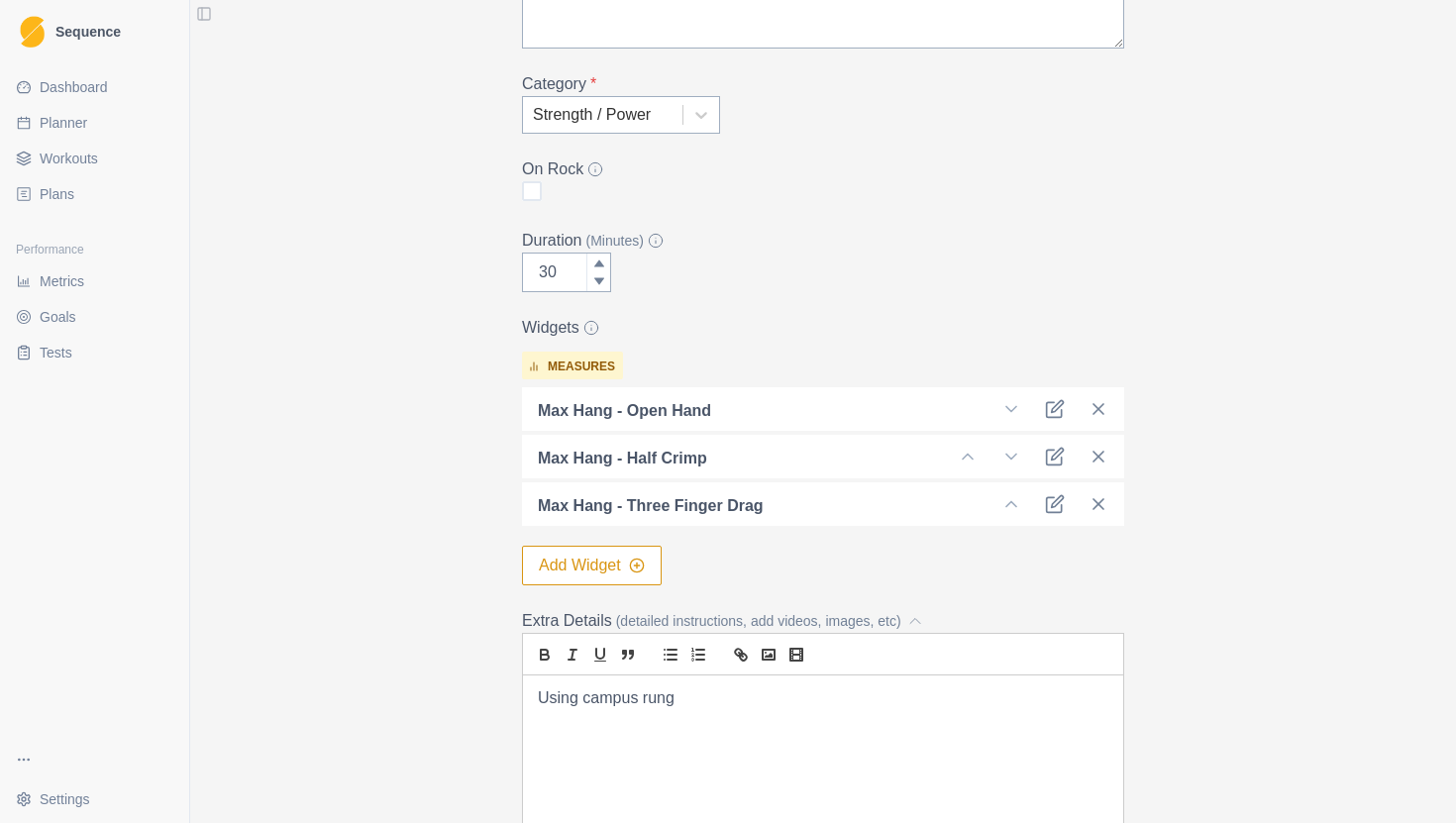 click on "Using campus rung" at bounding box center (823, 698) 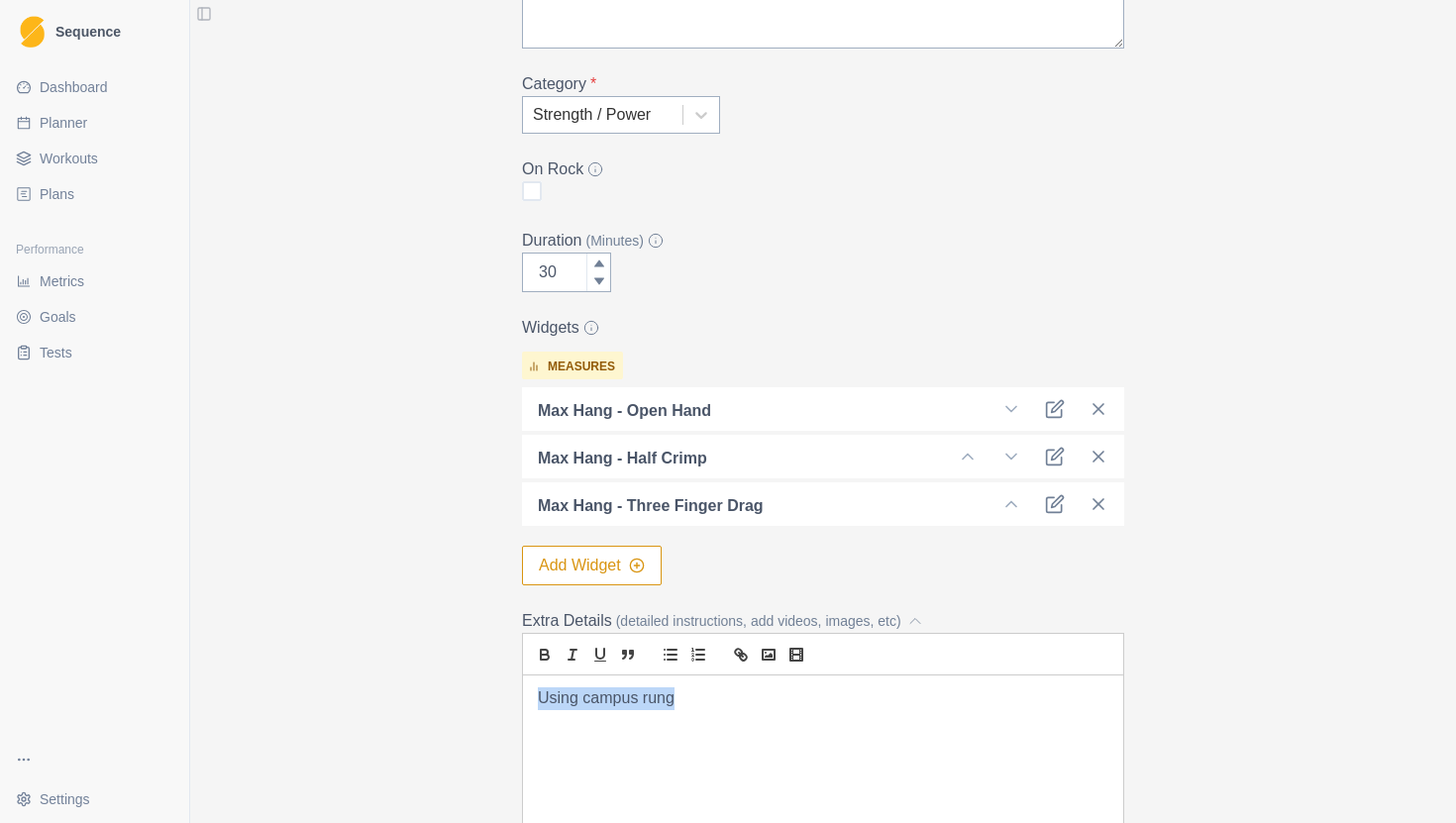 drag, startPoint x: 706, startPoint y: 704, endPoint x: 527, endPoint y: 706, distance: 179.01117 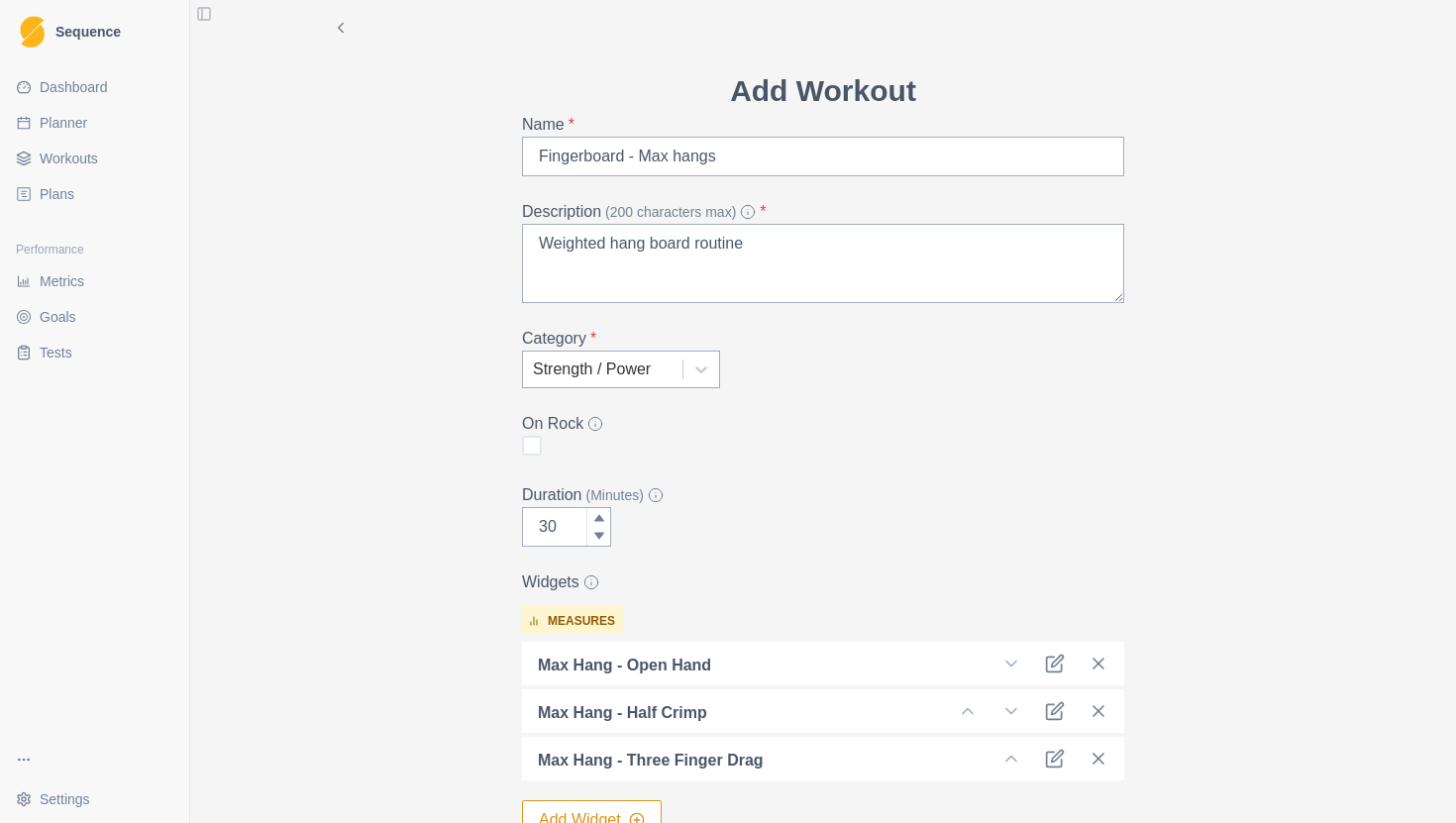 scroll, scrollTop: 9, scrollLeft: 0, axis: vertical 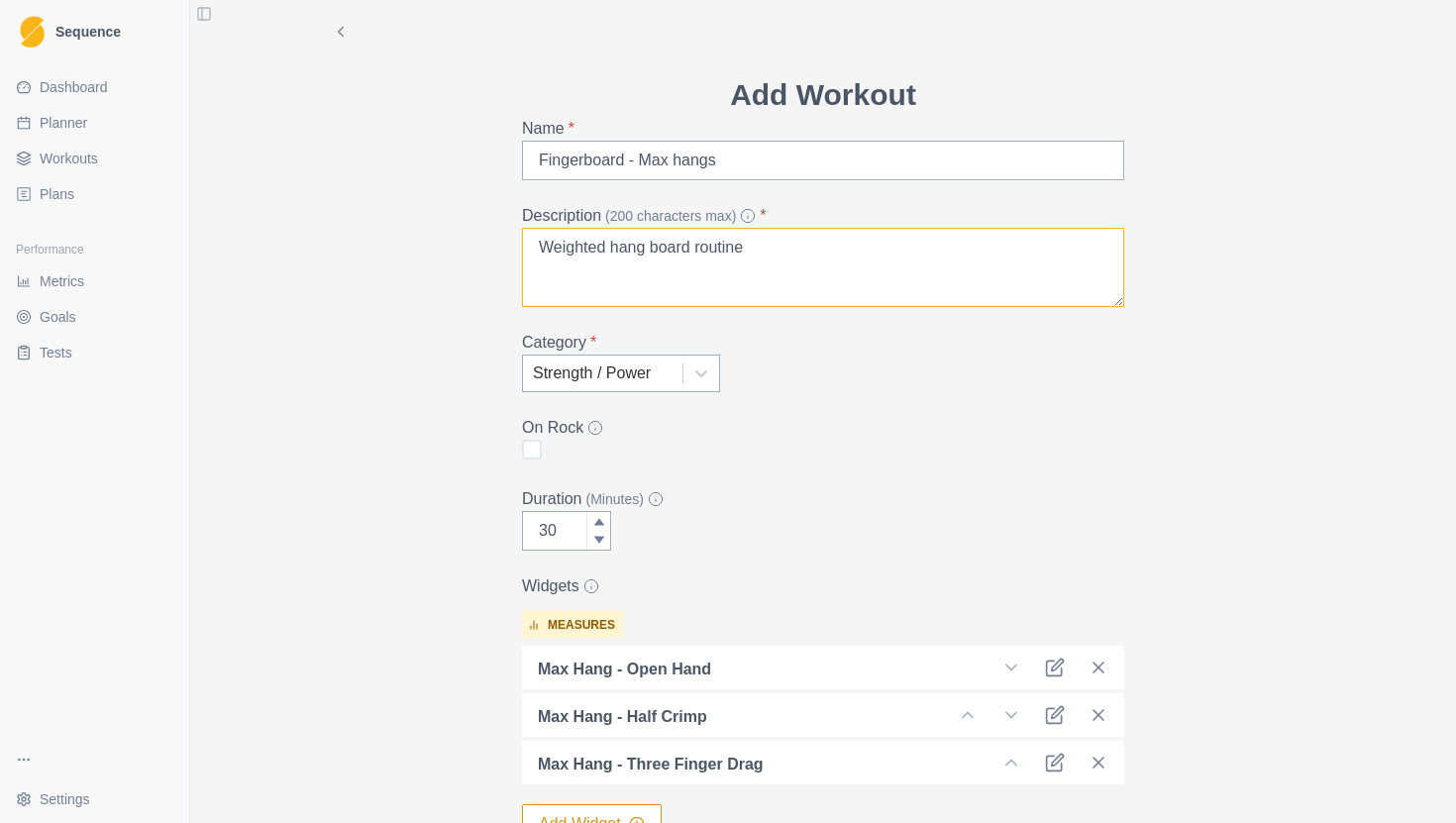 click on "Weighted hang board routine" at bounding box center (823, 267) 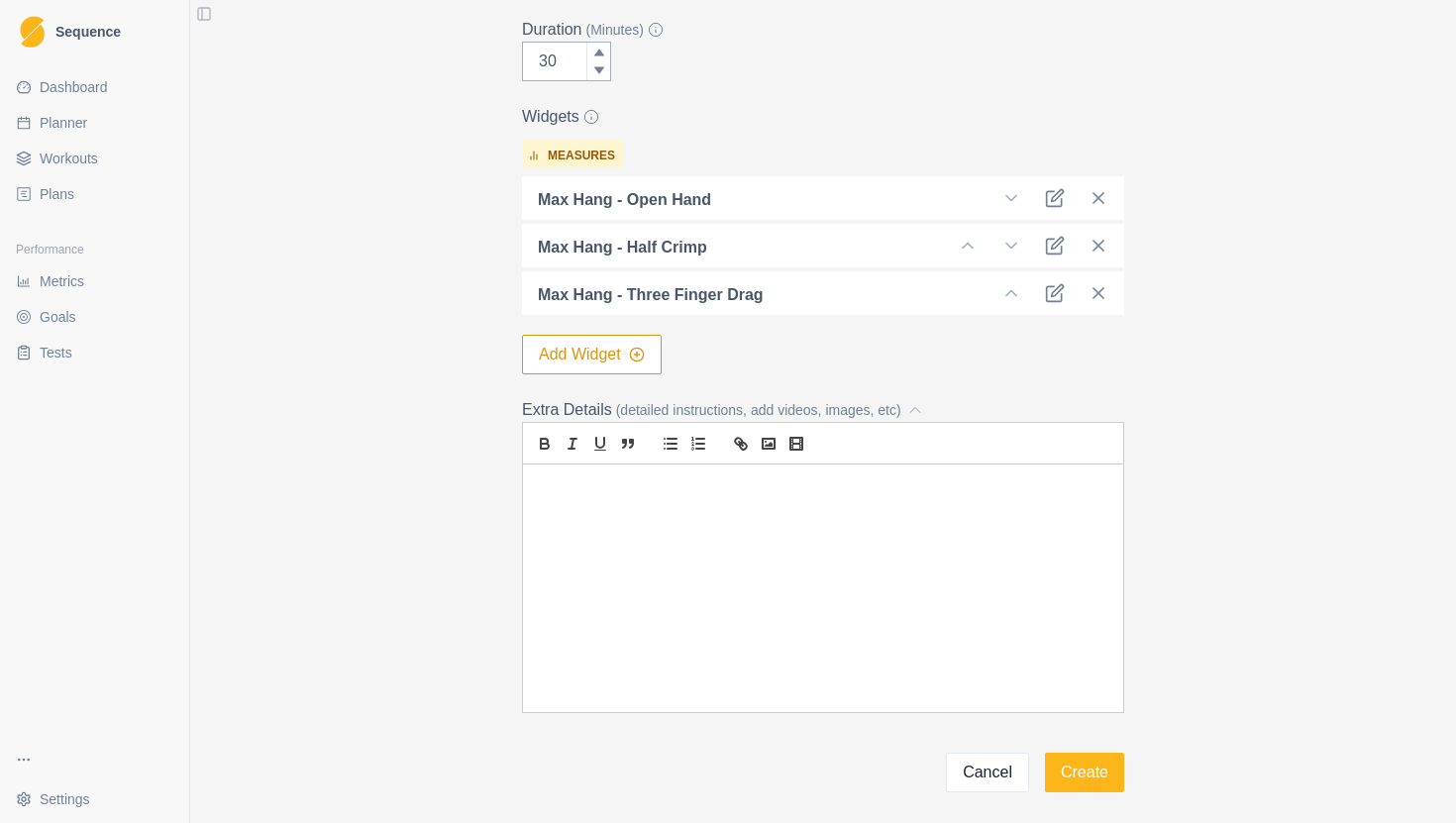 scroll, scrollTop: 559, scrollLeft: 0, axis: vertical 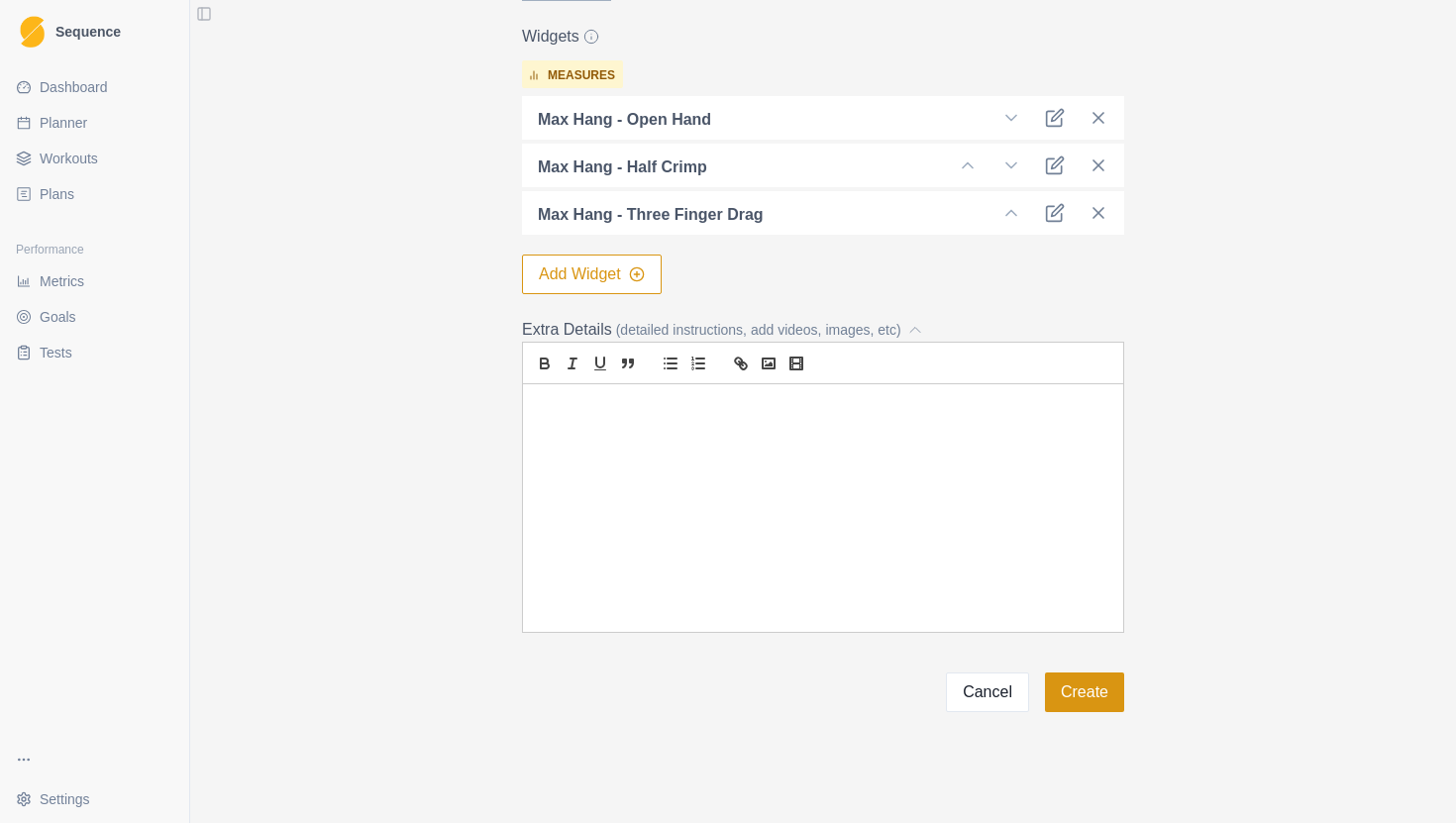 type on "Weighted hang board routine.
Each grip type - 1 hang / 2 min rest x 4 reps" 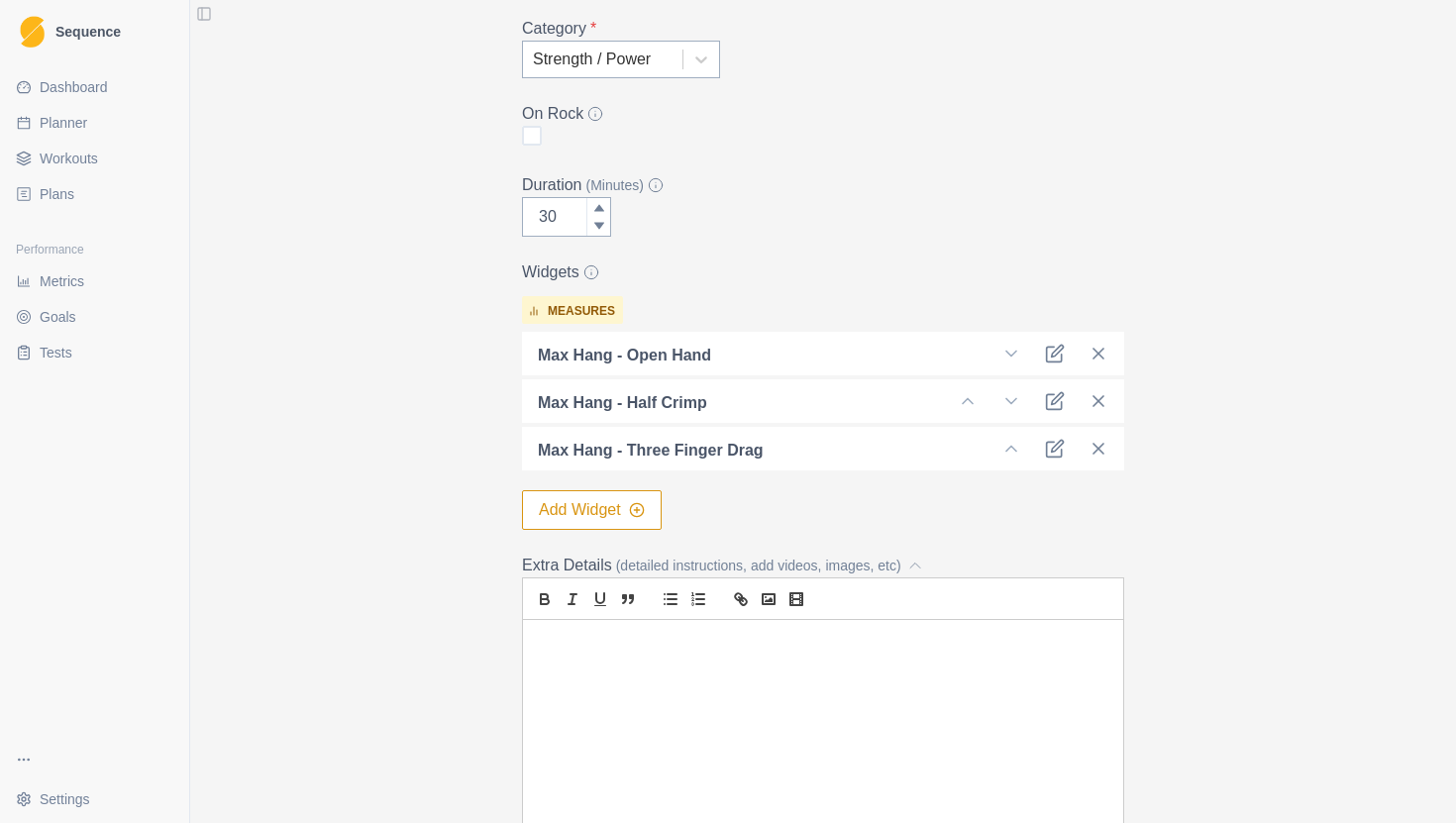 scroll, scrollTop: 0, scrollLeft: 0, axis: both 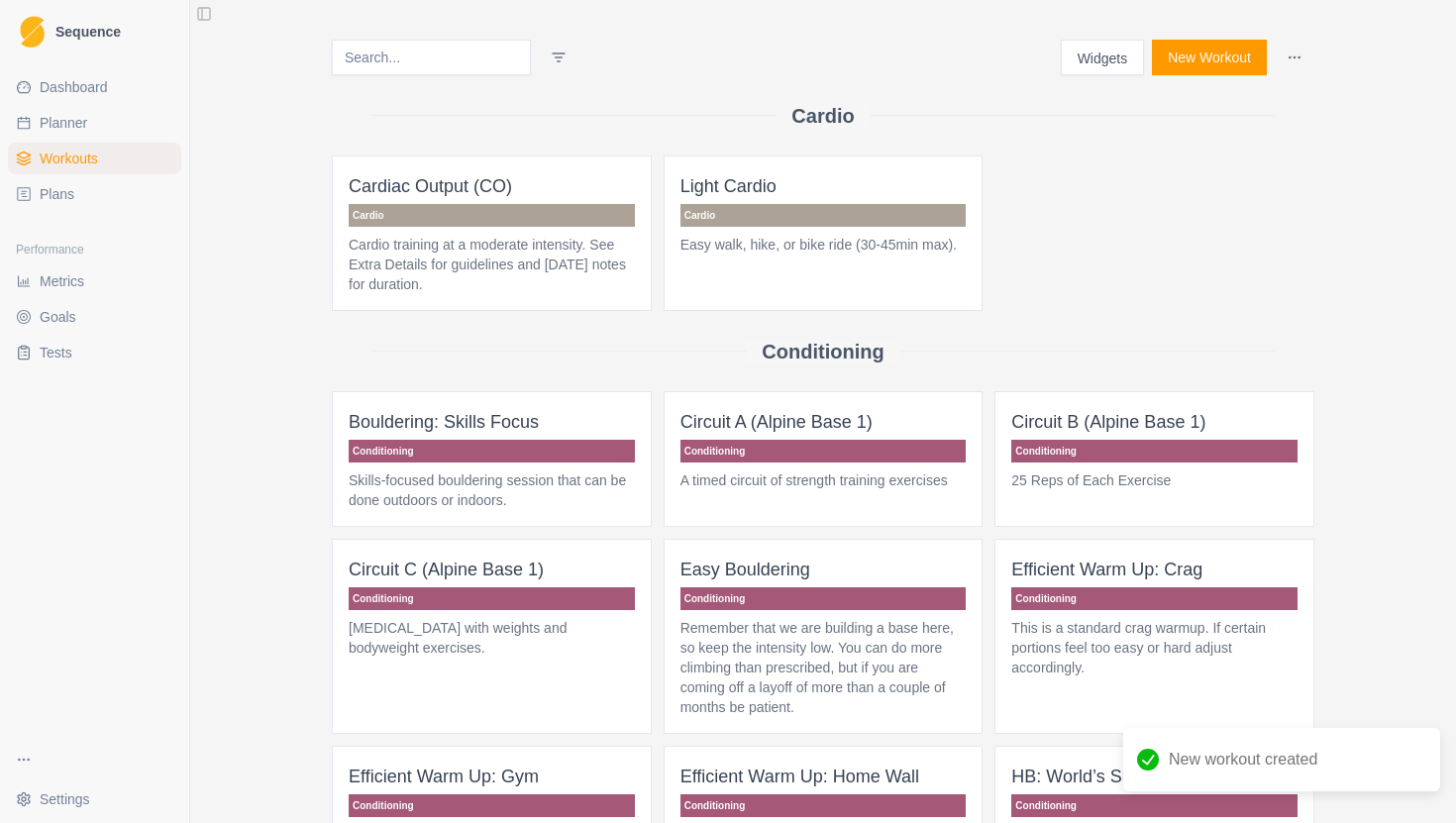 click on "Dashboard" at bounding box center [73, 87] 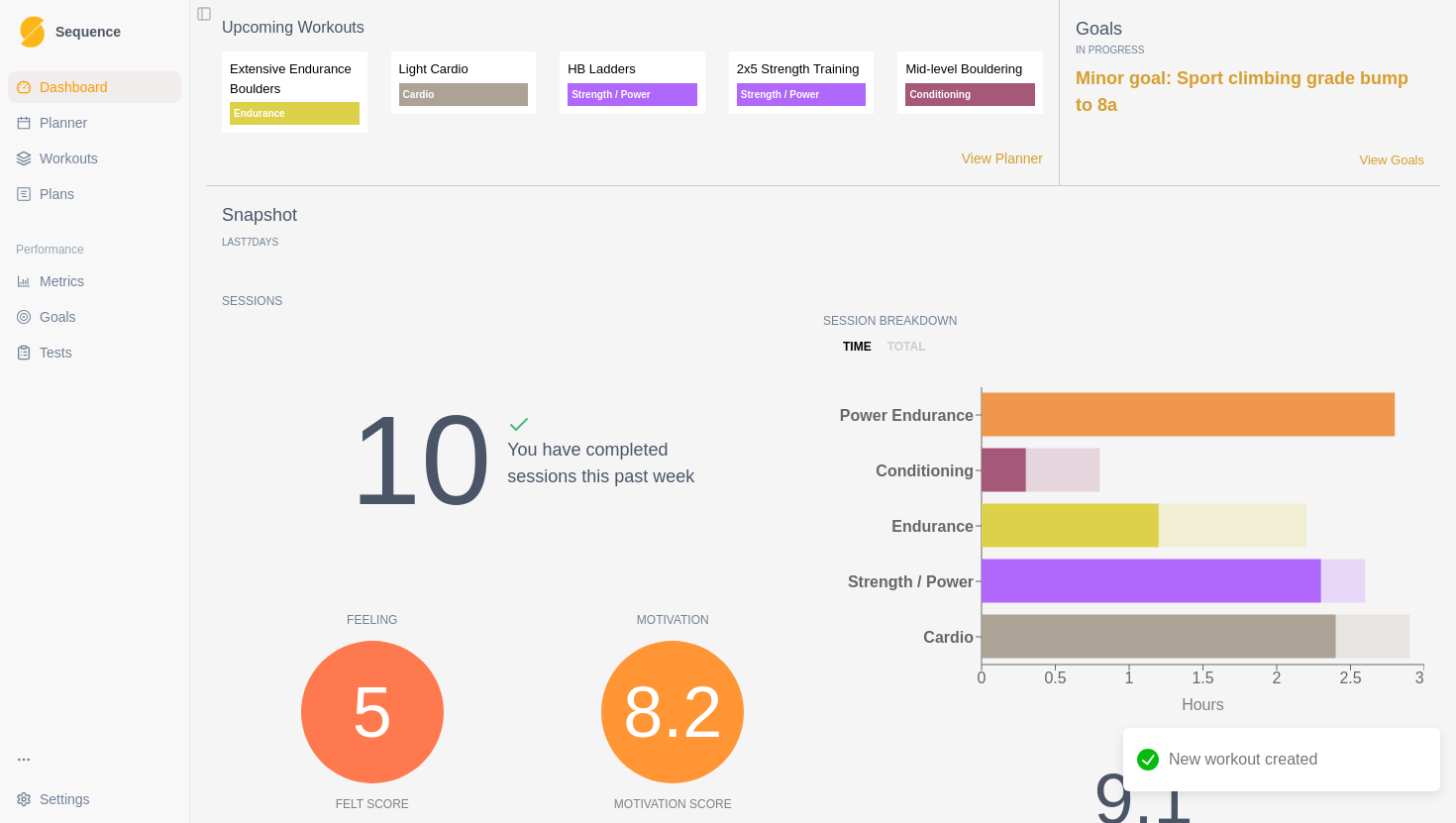 click on "Plans" at bounding box center (56, 194) 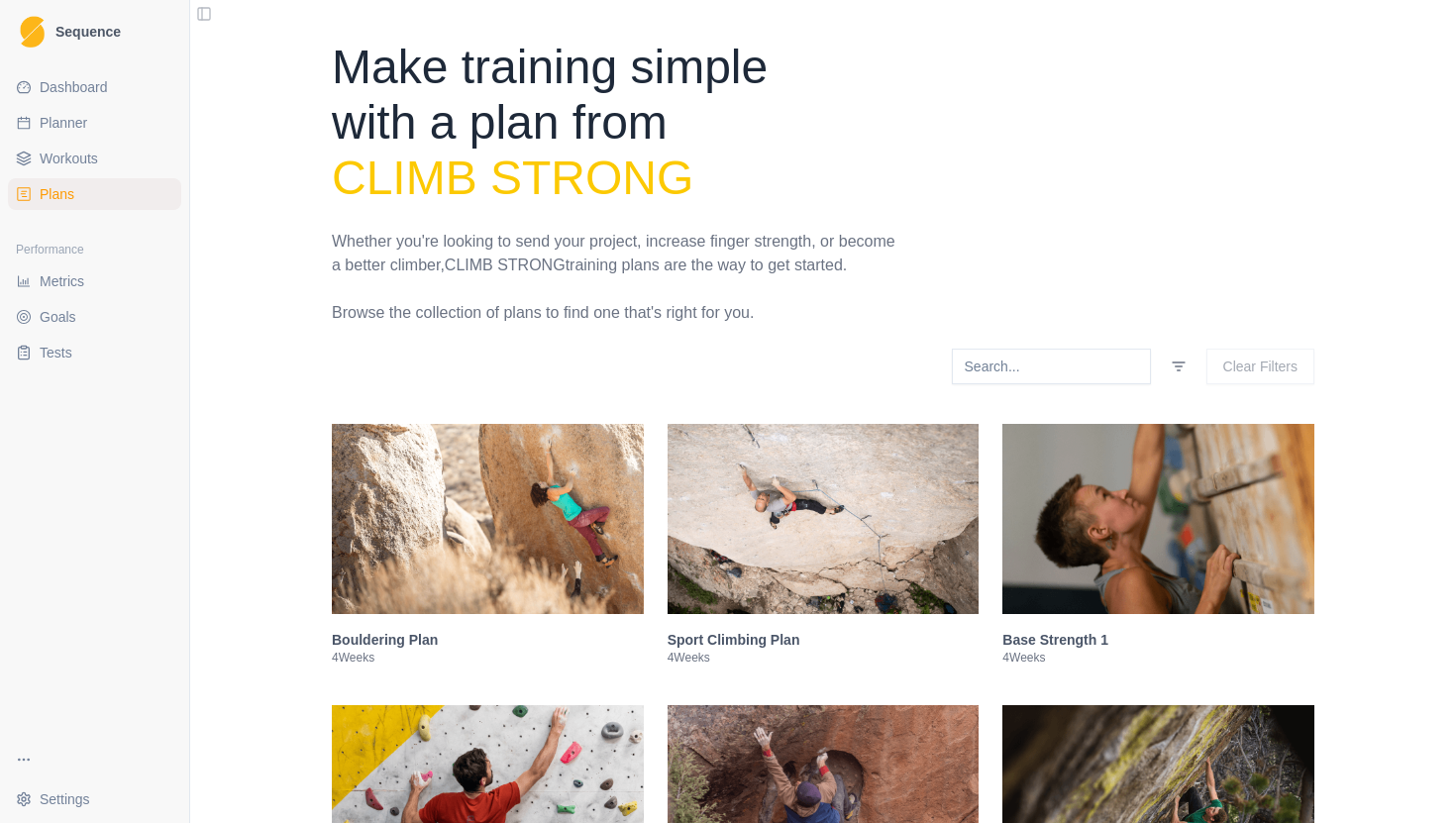 click on "Planner" at bounding box center [63, 123] 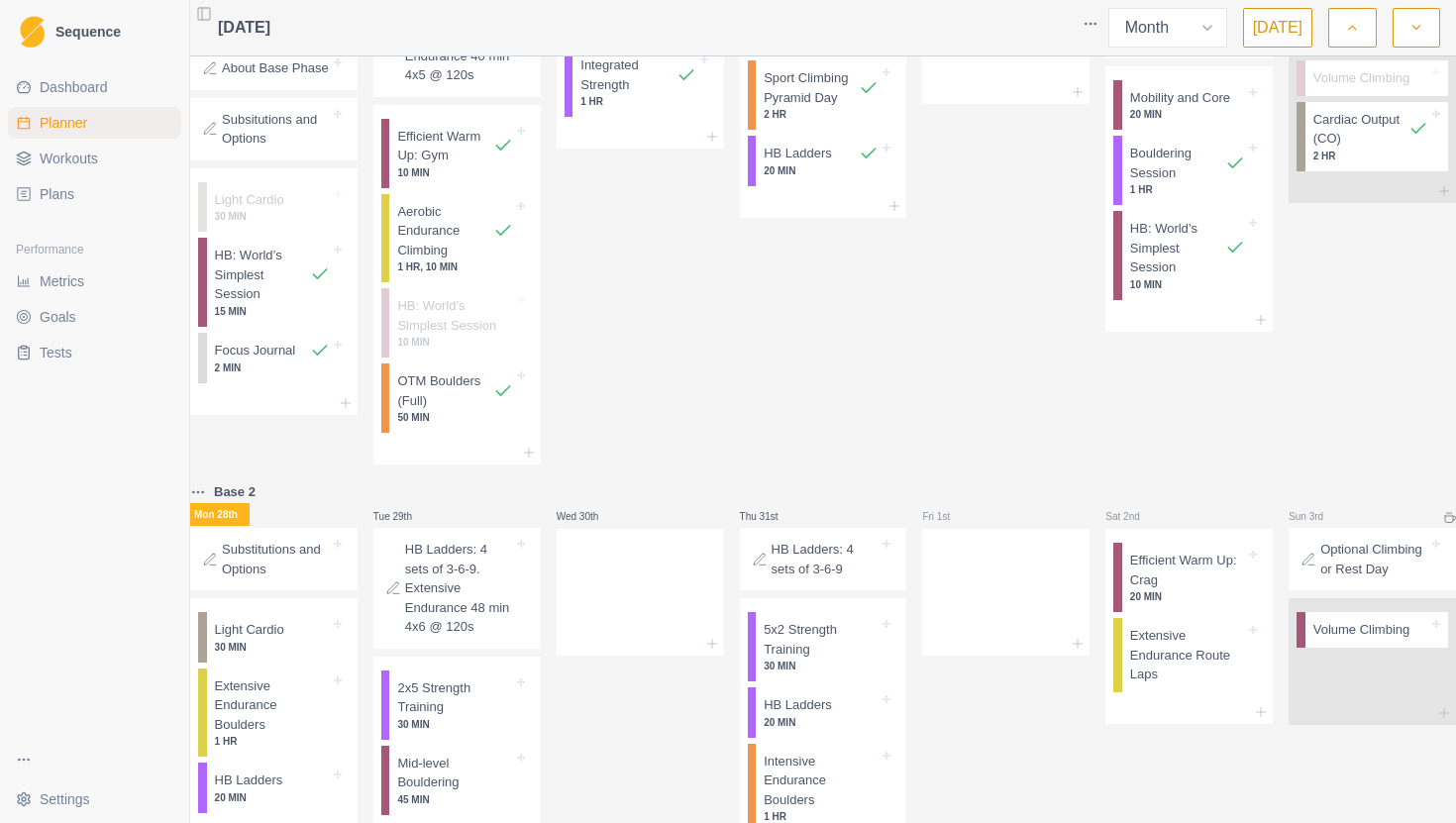 scroll, scrollTop: 824, scrollLeft: 0, axis: vertical 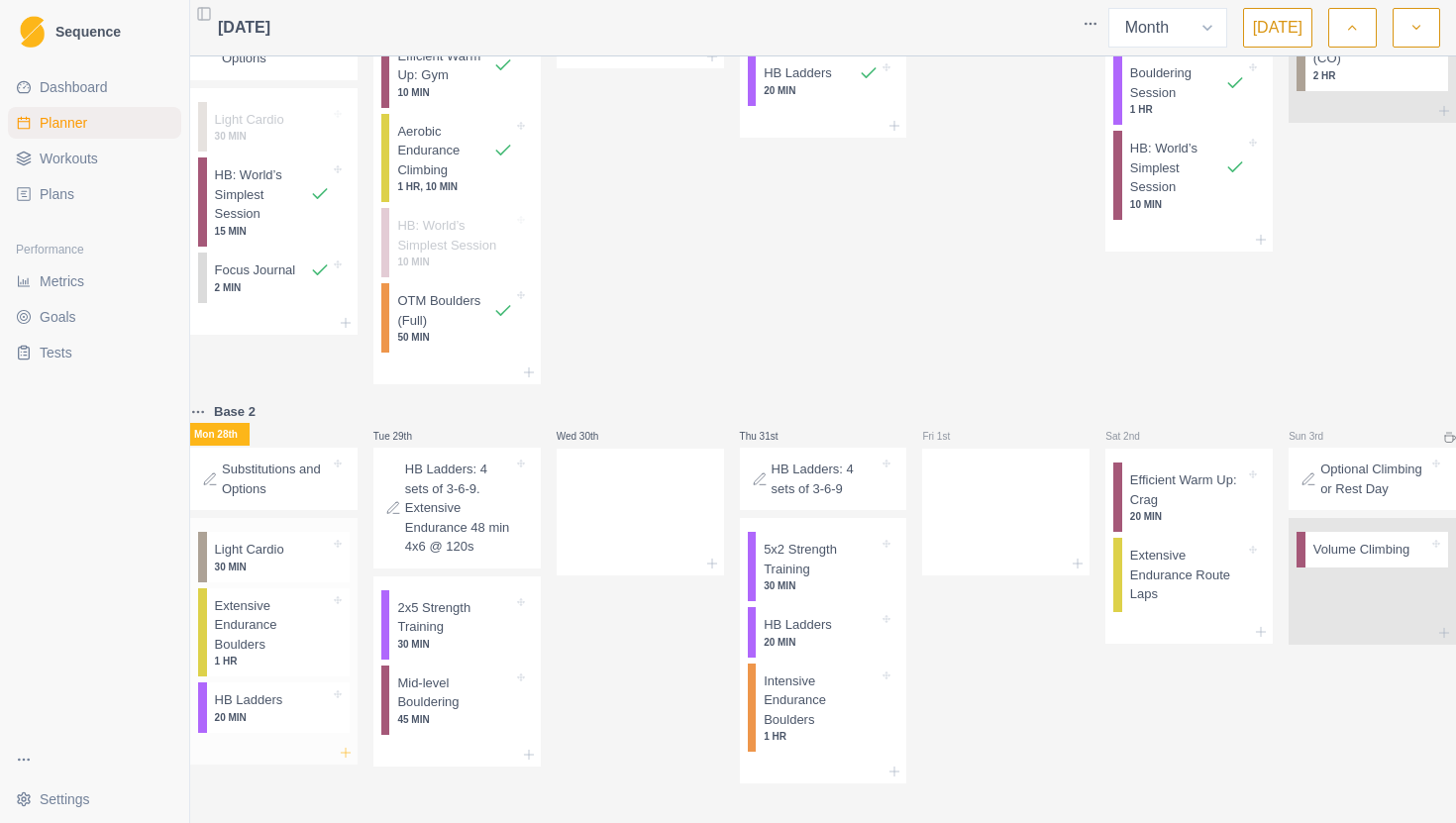 click 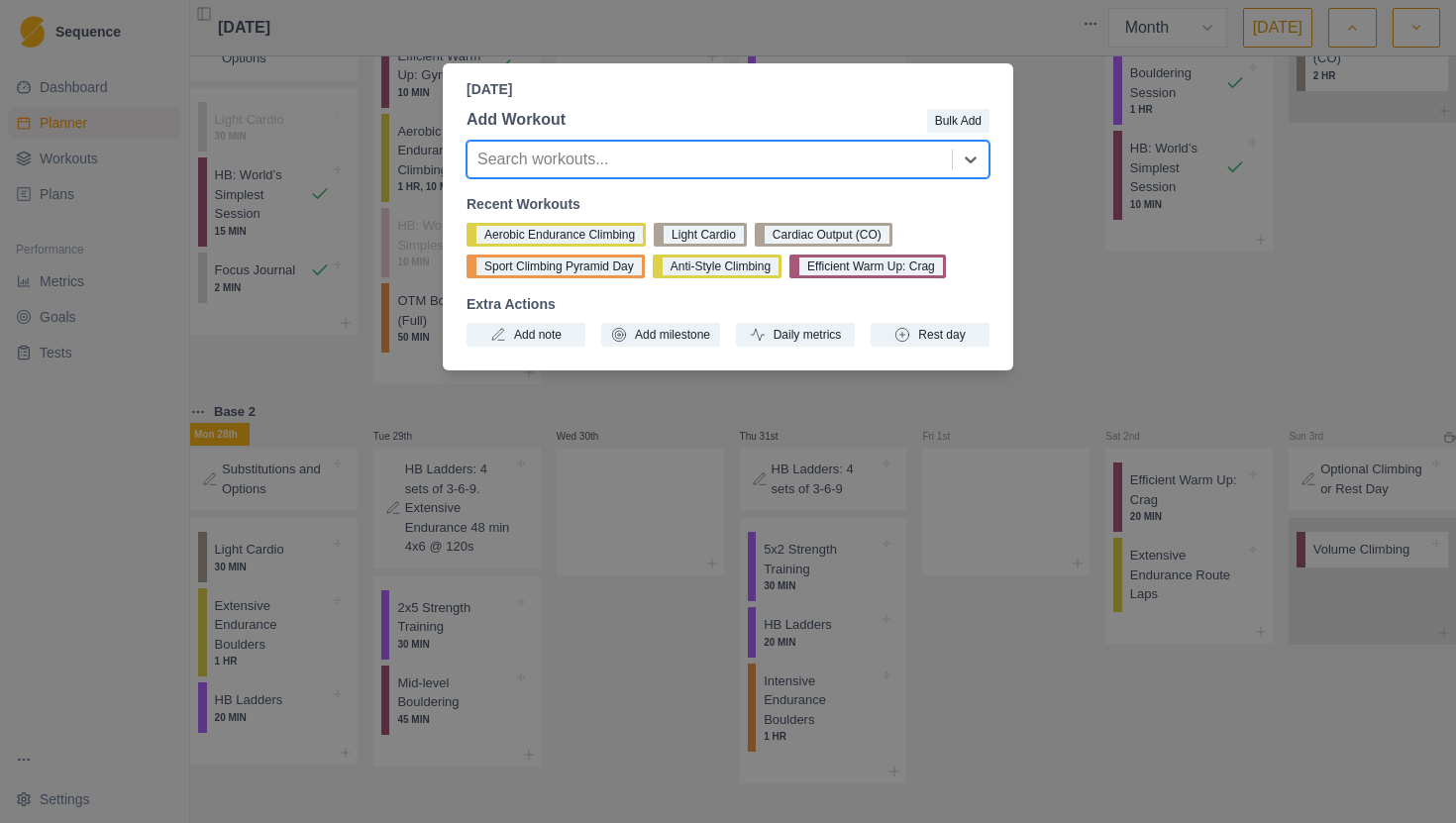 click at bounding box center [709, 159] 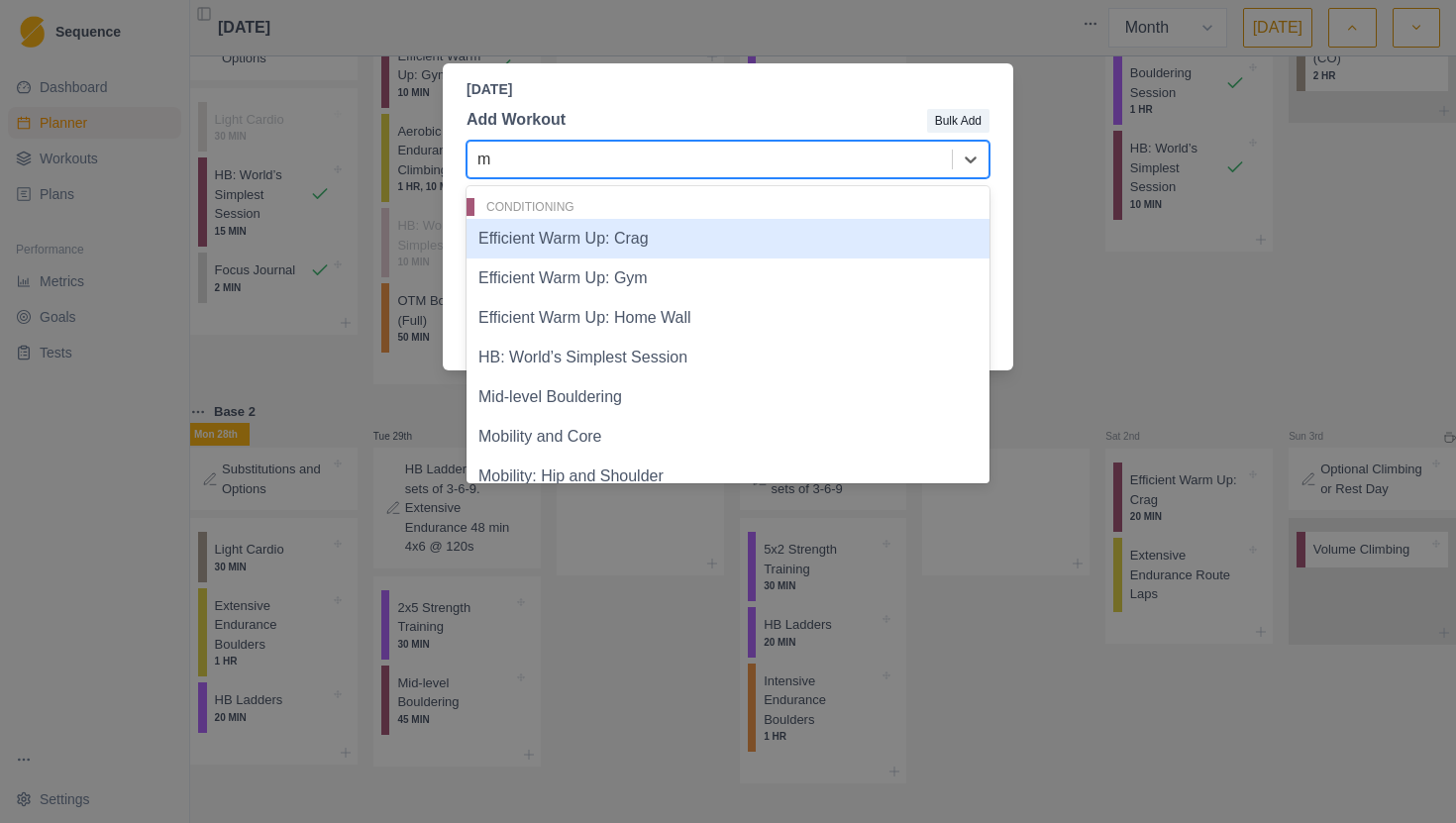 type on "ma" 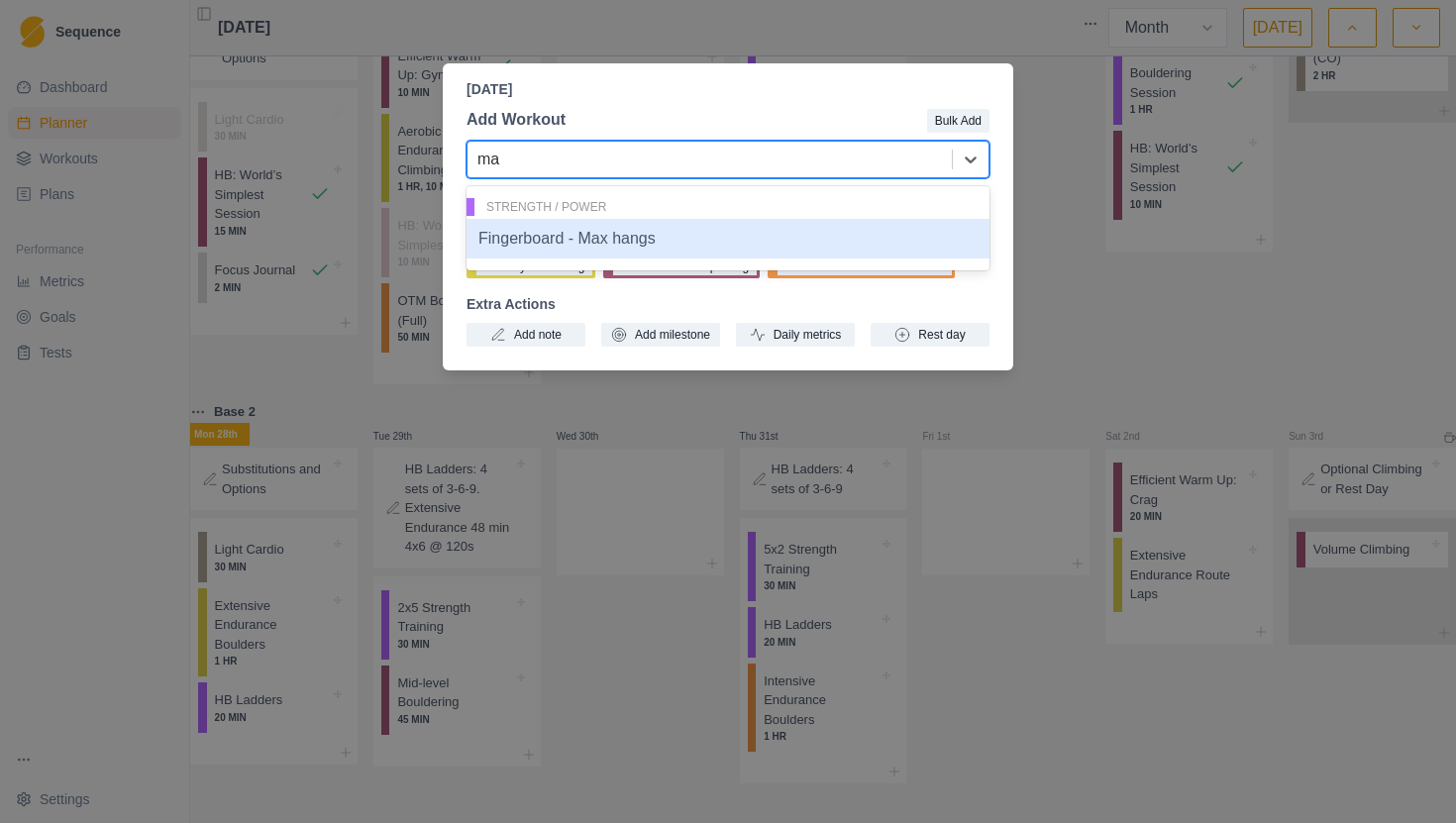 click on "Fingerboard - Max hangs" at bounding box center (728, 239) 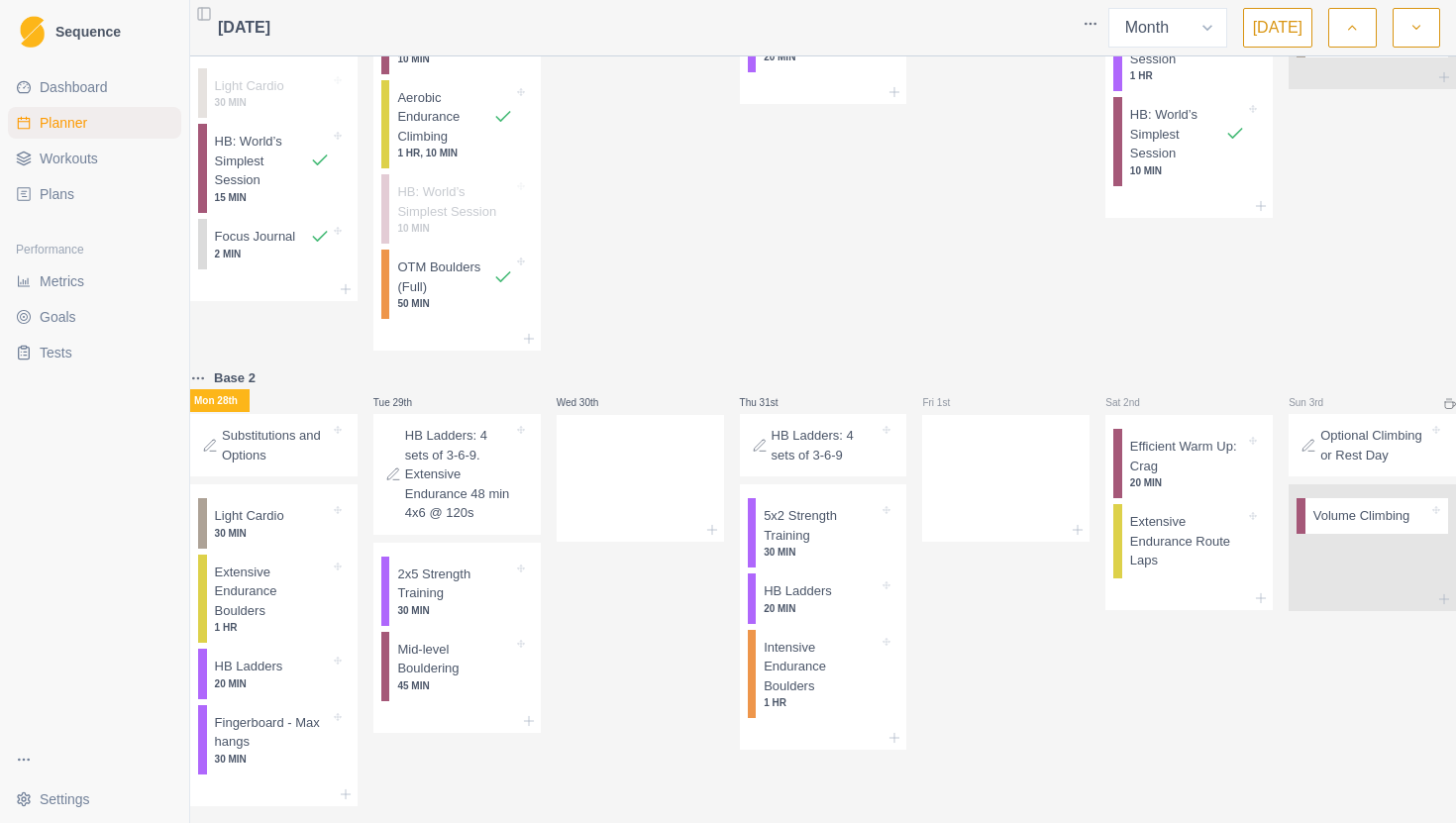 scroll, scrollTop: 881, scrollLeft: 0, axis: vertical 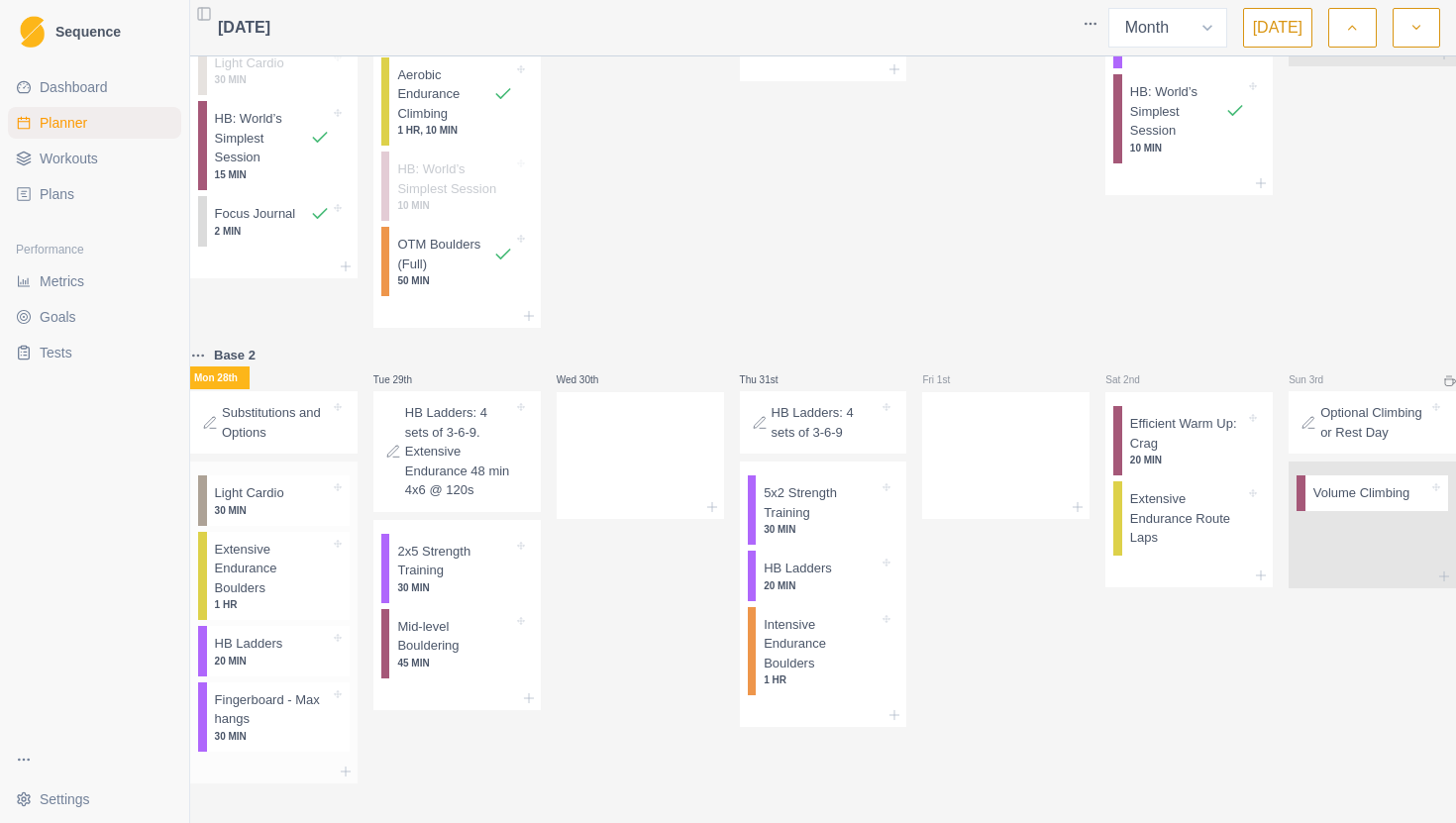 click on "30 MIN" at bounding box center [272, 736] 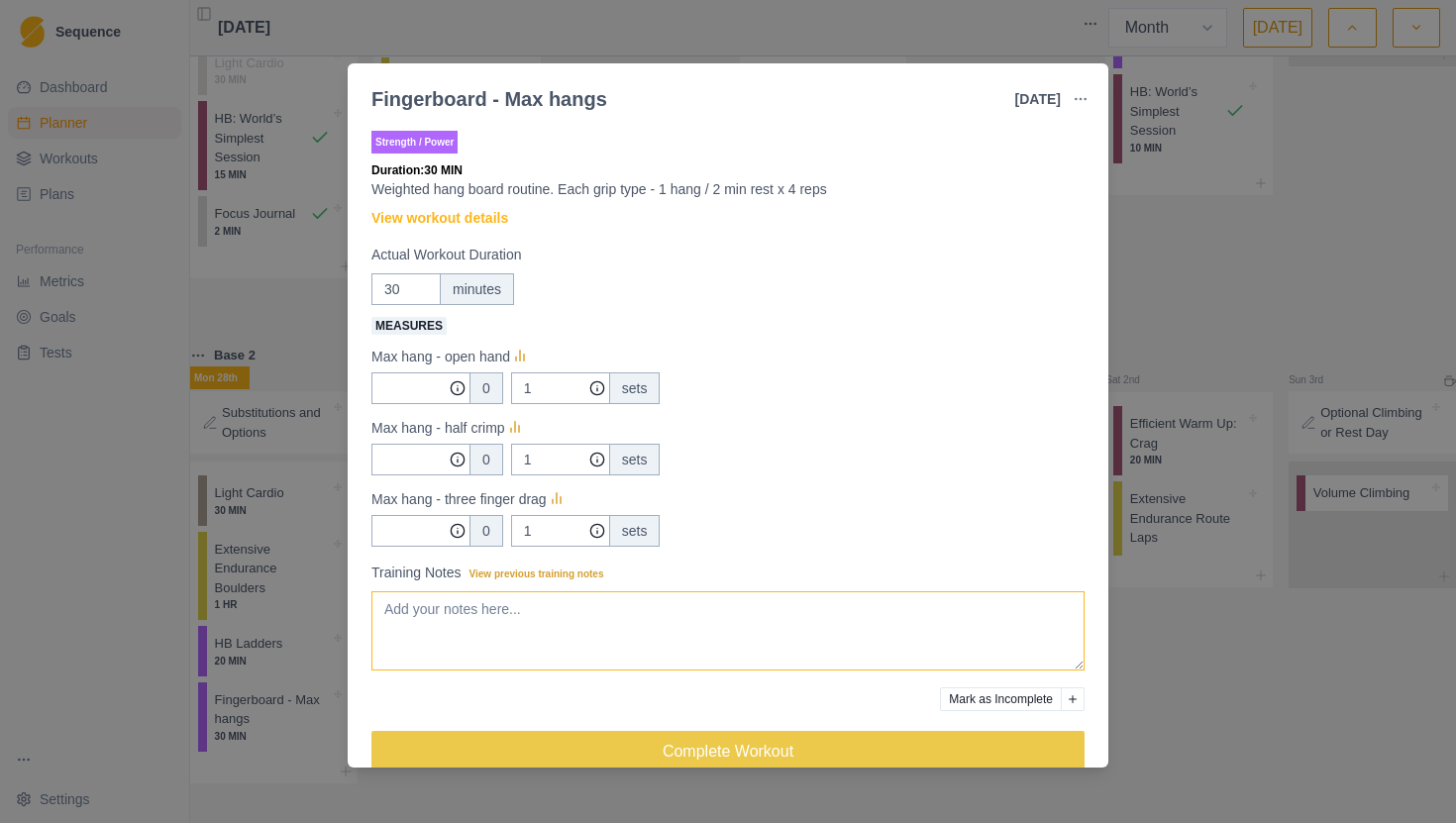click on "Training Notes View previous training notes" at bounding box center (728, 631) 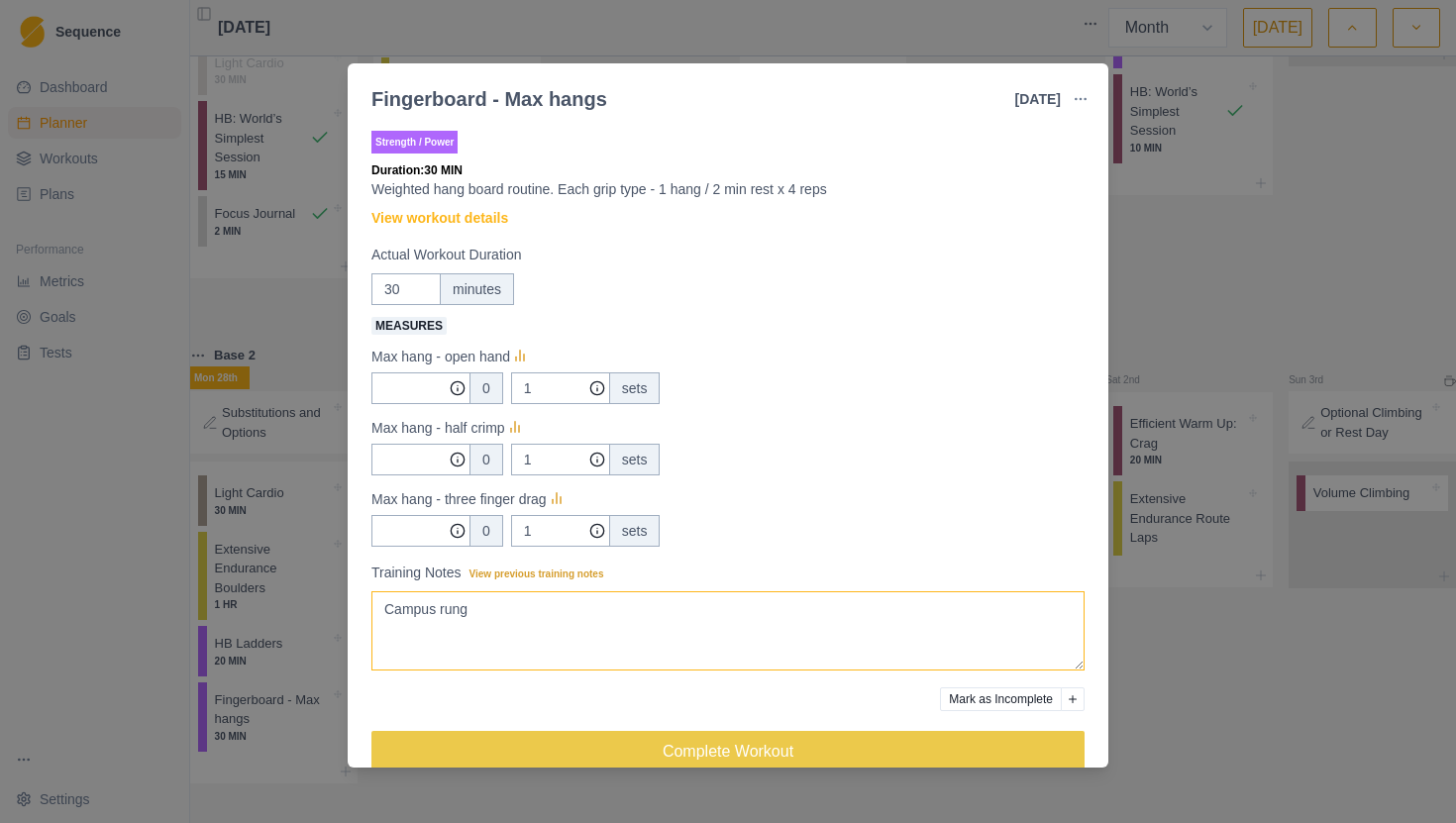 click on "Campus rung" at bounding box center [728, 631] 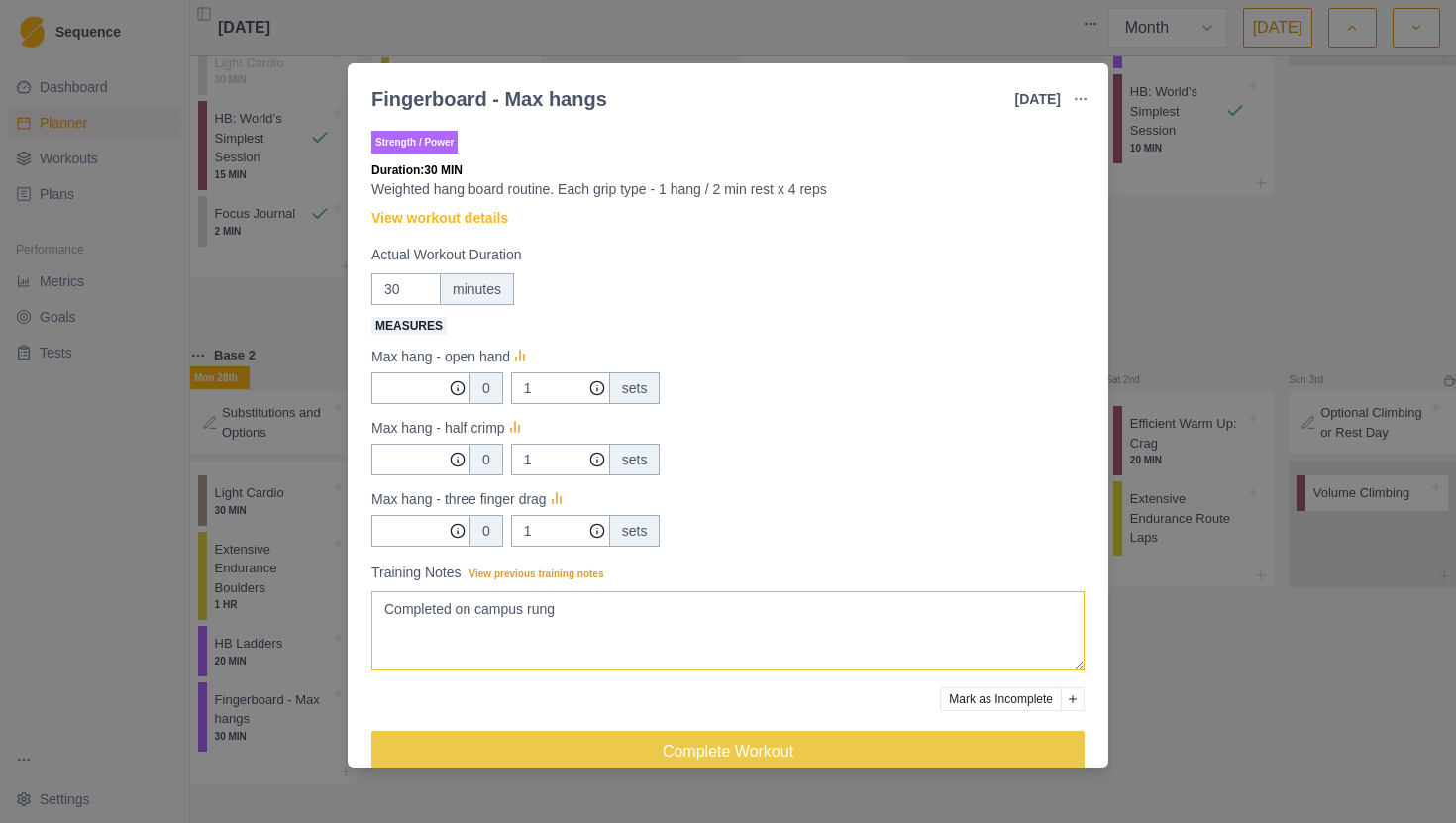 click on "Completed on campus rung" at bounding box center [728, 631] 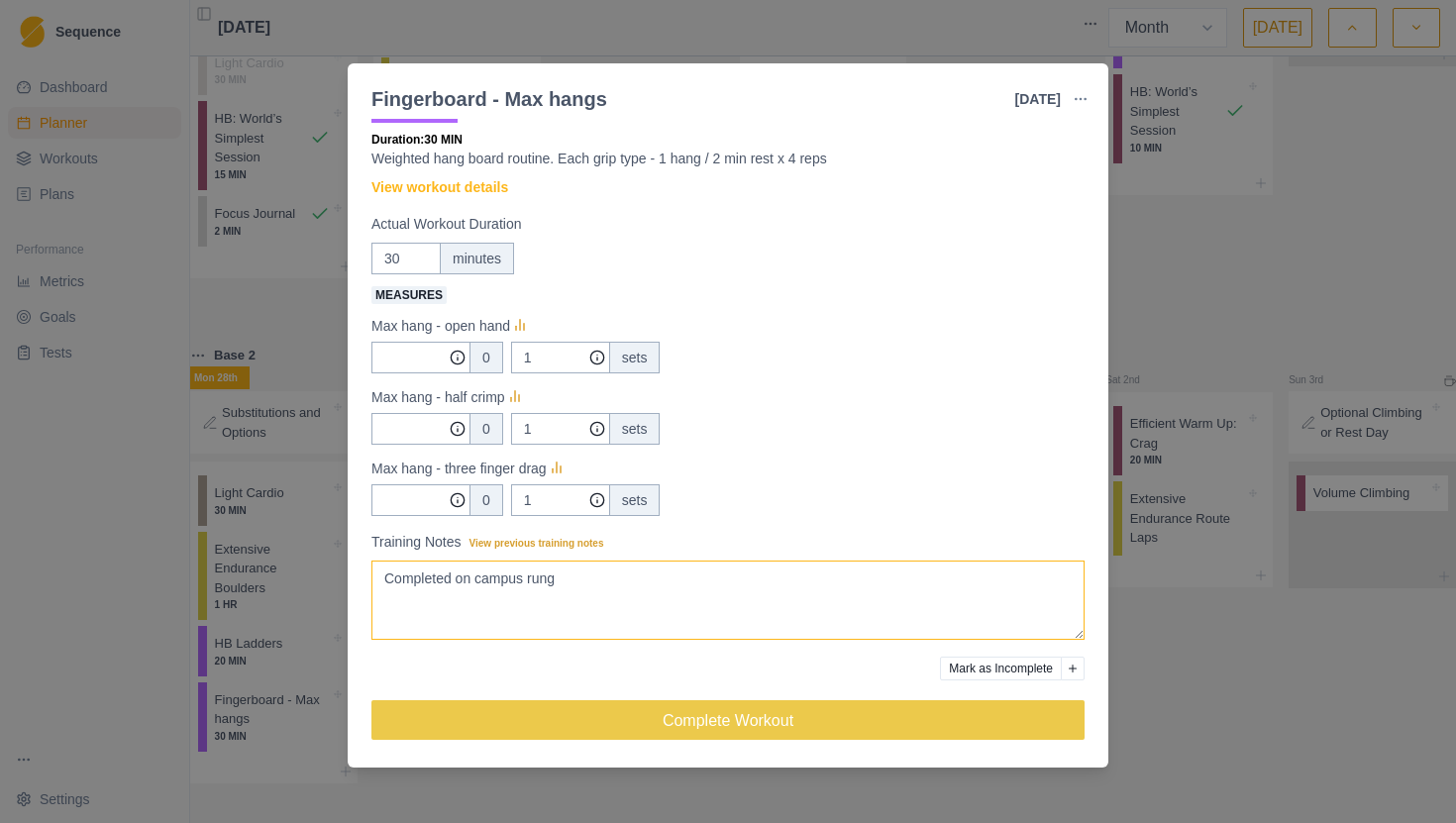 type on "Completed on campus rung" 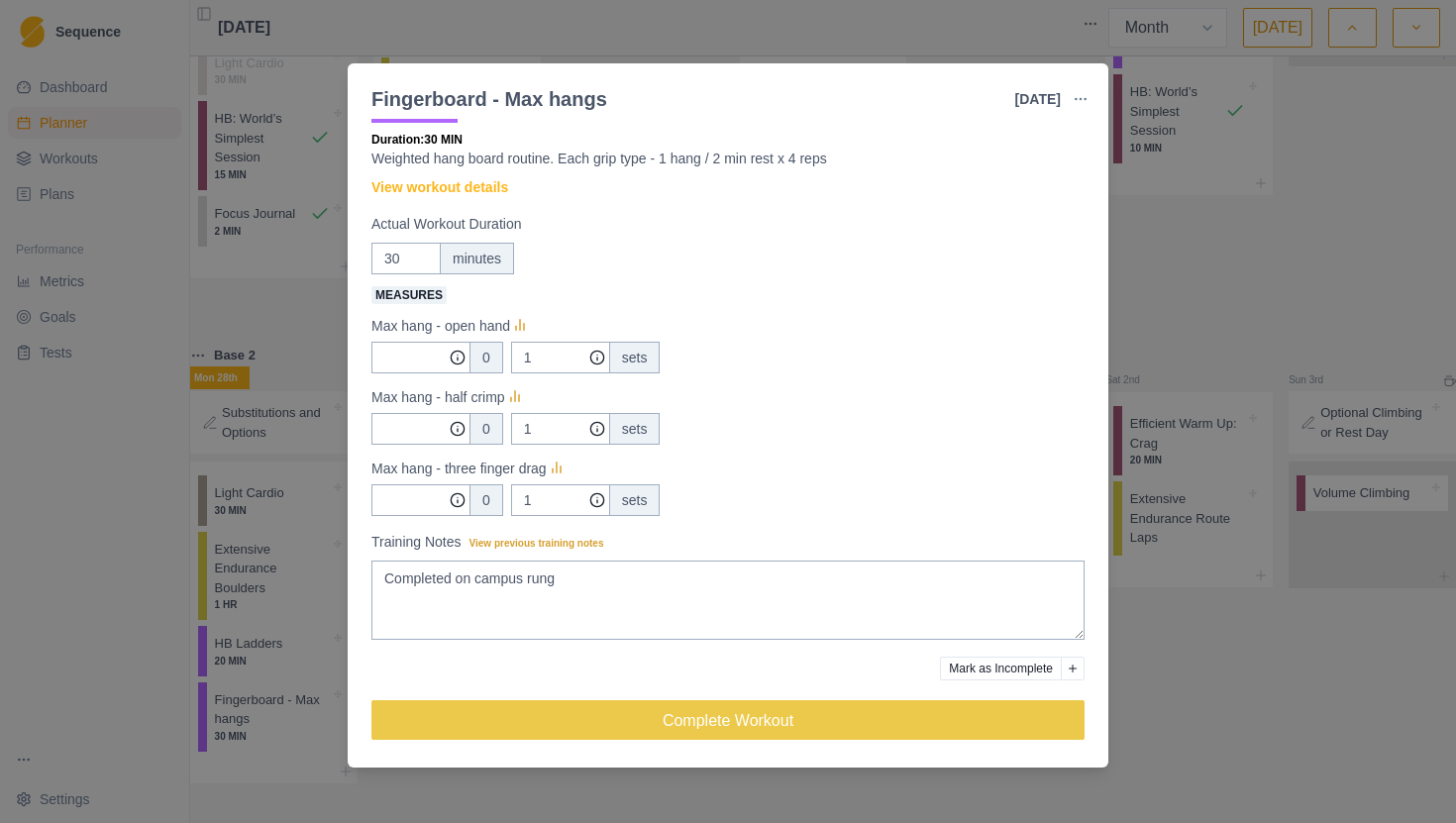 click on "Fingerboard - Max hangs [DATE] Link To Goal View Workout Metrics Edit Original Workout Reschedule Workout Remove From Schedule Strength / Power Duration:  30 MIN Weighted hang board routine.
Each grip type - 1 hang / 2 min rest x 4 reps View workout details Actual Workout Duration 30 minutes Measures Max hang - open hand 0 1 sets Max hang - half crimp 0 1 sets Max hang - three finger drag 0 1 sets Training Notes View previous training notes Completed on campus [PERSON_NAME] as Incomplete Complete Workout" at bounding box center [728, 411] 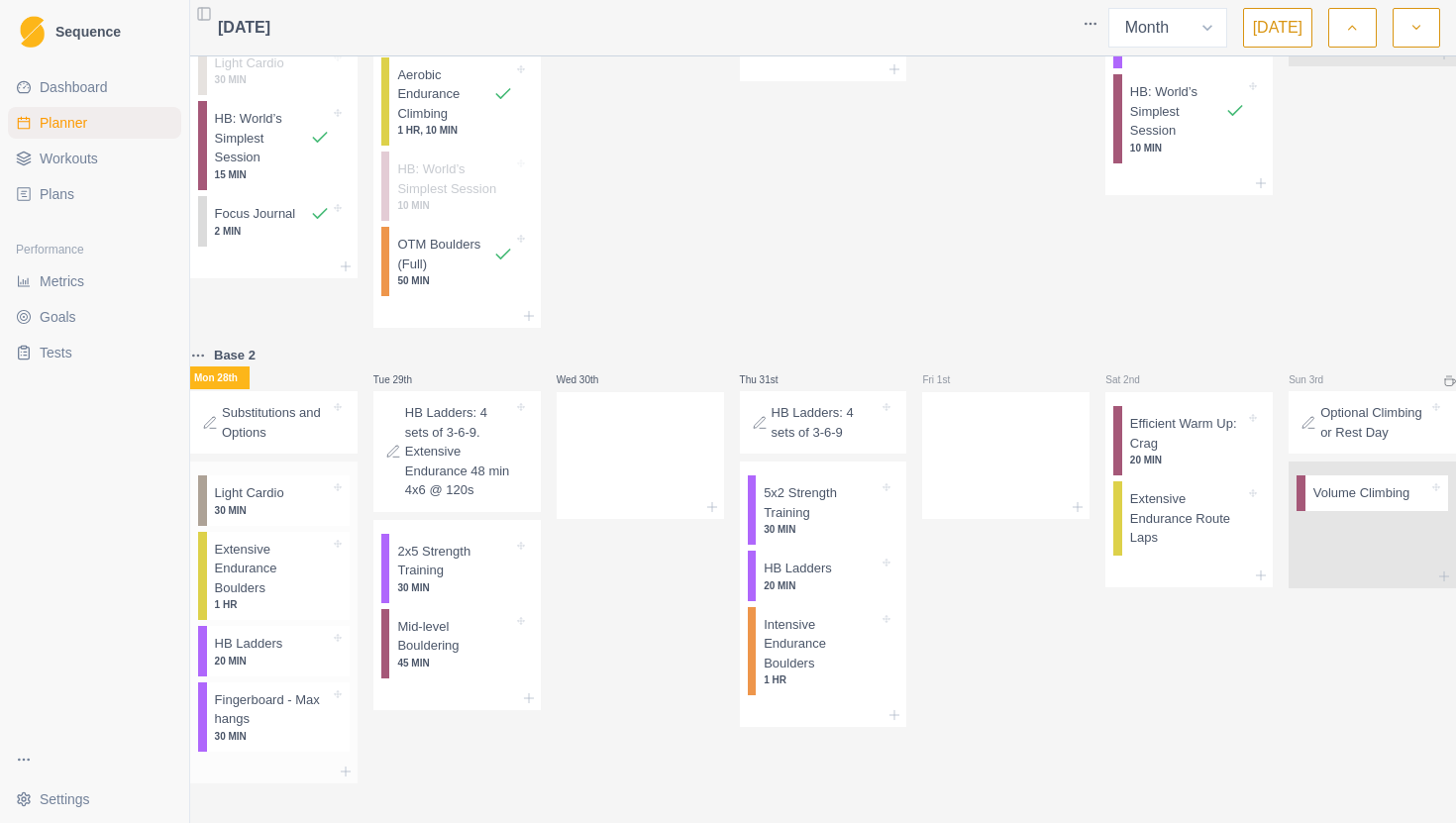 click on "20 MIN" at bounding box center [272, 661] 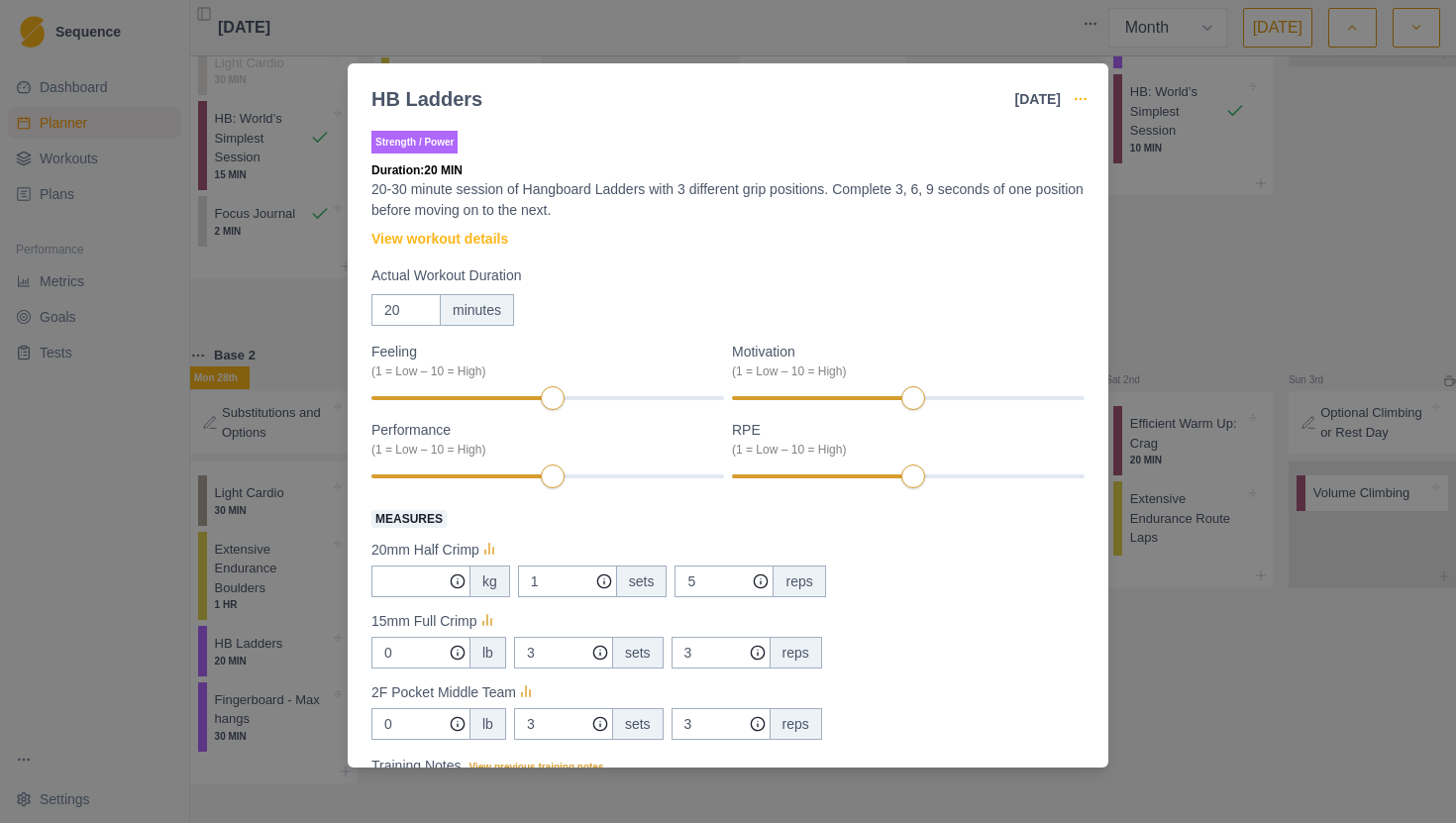 click 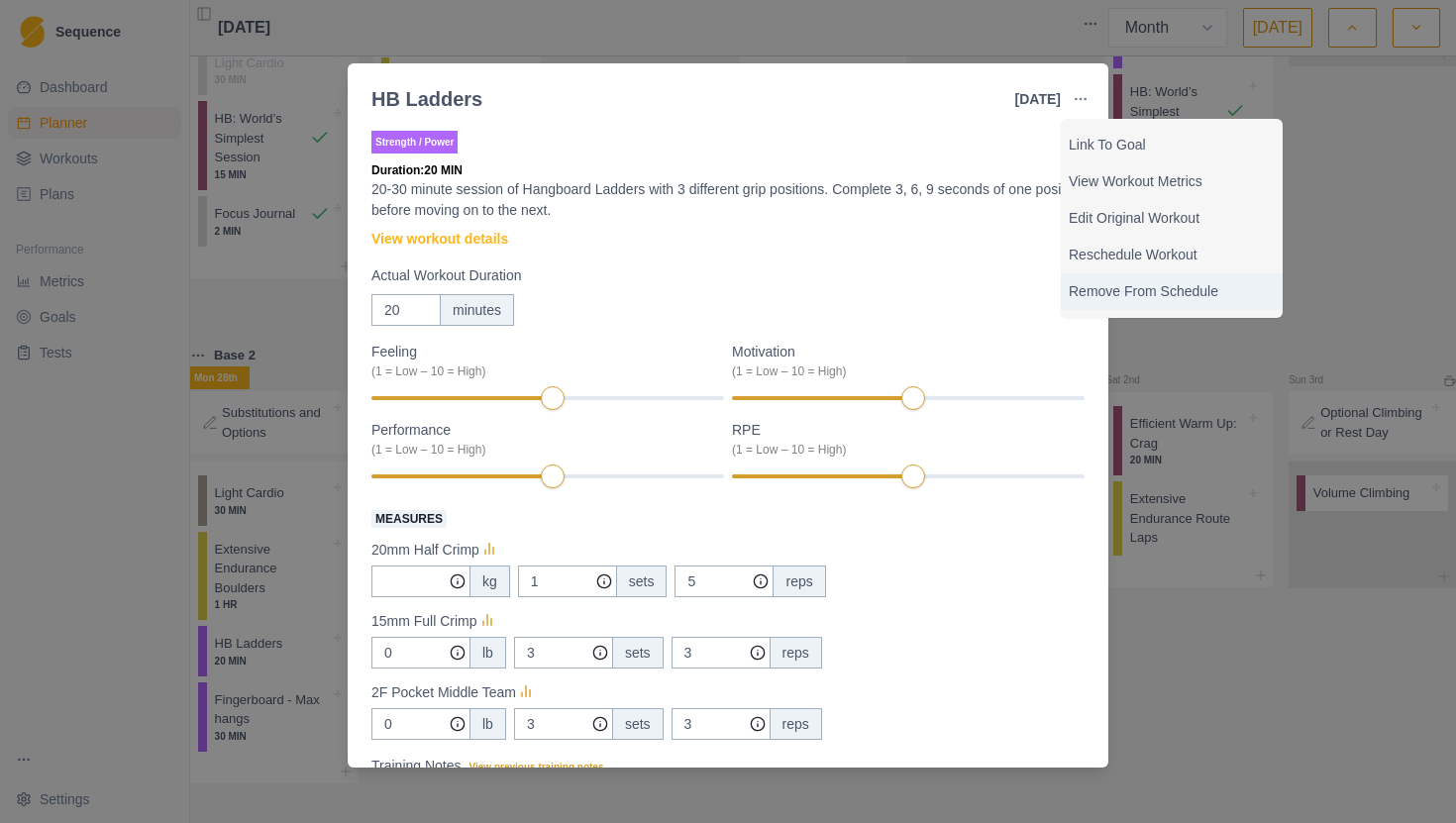 click on "Remove From Schedule" at bounding box center (1172, 291) 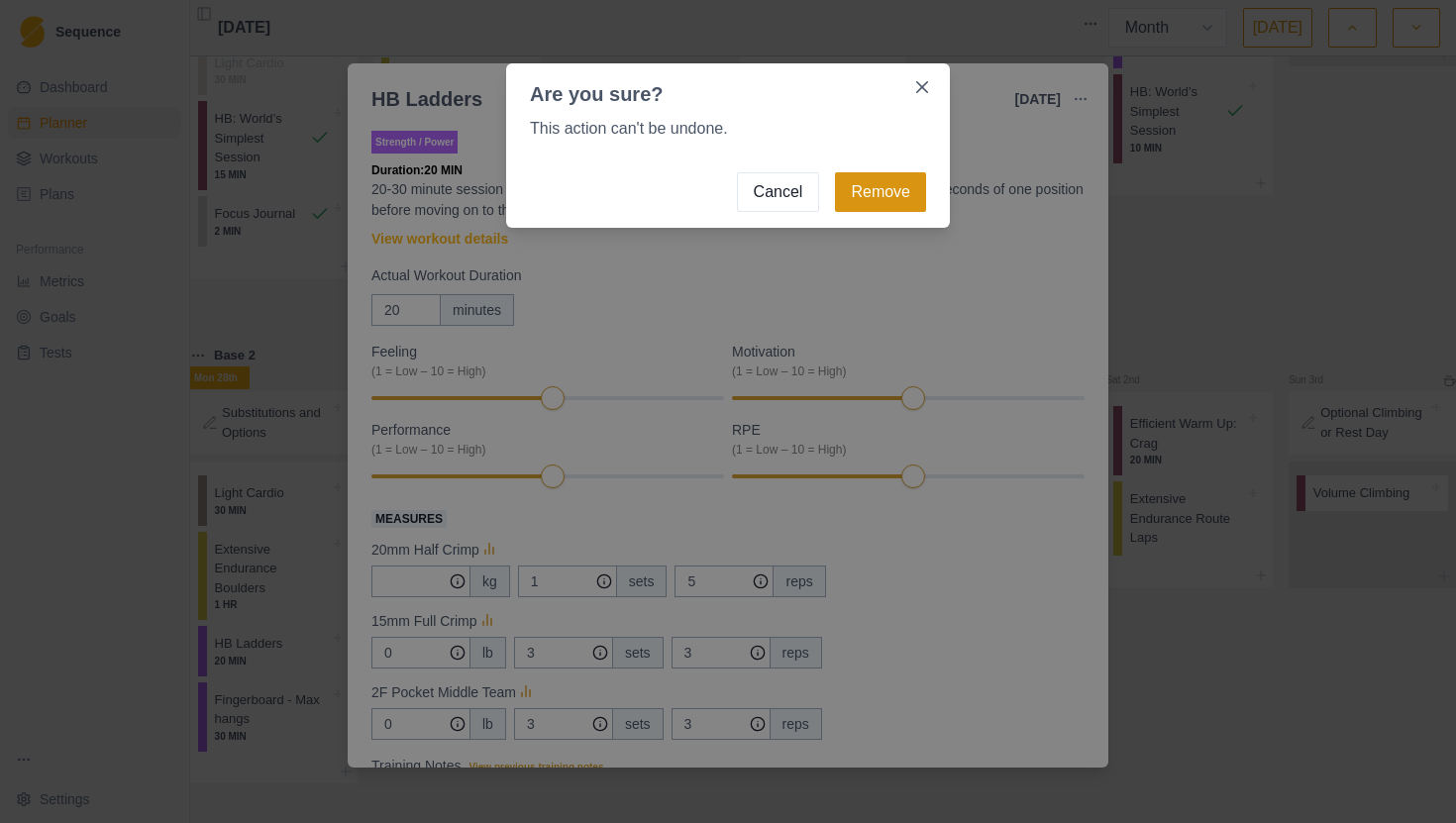 click on "Remove" at bounding box center [881, 192] 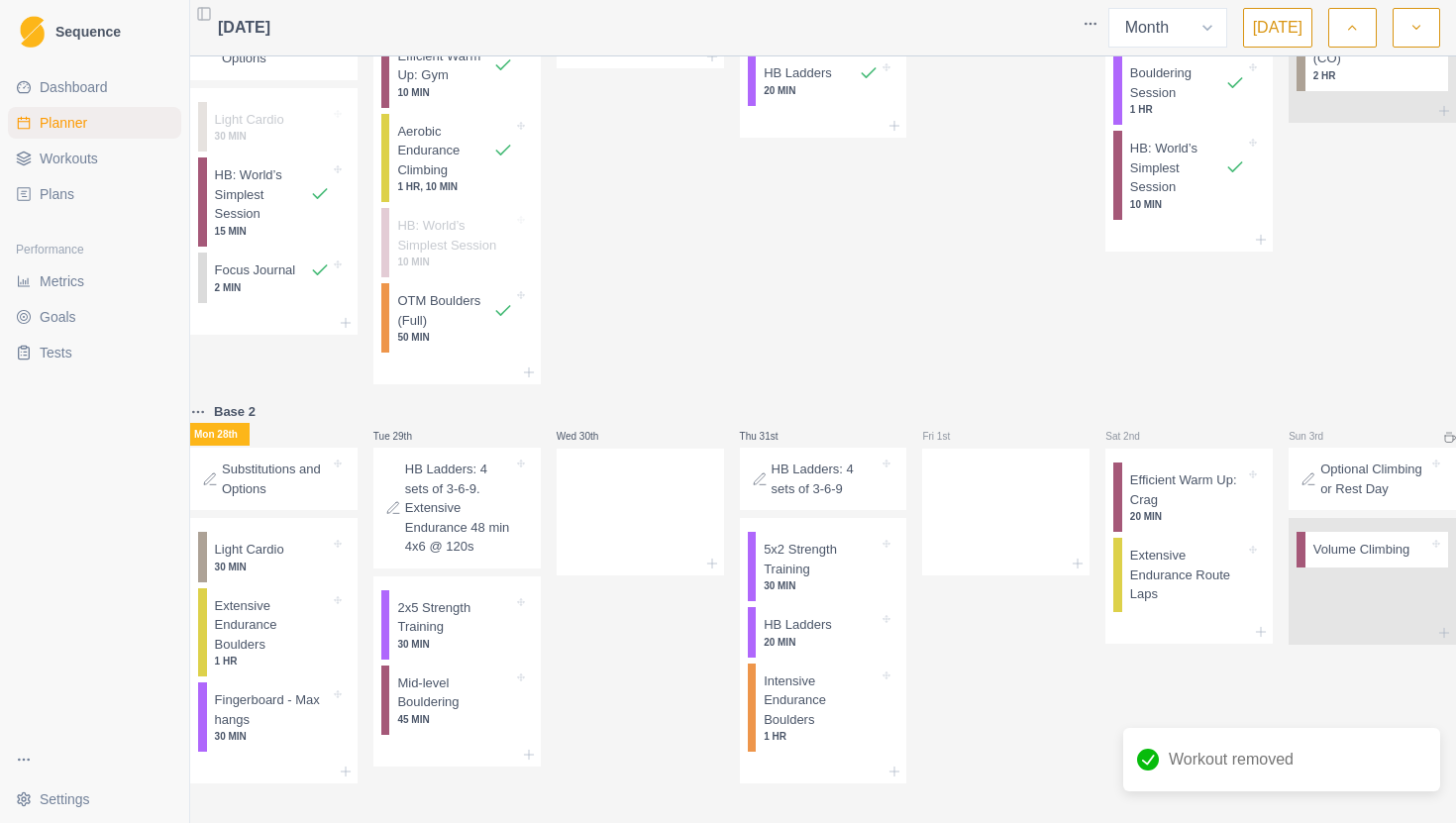 scroll, scrollTop: 824, scrollLeft: 0, axis: vertical 